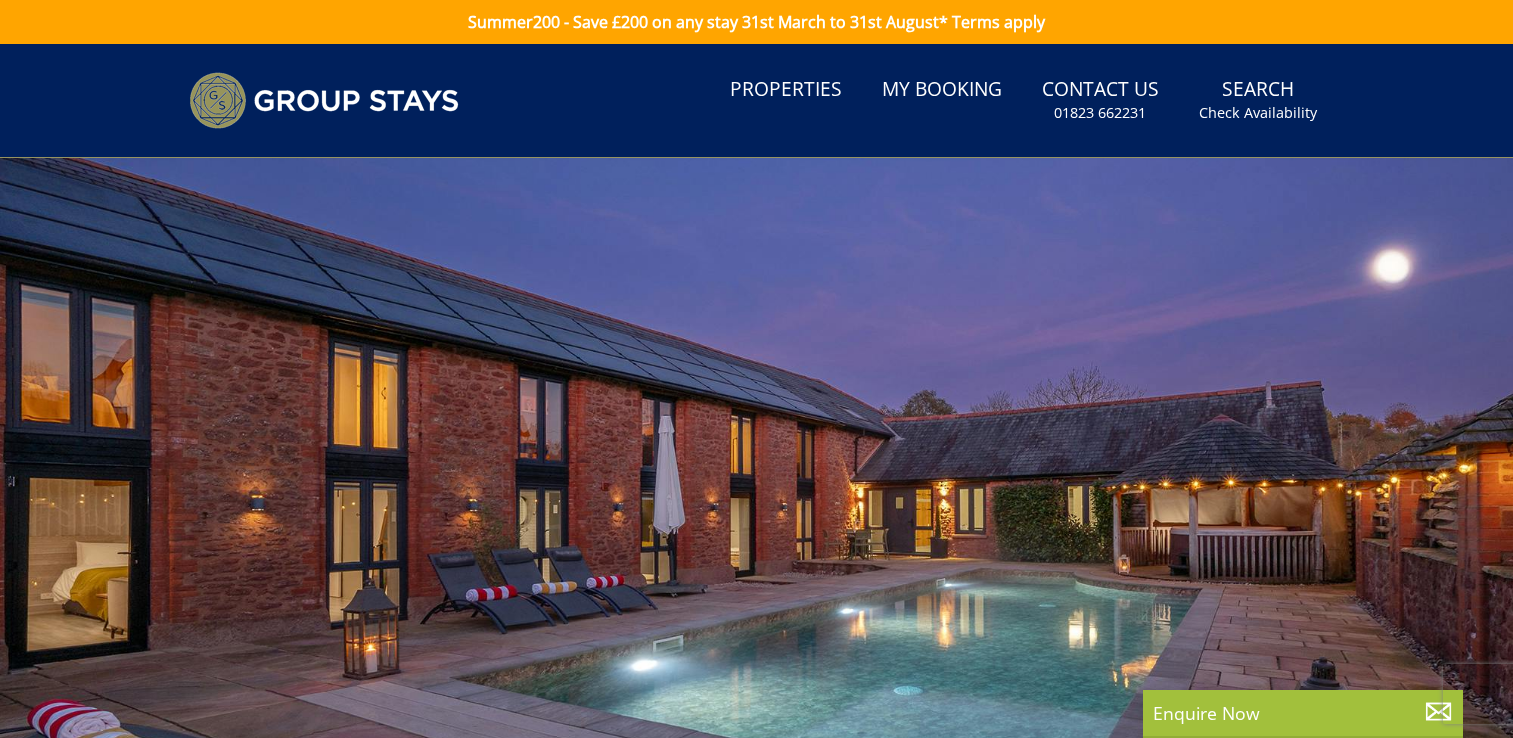 scroll, scrollTop: 0, scrollLeft: 0, axis: both 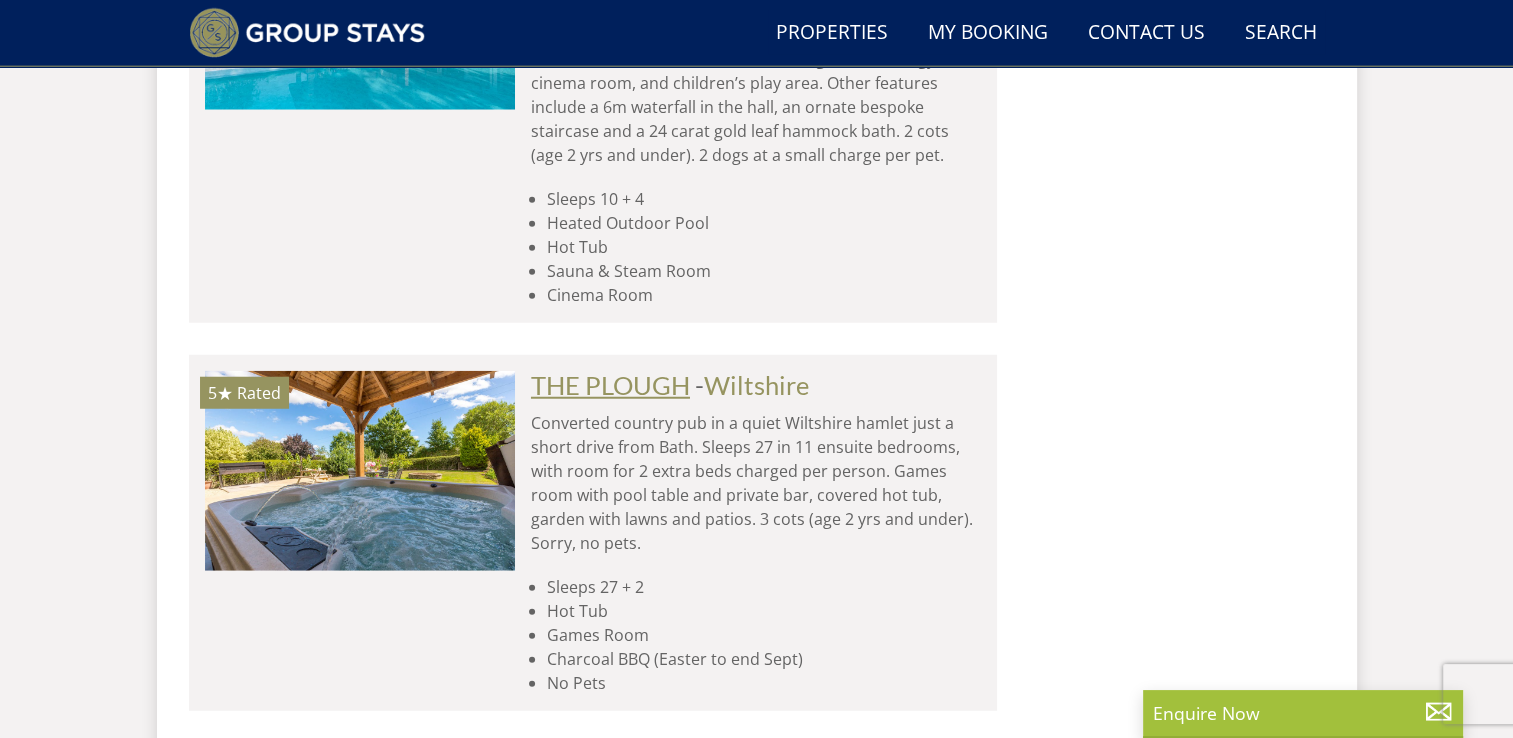 click on "THE PLOUGH" at bounding box center [610, 385] 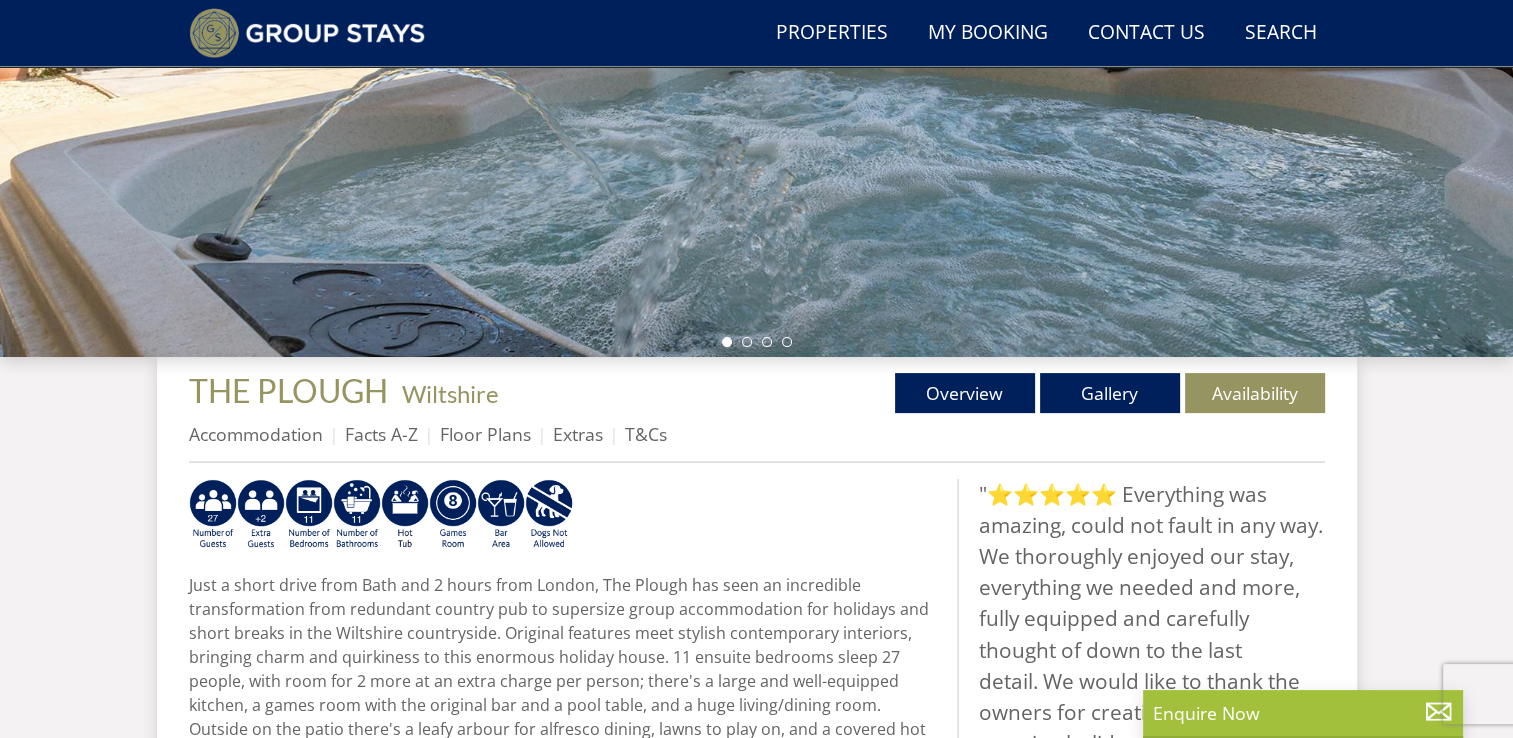 scroll, scrollTop: 458, scrollLeft: 0, axis: vertical 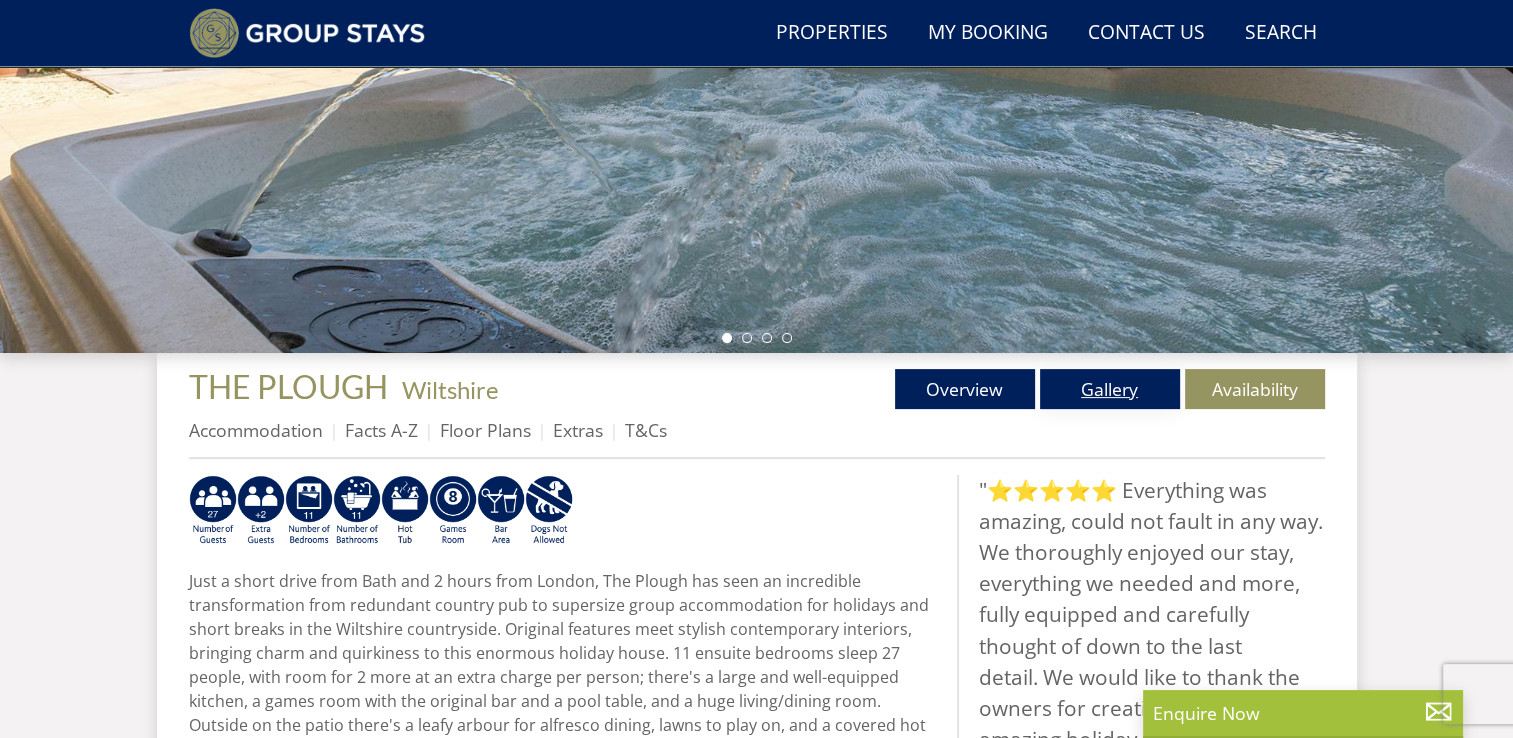 click on "Gallery" at bounding box center [1110, 389] 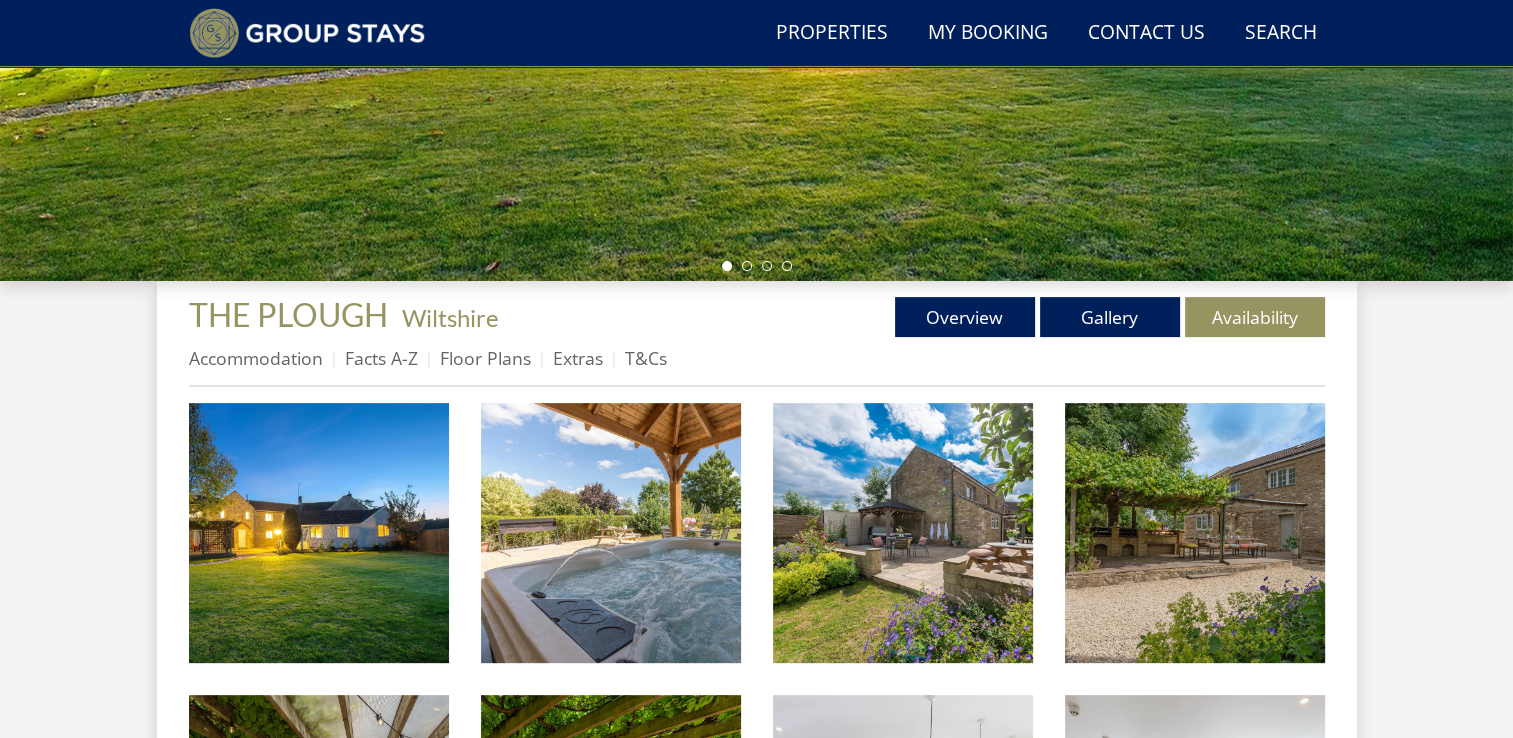 scroll, scrollTop: 536, scrollLeft: 0, axis: vertical 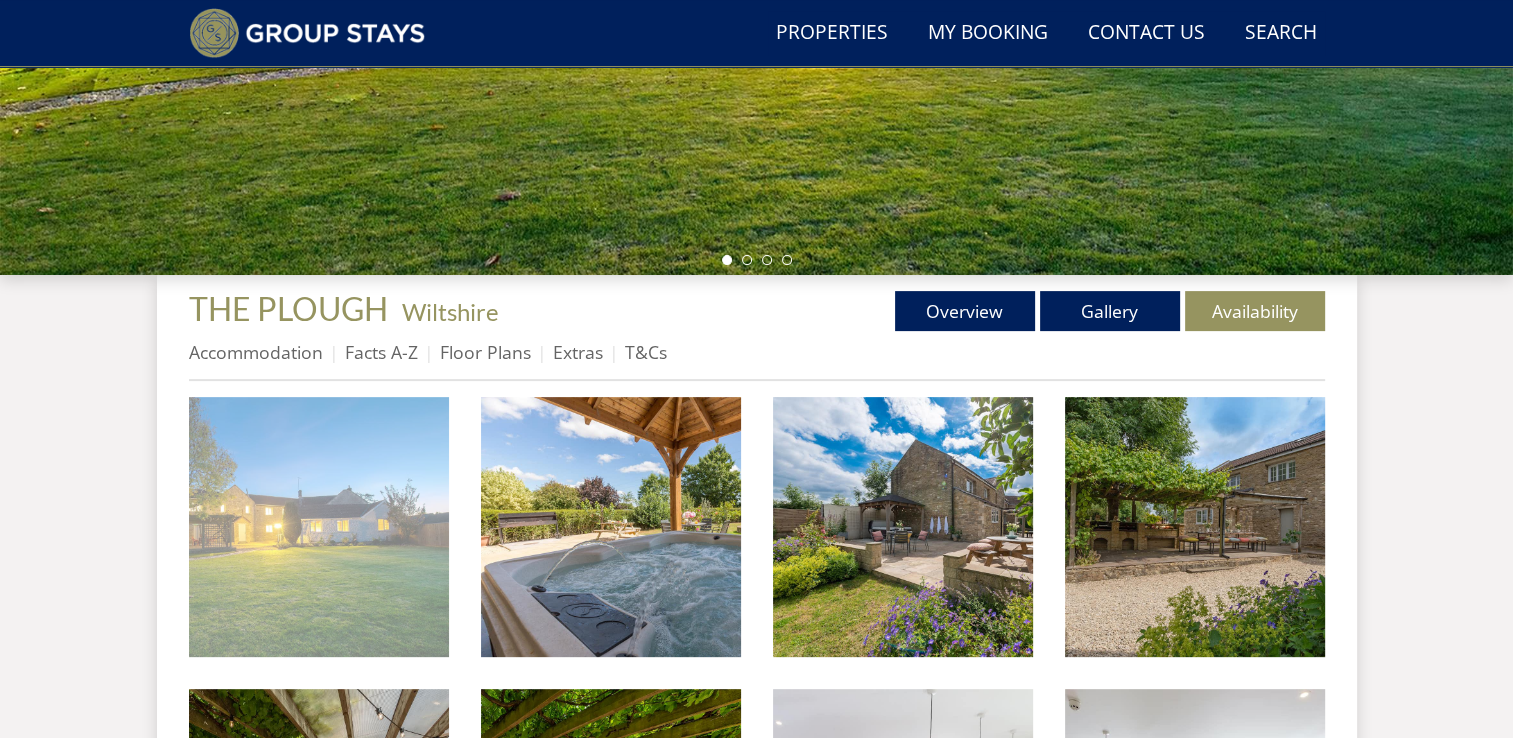 click at bounding box center (319, 527) 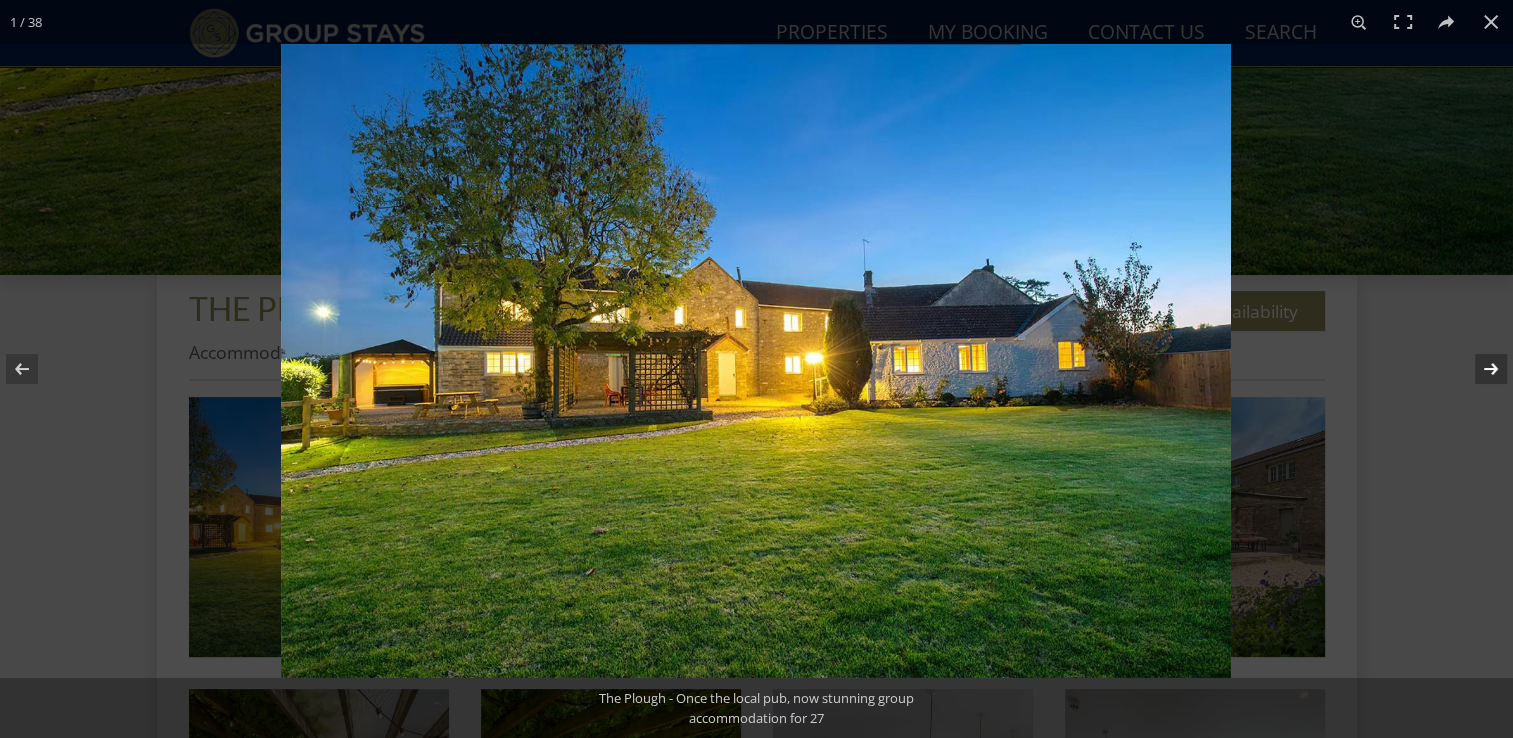 click at bounding box center [1478, 369] 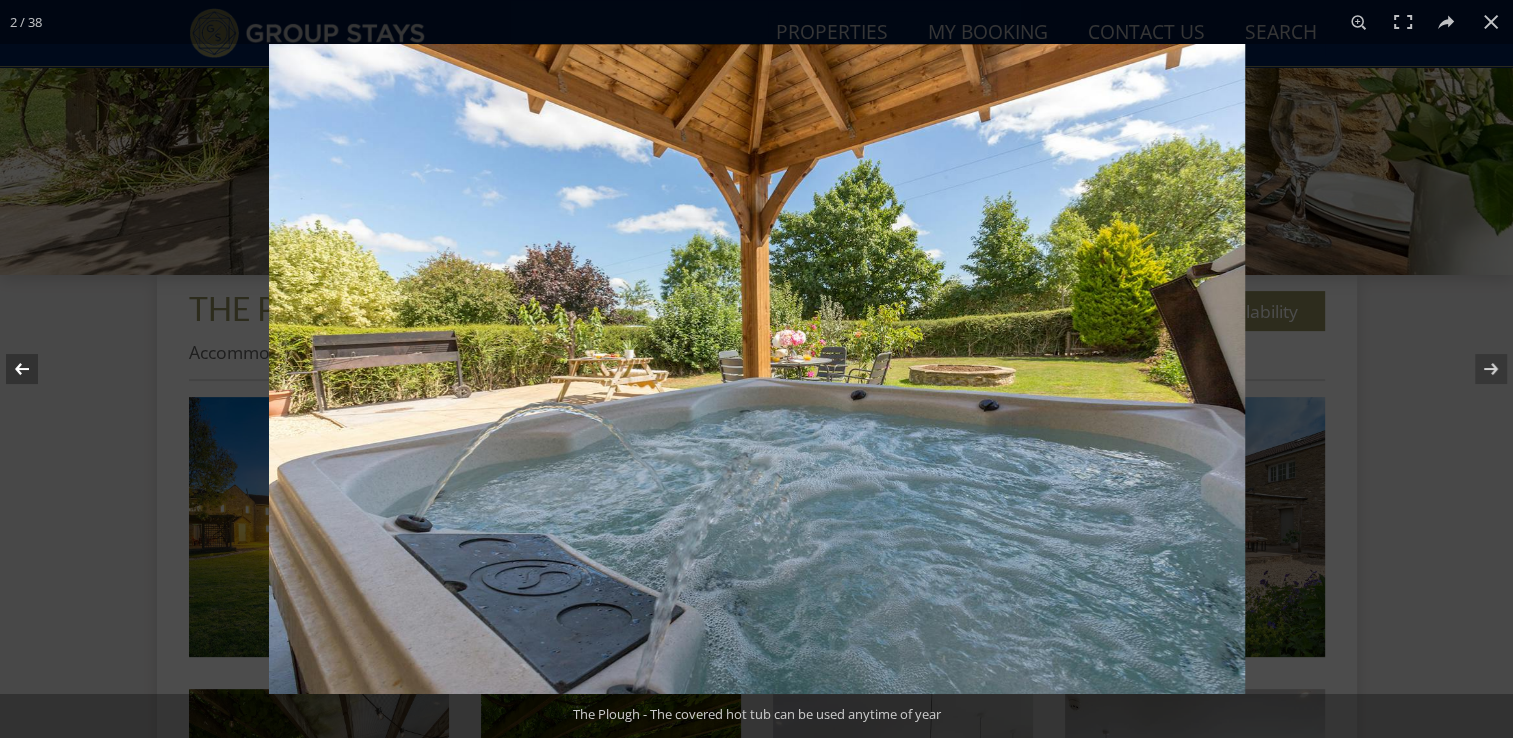 click at bounding box center [35, 369] 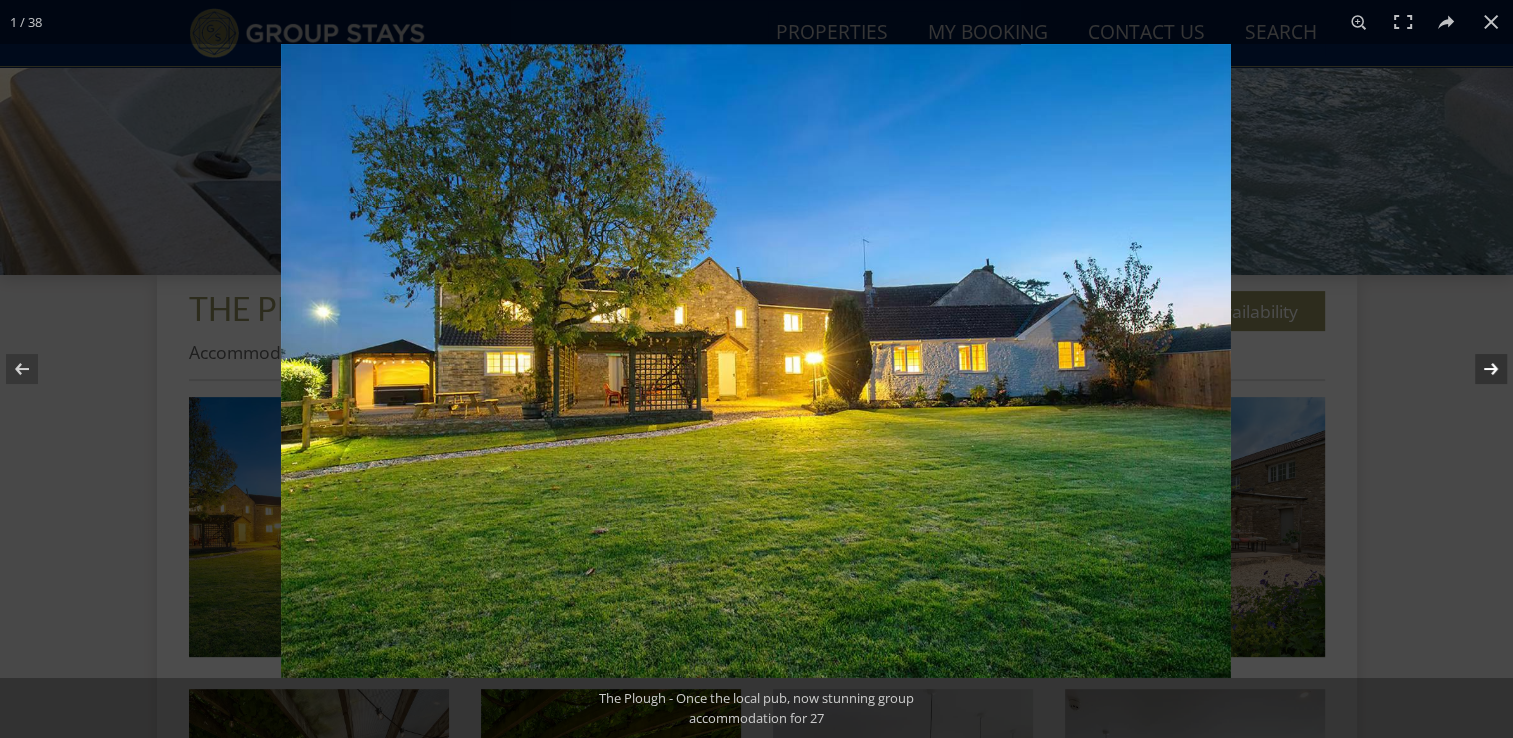 click at bounding box center [1478, 369] 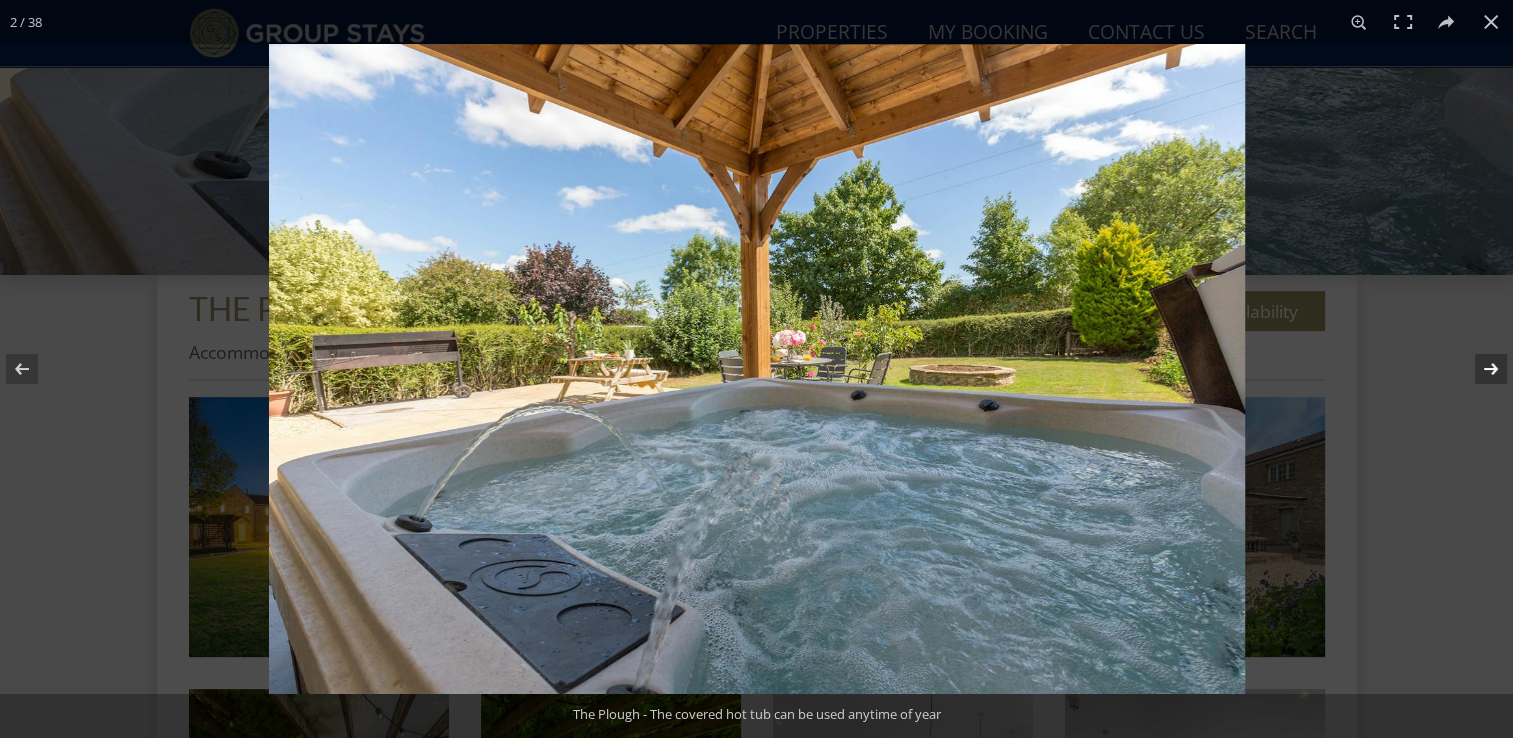 click at bounding box center [1478, 369] 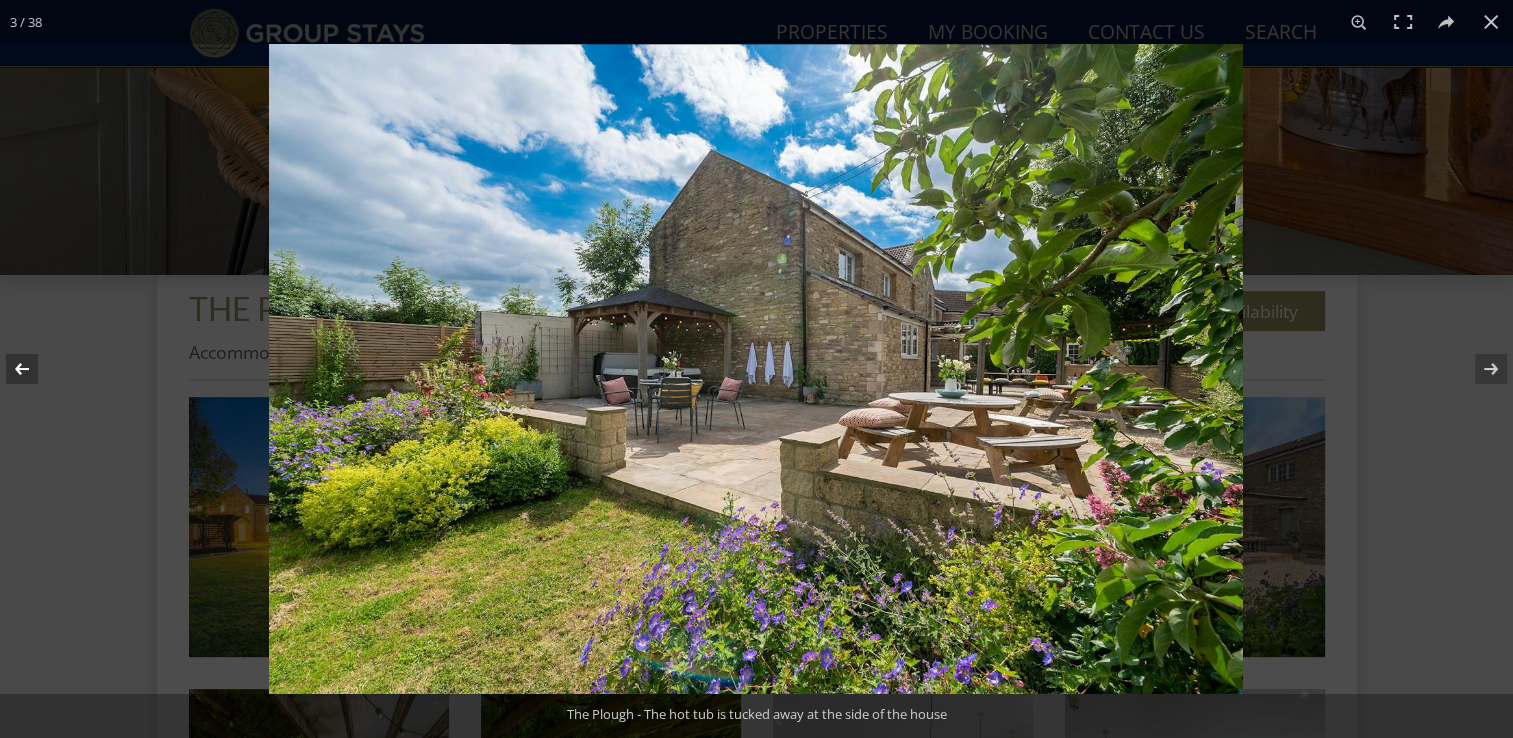 click at bounding box center (35, 369) 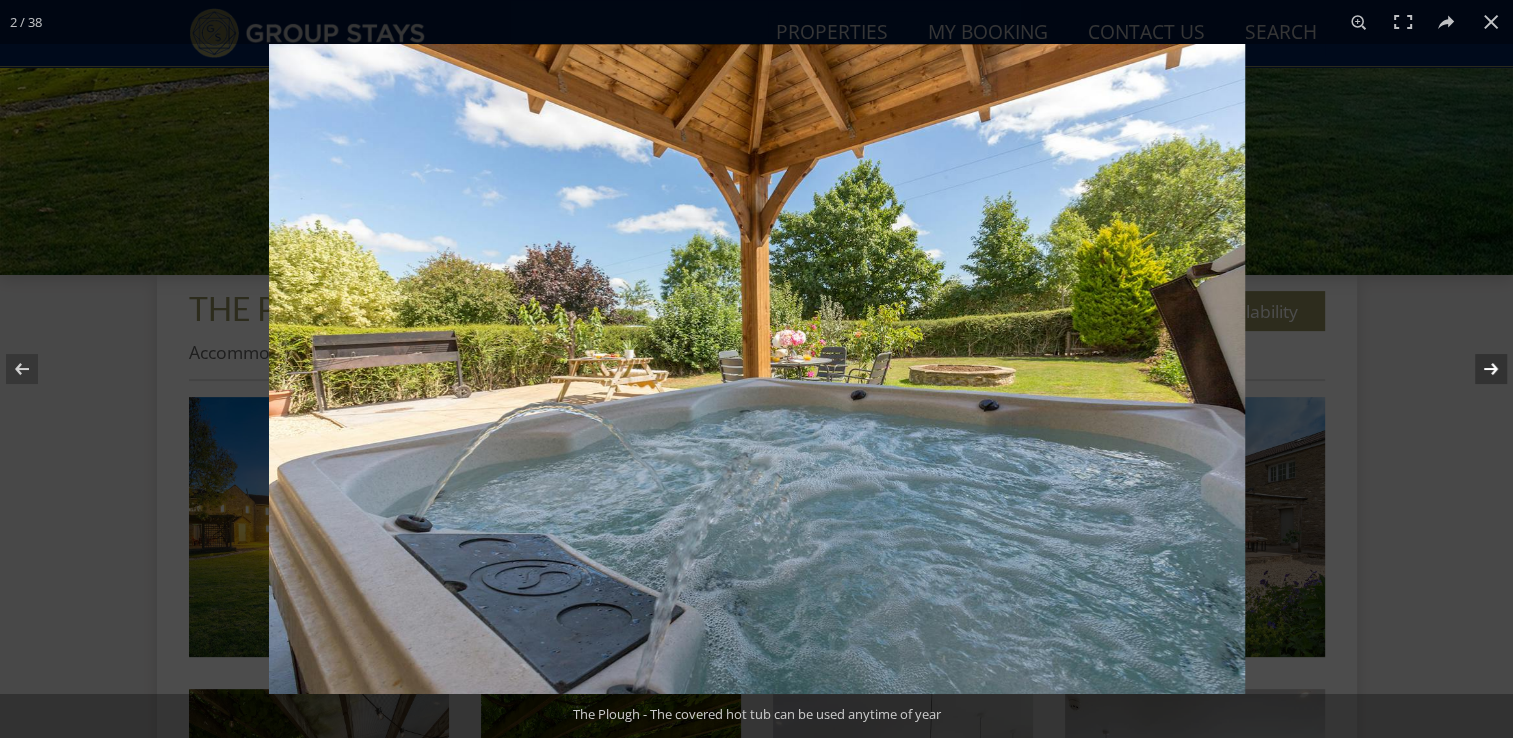click at bounding box center (1478, 369) 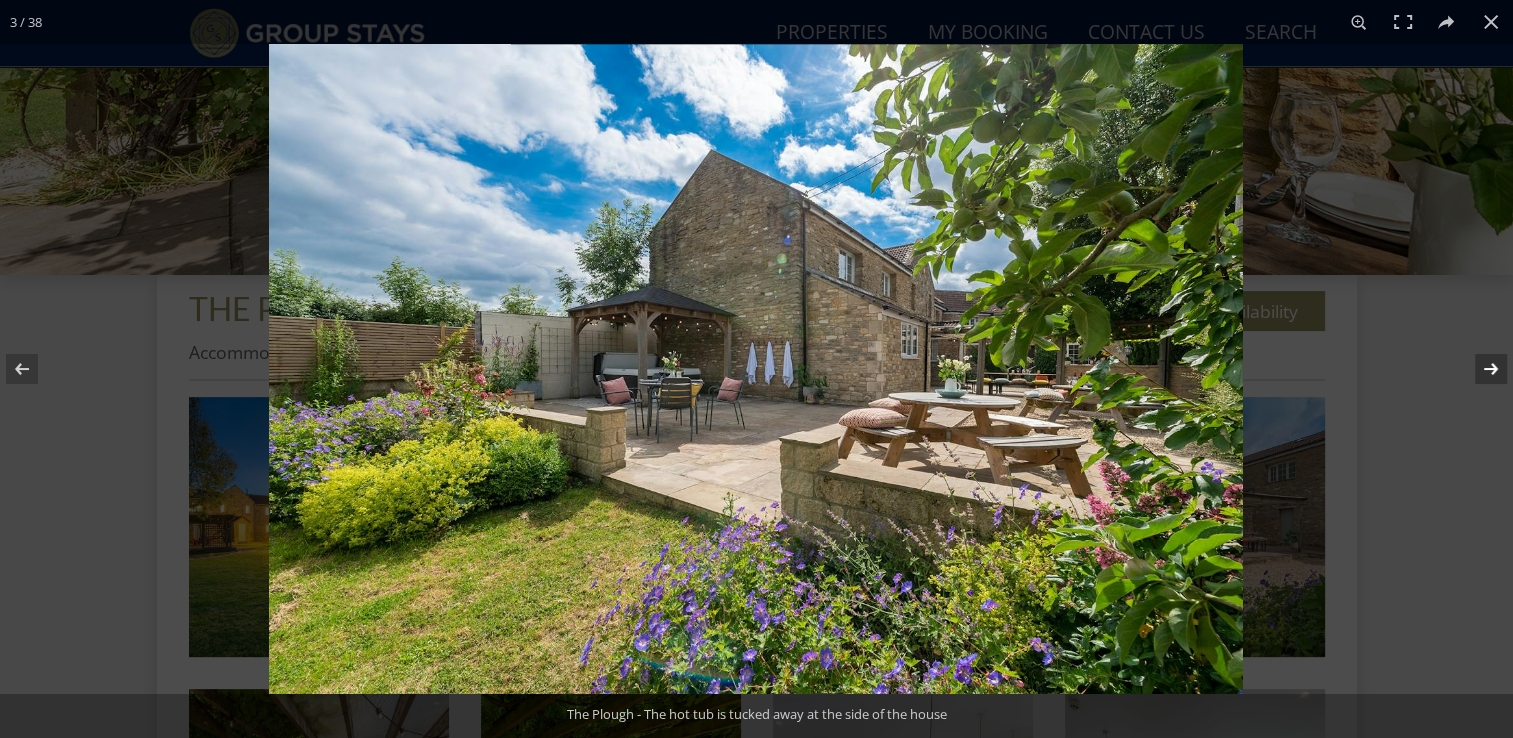 click at bounding box center (1478, 369) 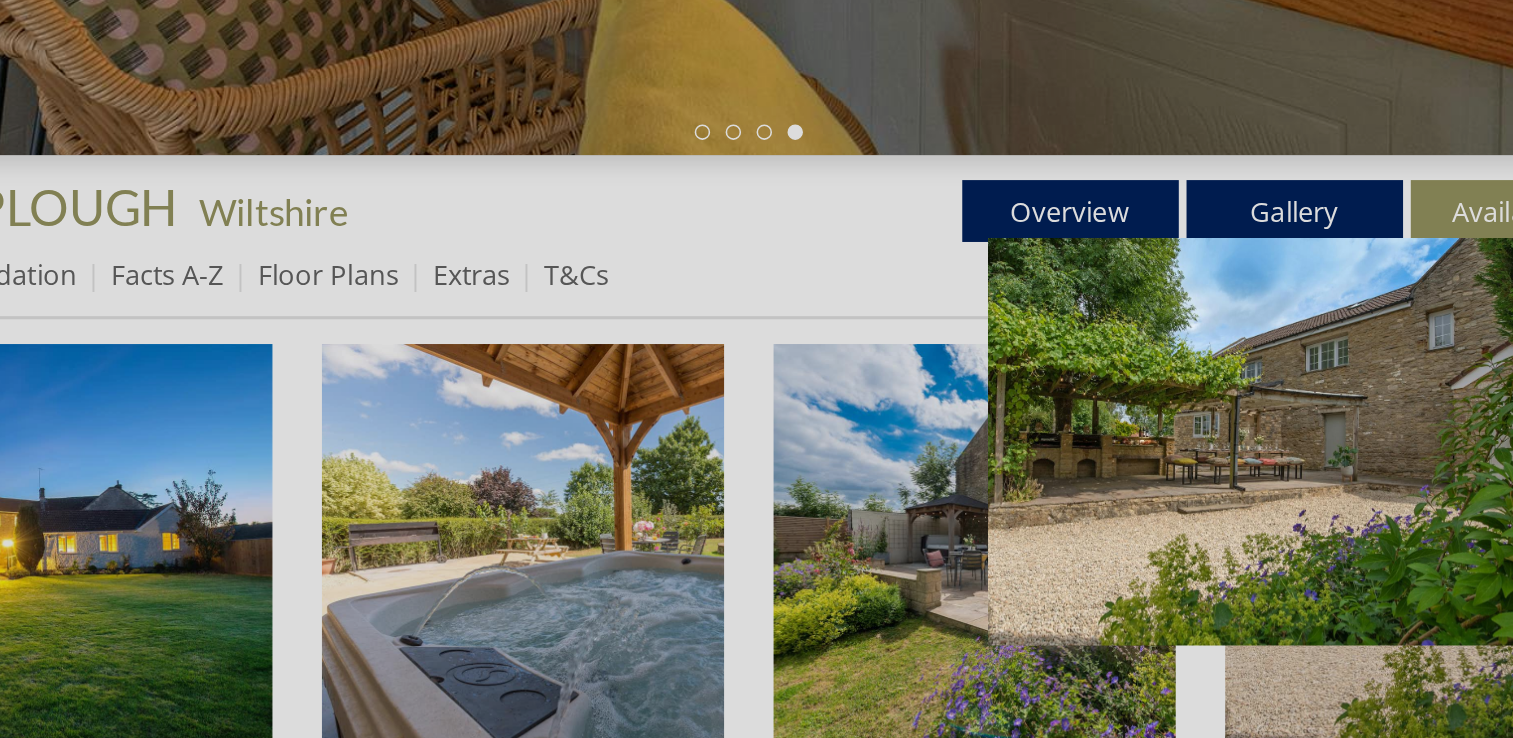 scroll, scrollTop: 545, scrollLeft: 0, axis: vertical 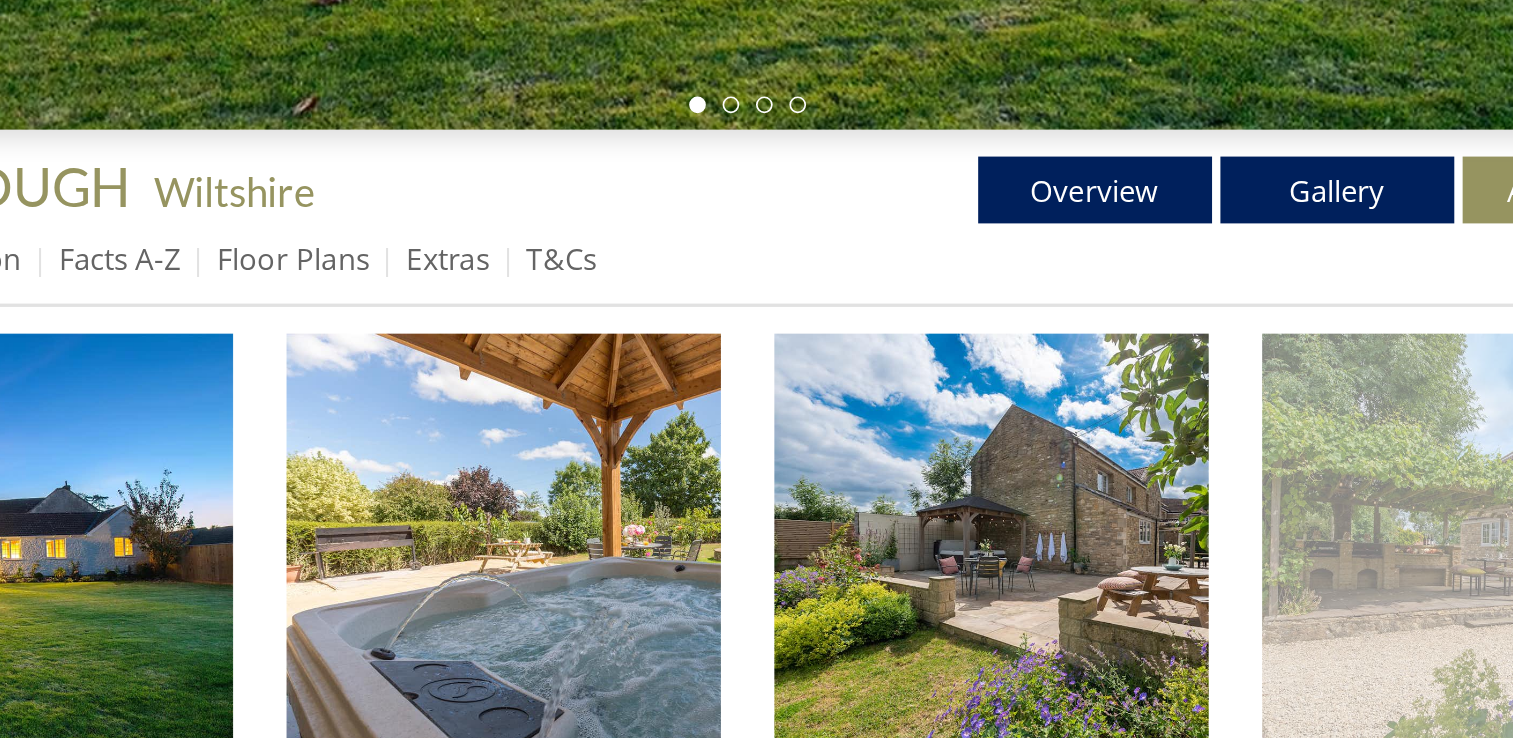 click at bounding box center (1195, 518) 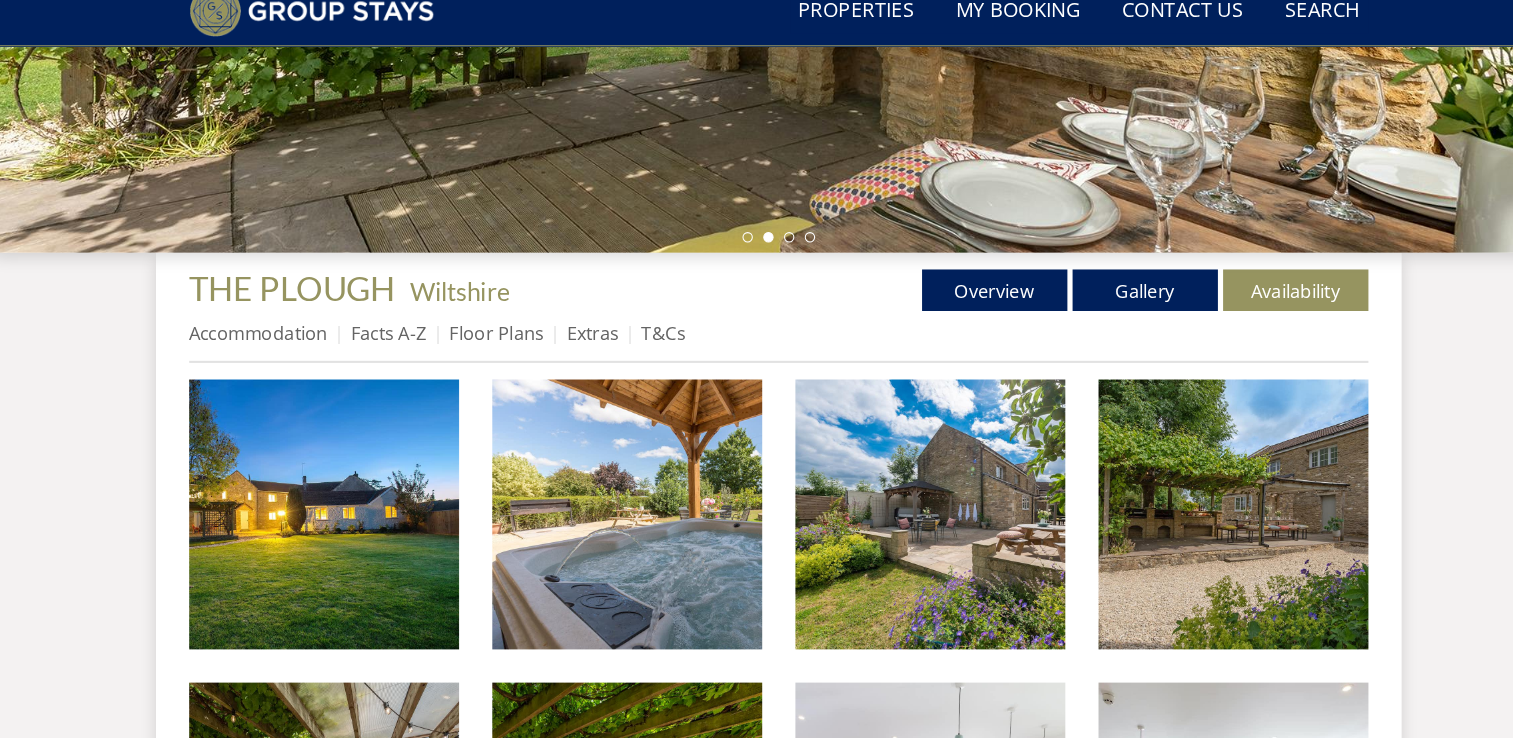 scroll, scrollTop: 545, scrollLeft: 0, axis: vertical 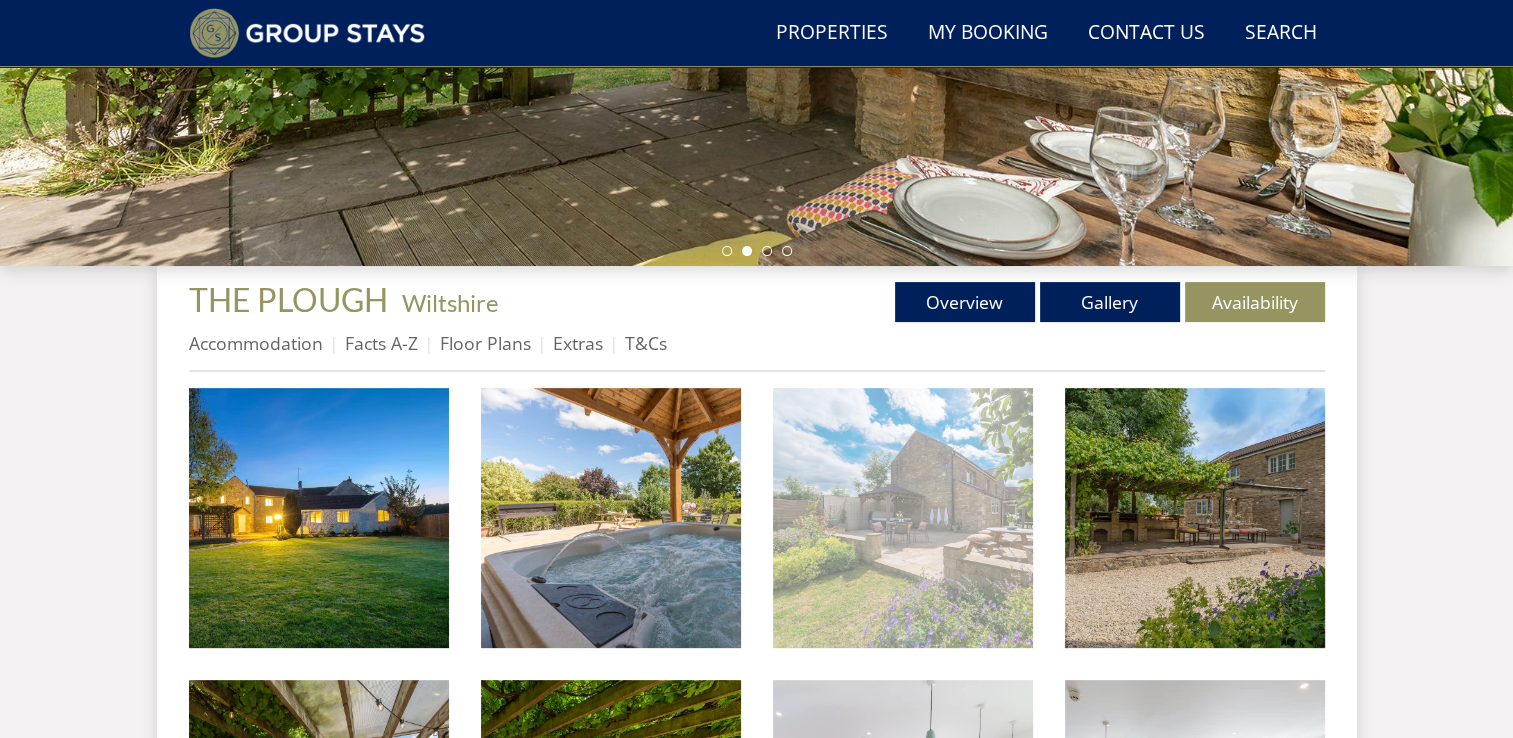 click at bounding box center [903, 518] 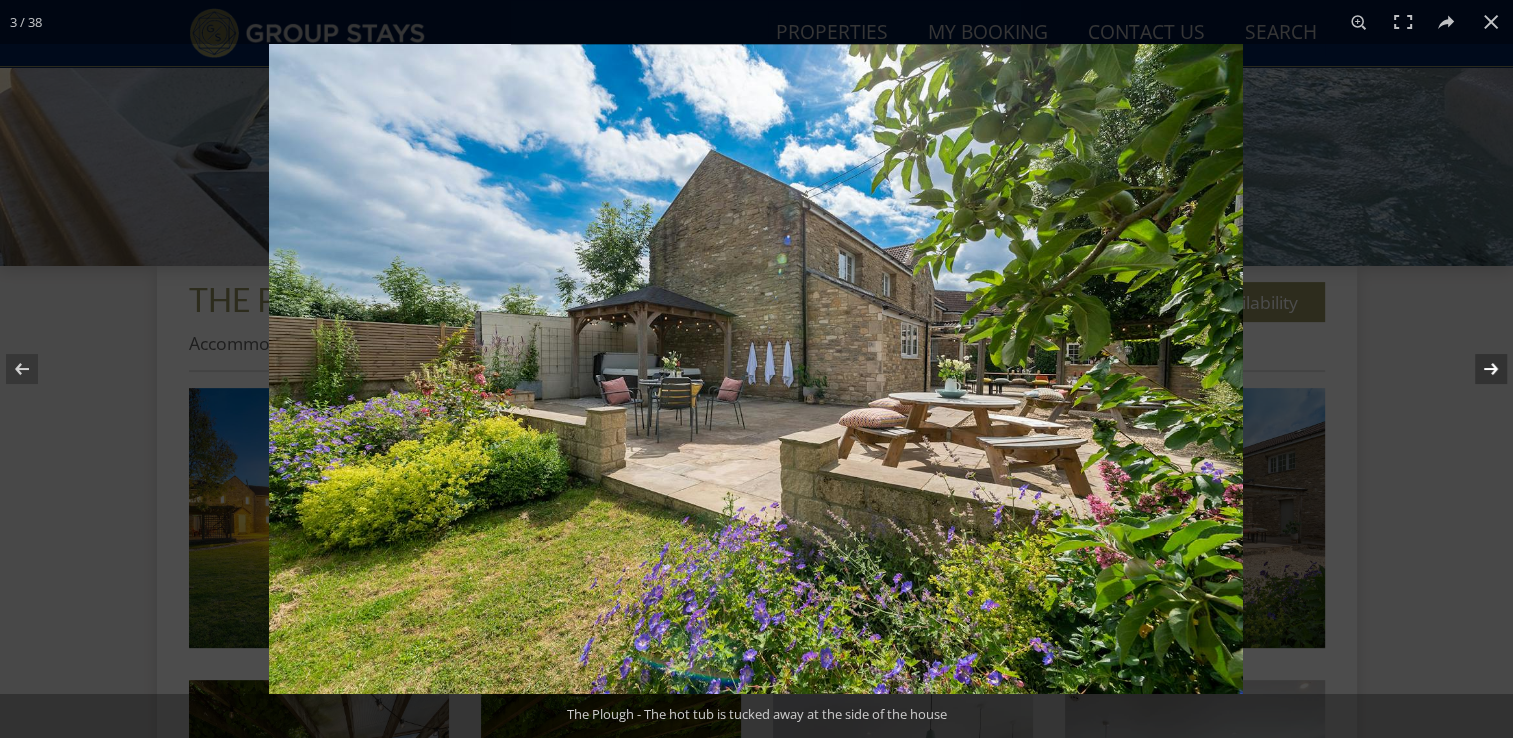 click at bounding box center (1478, 369) 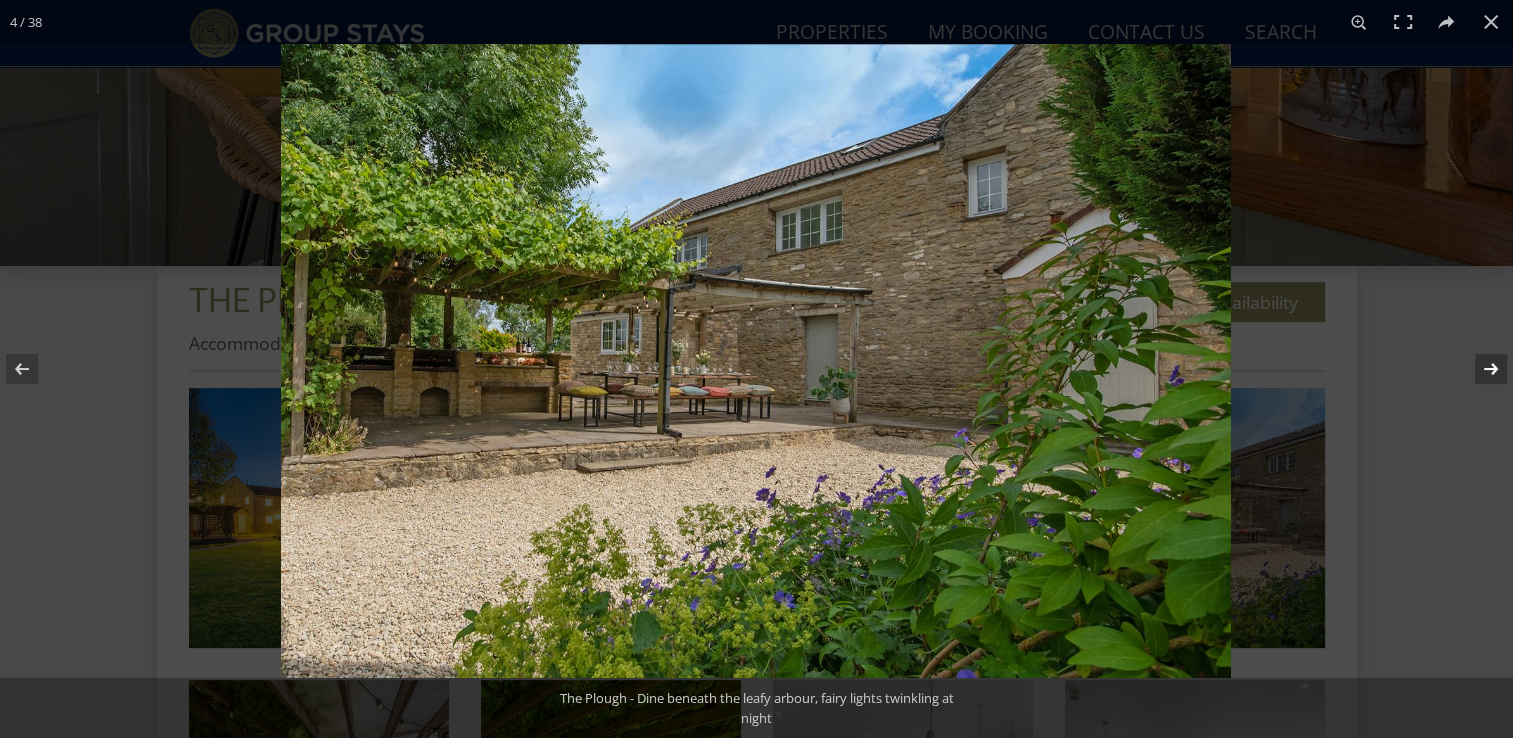 click at bounding box center (1478, 369) 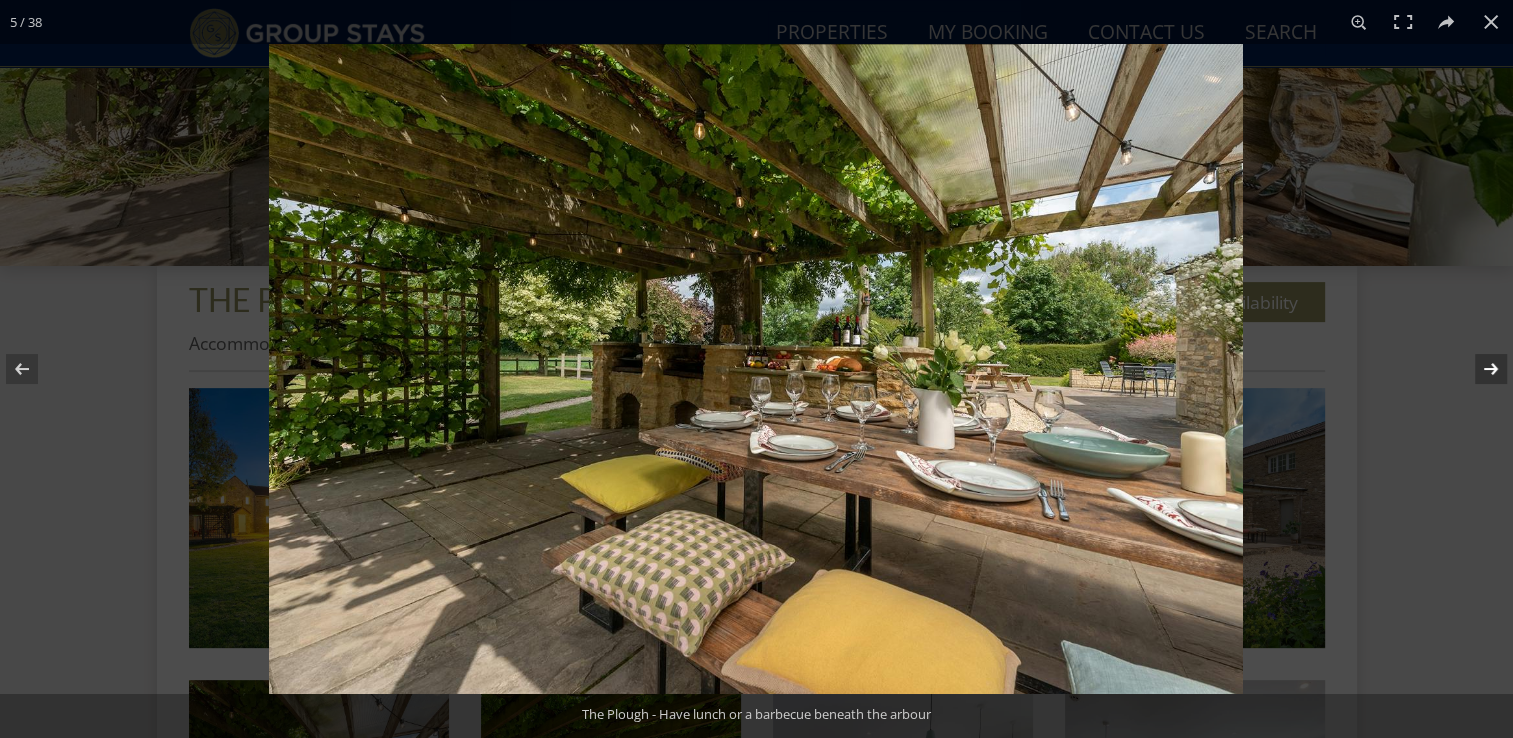 click at bounding box center [1478, 369] 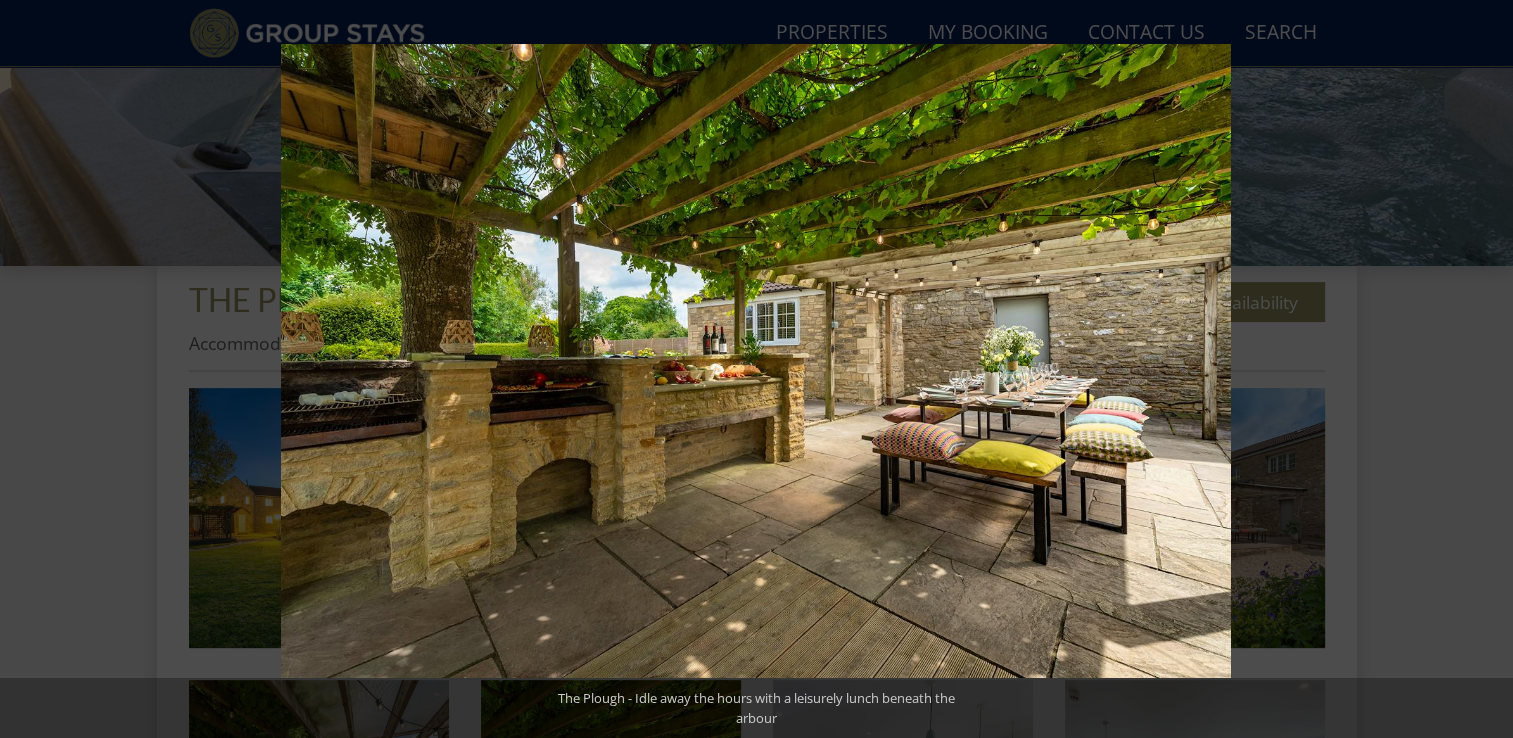 click at bounding box center [1478, 369] 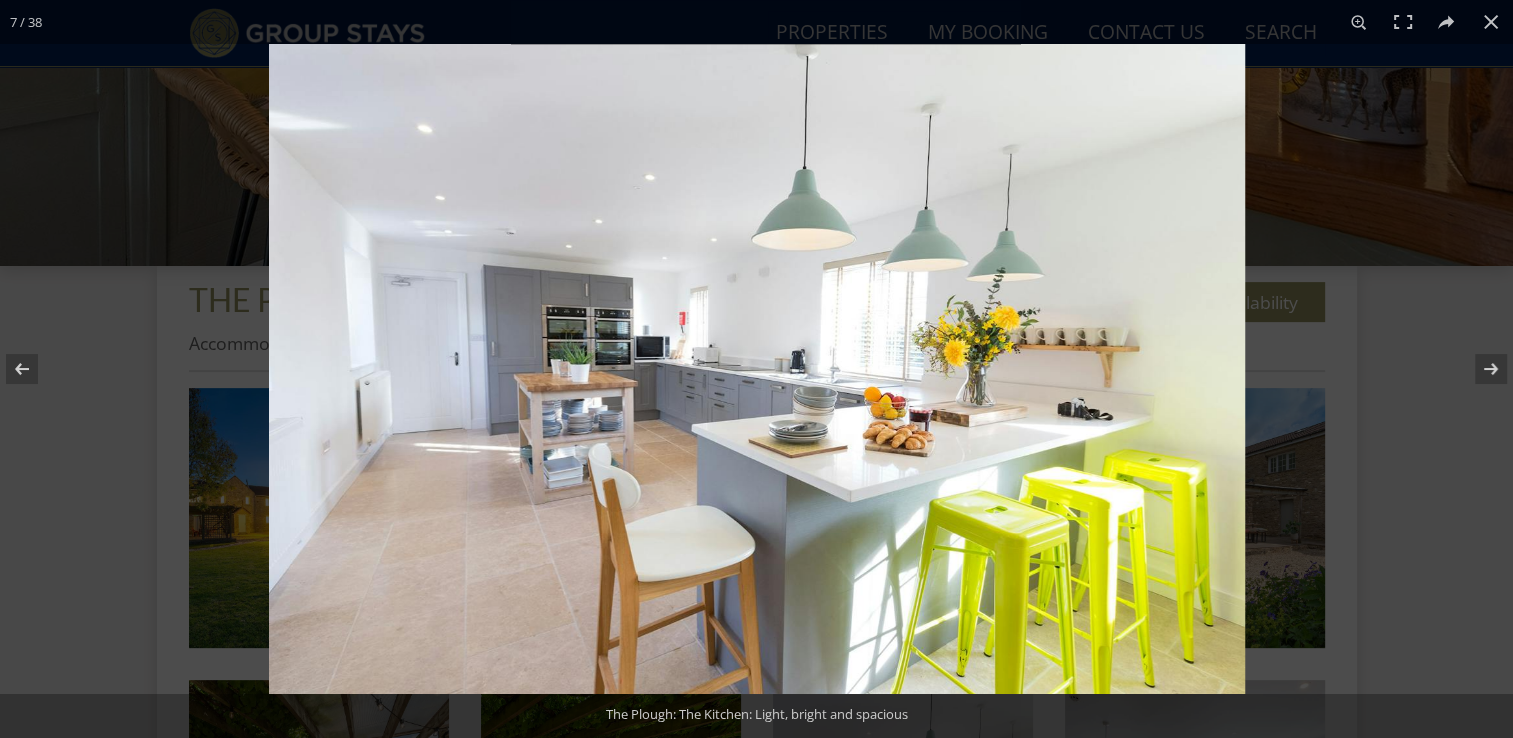 click at bounding box center [757, 369] 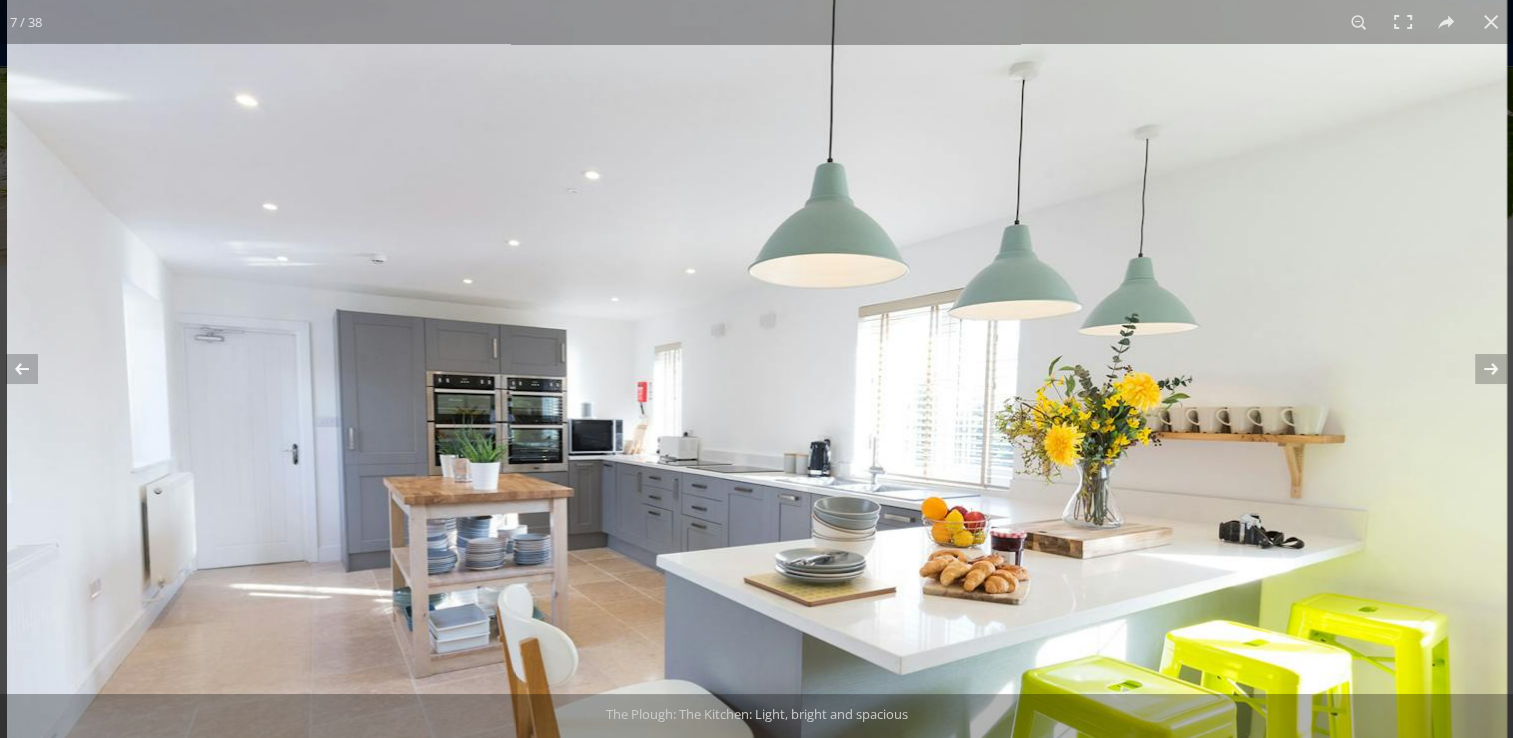 click at bounding box center (757, 469) 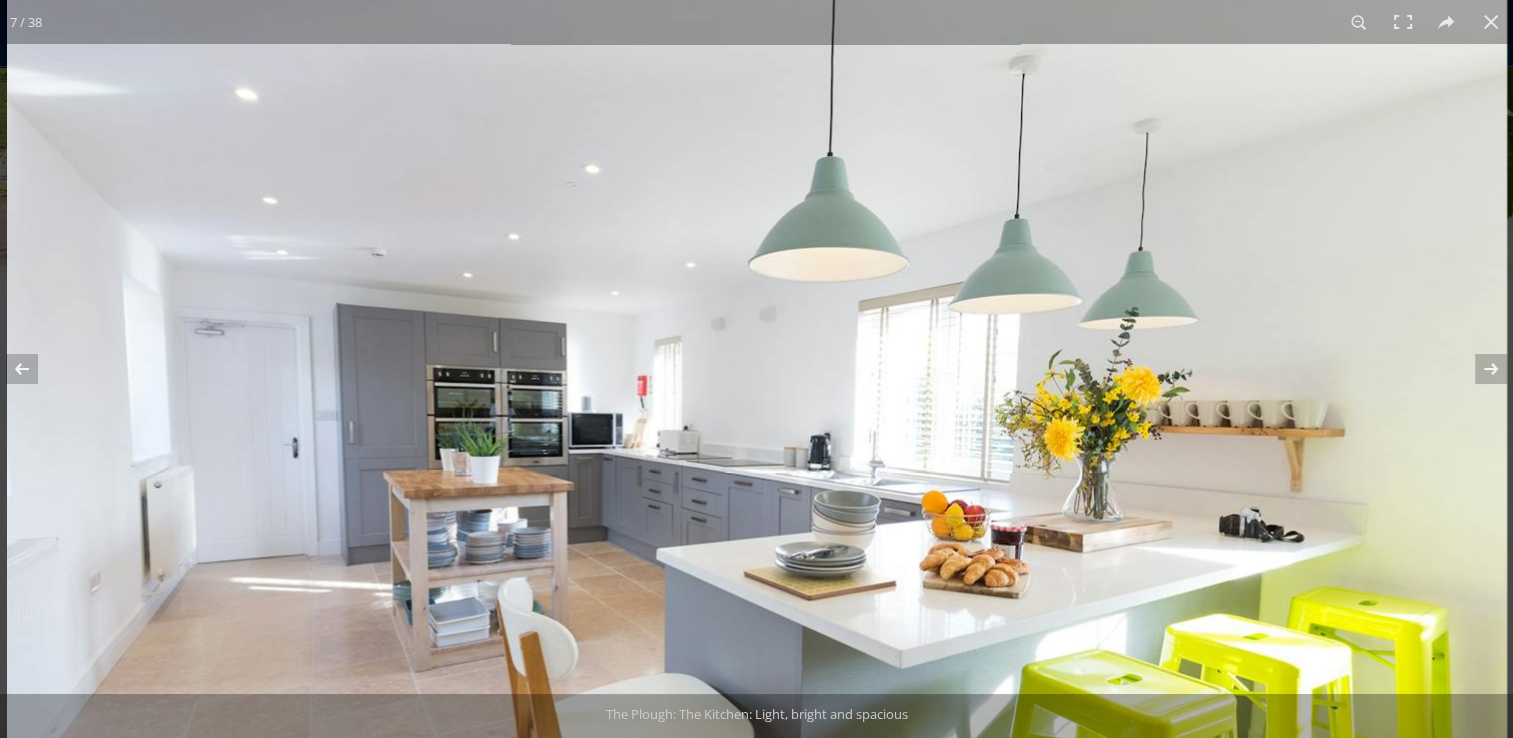 click at bounding box center (757, 463) 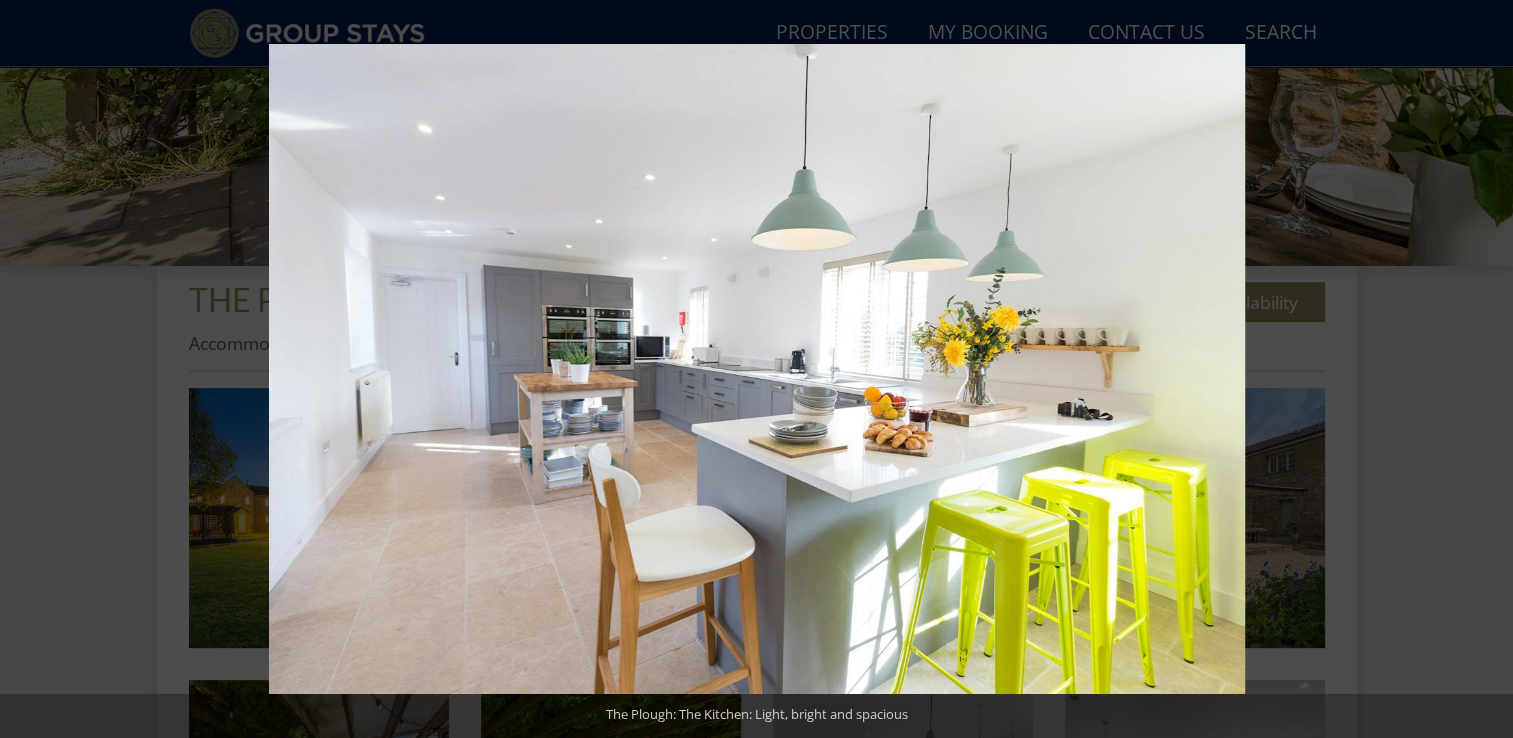 click at bounding box center (757, 369) 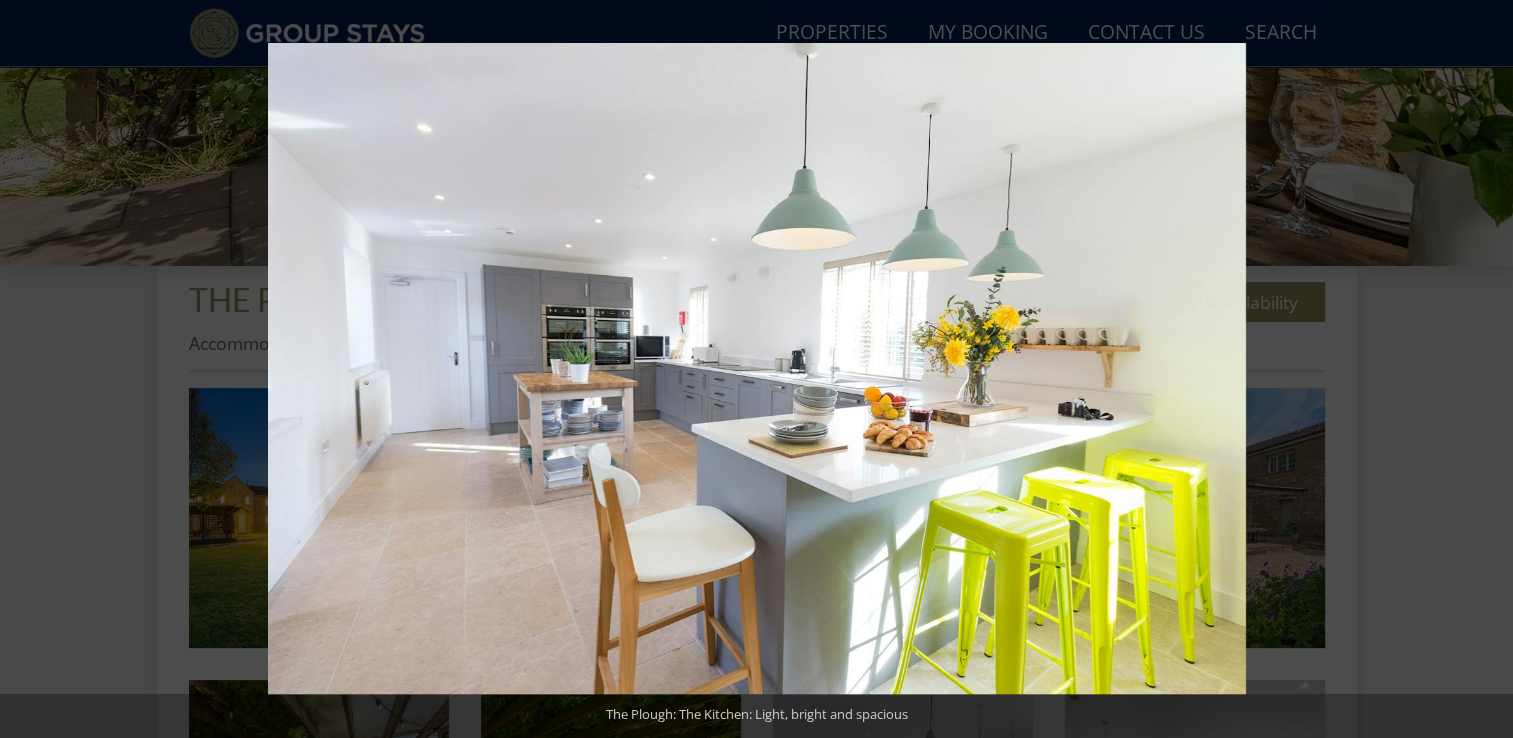 click at bounding box center (757, 368) 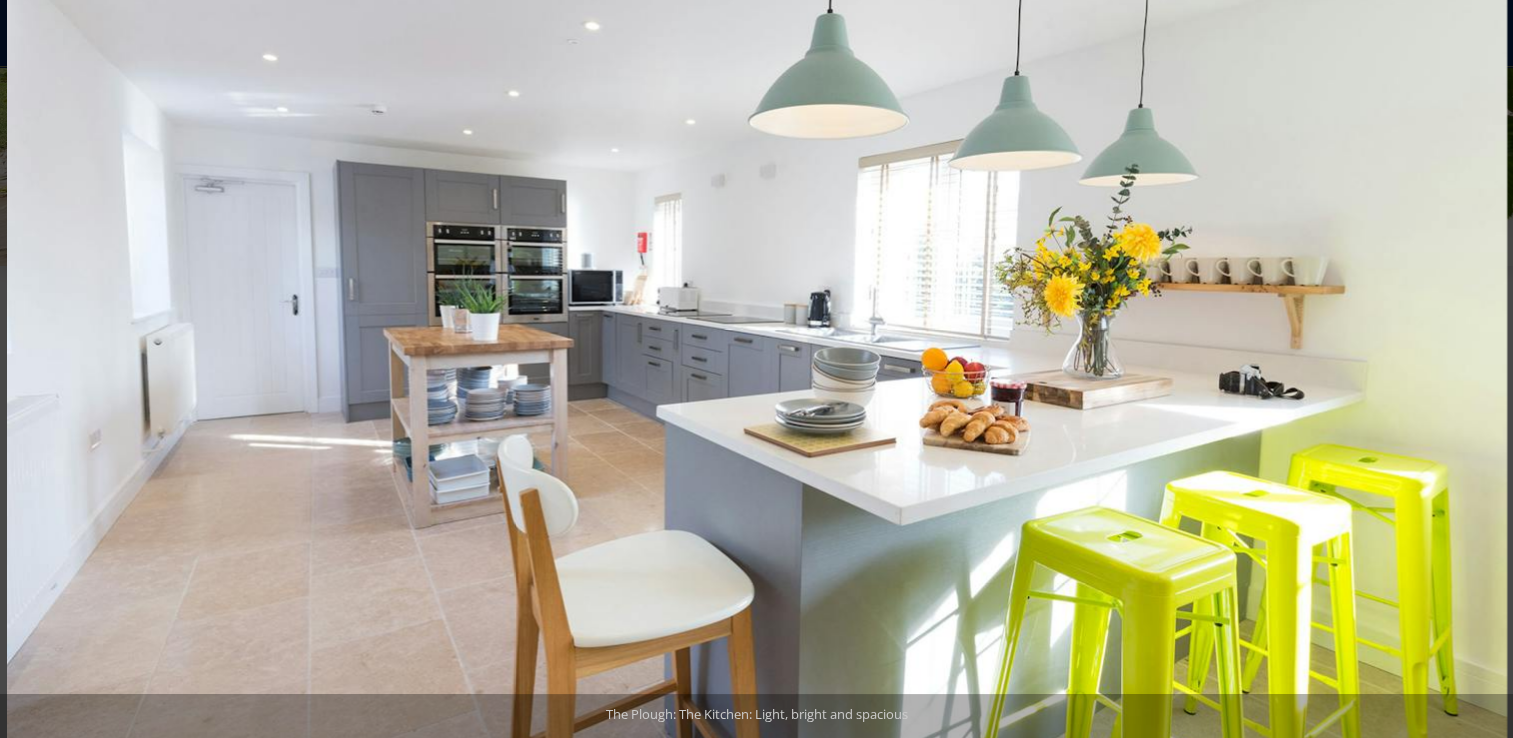 click at bounding box center [757, 320] 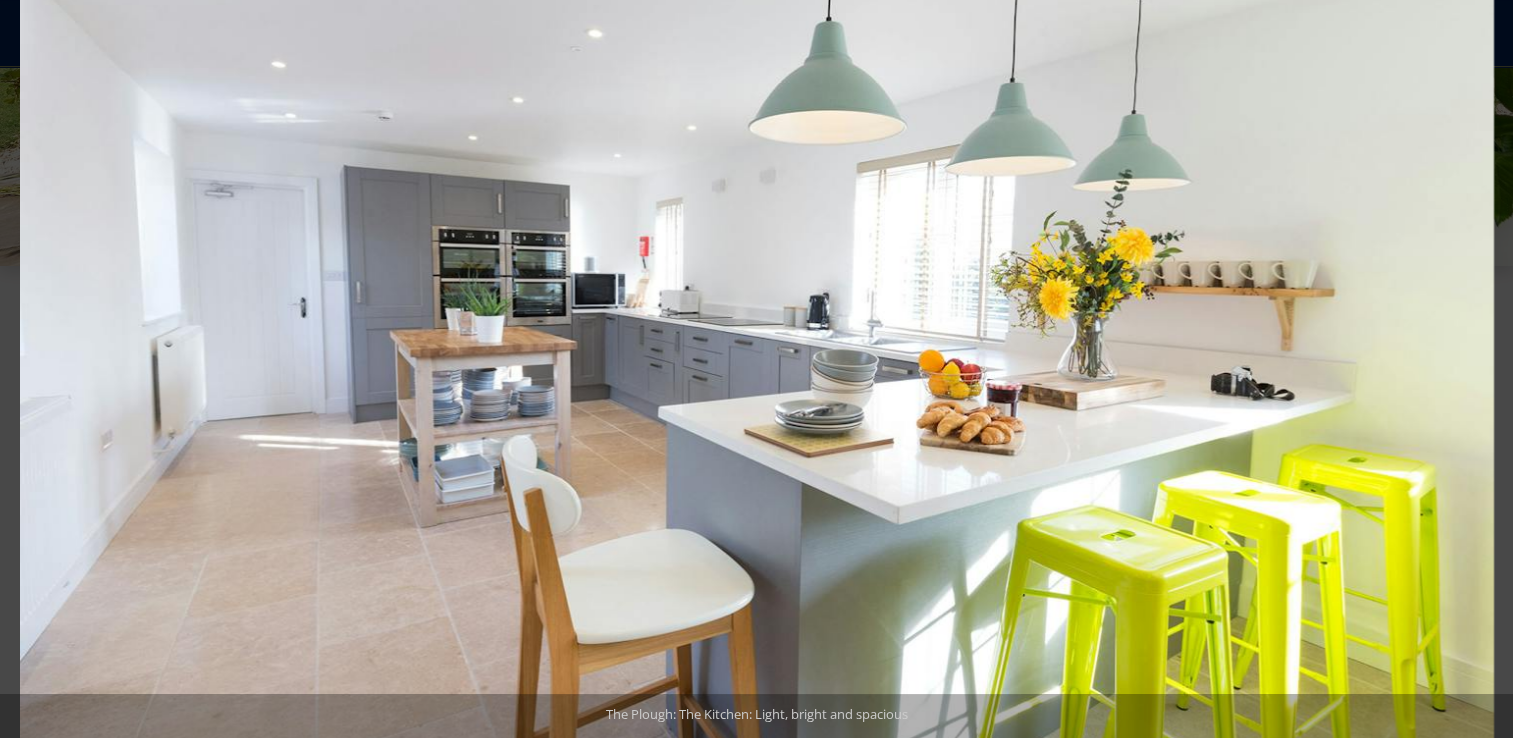 click at bounding box center [757, 322] 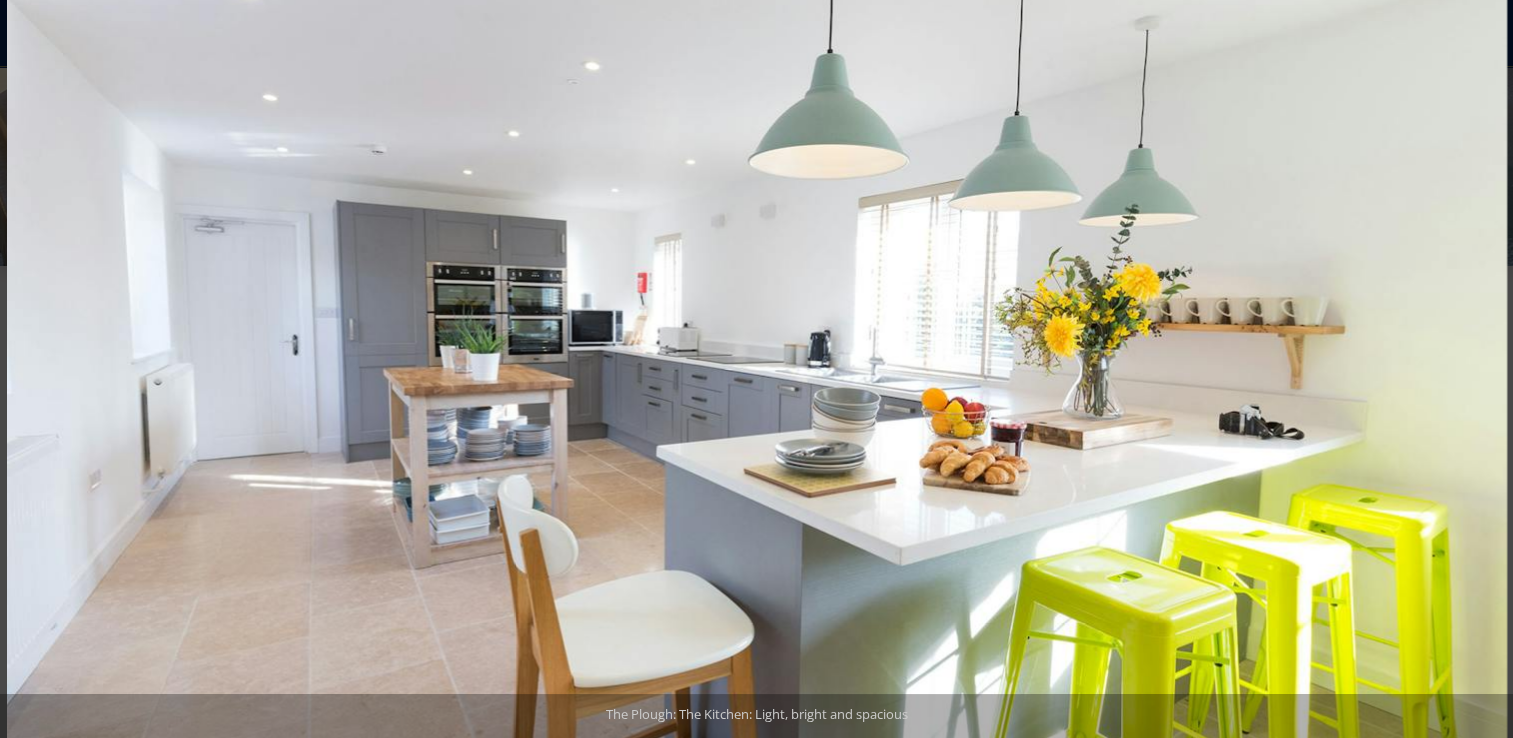 click at bounding box center (757, 360) 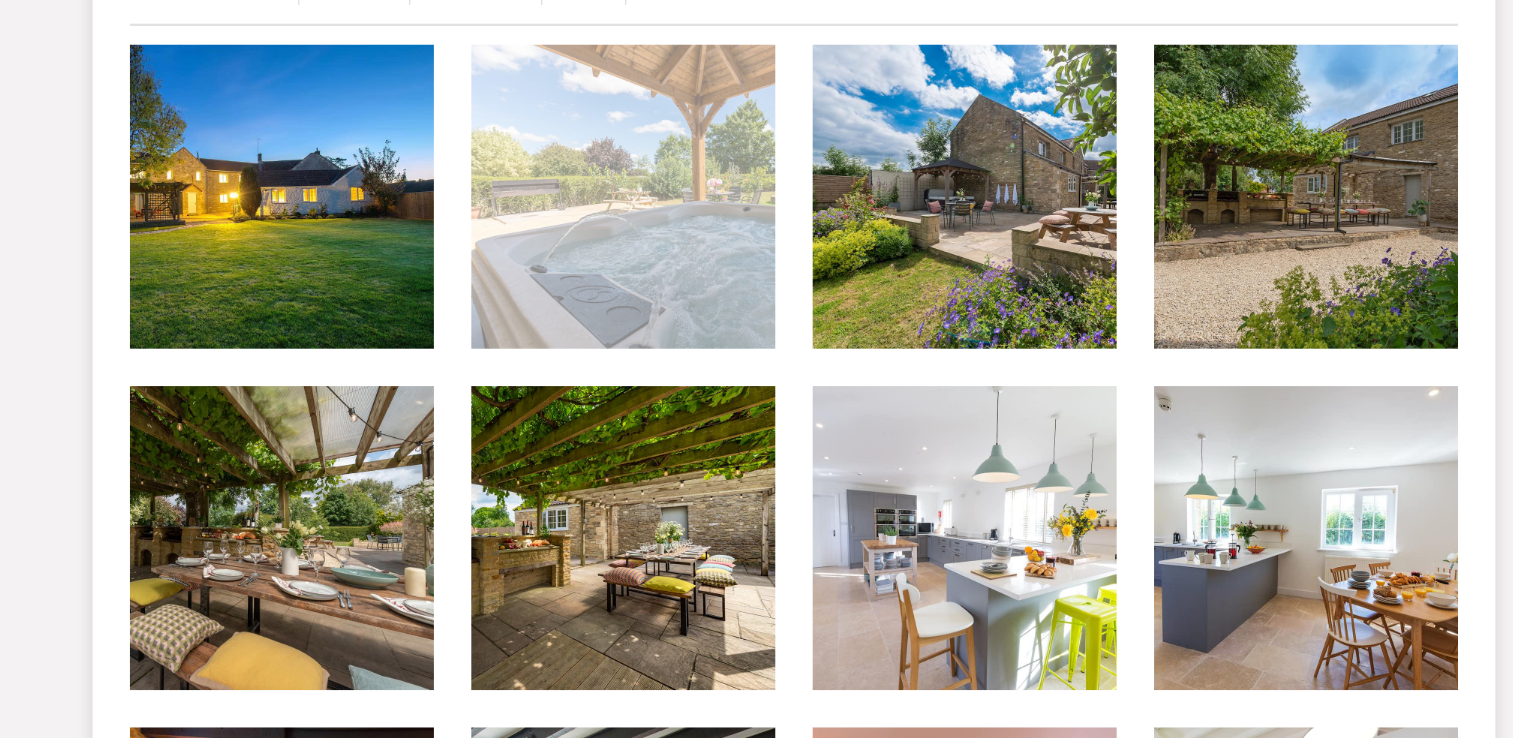 scroll, scrollTop: 795, scrollLeft: 0, axis: vertical 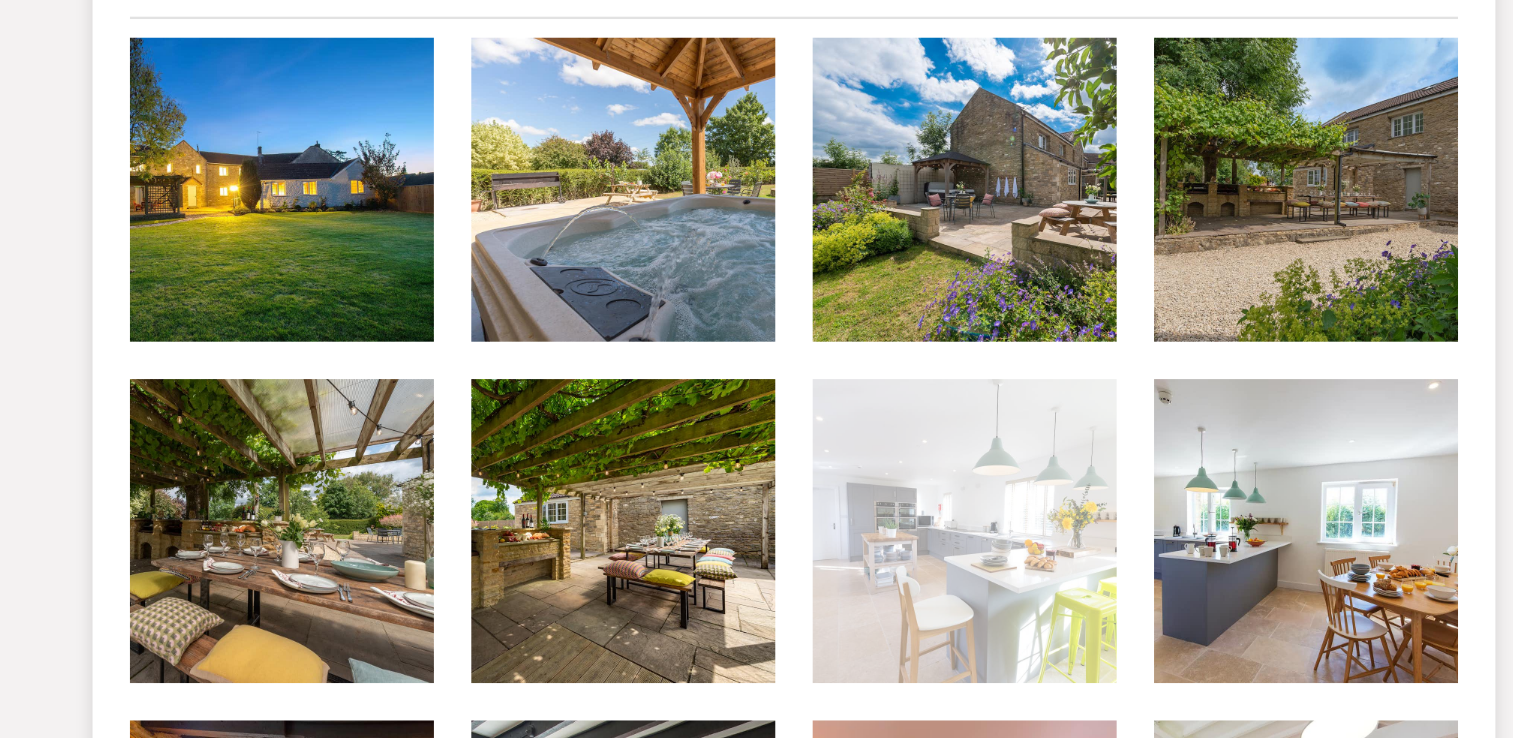 click at bounding box center [903, 560] 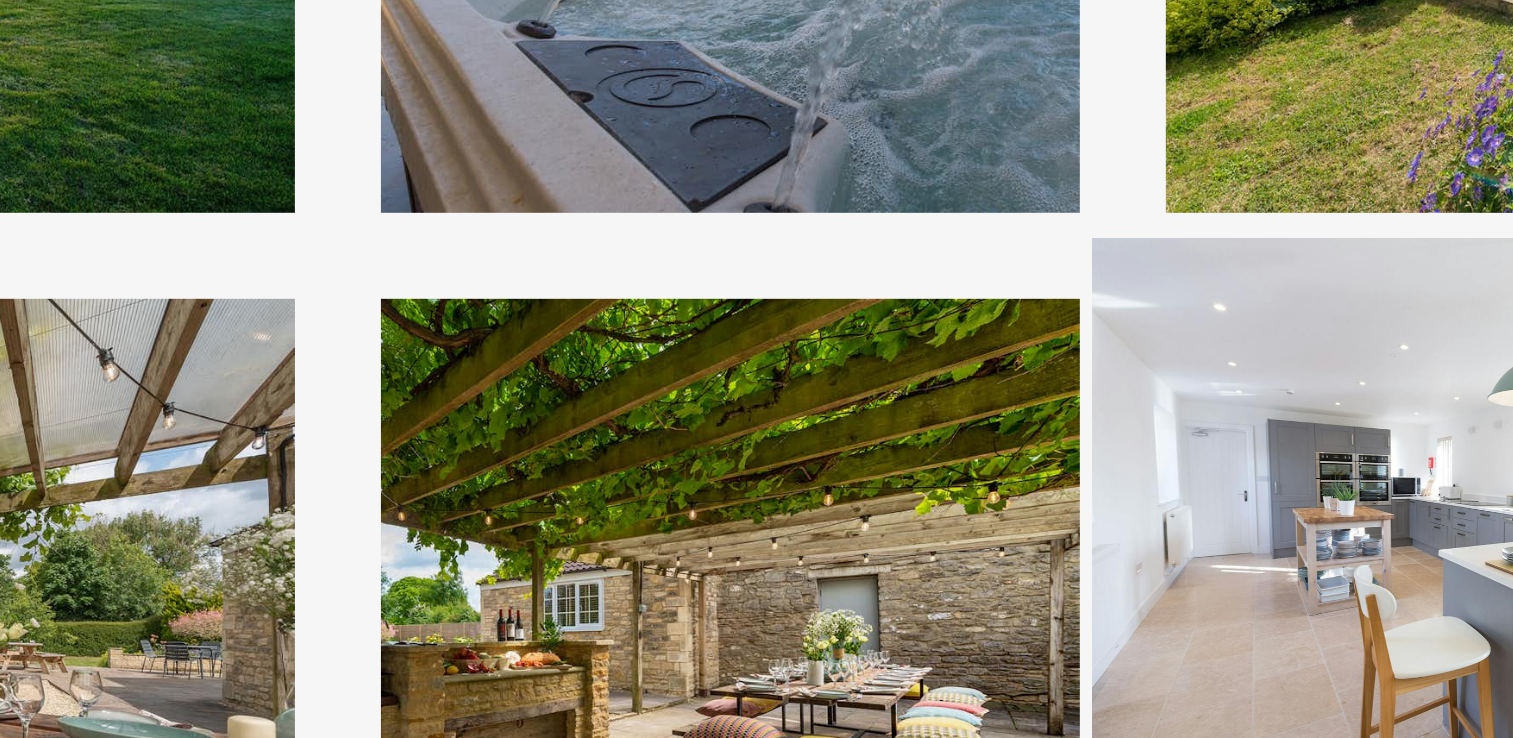 scroll, scrollTop: 794, scrollLeft: 0, axis: vertical 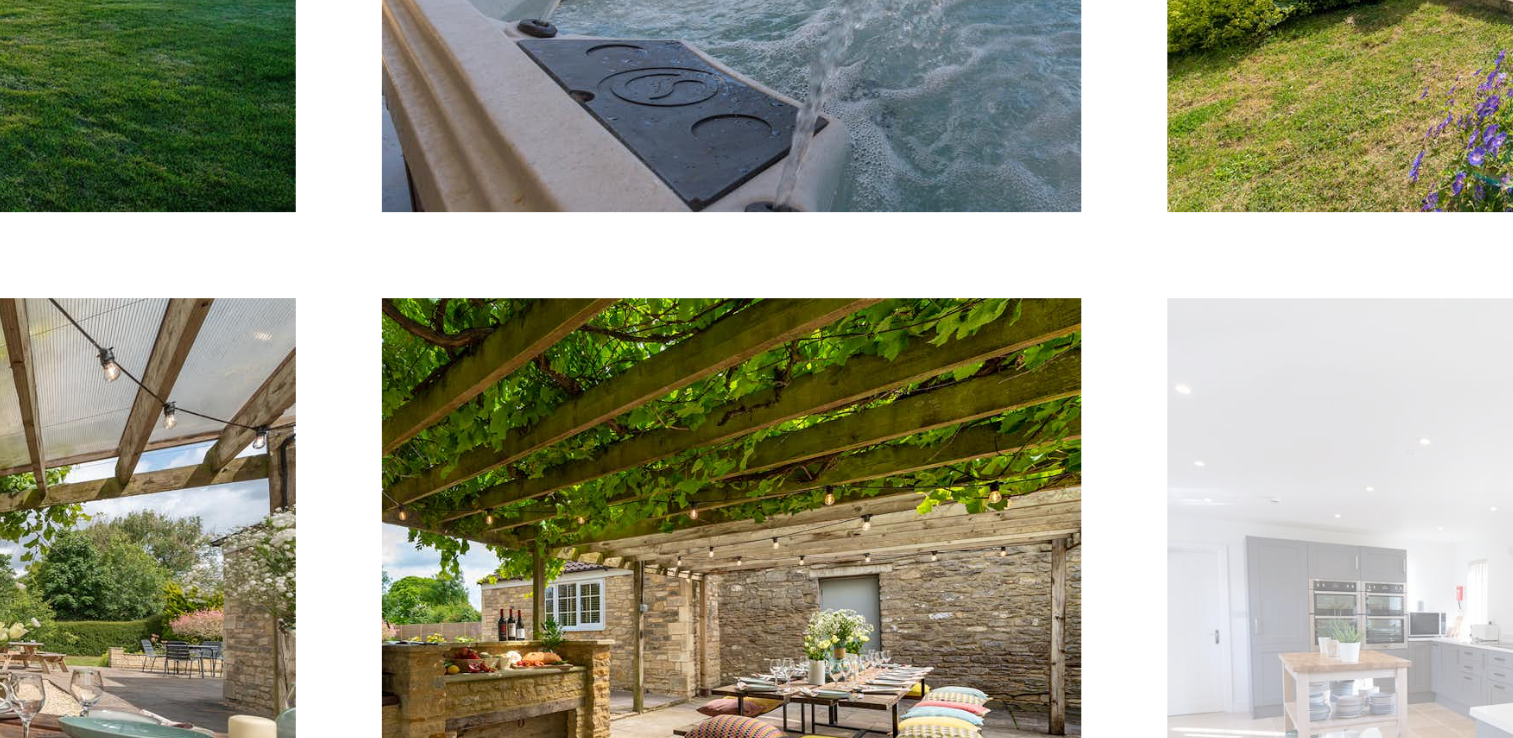 click at bounding box center (903, 561) 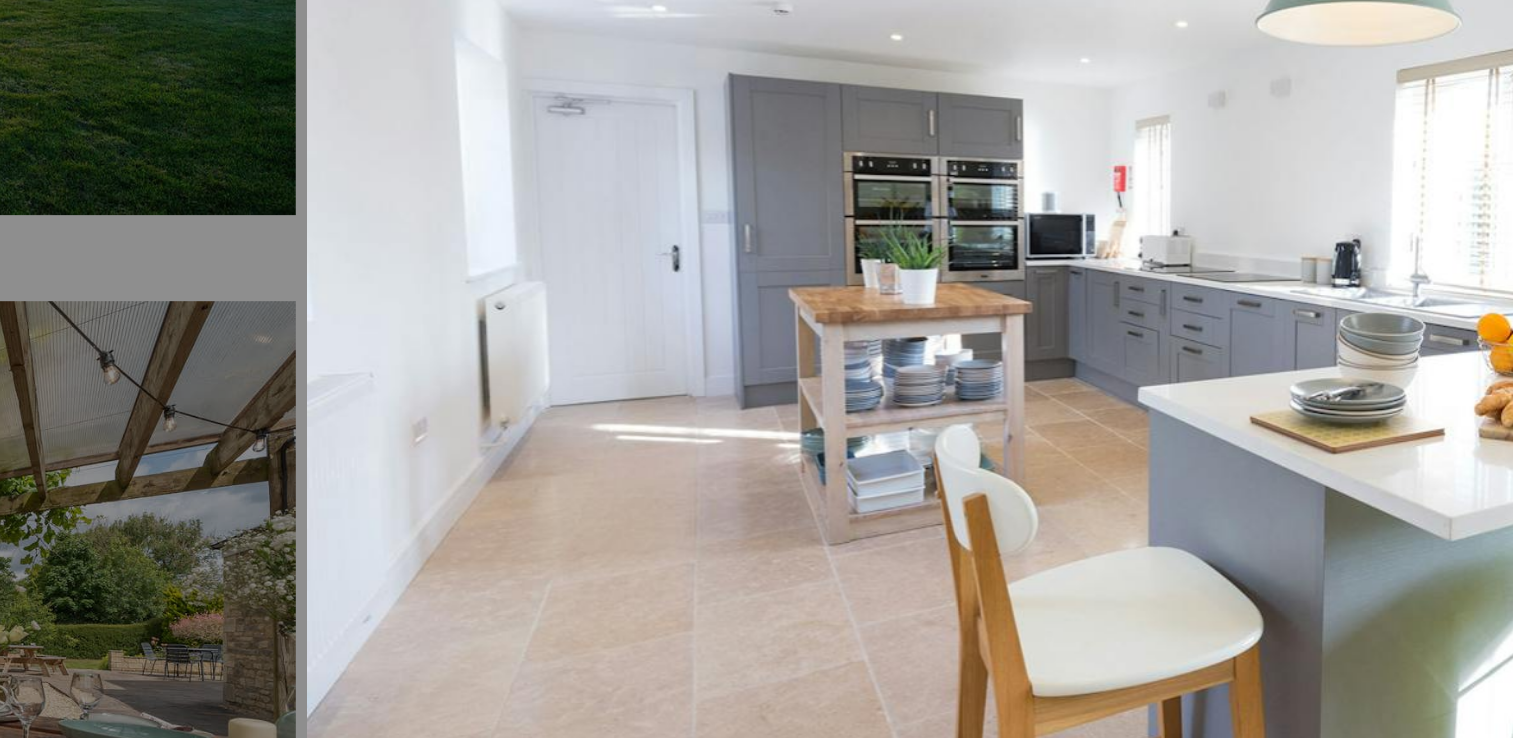 scroll, scrollTop: 794, scrollLeft: 0, axis: vertical 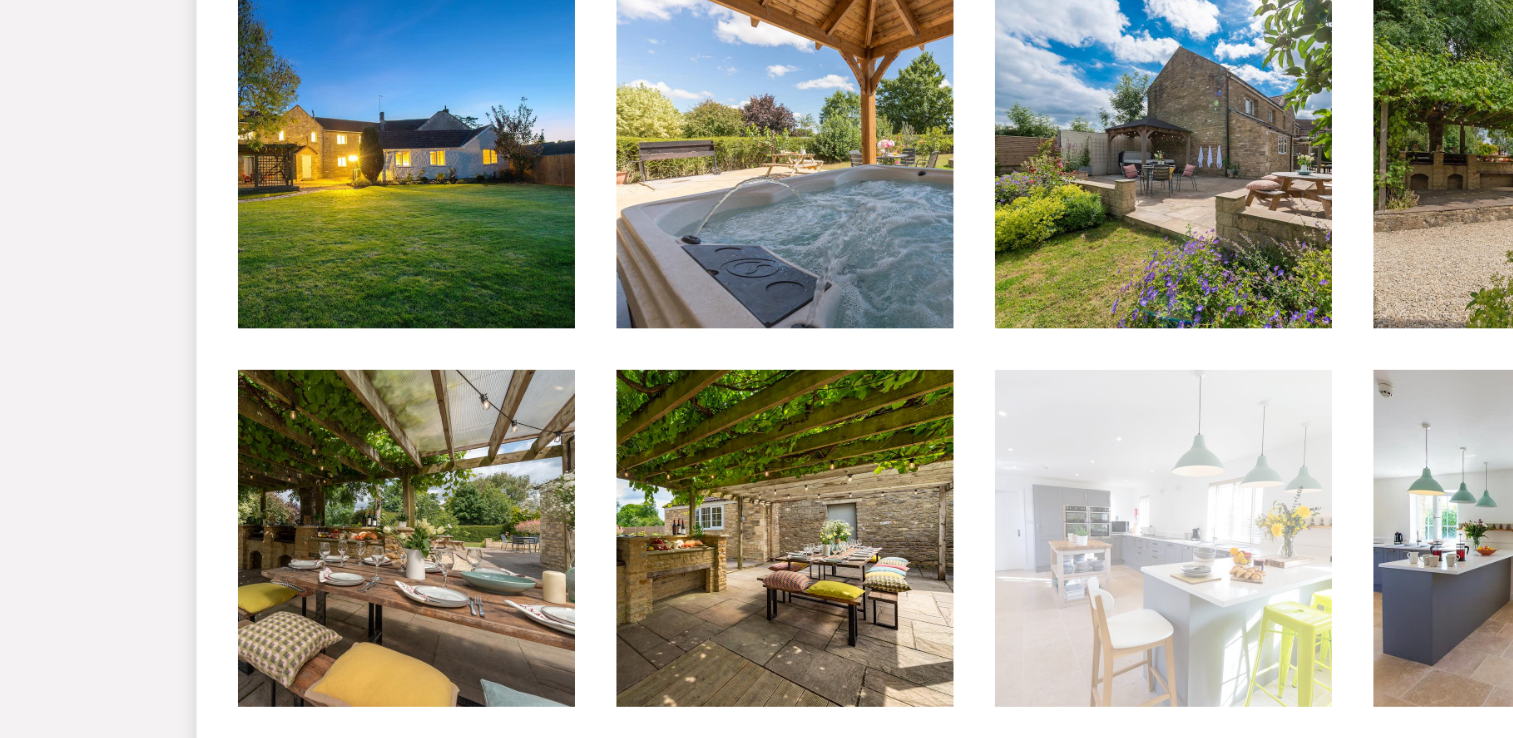 click at bounding box center (903, 561) 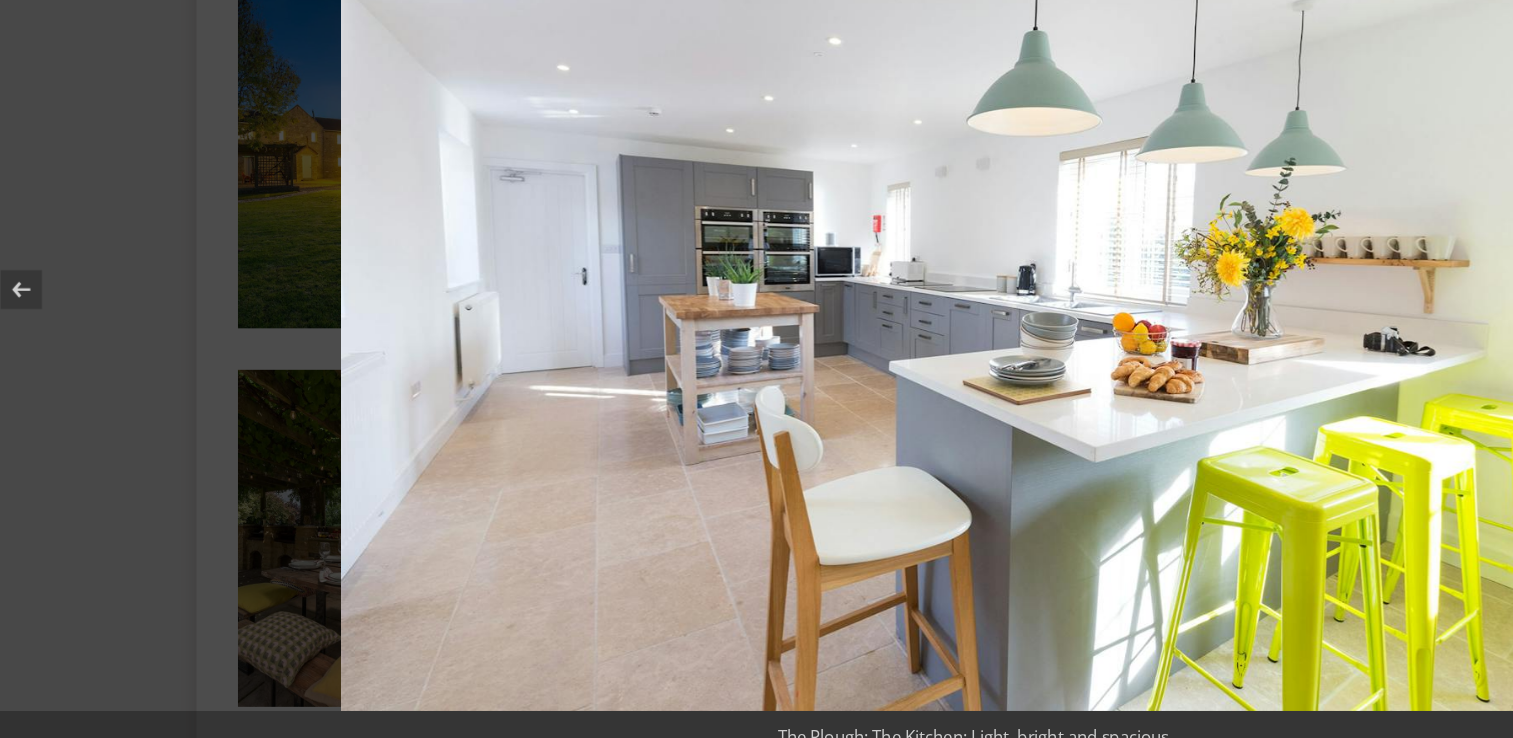 click at bounding box center [756, 369] 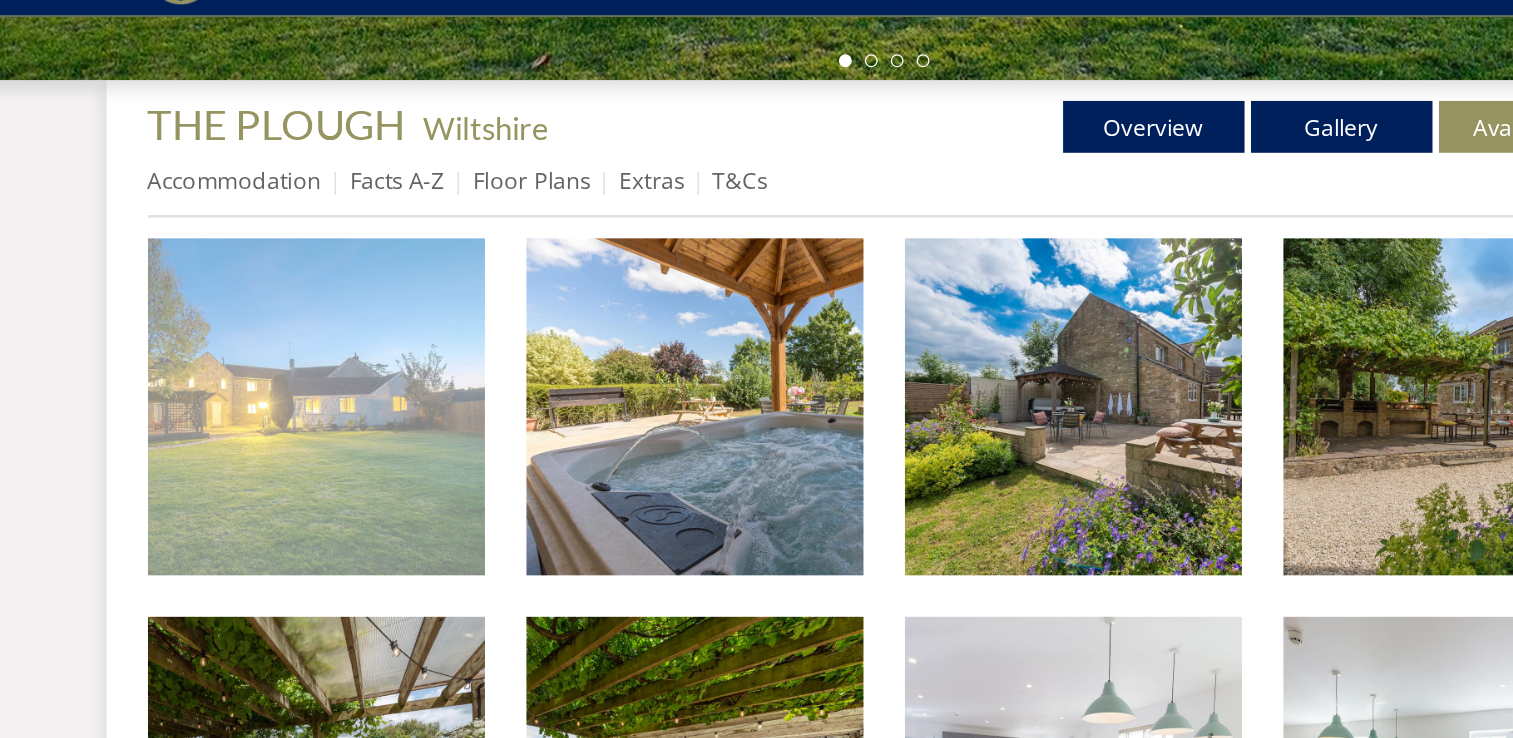scroll, scrollTop: 695, scrollLeft: 0, axis: vertical 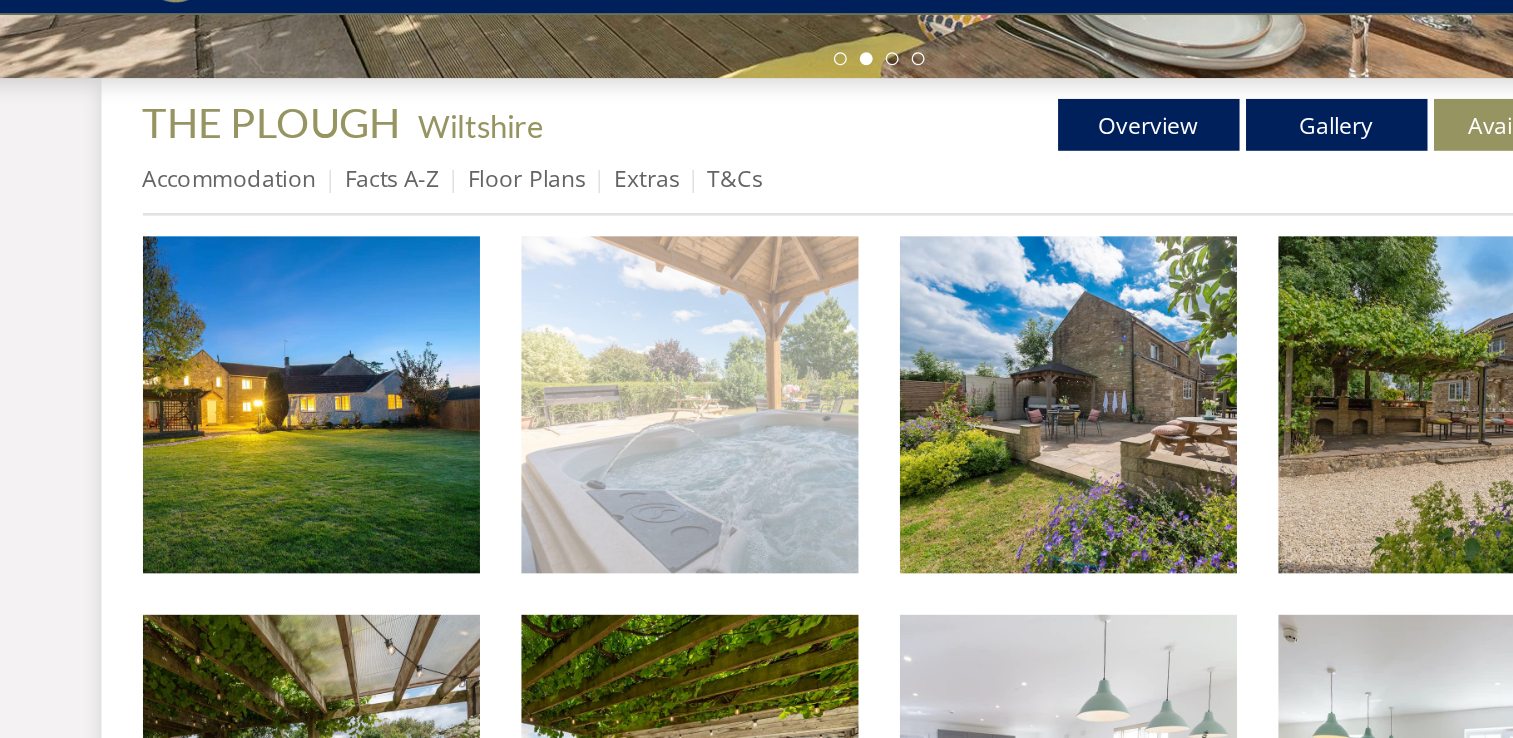 click at bounding box center [611, 368] 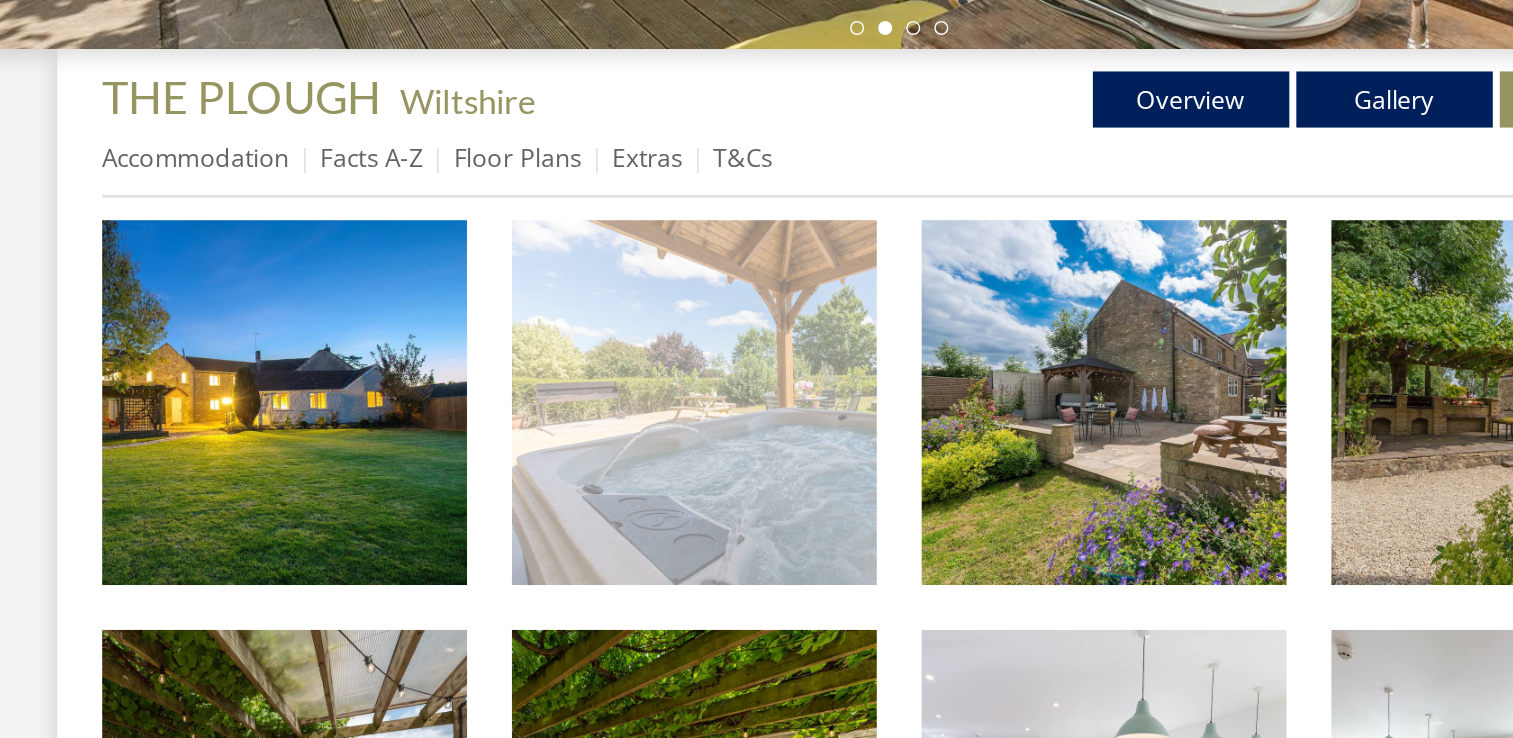 scroll, scrollTop: 695, scrollLeft: 0, axis: vertical 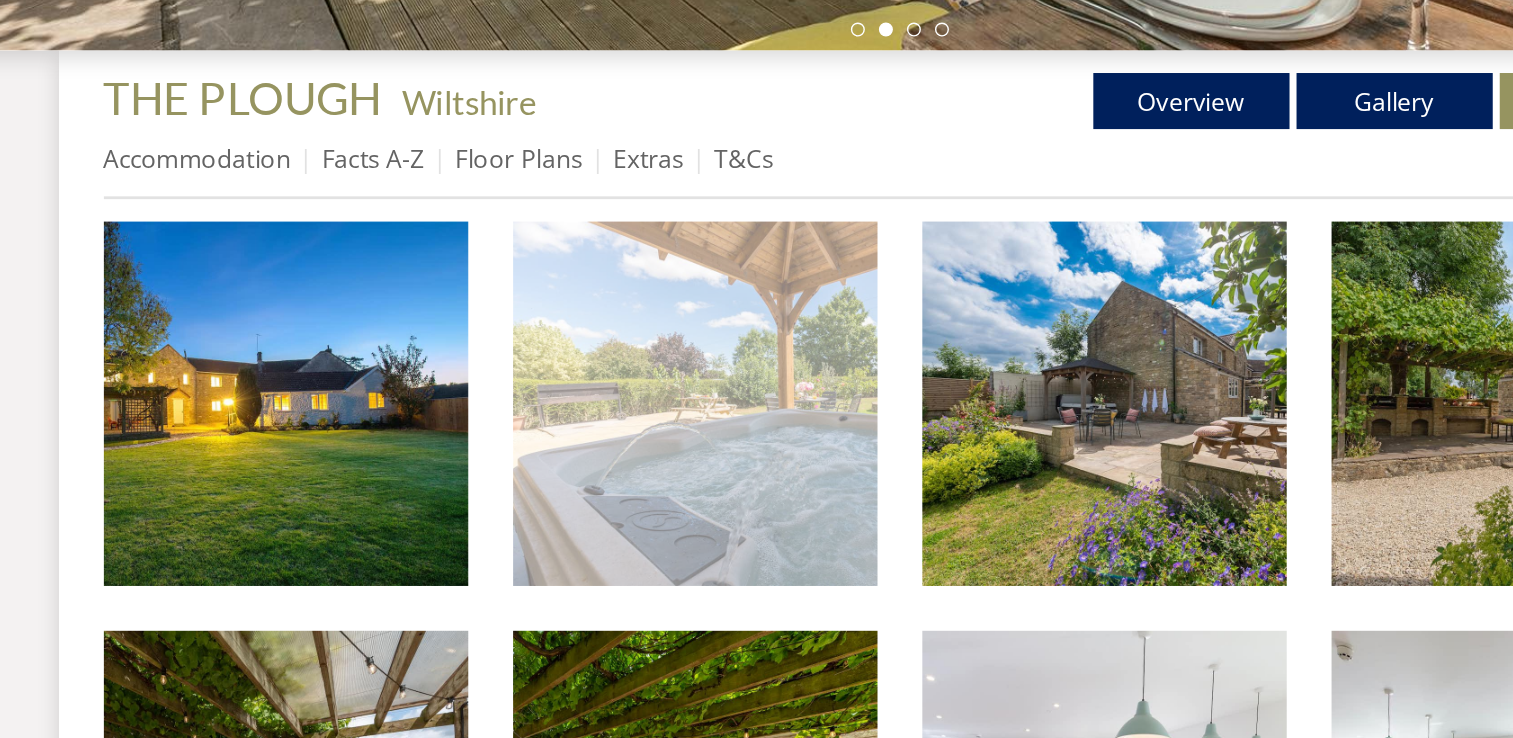 click at bounding box center (611, 368) 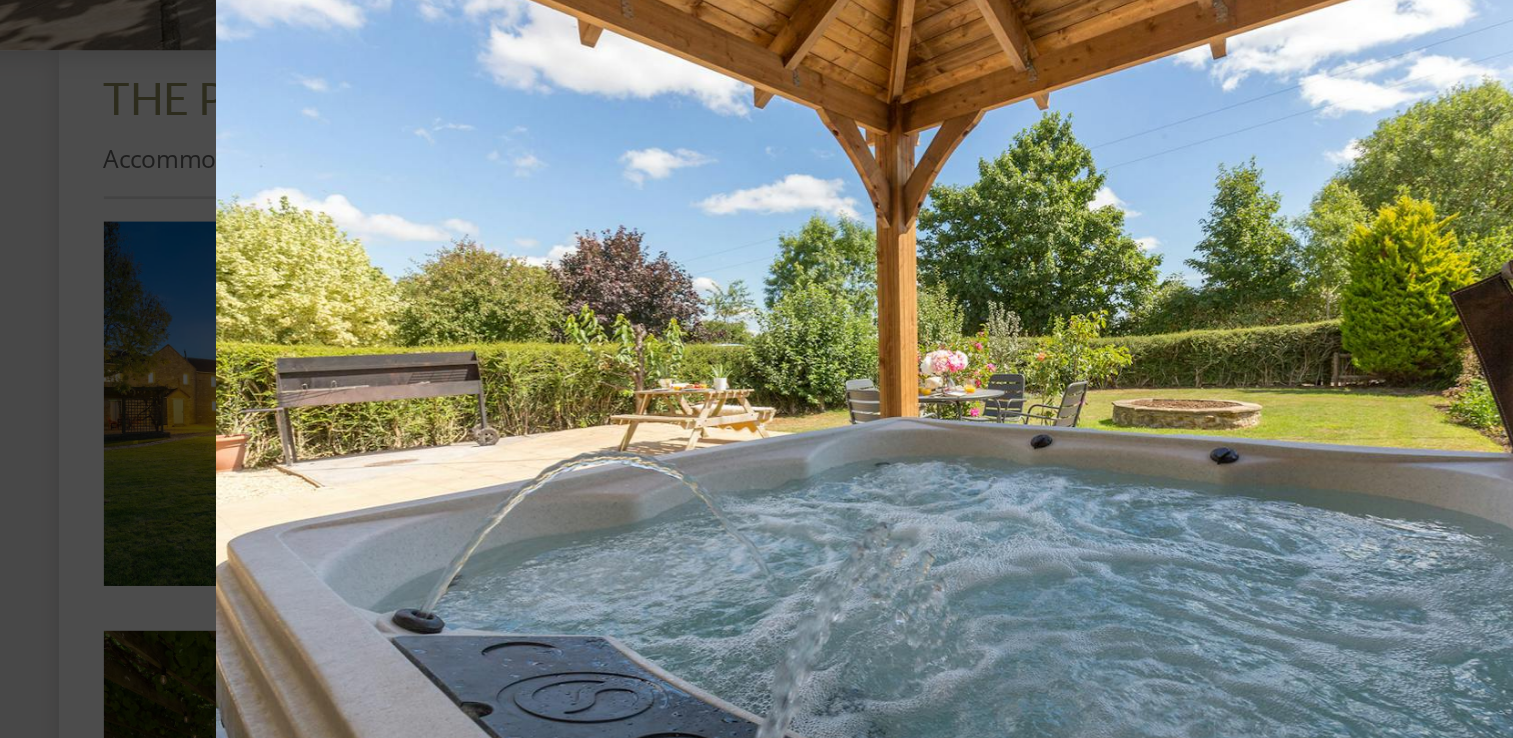 click at bounding box center [757, 369] 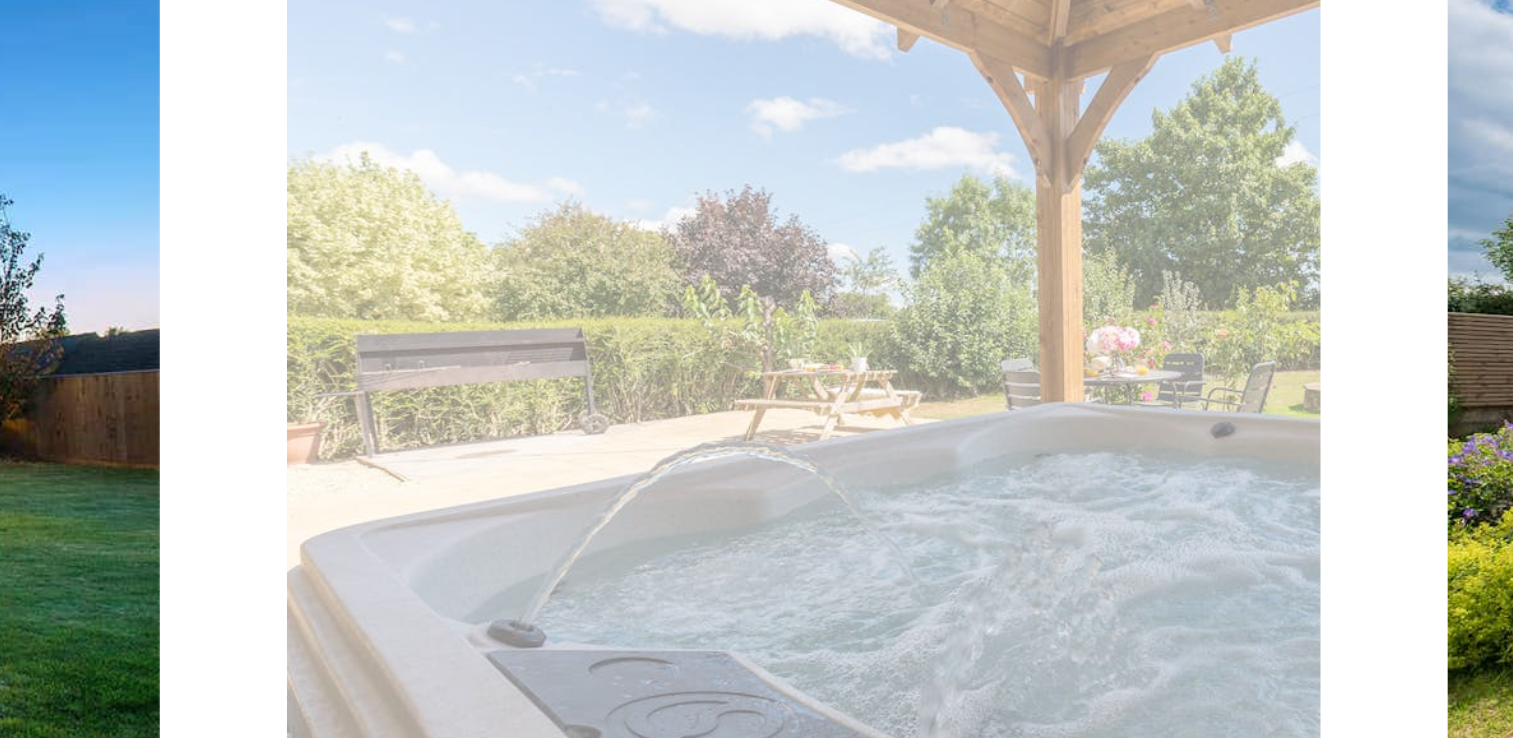 scroll, scrollTop: 695, scrollLeft: 0, axis: vertical 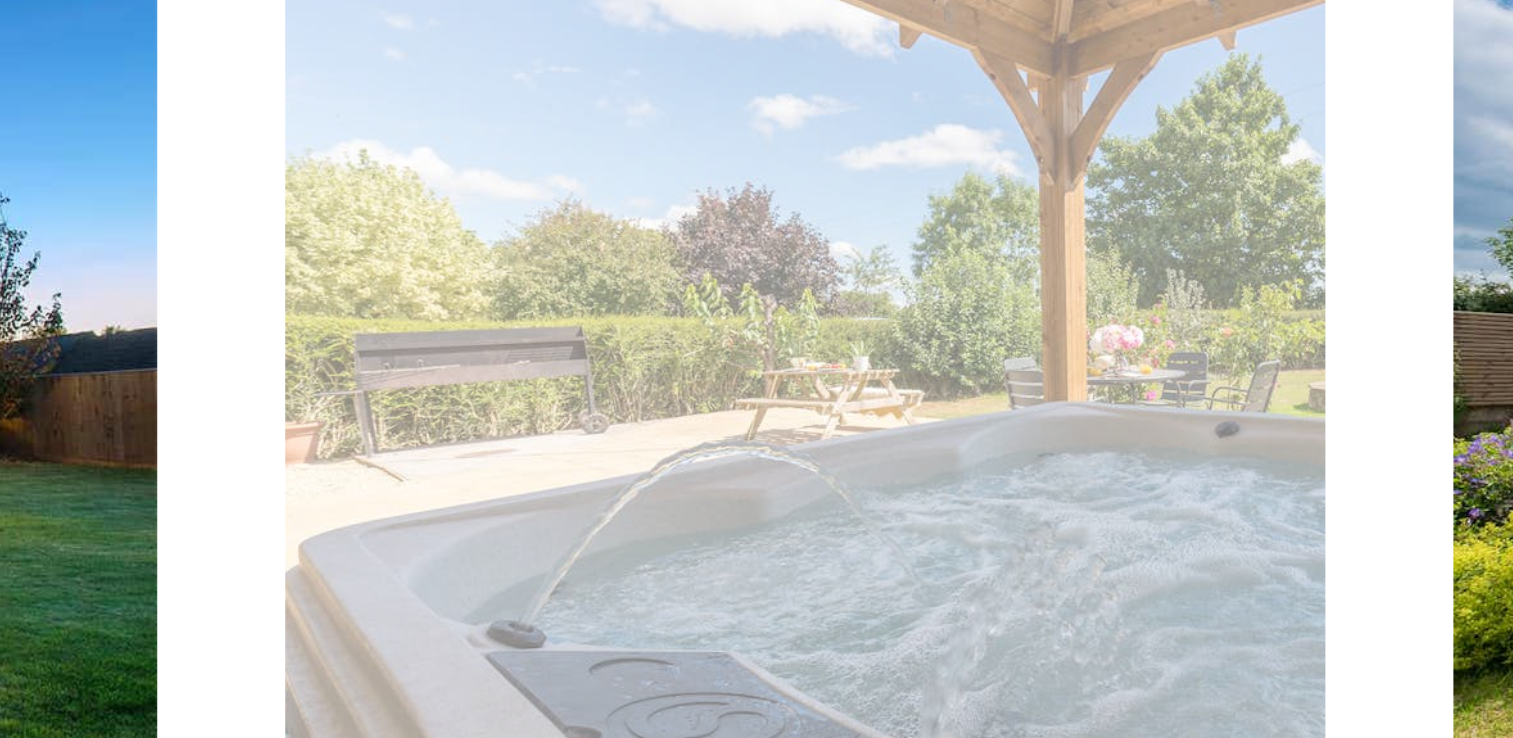 click at bounding box center [611, 368] 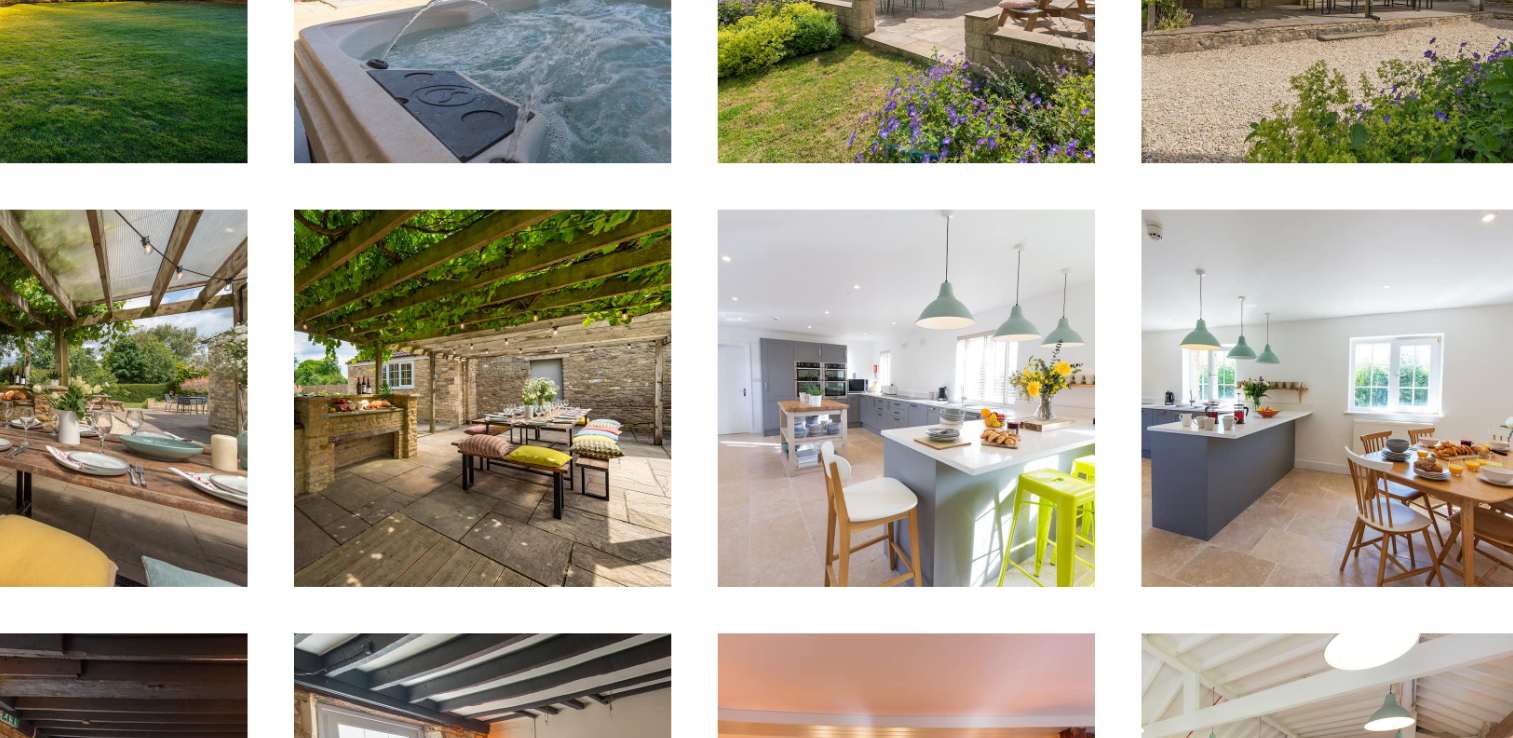 scroll, scrollTop: 849, scrollLeft: 0, axis: vertical 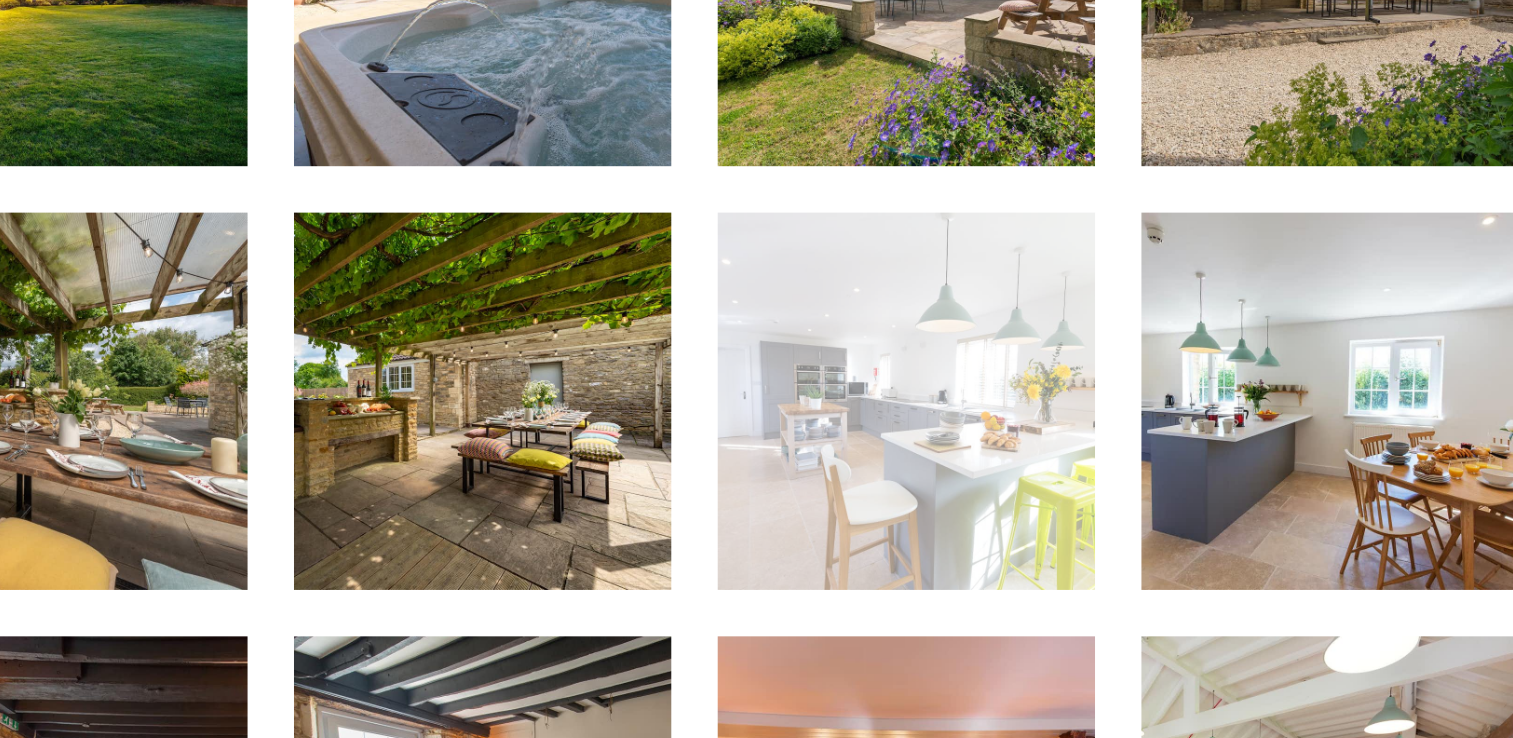 click at bounding box center [903, 506] 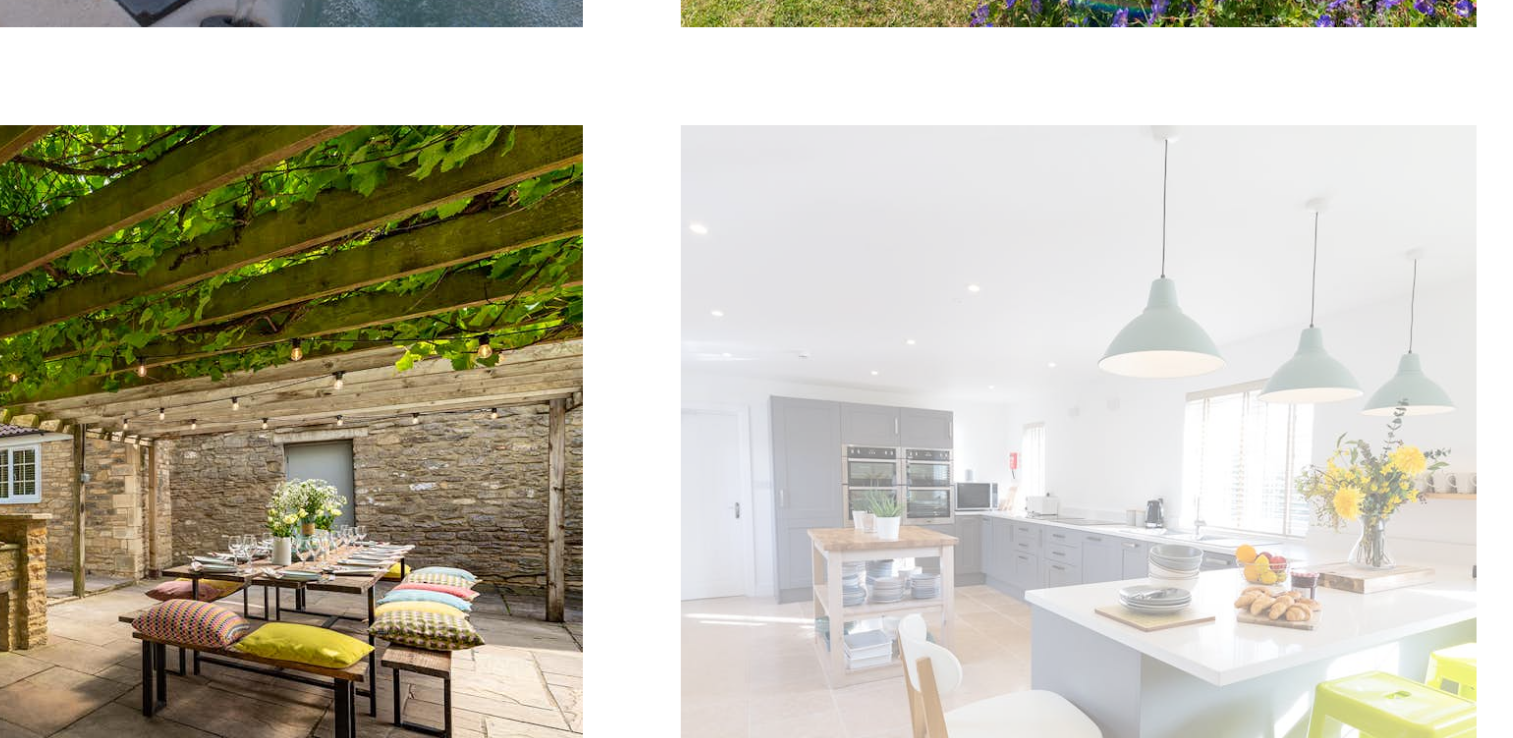 scroll, scrollTop: 848, scrollLeft: 0, axis: vertical 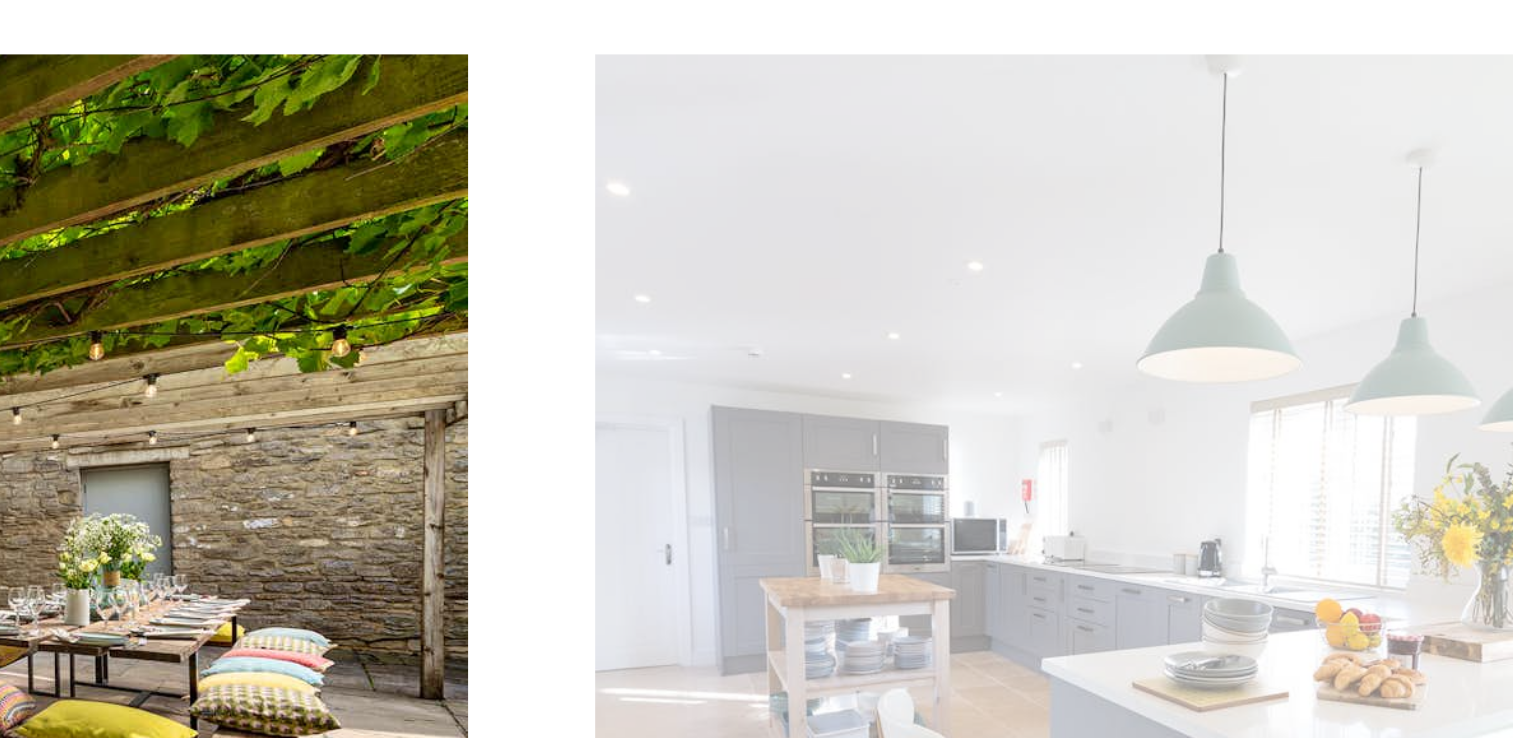 click at bounding box center [903, 507] 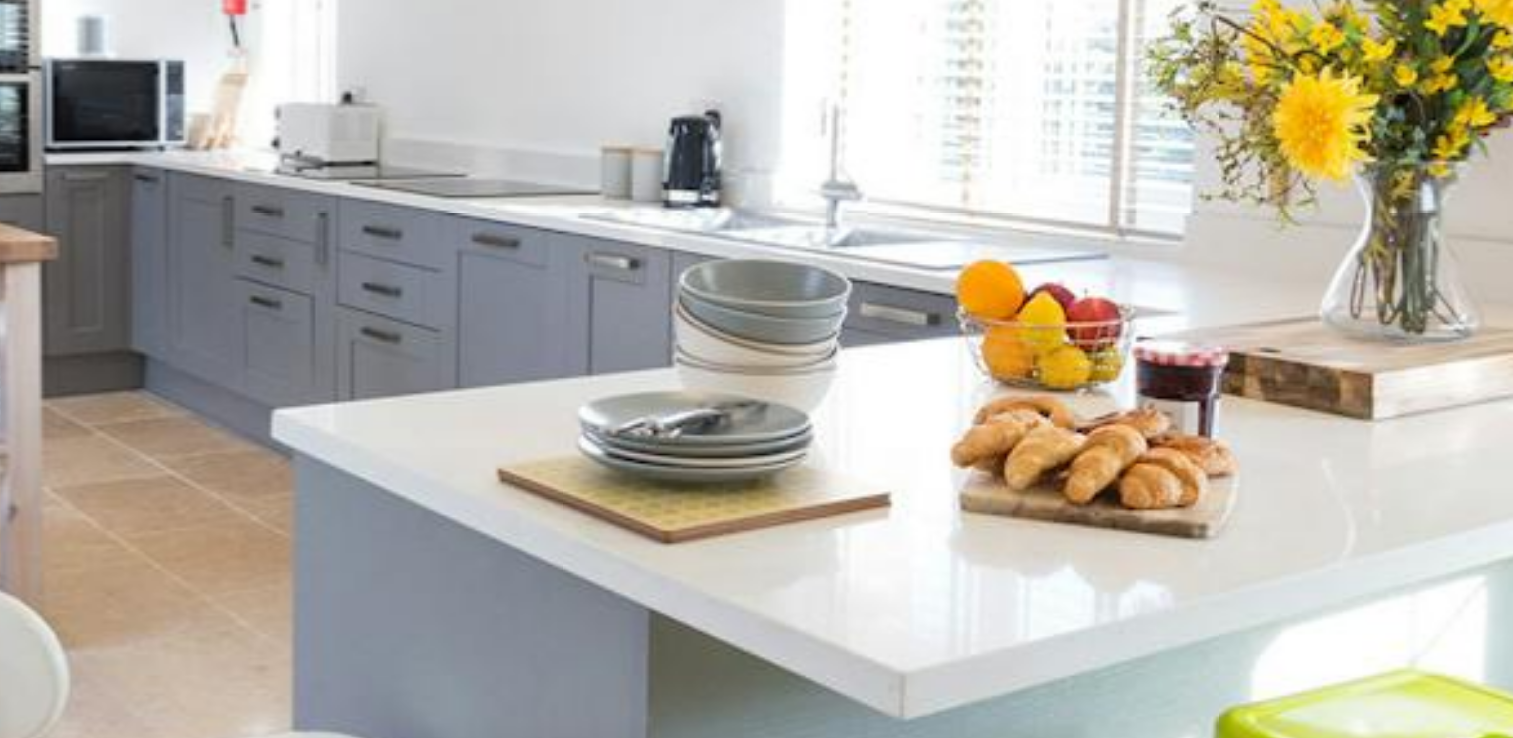 drag, startPoint x: 853, startPoint y: 444, endPoint x: 872, endPoint y: 499, distance: 58.189346 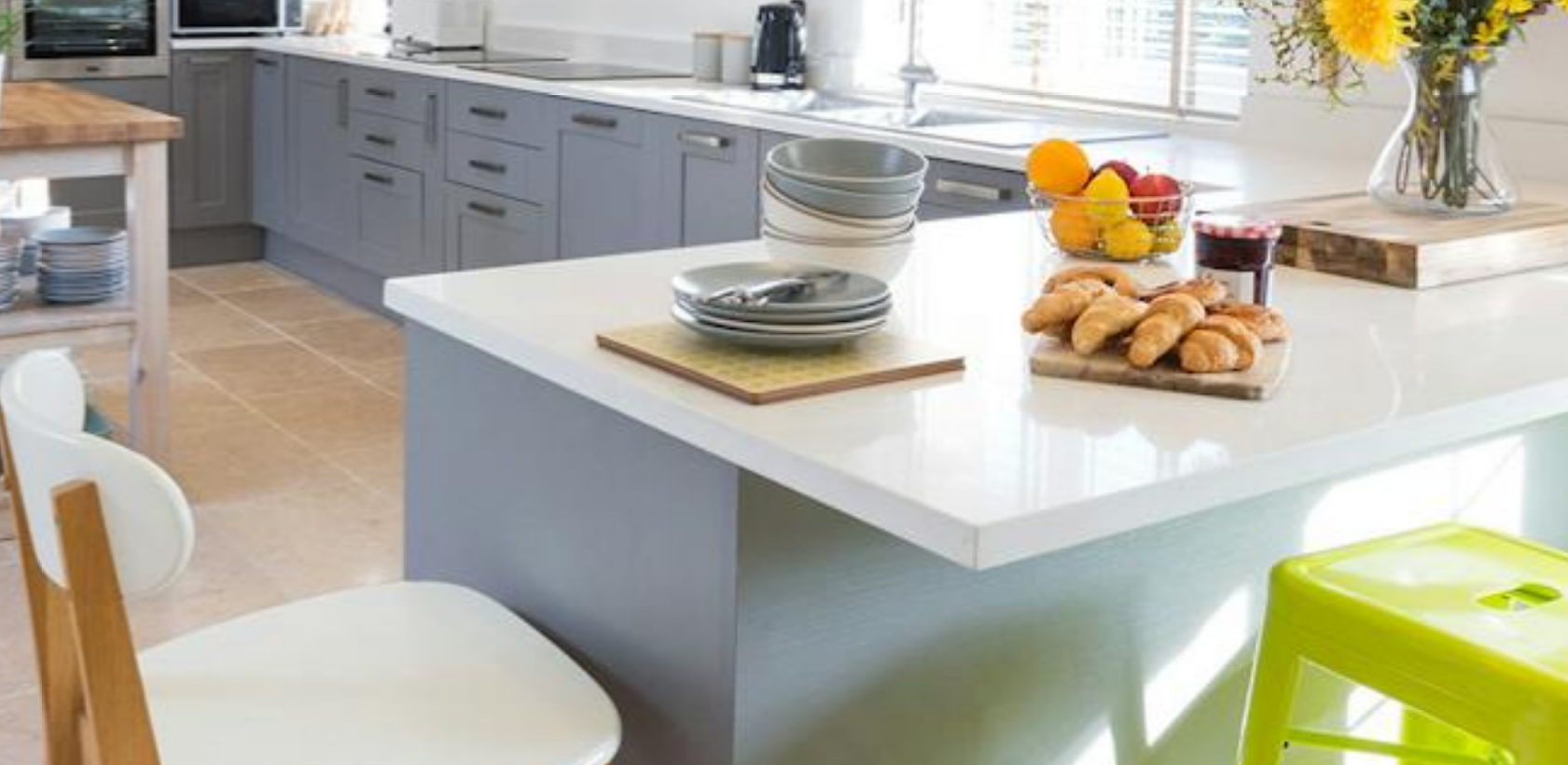 scroll, scrollTop: 791, scrollLeft: 0, axis: vertical 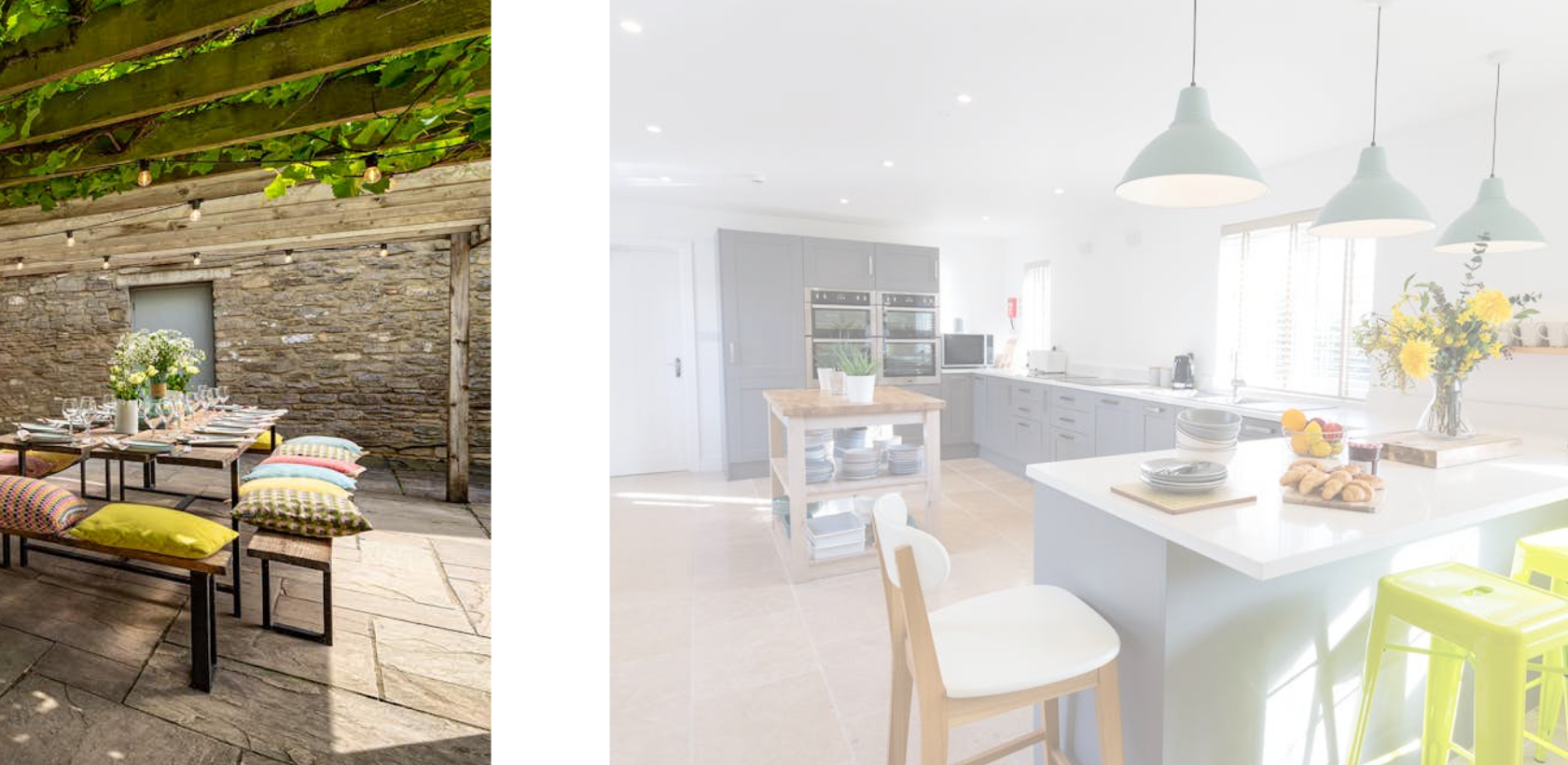 click at bounding box center [921, 473] 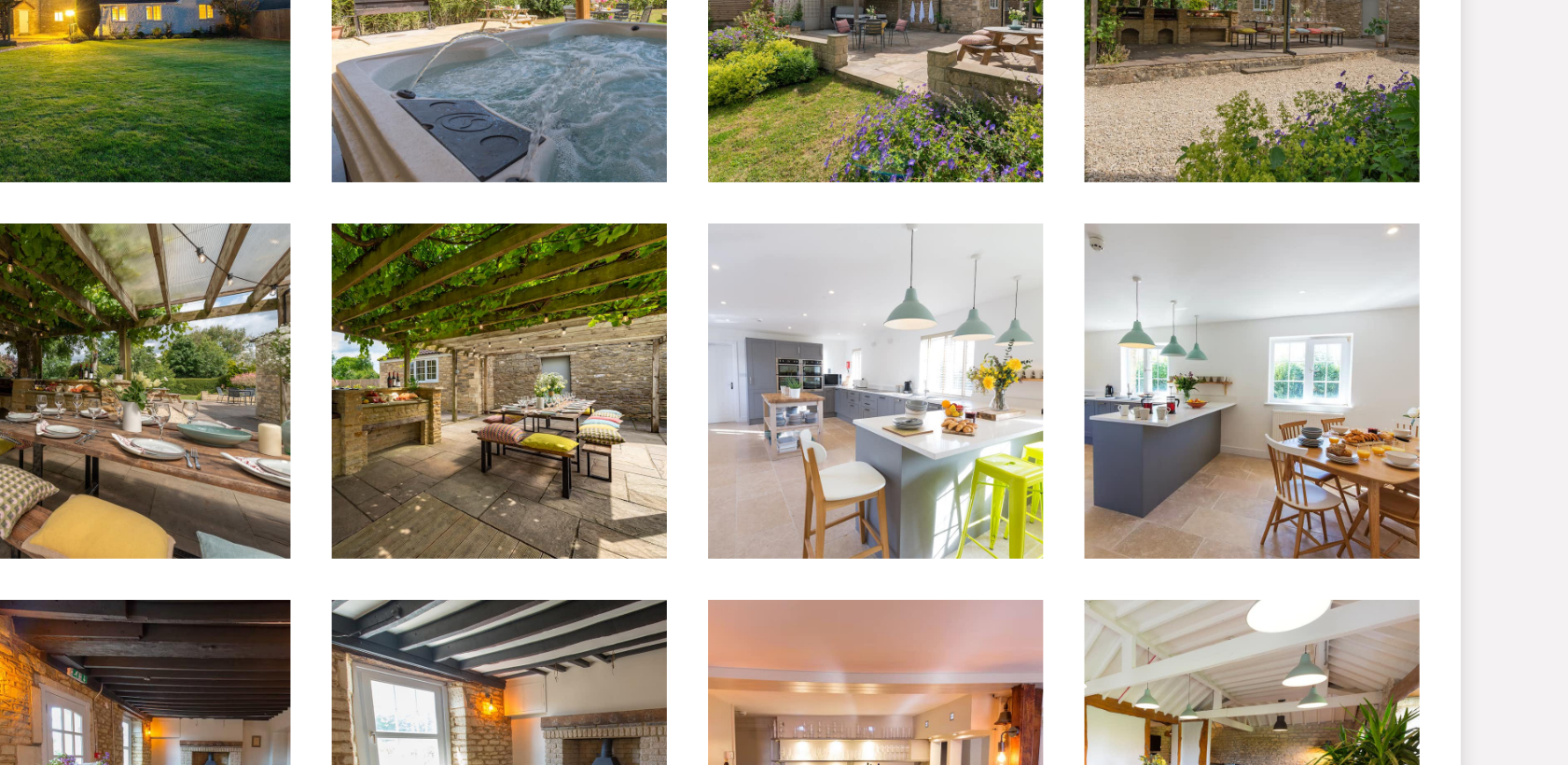 scroll, scrollTop: 791, scrollLeft: 0, axis: vertical 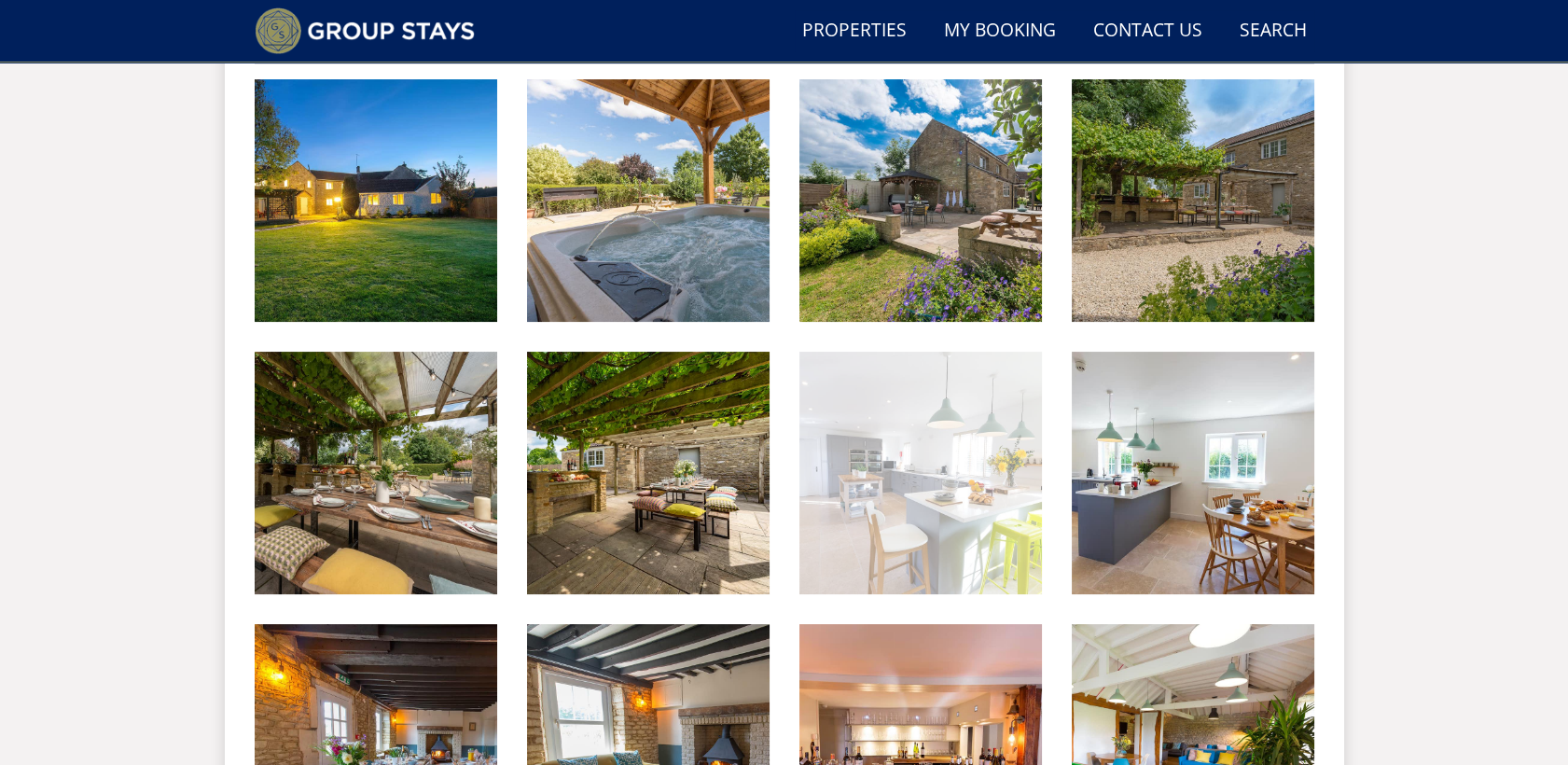 click at bounding box center (921, 473) 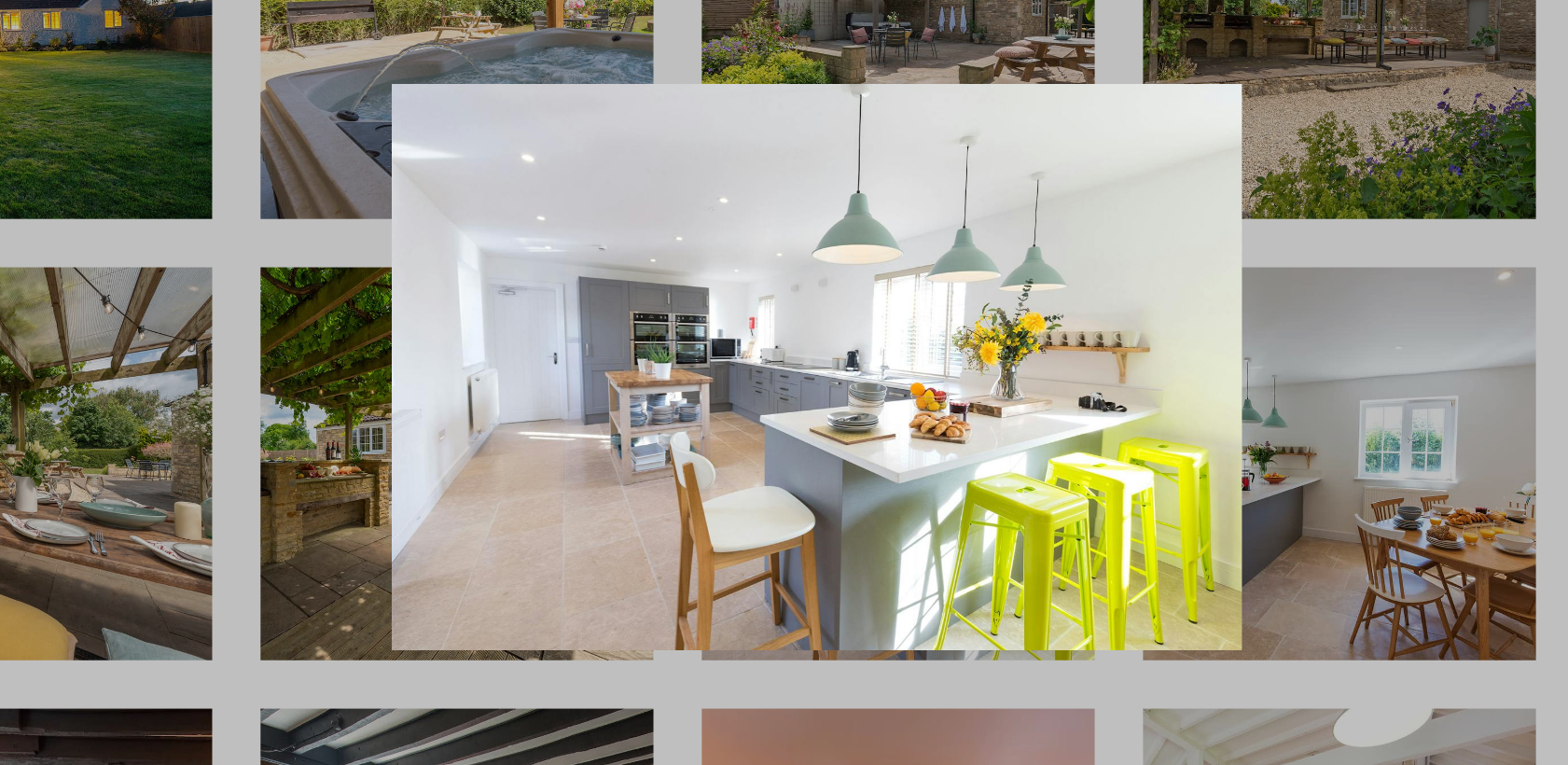 scroll, scrollTop: 791, scrollLeft: 0, axis: vertical 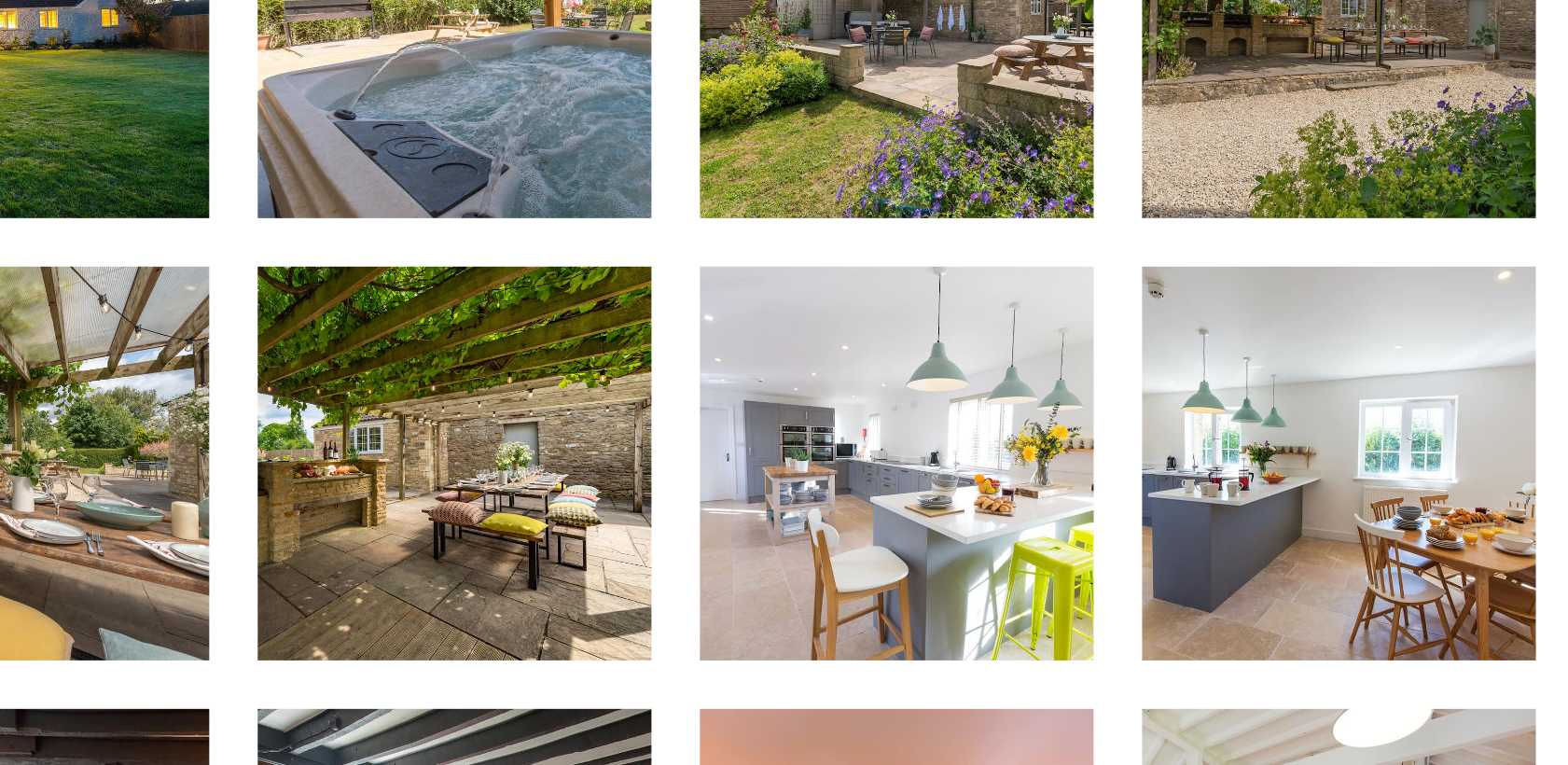 click at bounding box center (921, 473) 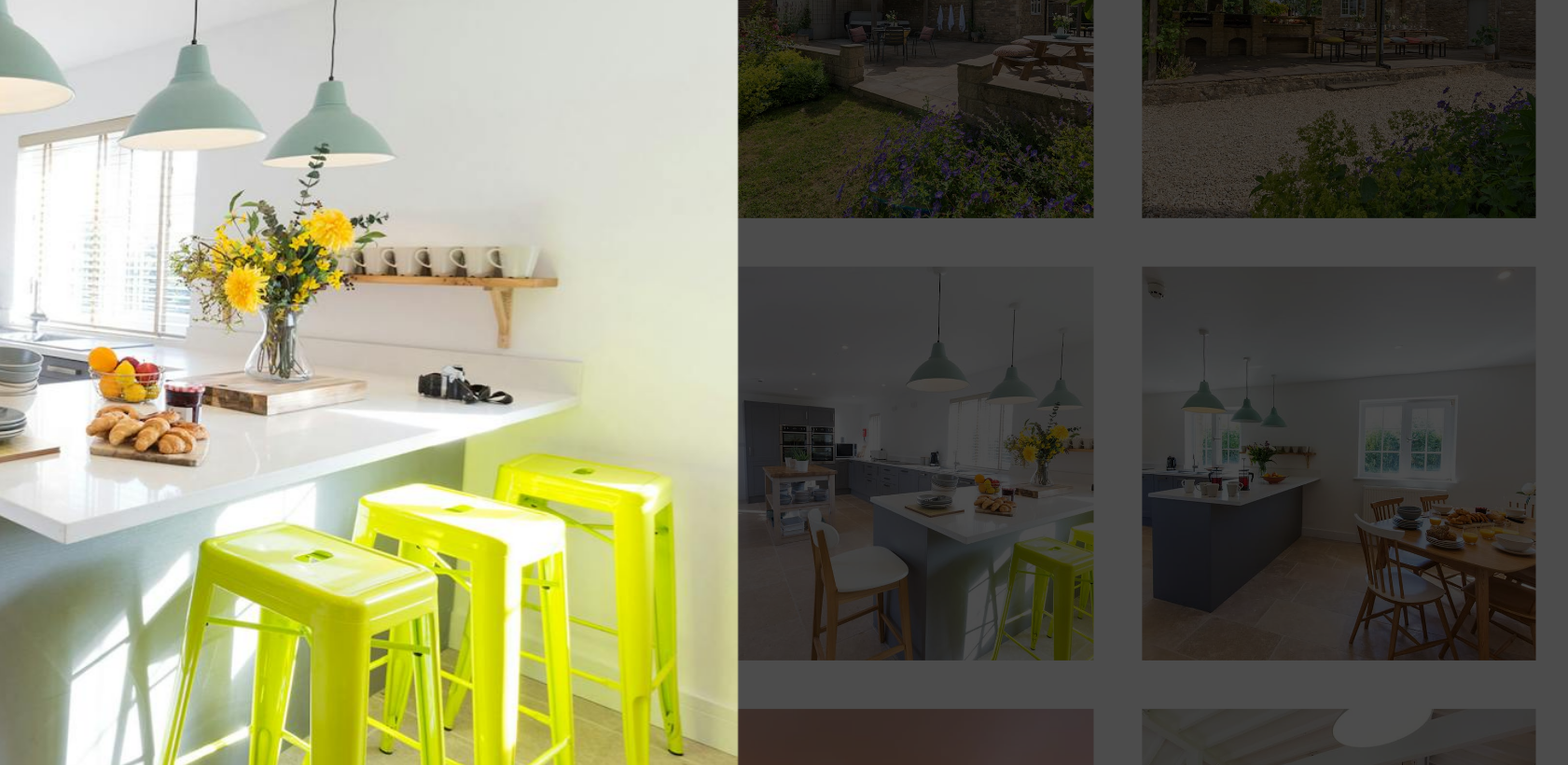 drag, startPoint x: 1256, startPoint y: 441, endPoint x: 693, endPoint y: 490, distance: 565.1283 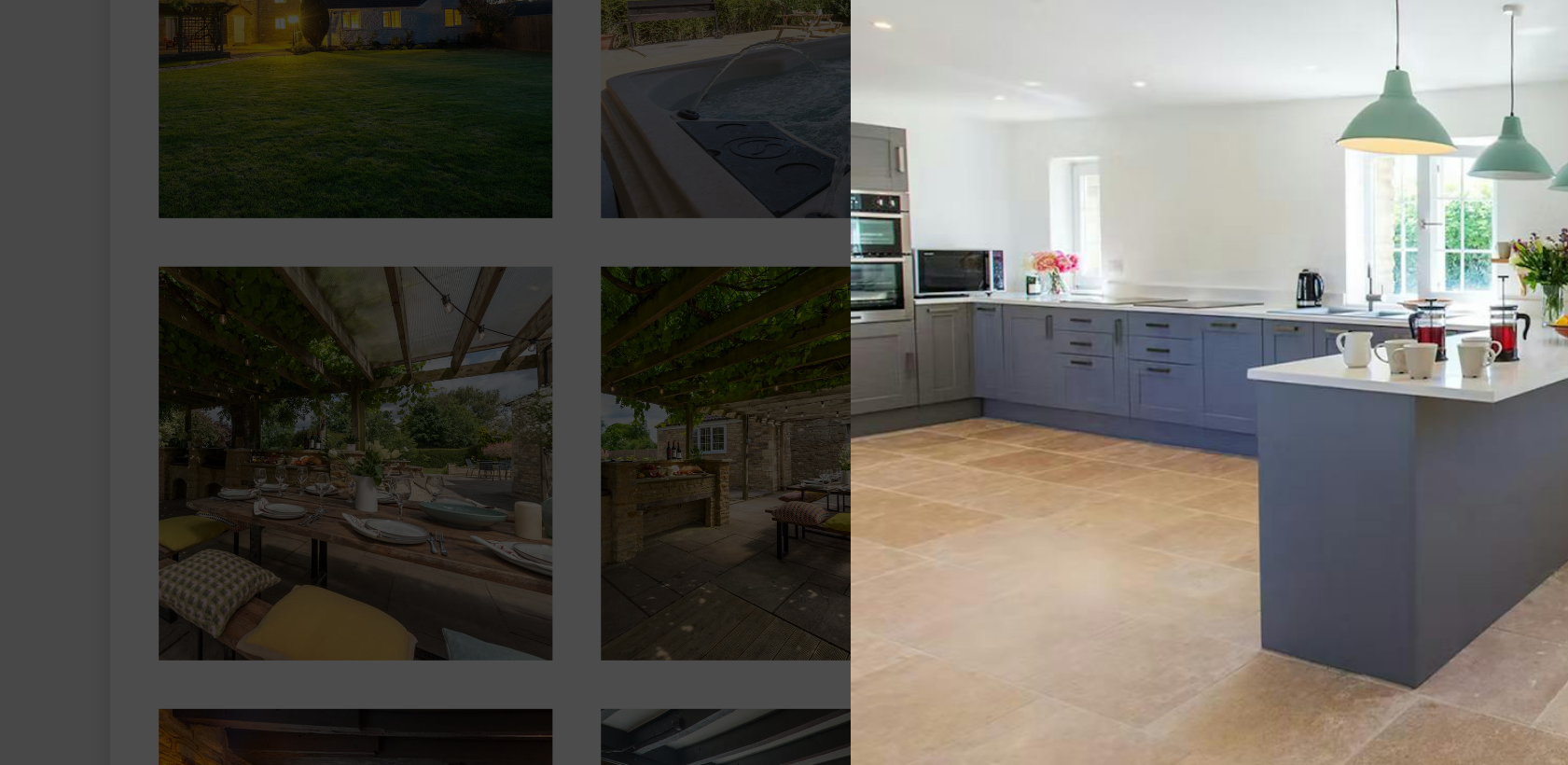 drag, startPoint x: 660, startPoint y: 479, endPoint x: 1063, endPoint y: 447, distance: 404.2685 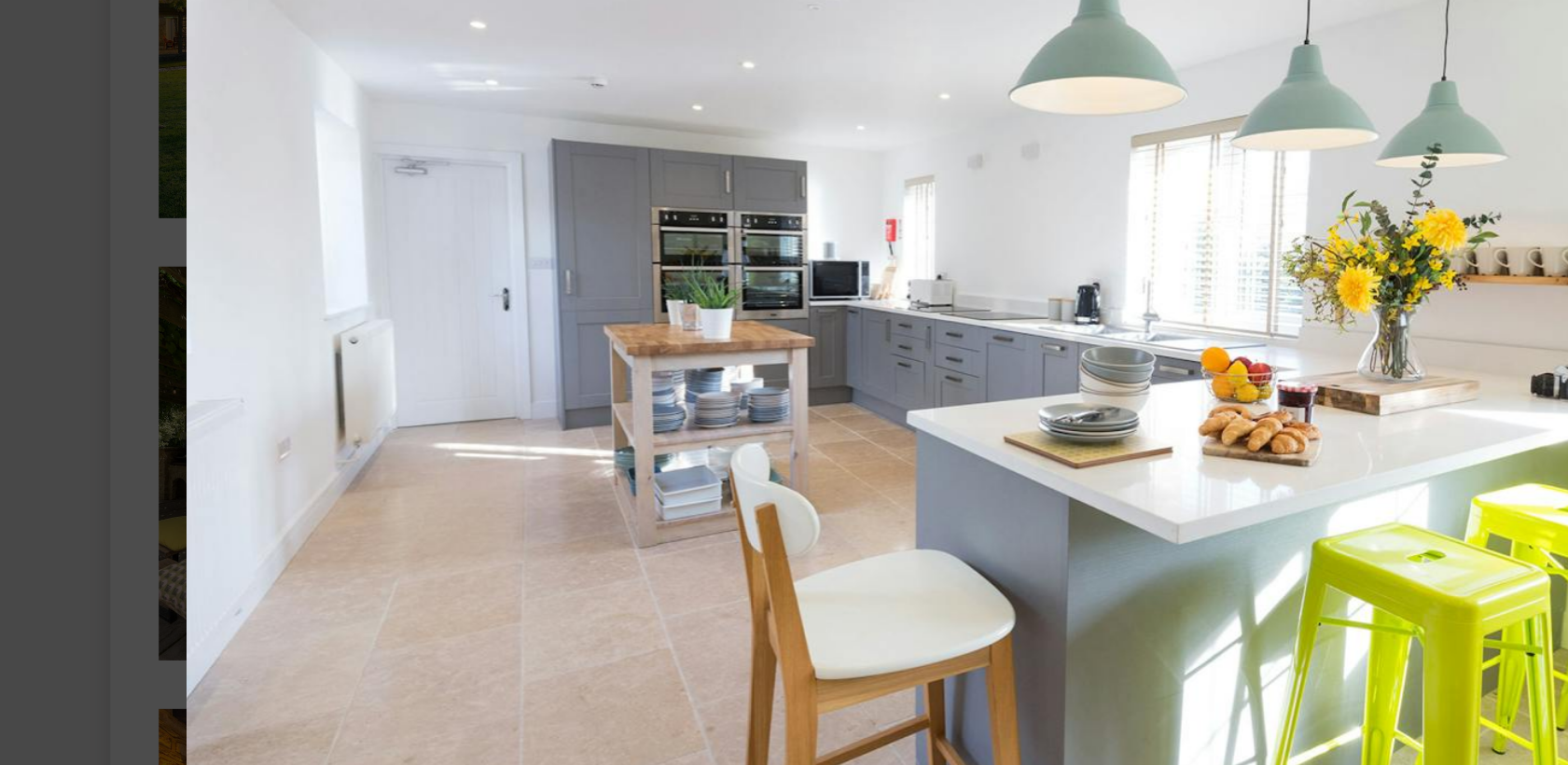 scroll, scrollTop: 791, scrollLeft: 0, axis: vertical 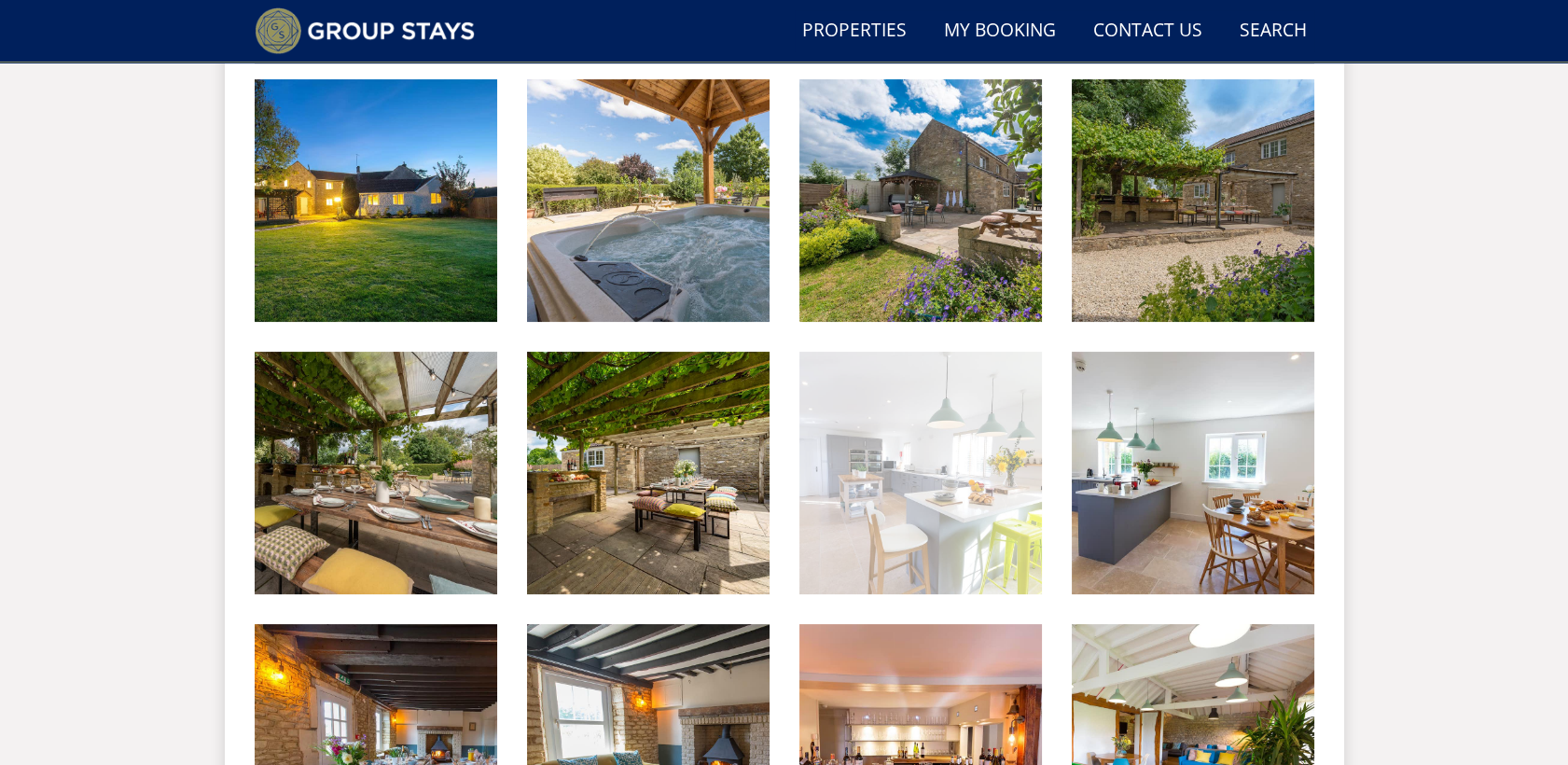 click at bounding box center [921, 473] 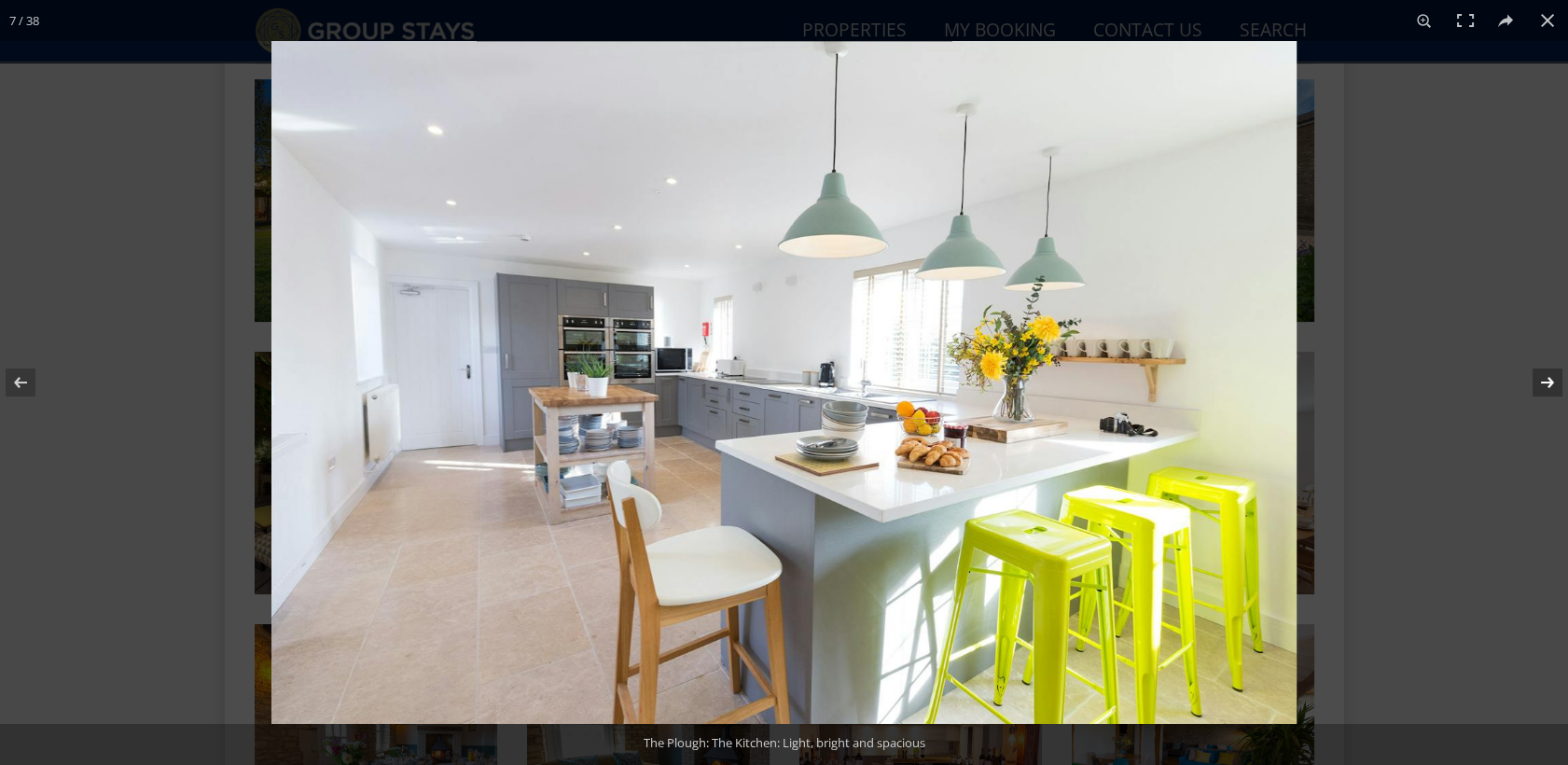click at bounding box center [1535, 382] 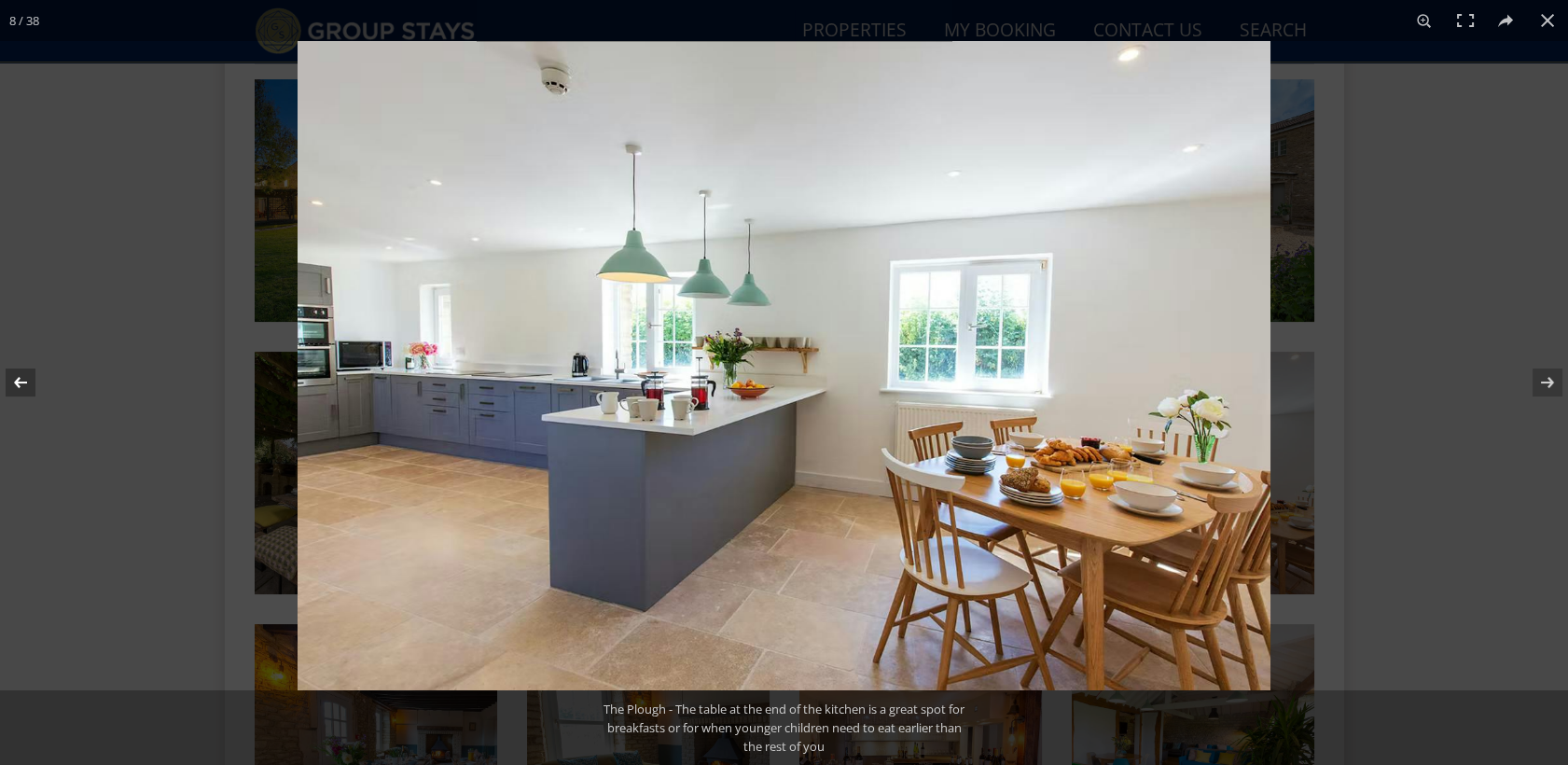 click at bounding box center [33, 382] 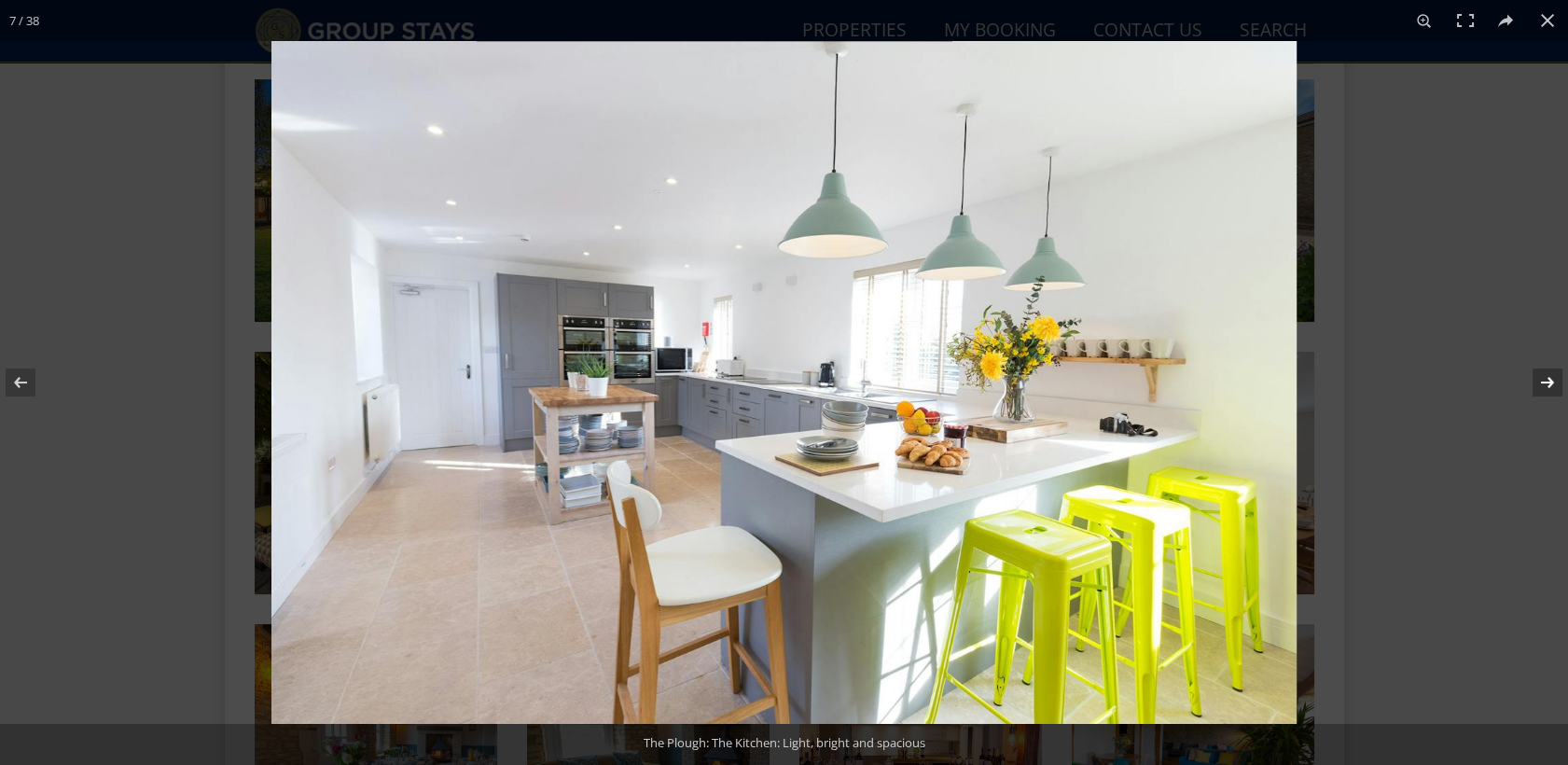 click at bounding box center (1535, 382) 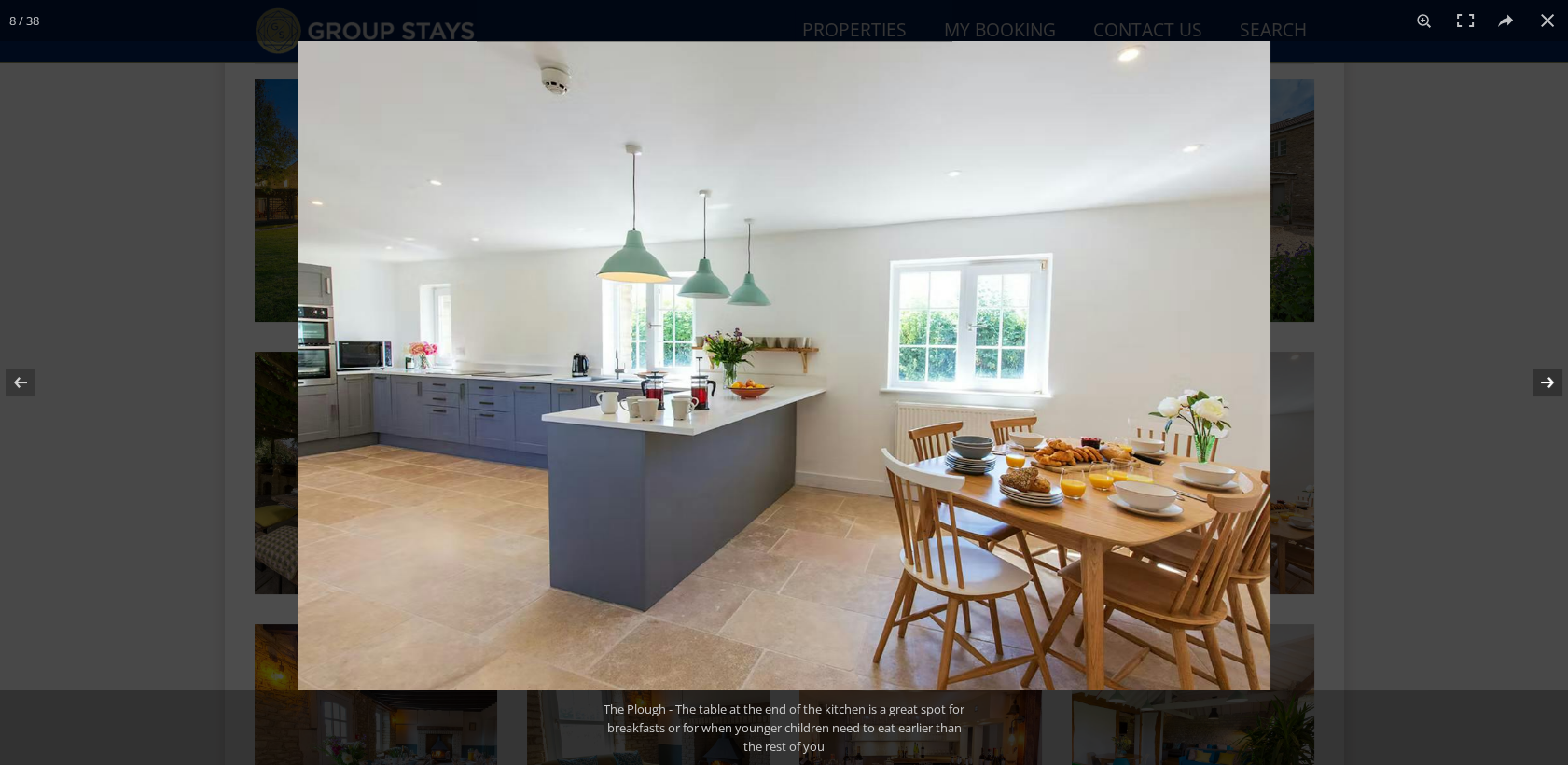 click at bounding box center (1535, 382) 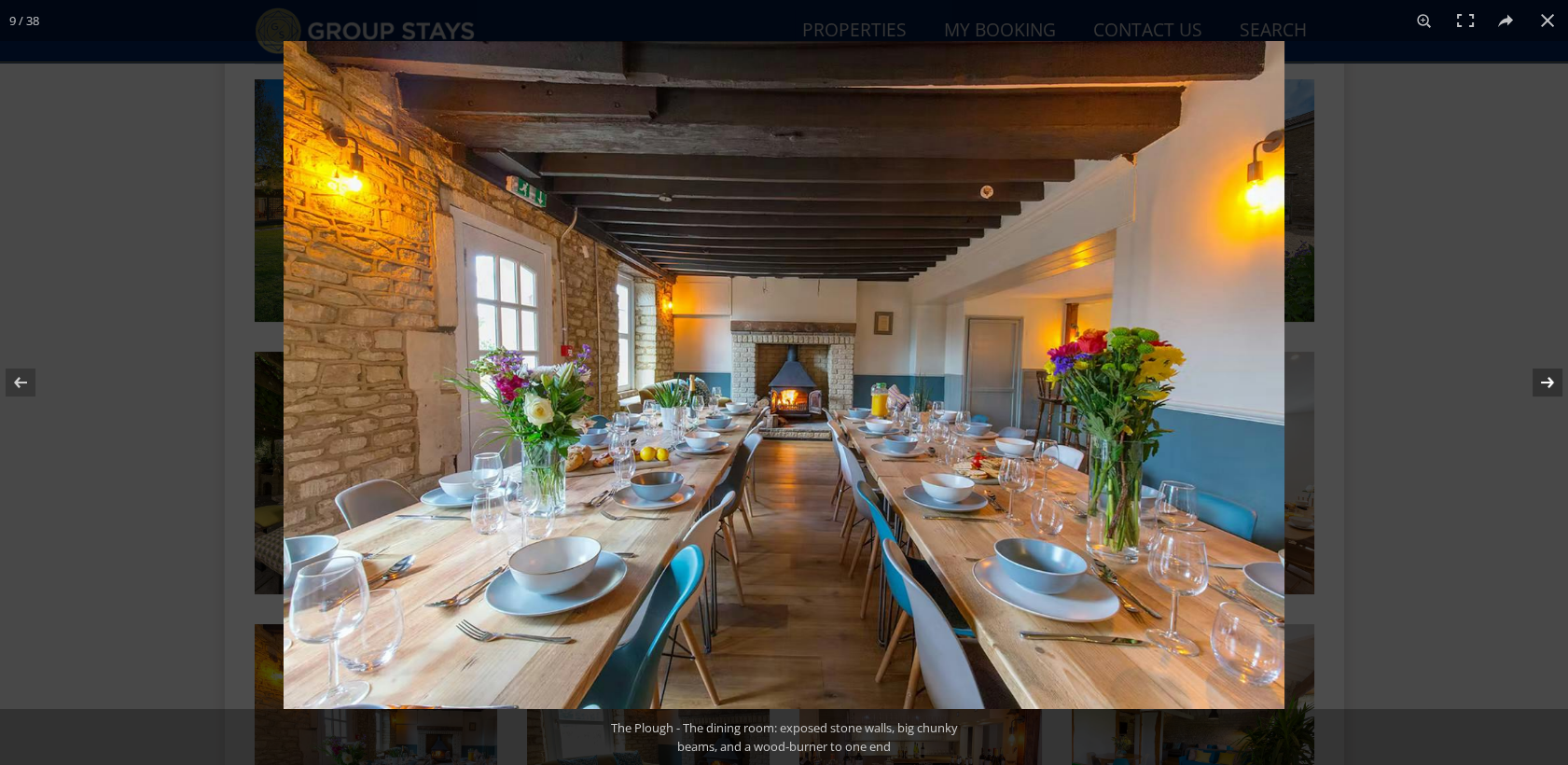 drag, startPoint x: 1540, startPoint y: 383, endPoint x: 1077, endPoint y: 466, distance: 470.3807 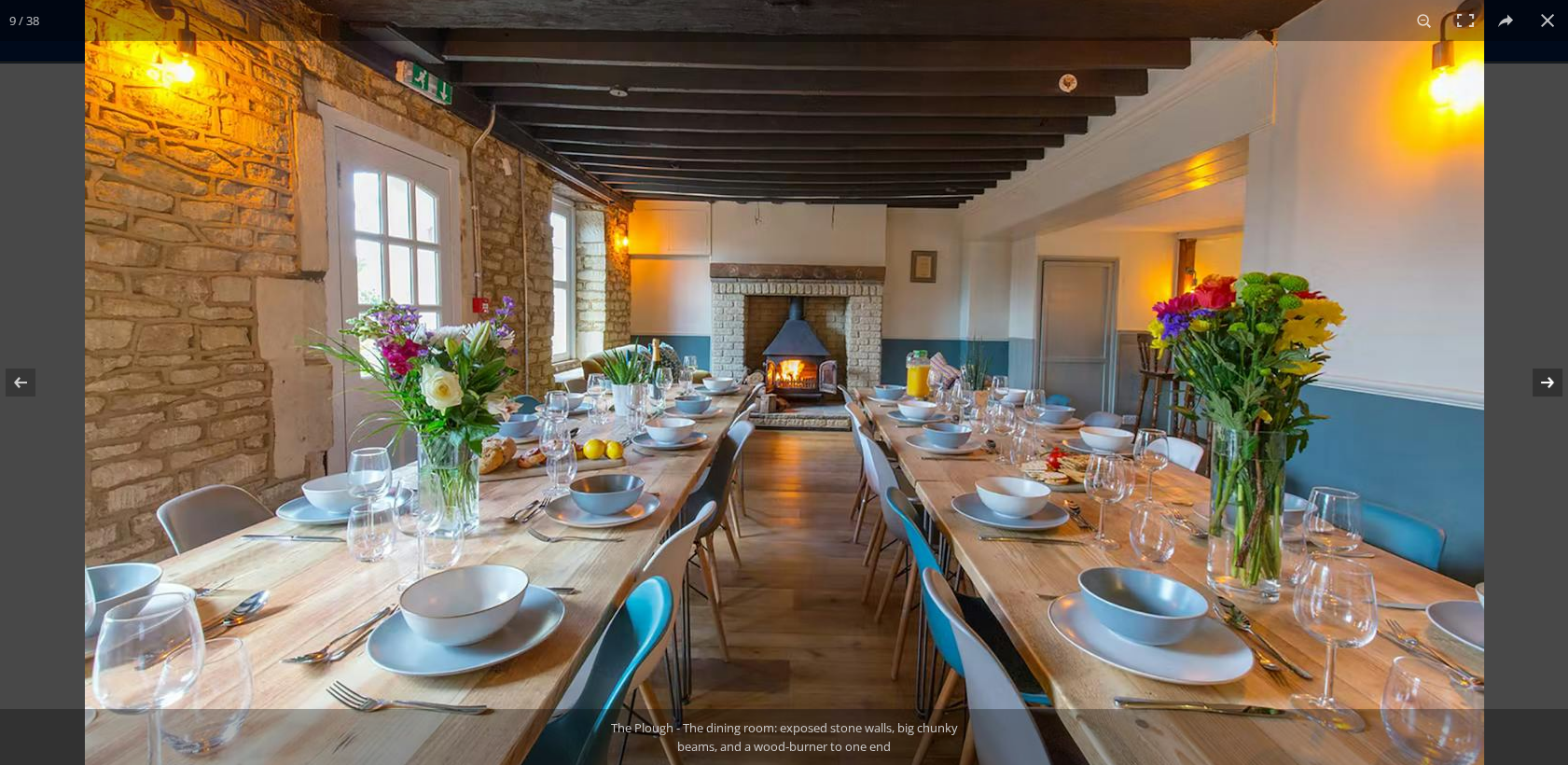click at bounding box center (1535, 382) 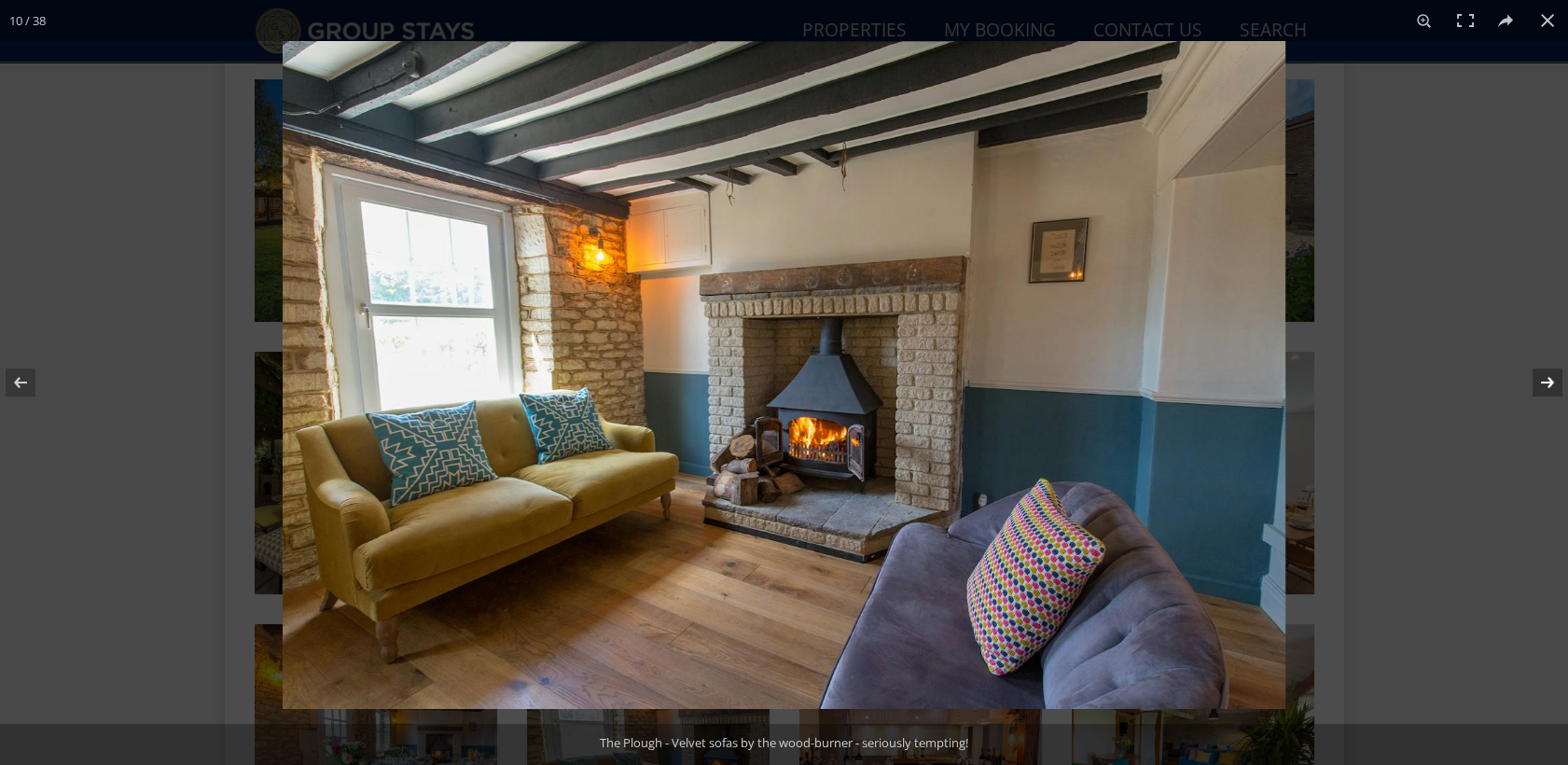 click at bounding box center (784, 375) 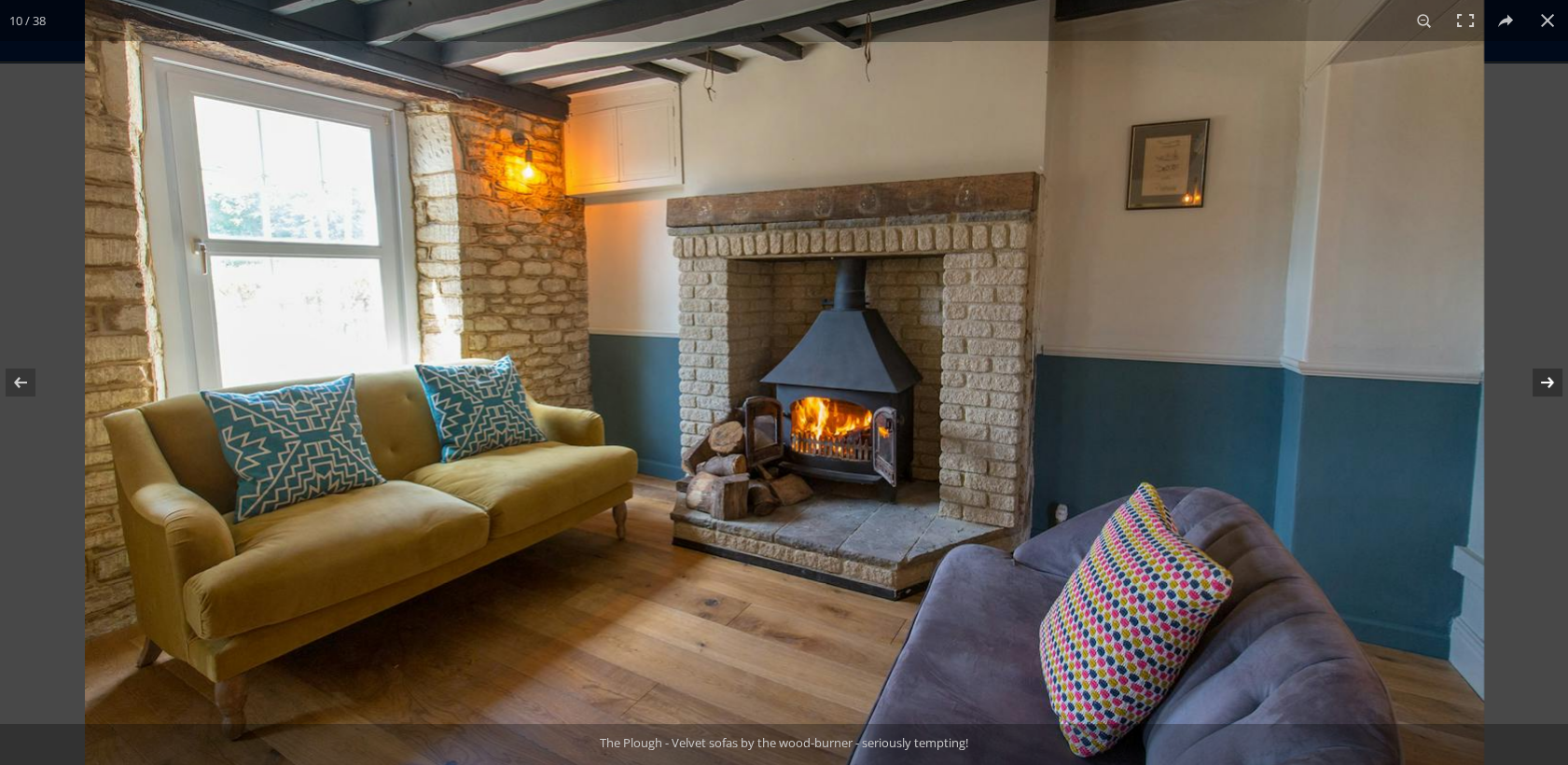 click at bounding box center (784, 338) 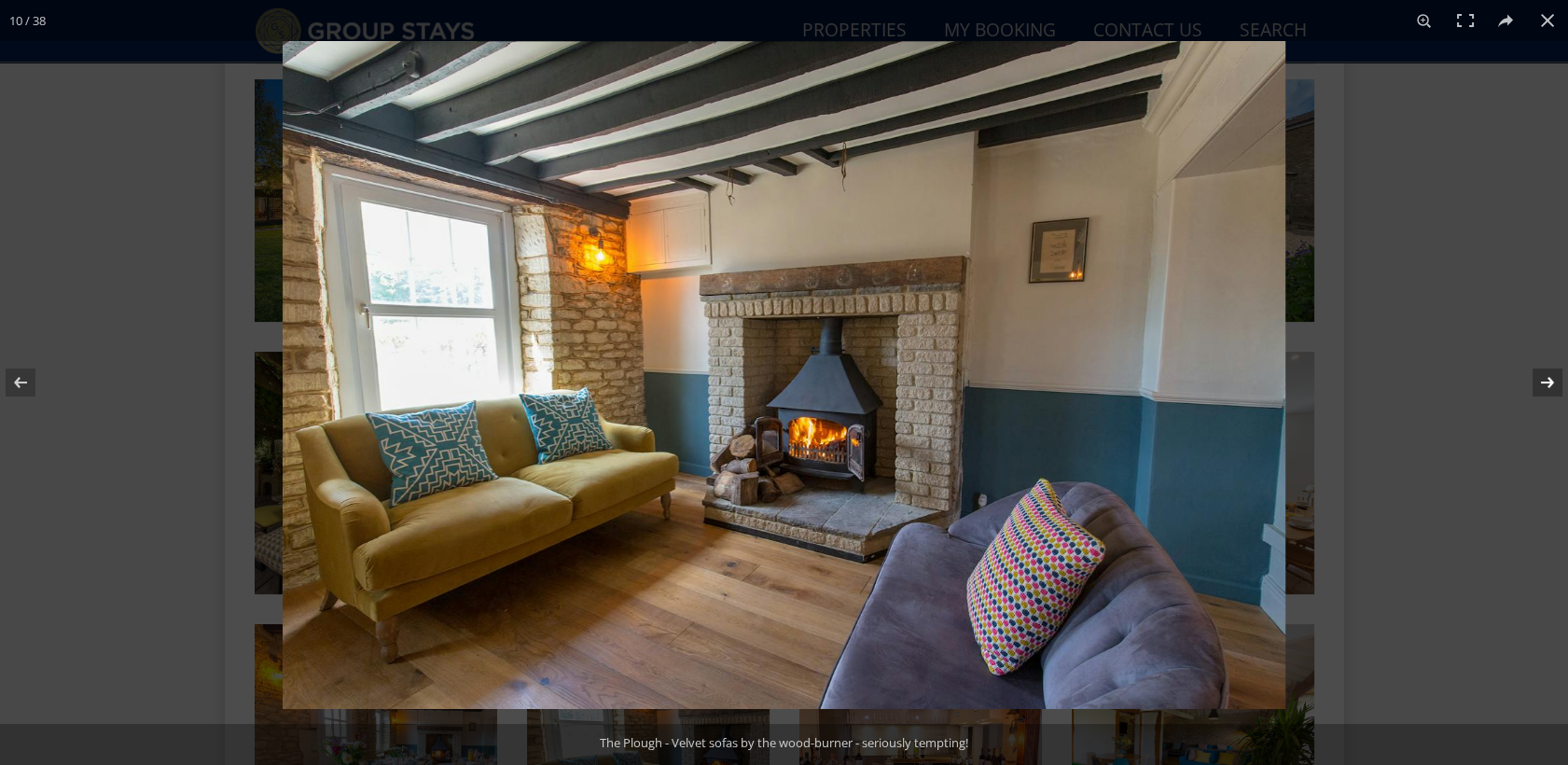 click at bounding box center (784, 375) 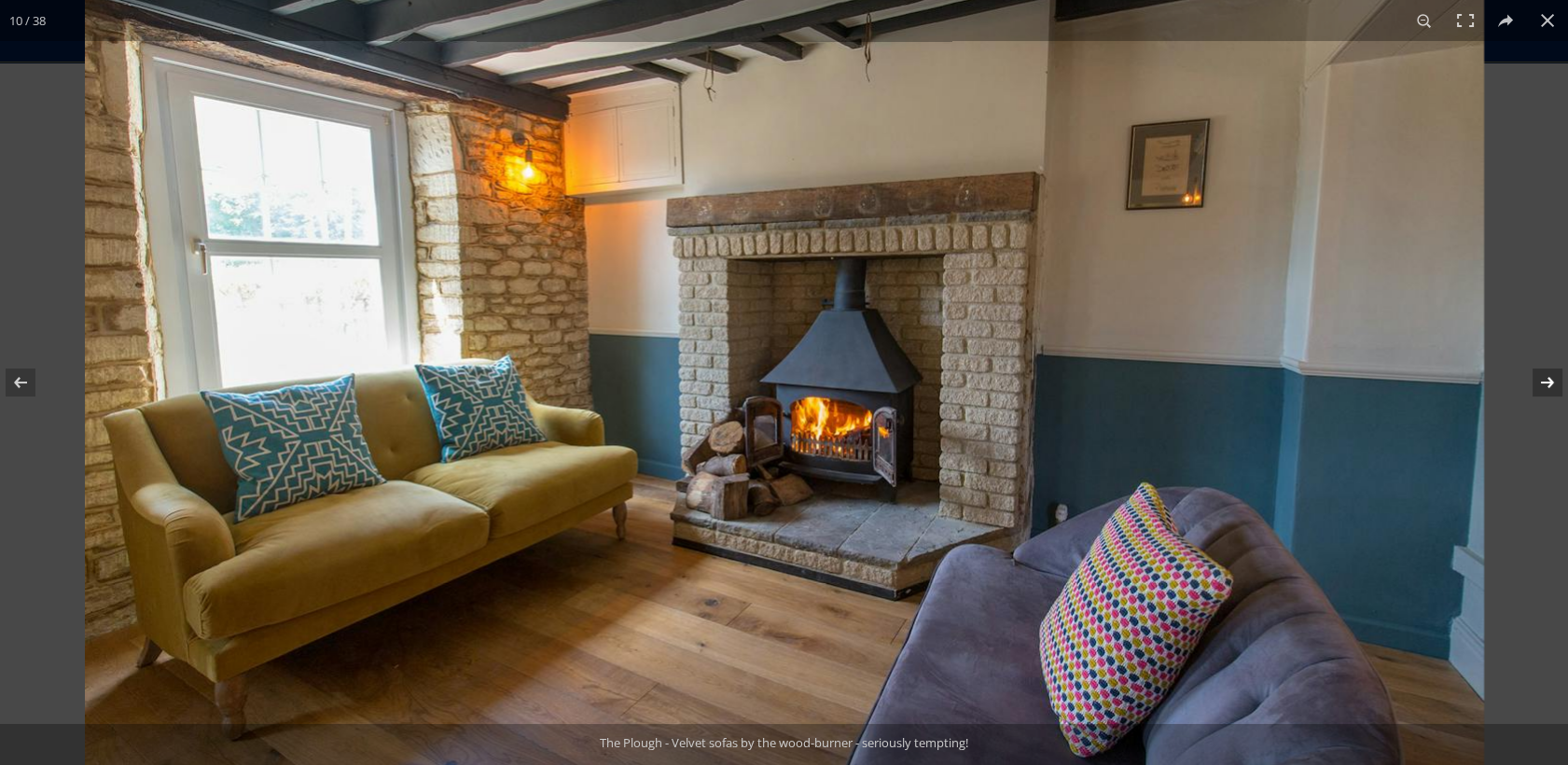 click at bounding box center (1535, 382) 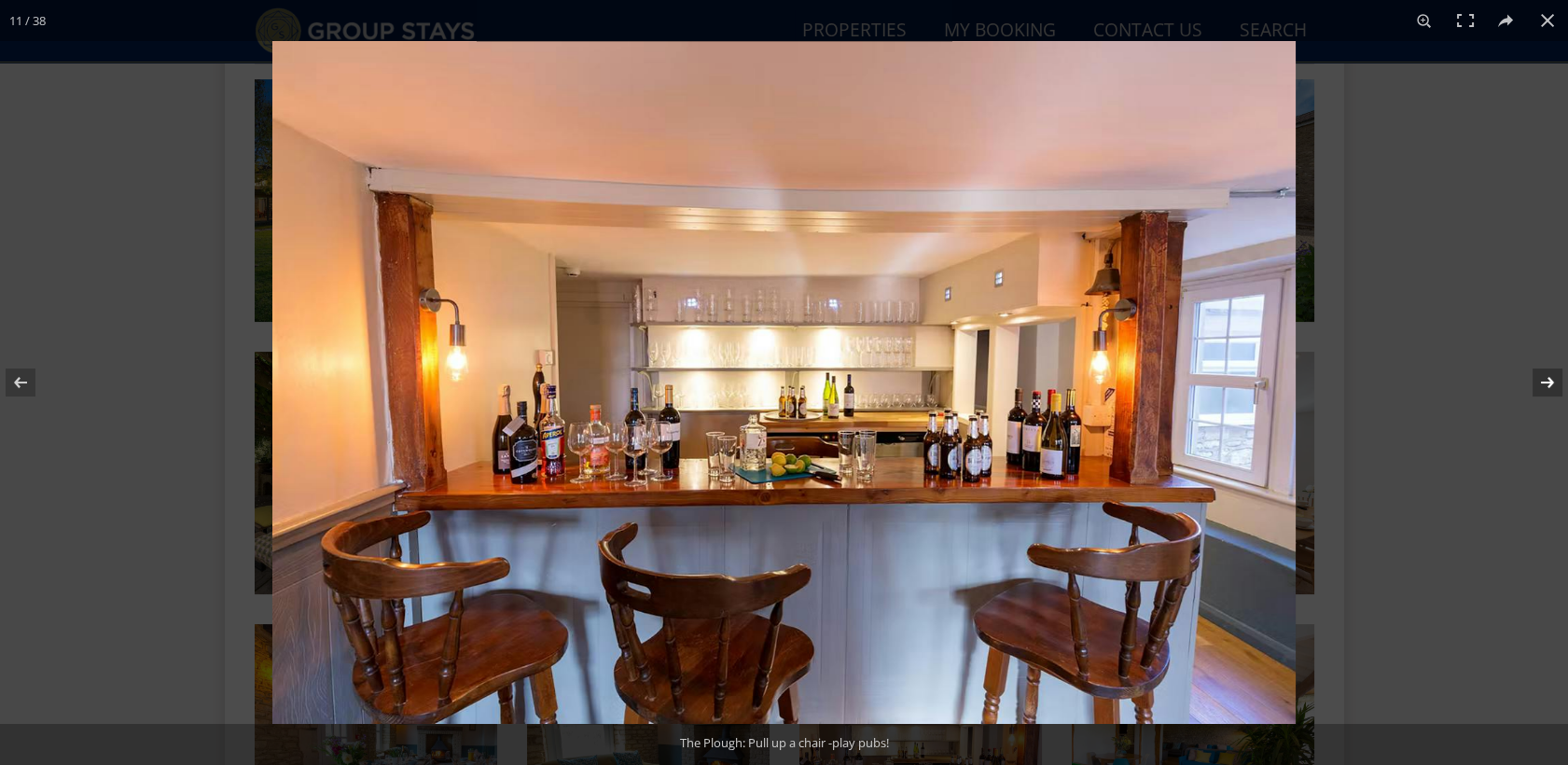 click at bounding box center [784, 382] 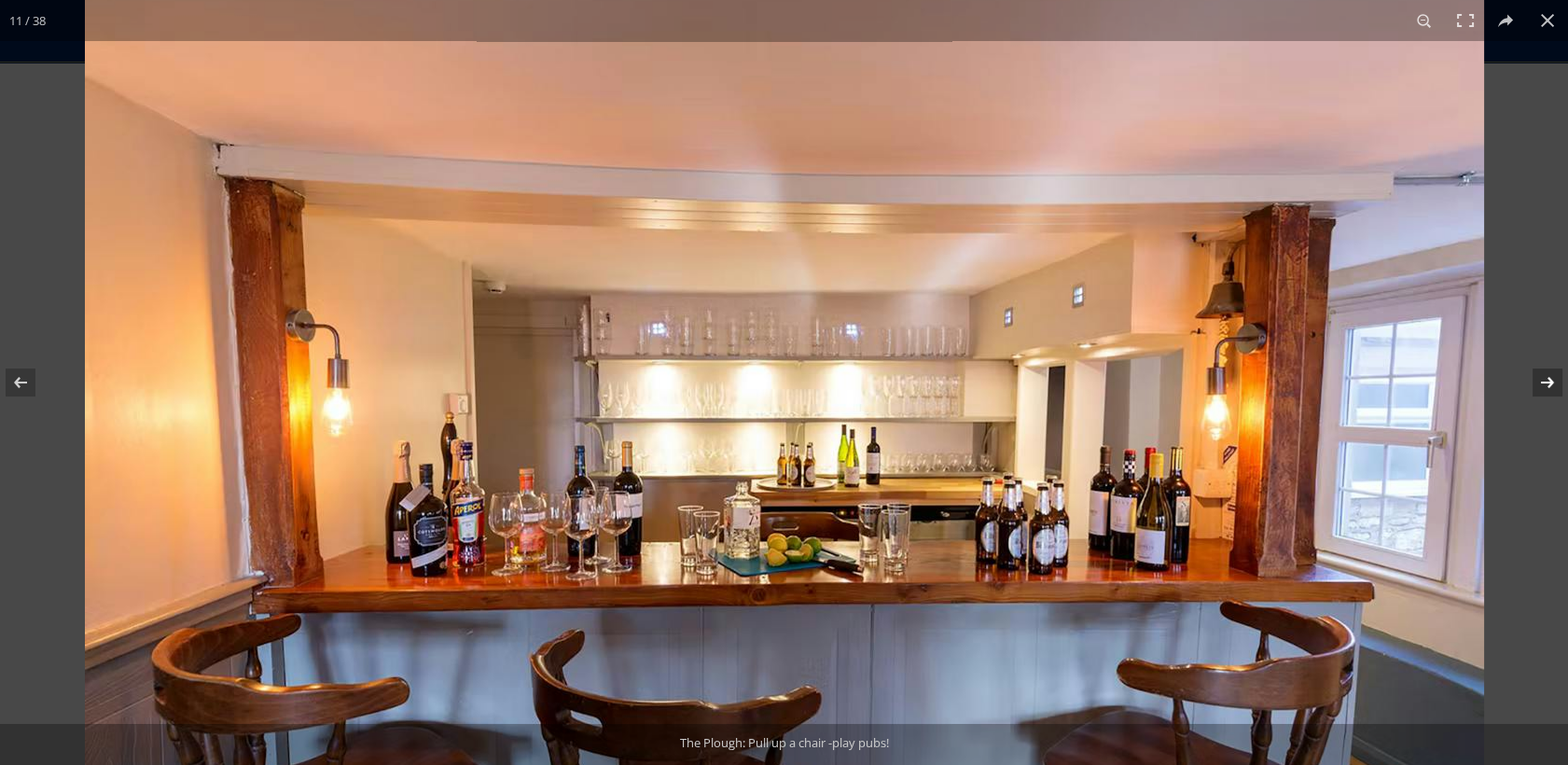 click at bounding box center [1535, 382] 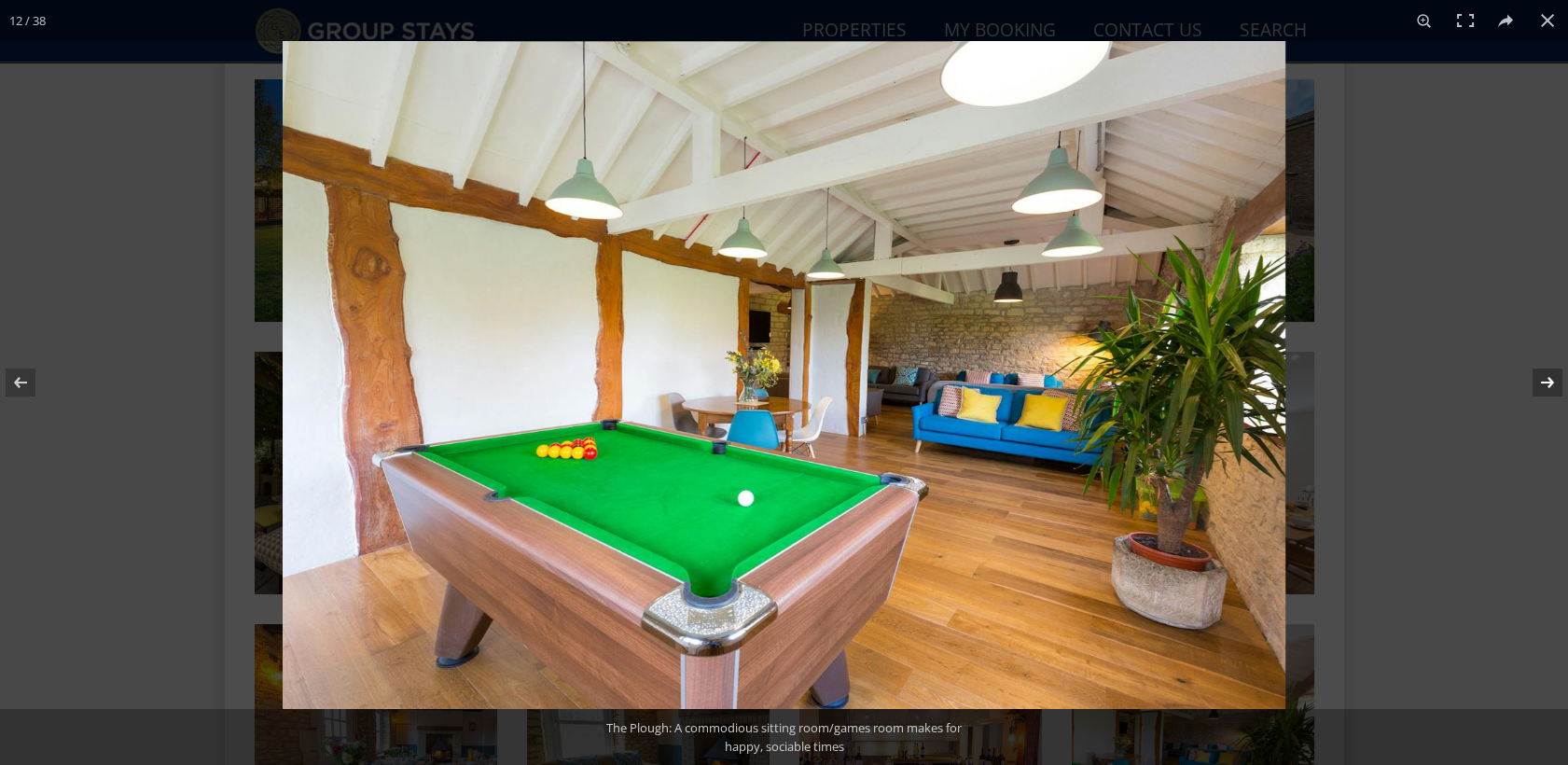 click at bounding box center (784, 375) 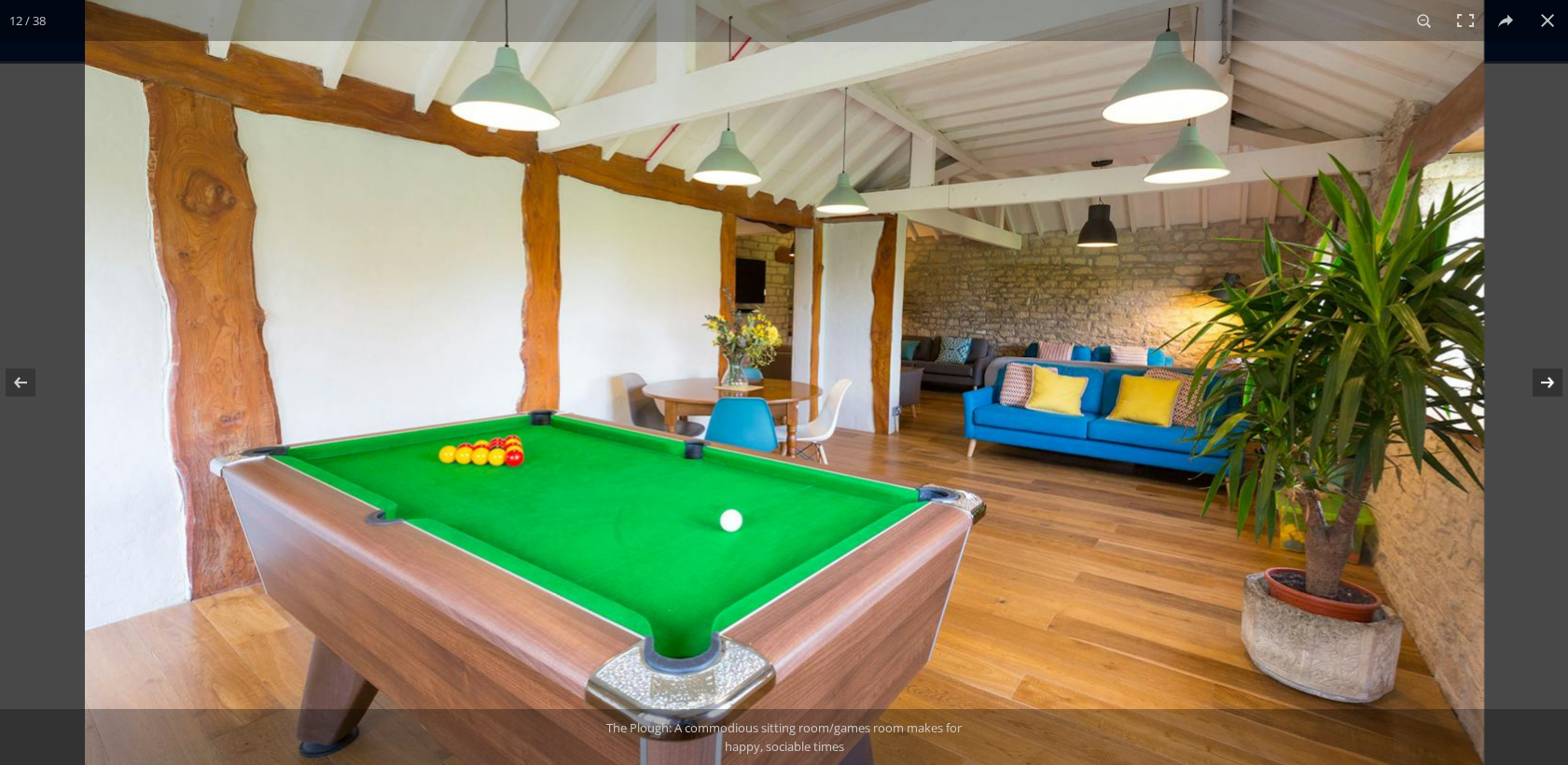 click at bounding box center [1535, 382] 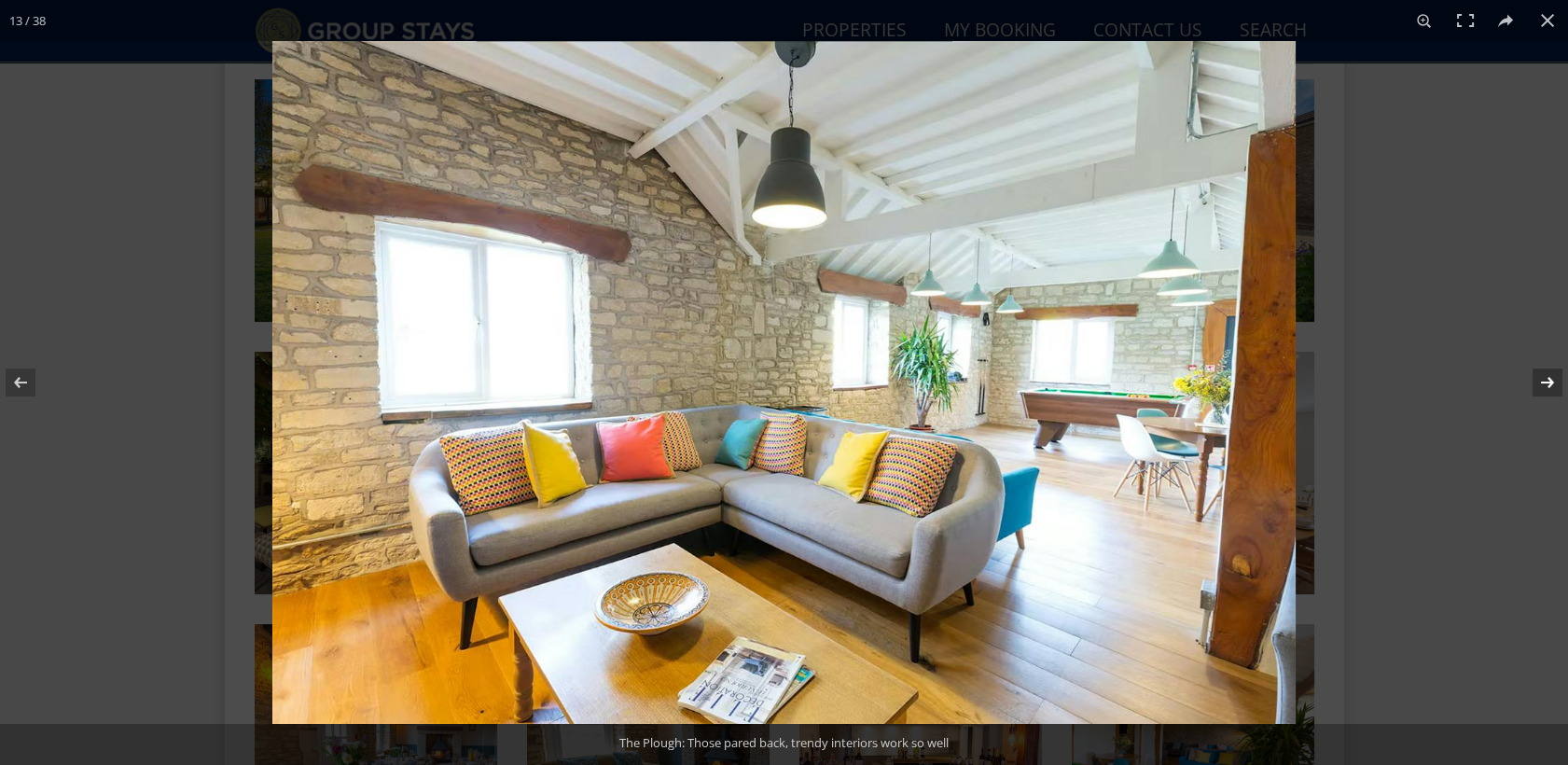 click at bounding box center (1535, 382) 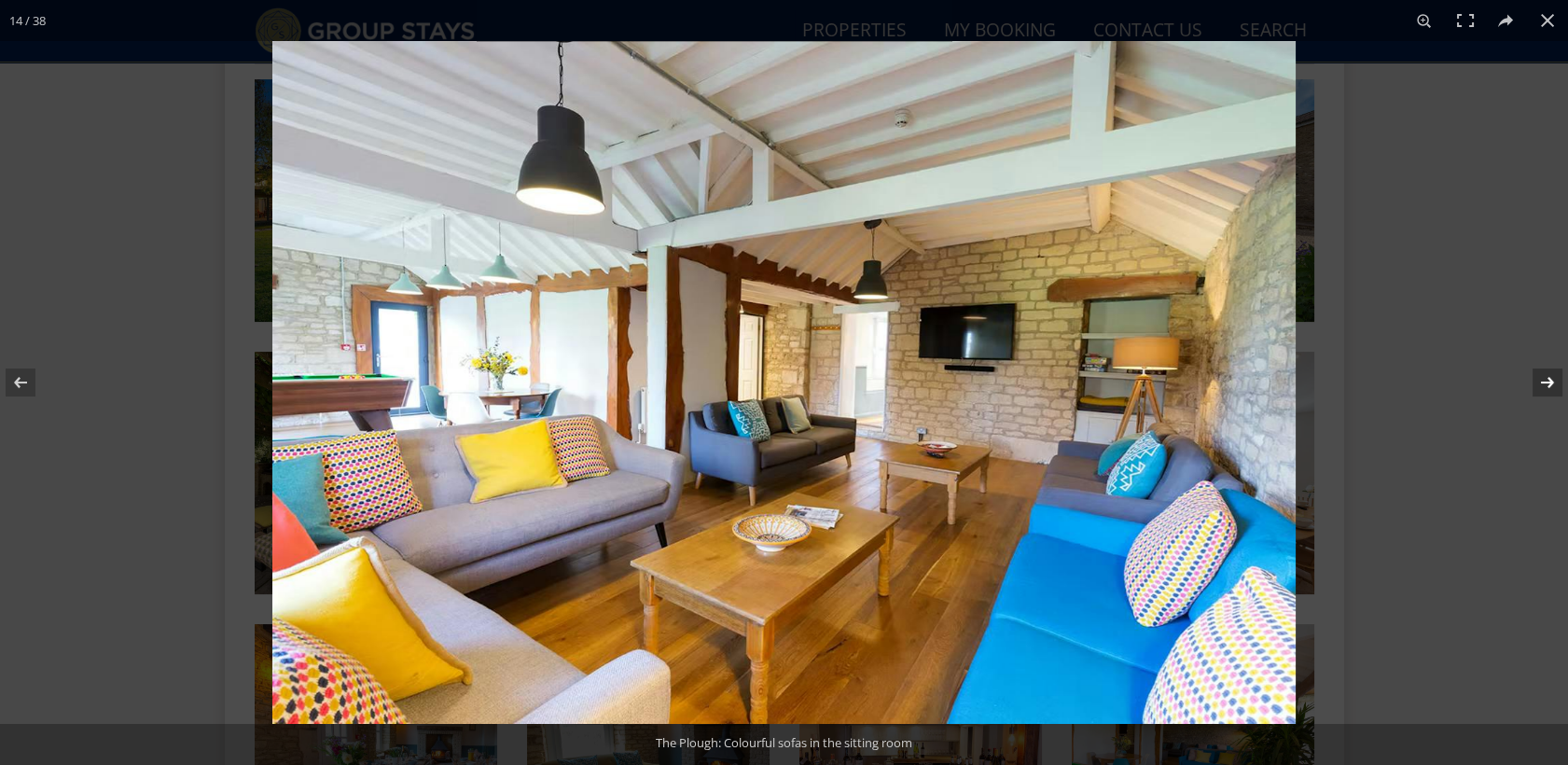 click at bounding box center (784, 382) 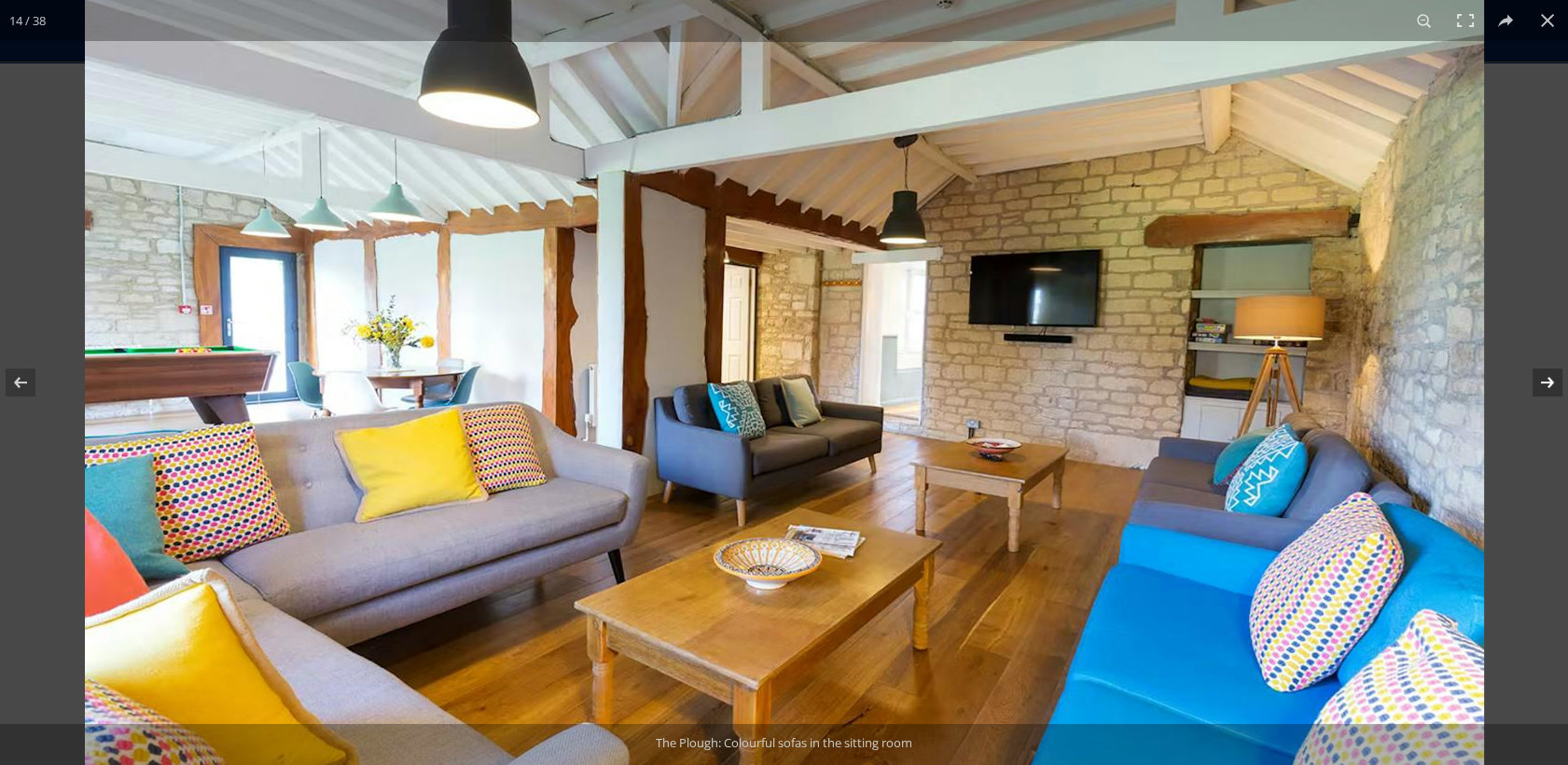 click at bounding box center (1535, 382) 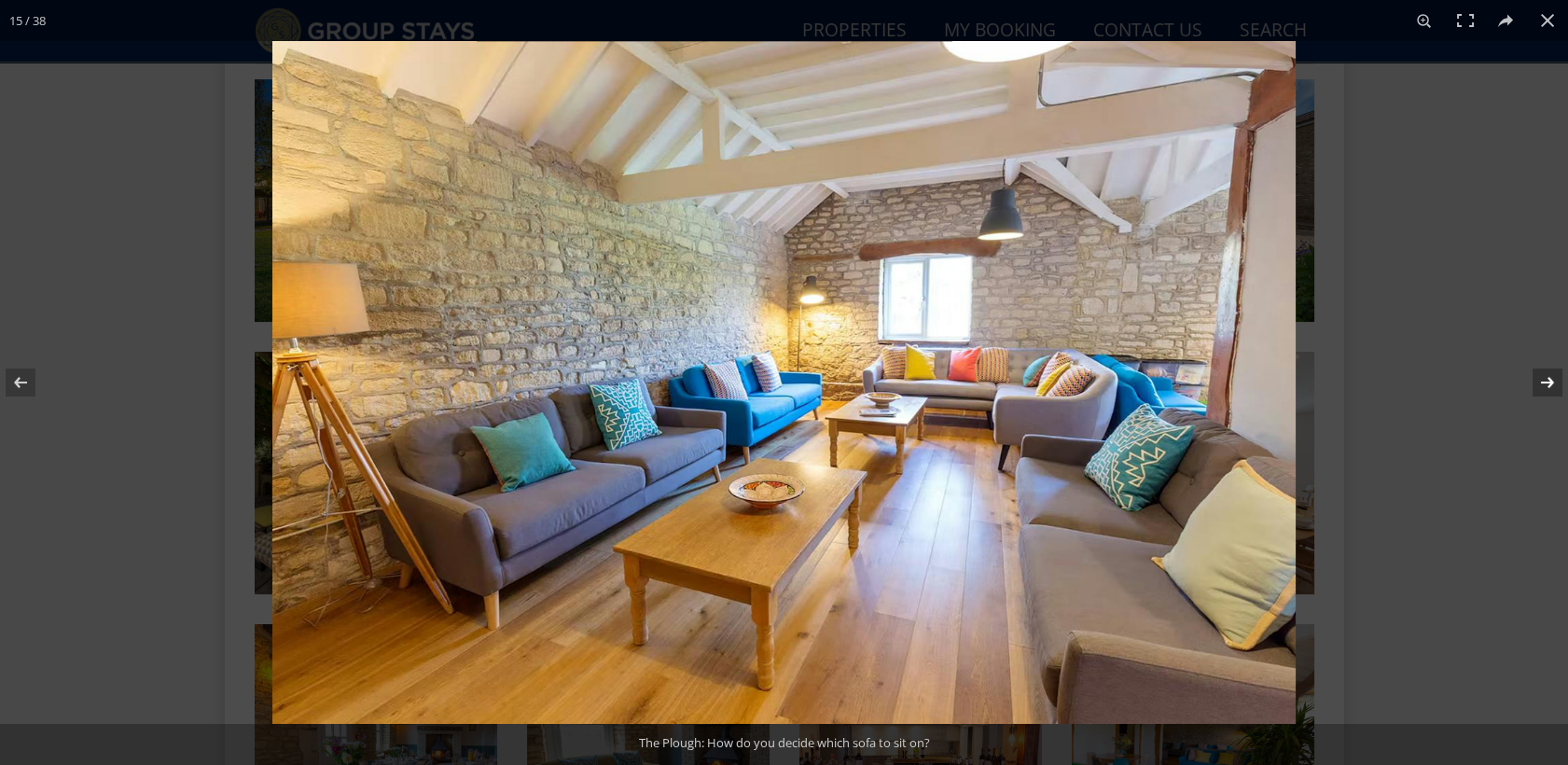 click at bounding box center (784, 382) 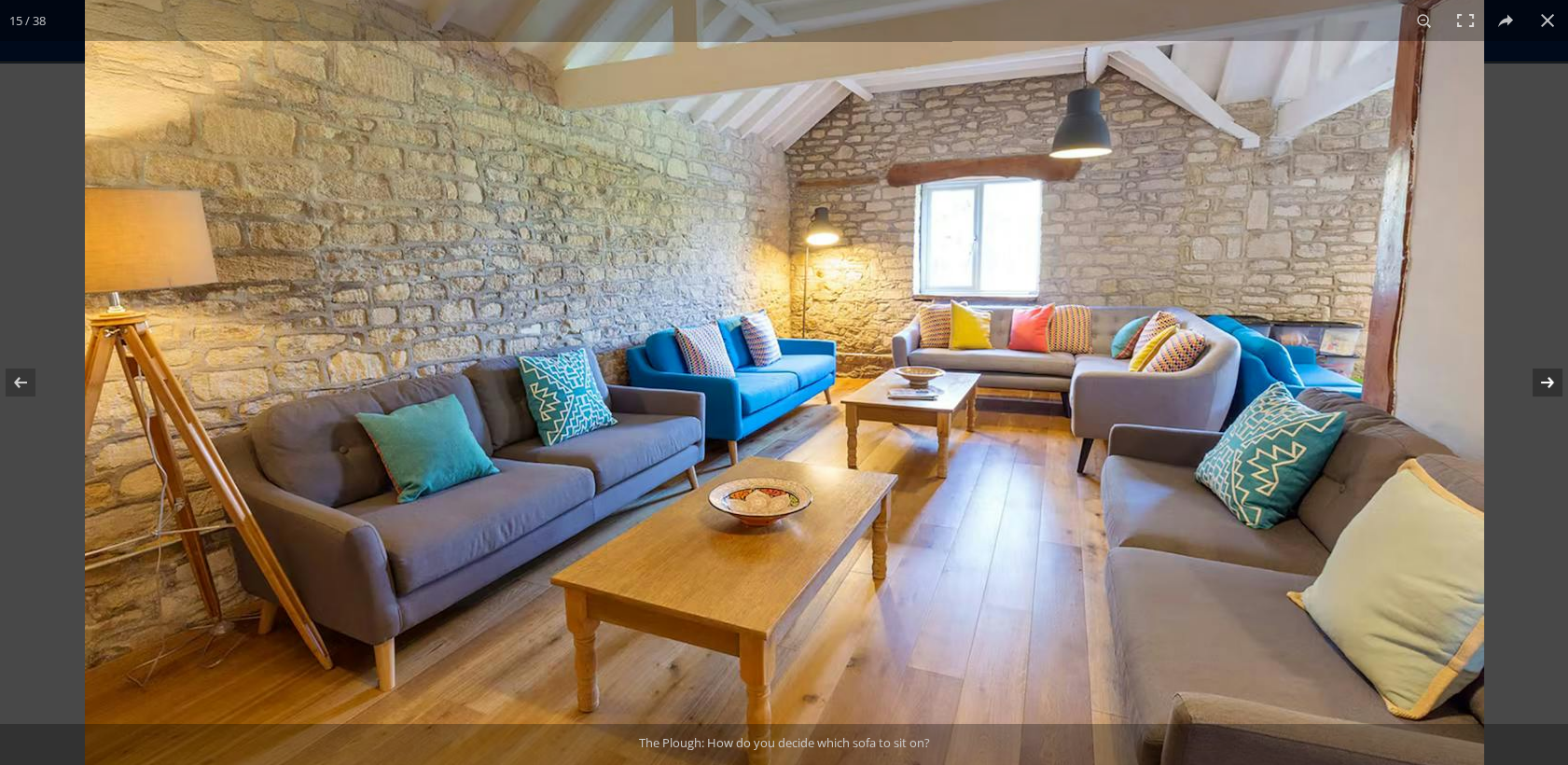click at bounding box center (1535, 382) 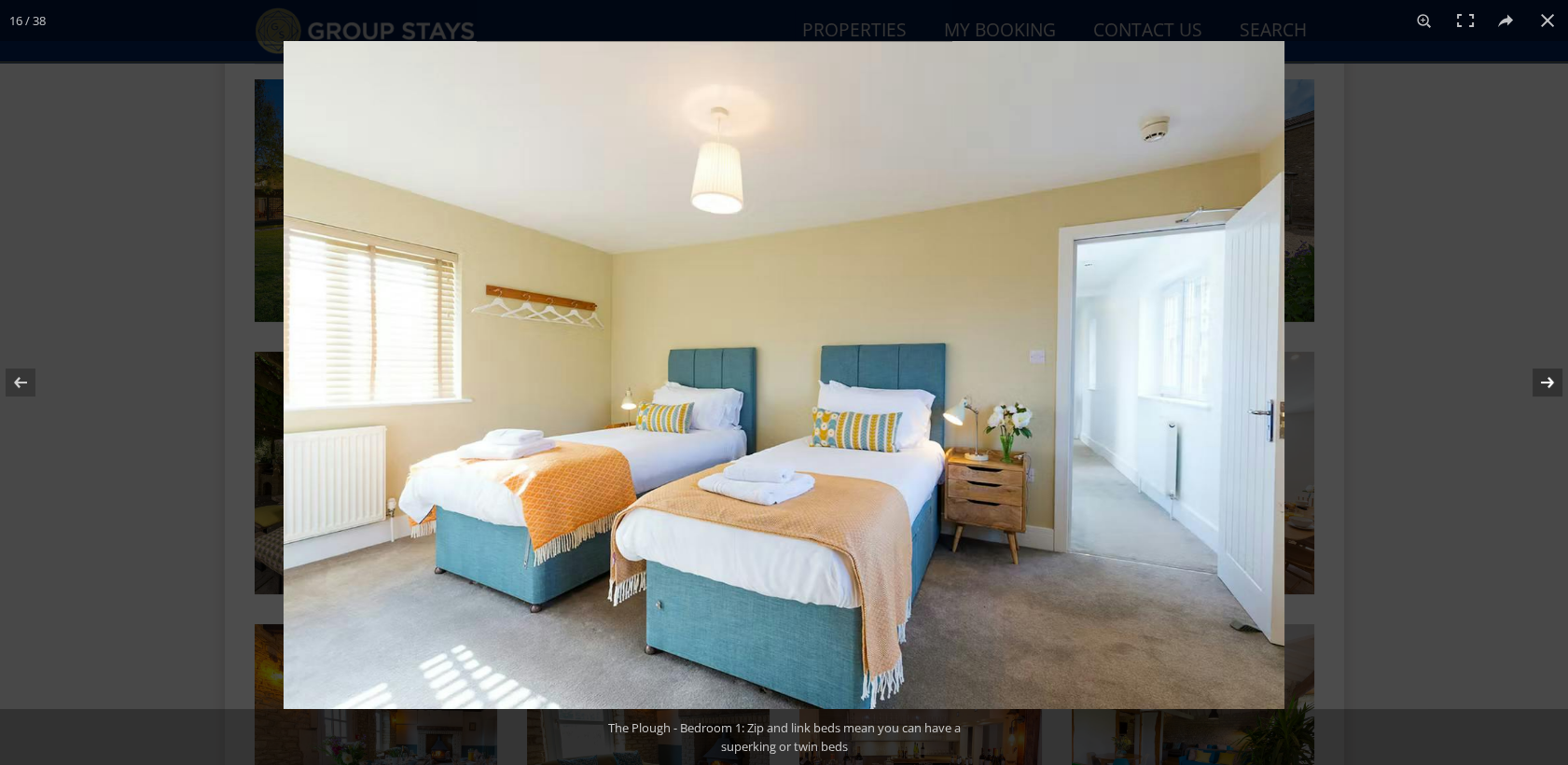 click at bounding box center [784, 375] 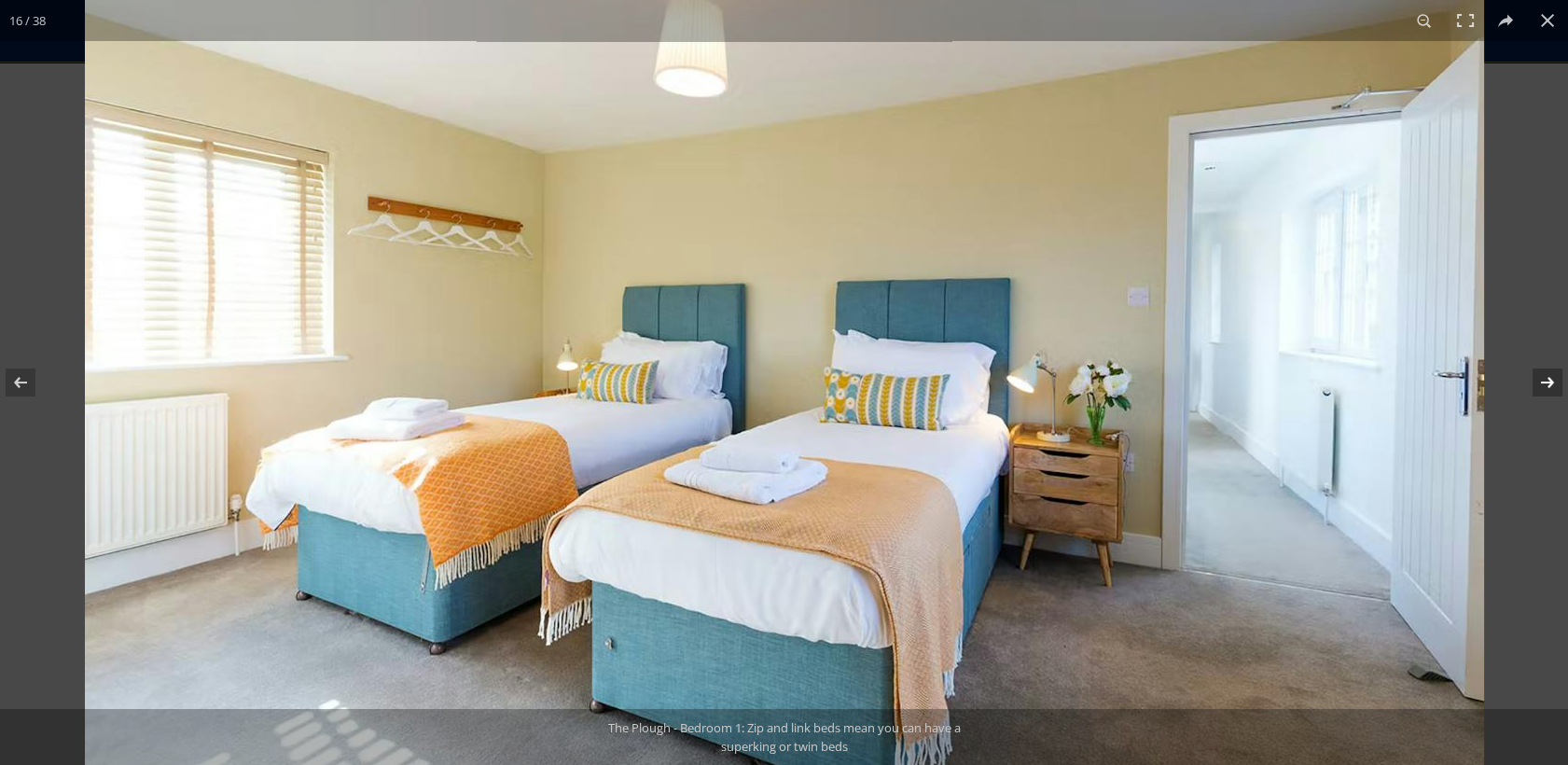 click at bounding box center [1535, 382] 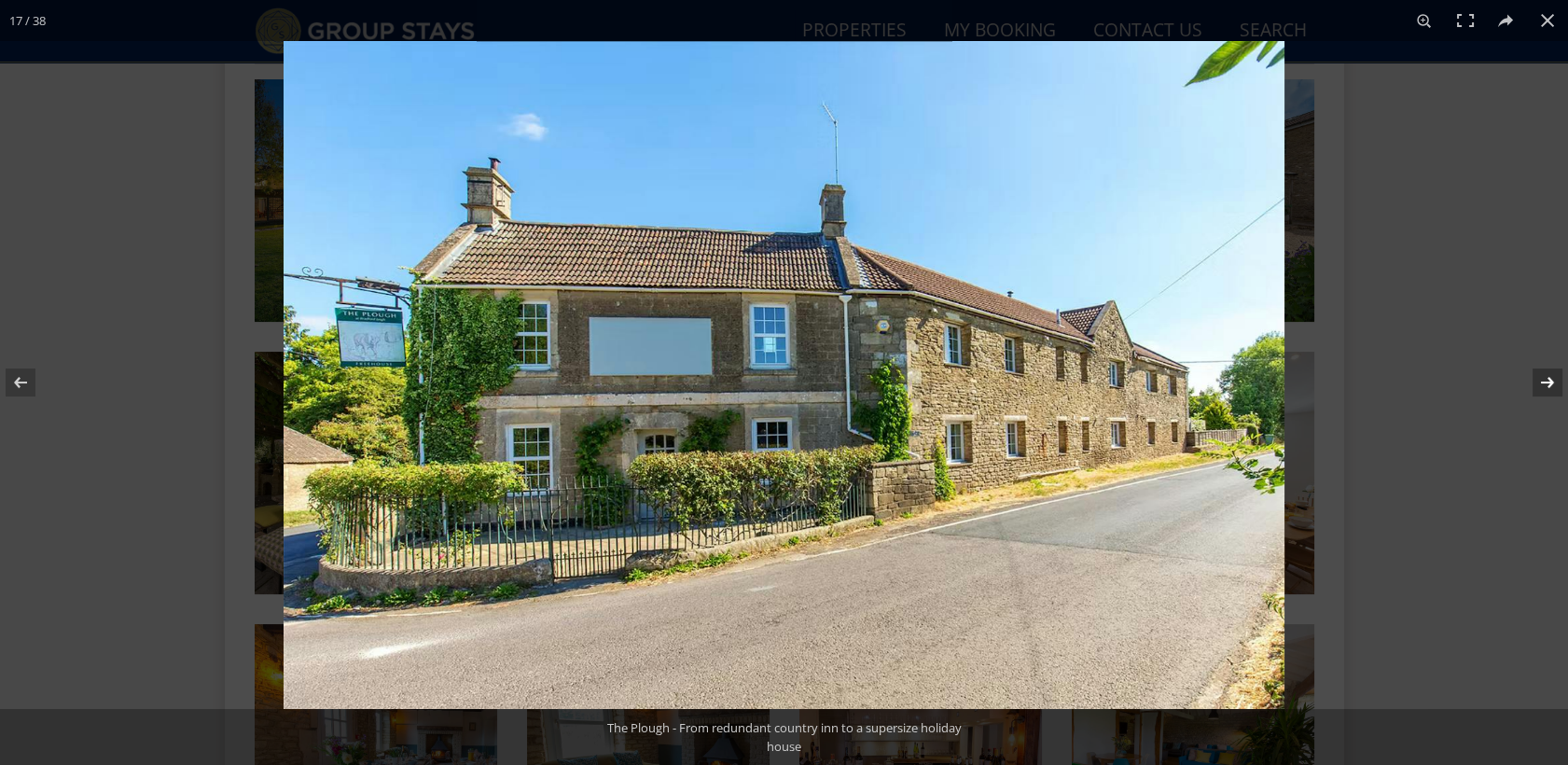 click at bounding box center [1535, 382] 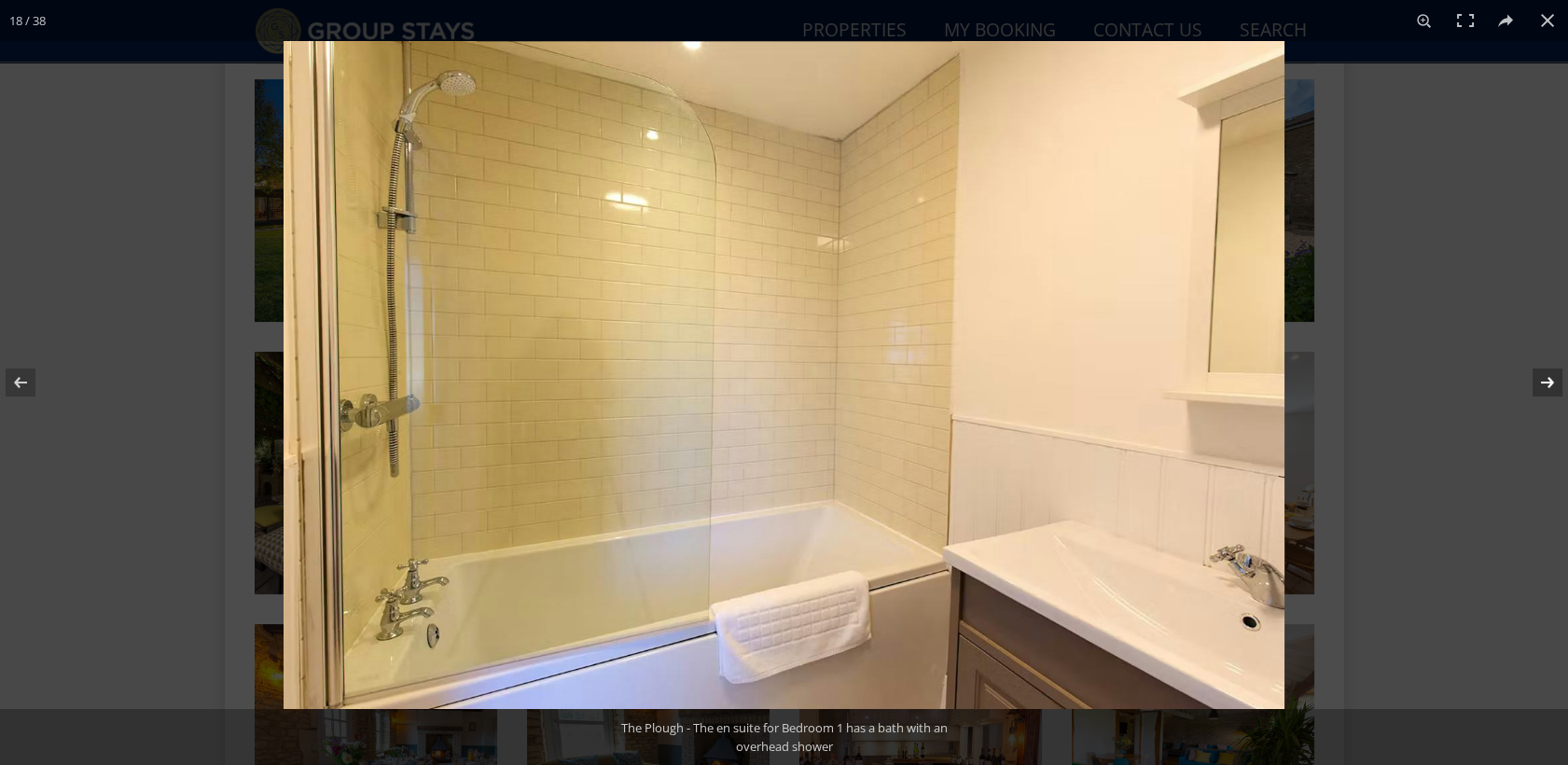 click at bounding box center (784, 375) 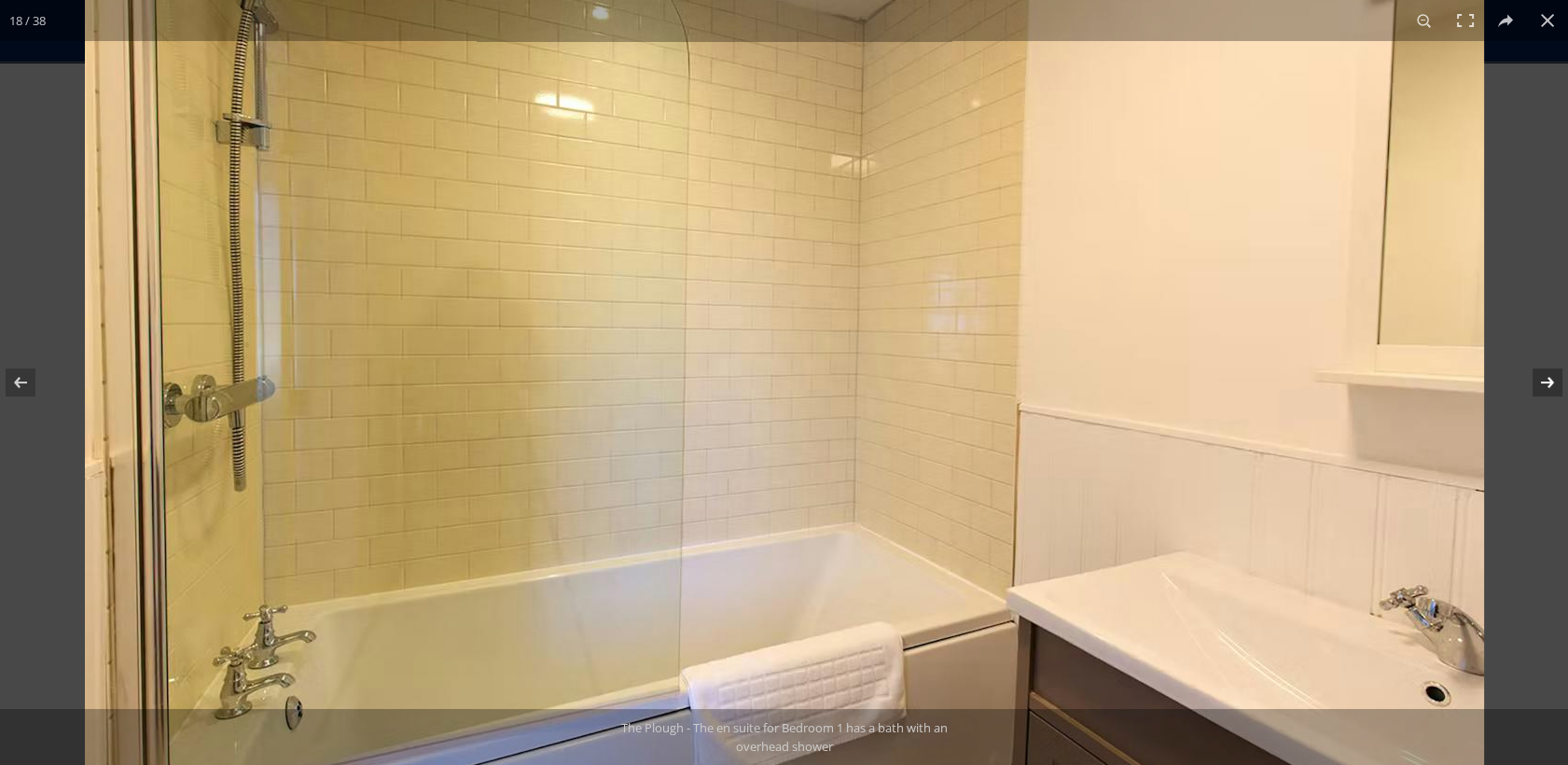 click at bounding box center (784, 348) 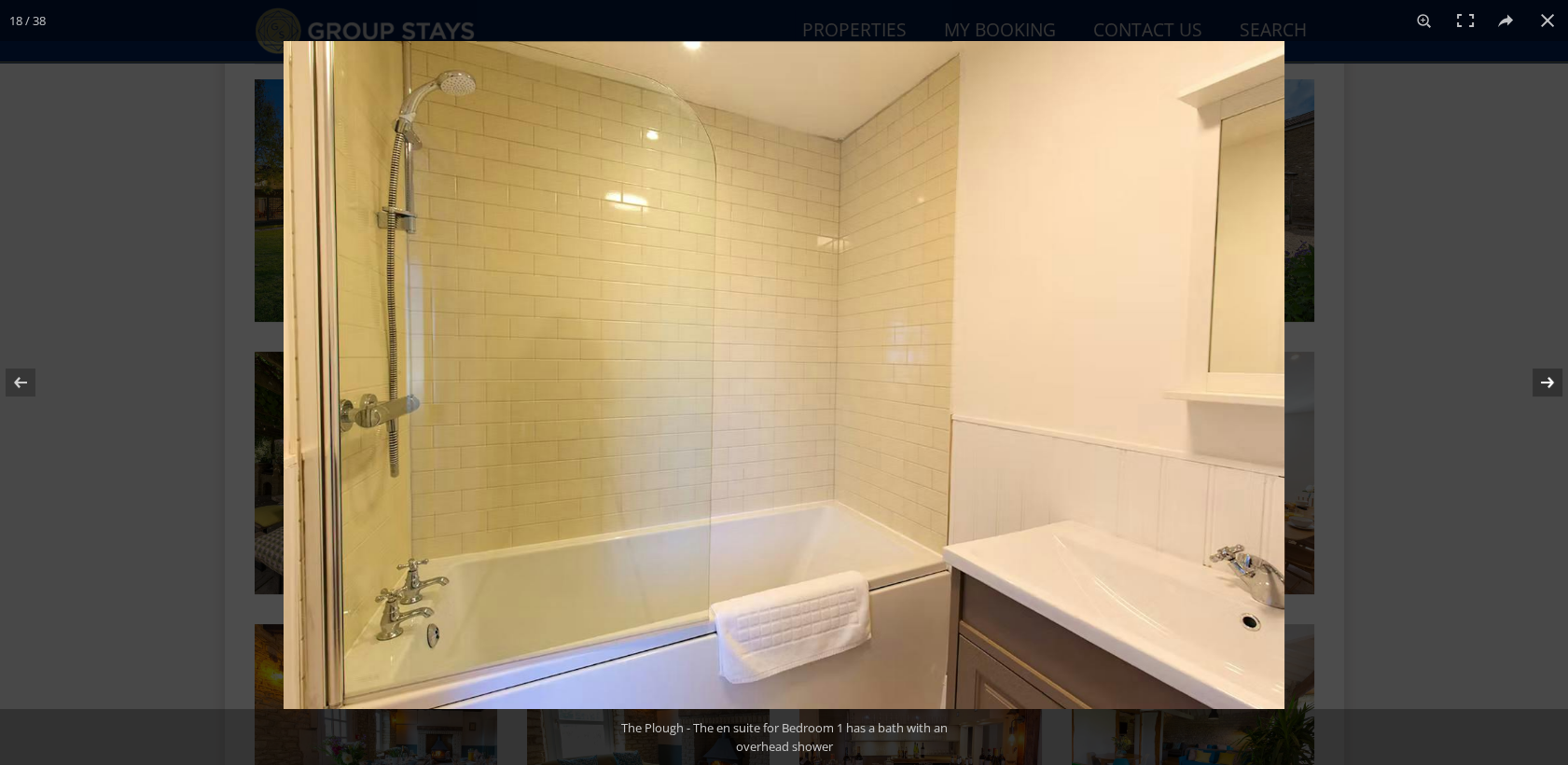 click at bounding box center [1535, 382] 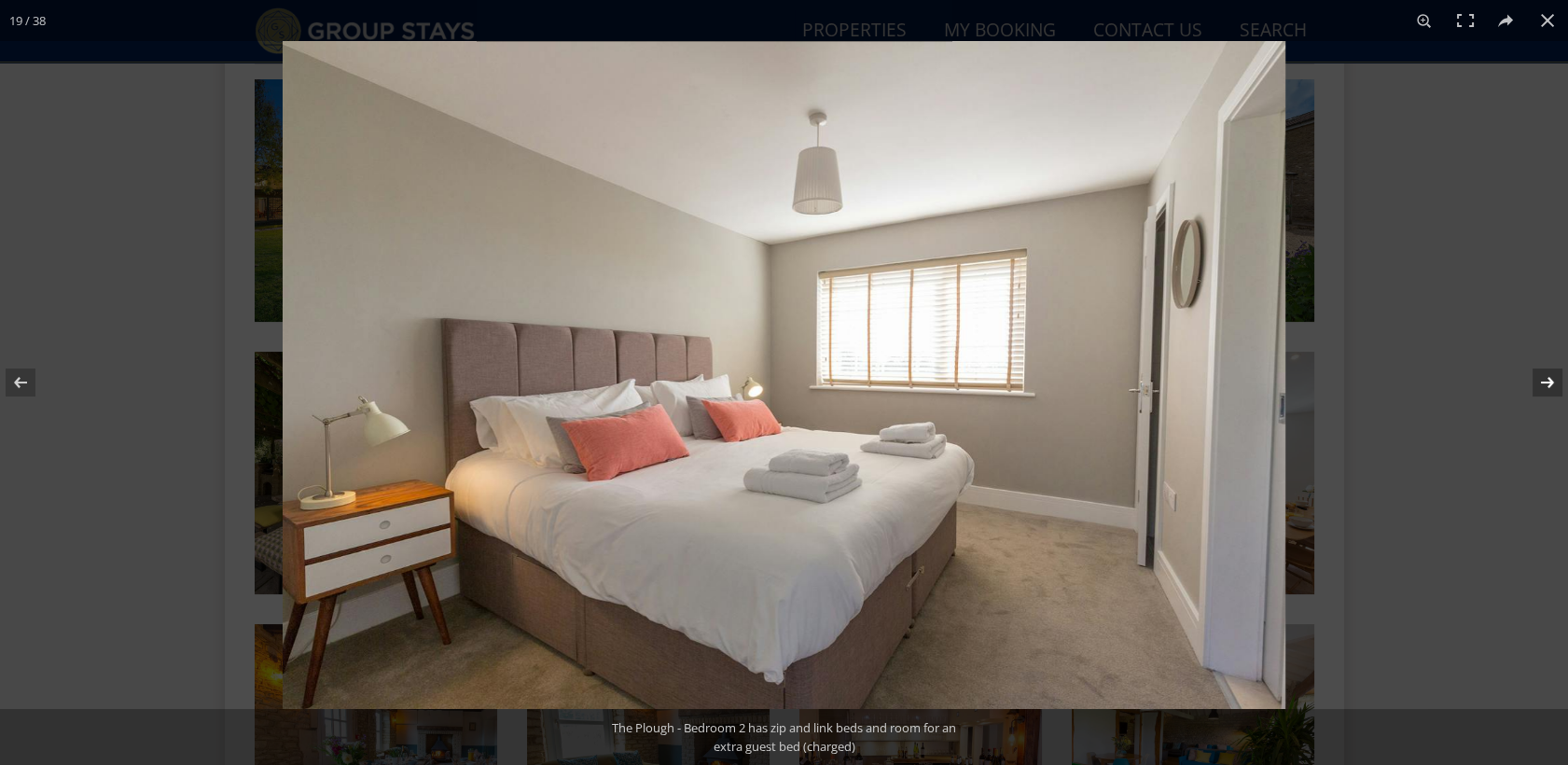 click at bounding box center [1535, 382] 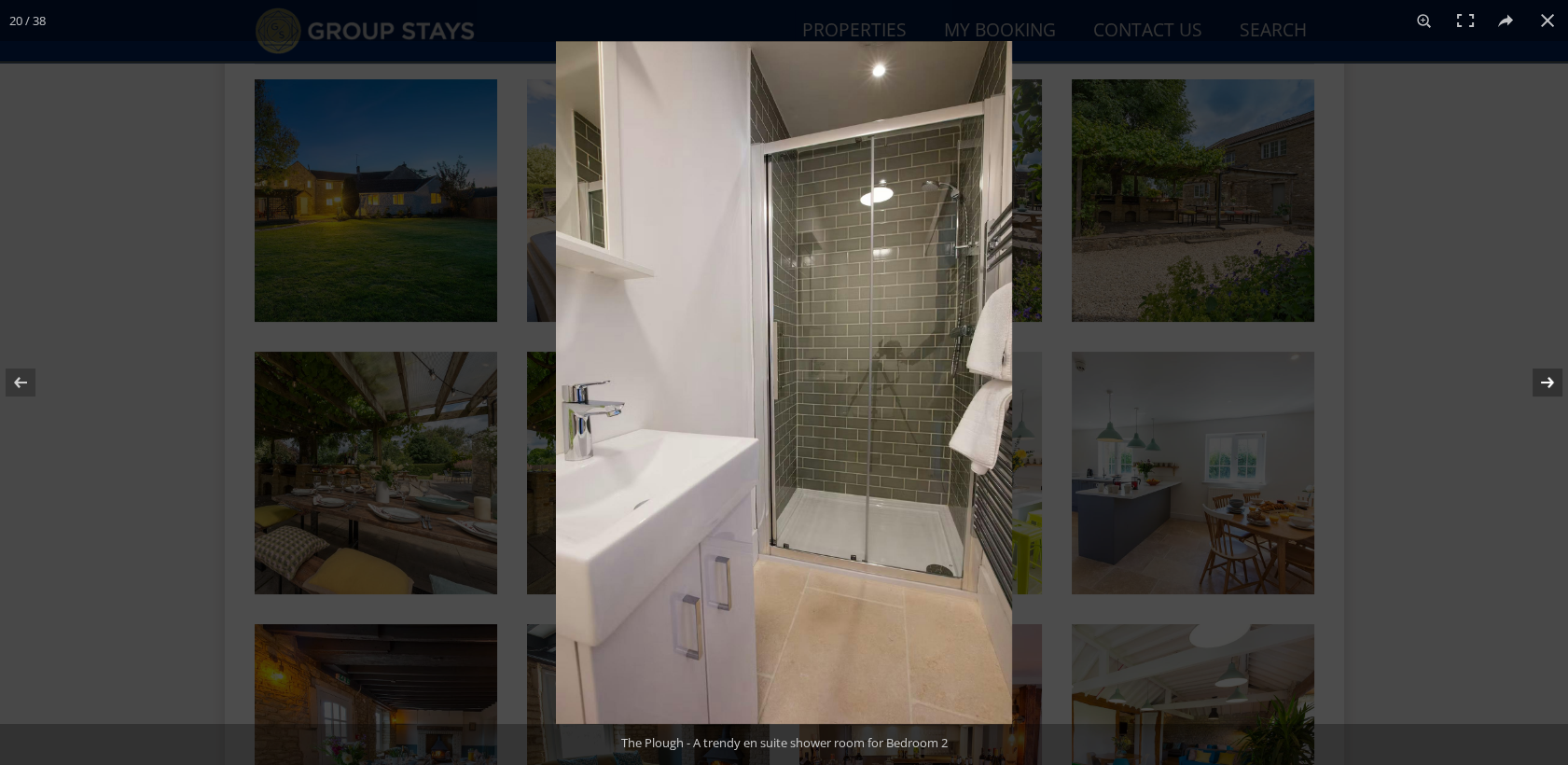 click at bounding box center [784, 382] 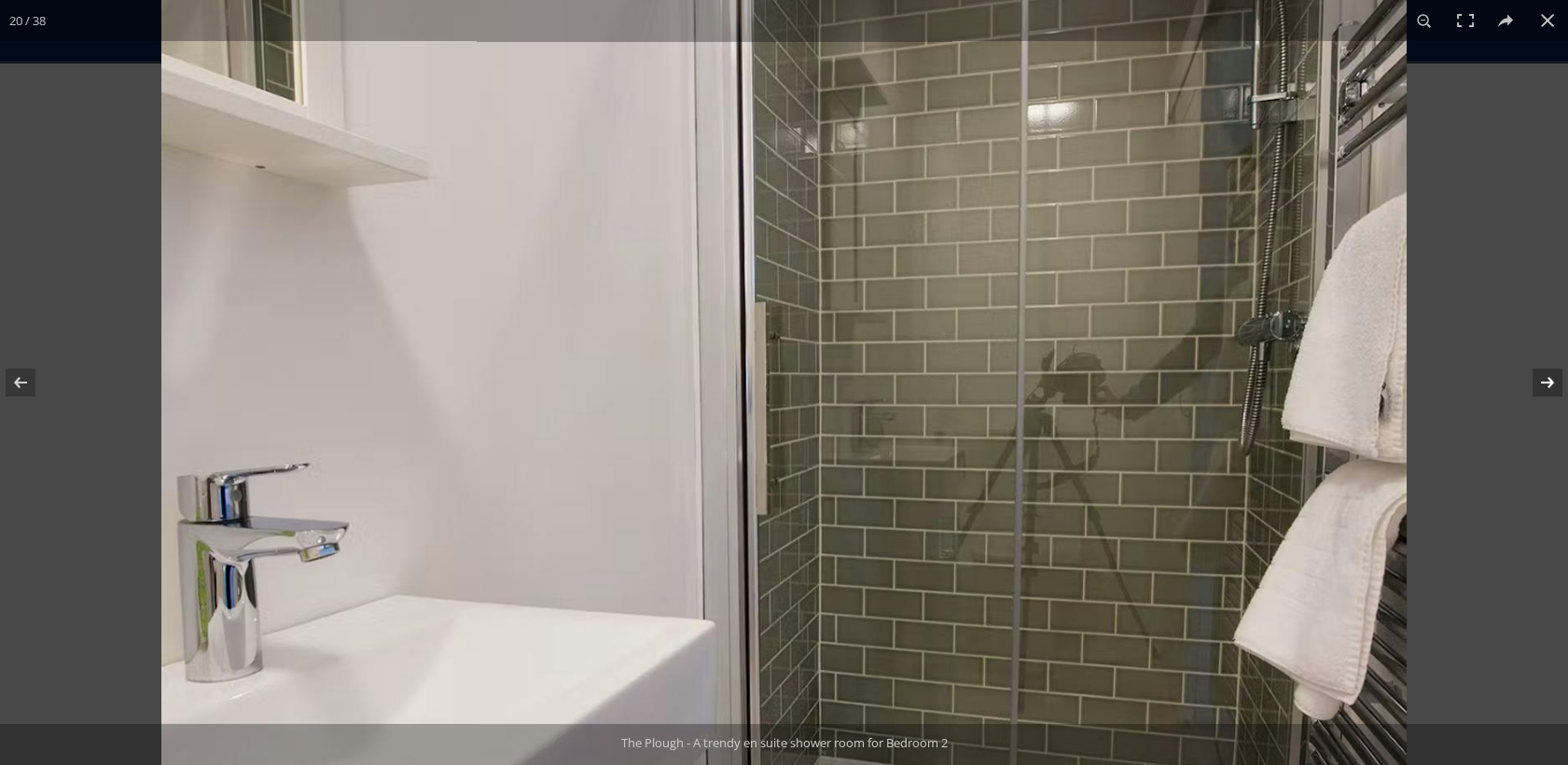 click at bounding box center [1535, 382] 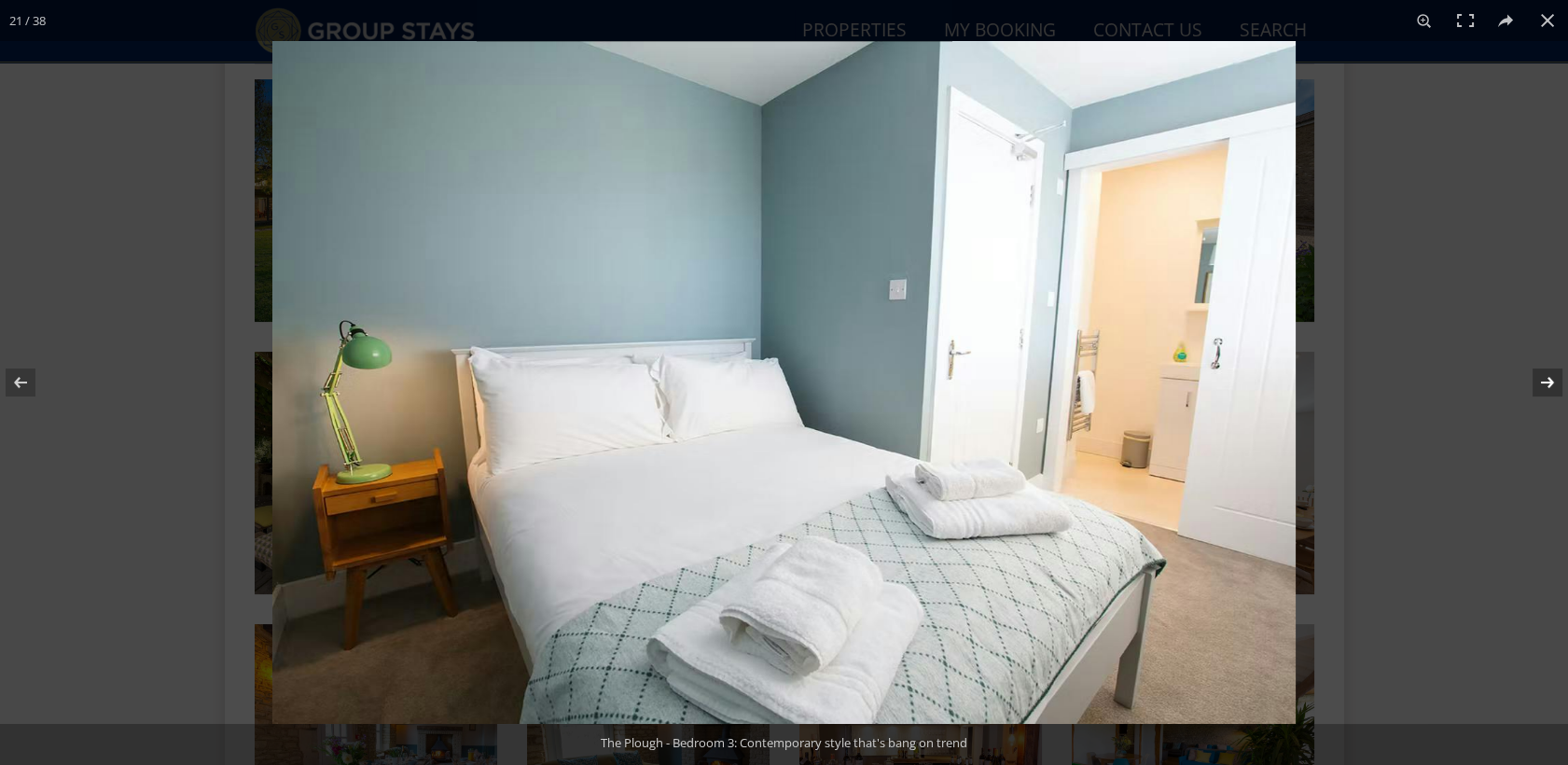 click at bounding box center (784, 382) 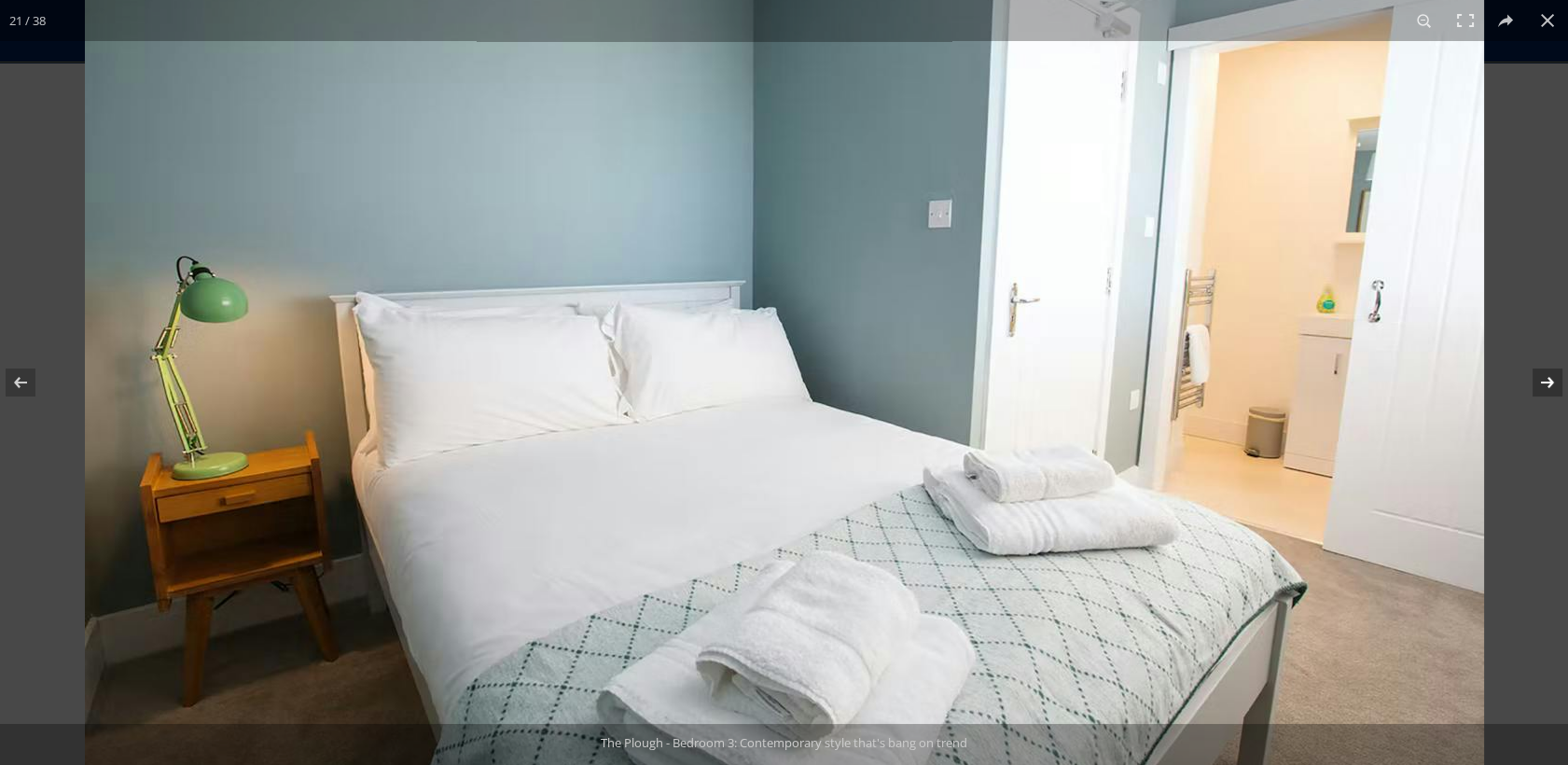 click at bounding box center (784, 341) 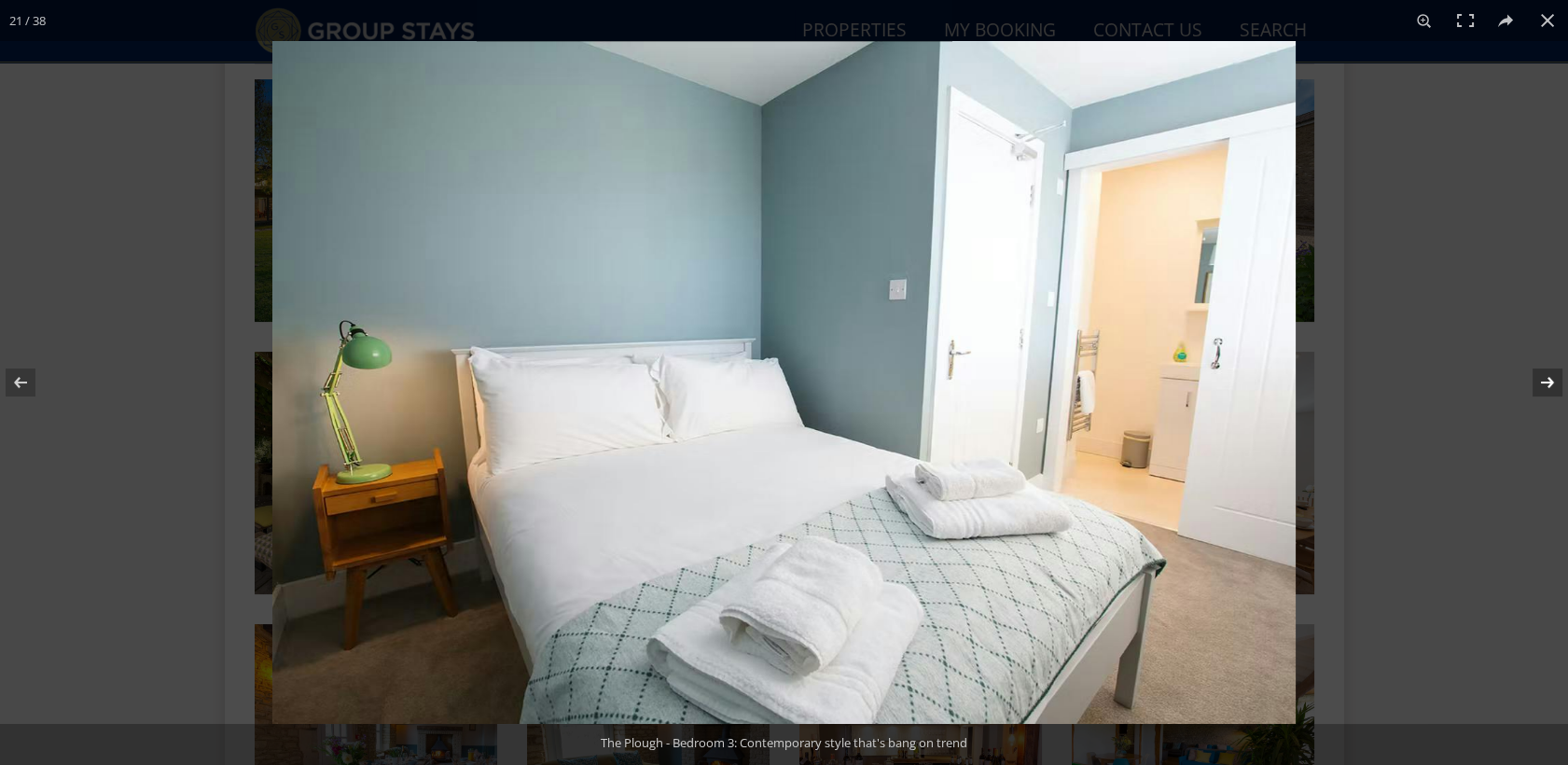 click at bounding box center (1535, 382) 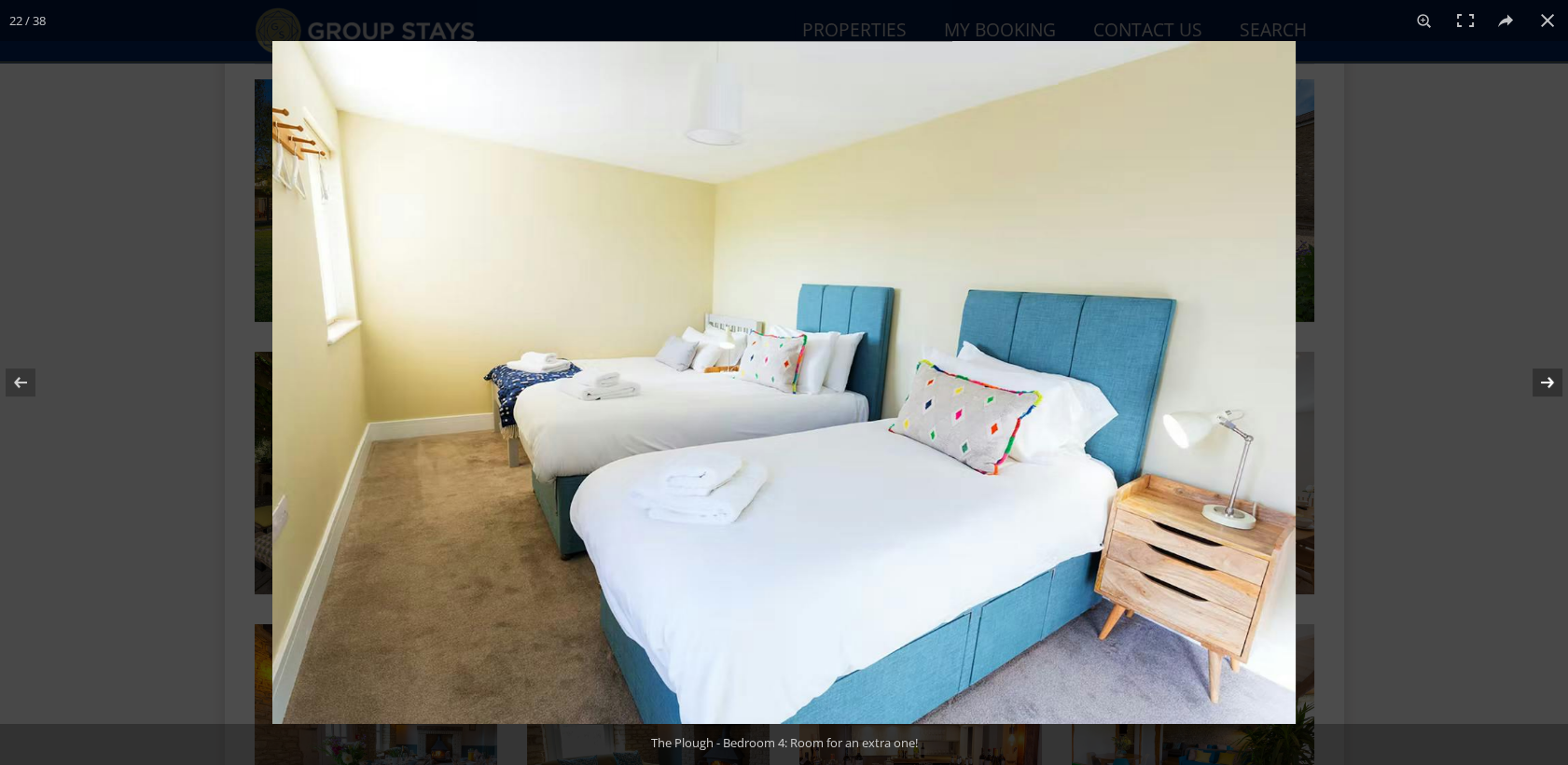 click at bounding box center [1535, 382] 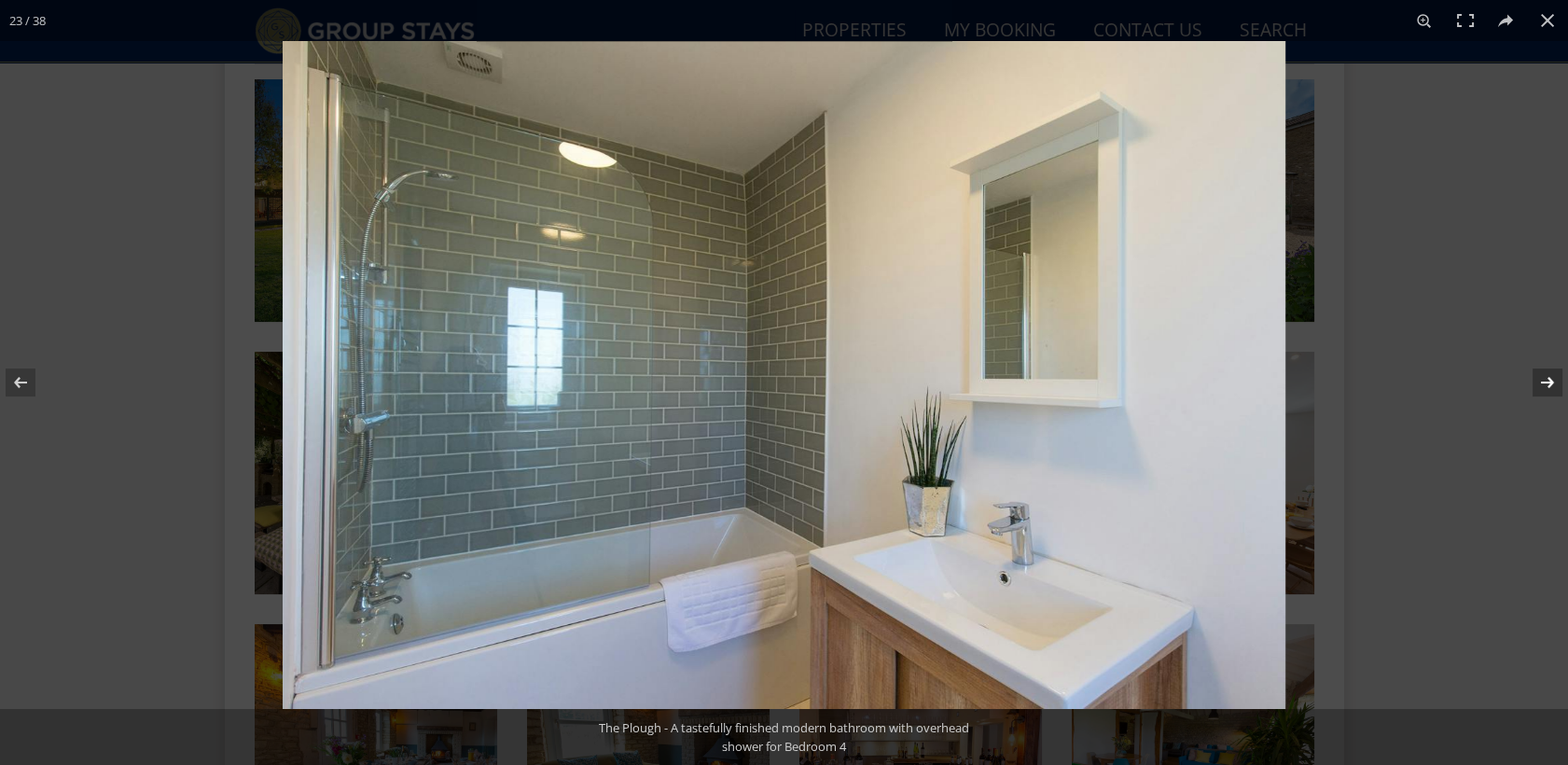 click at bounding box center (1535, 382) 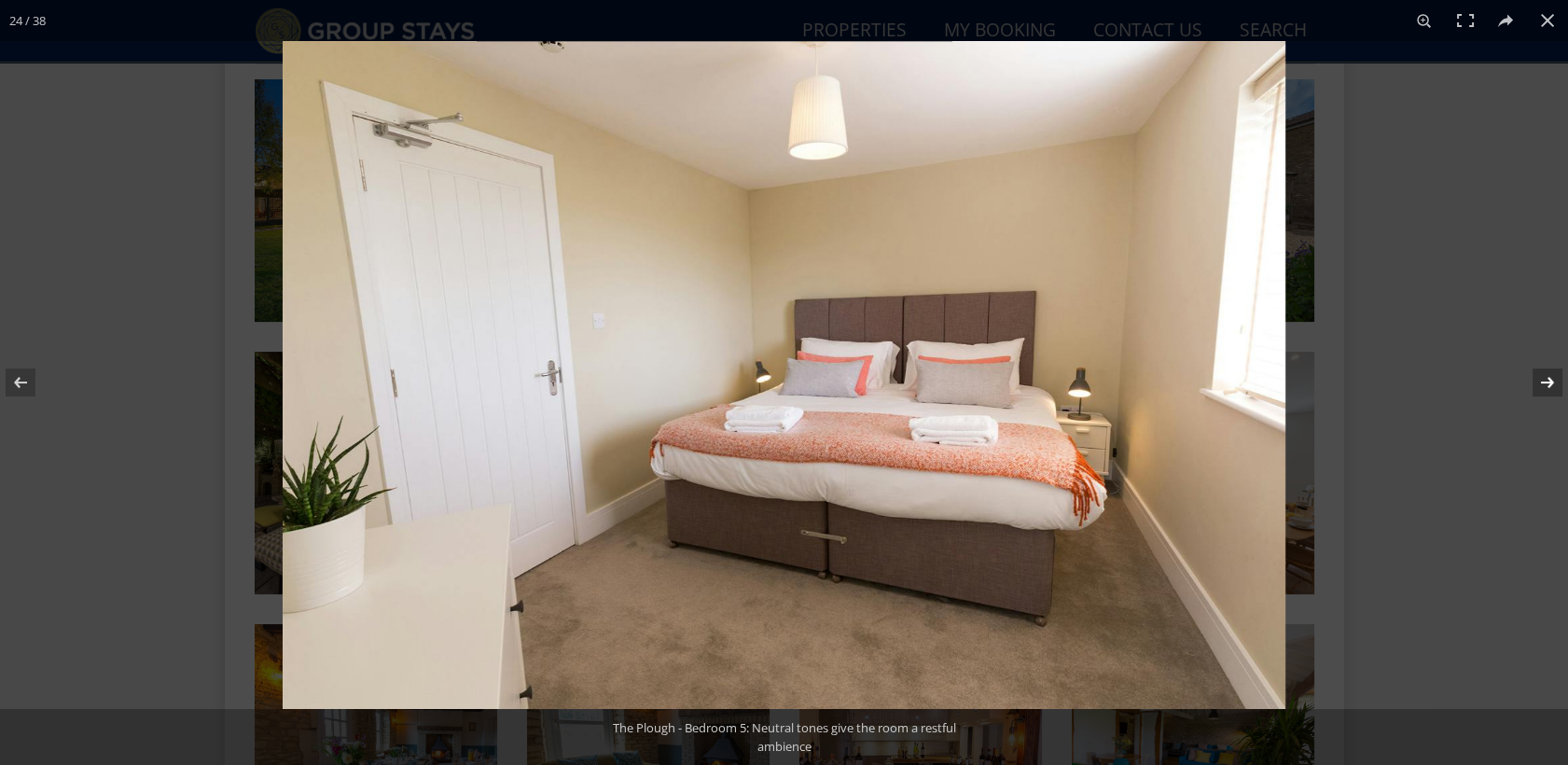 click at bounding box center (1535, 382) 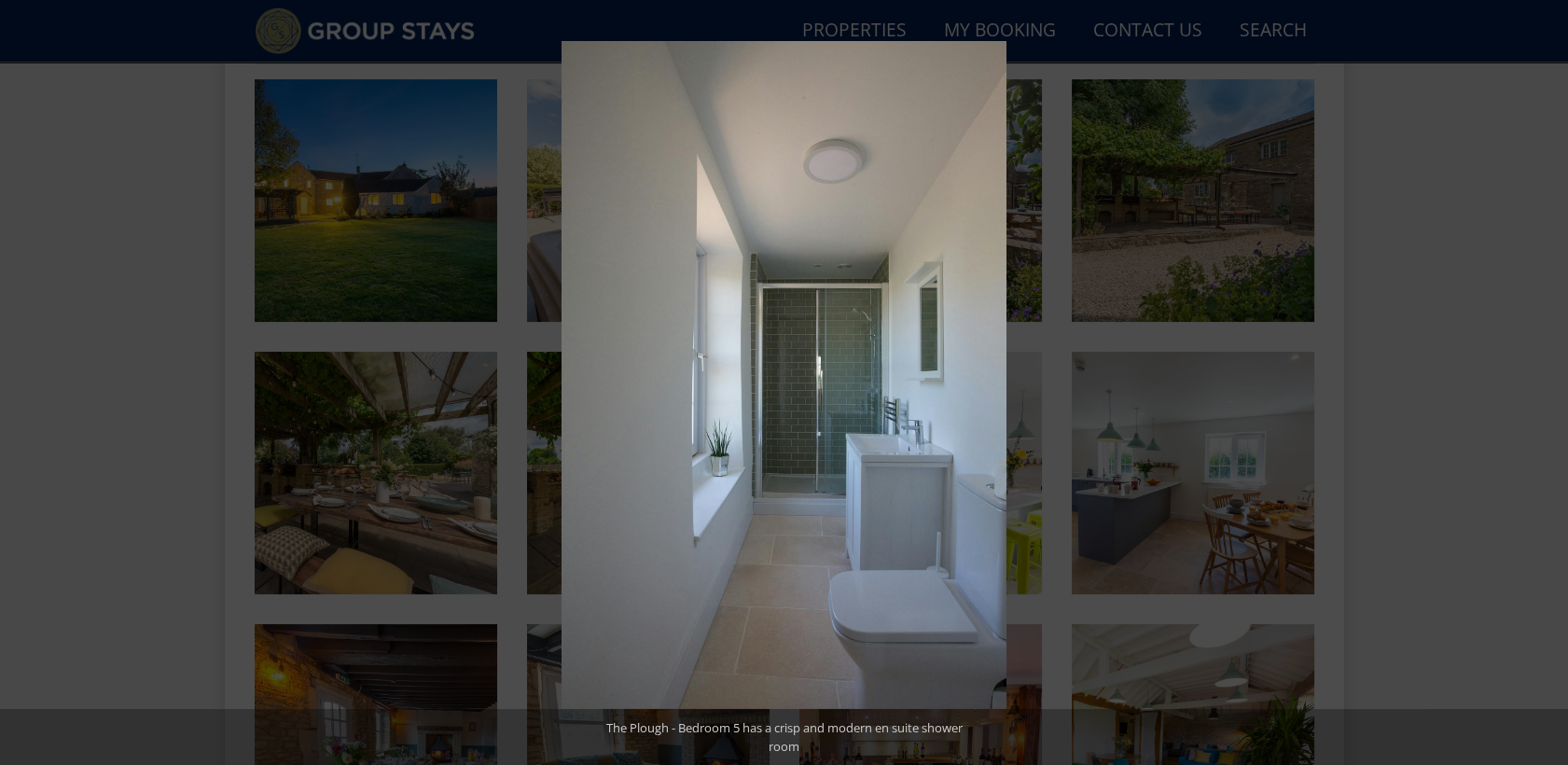 click at bounding box center (1535, 382) 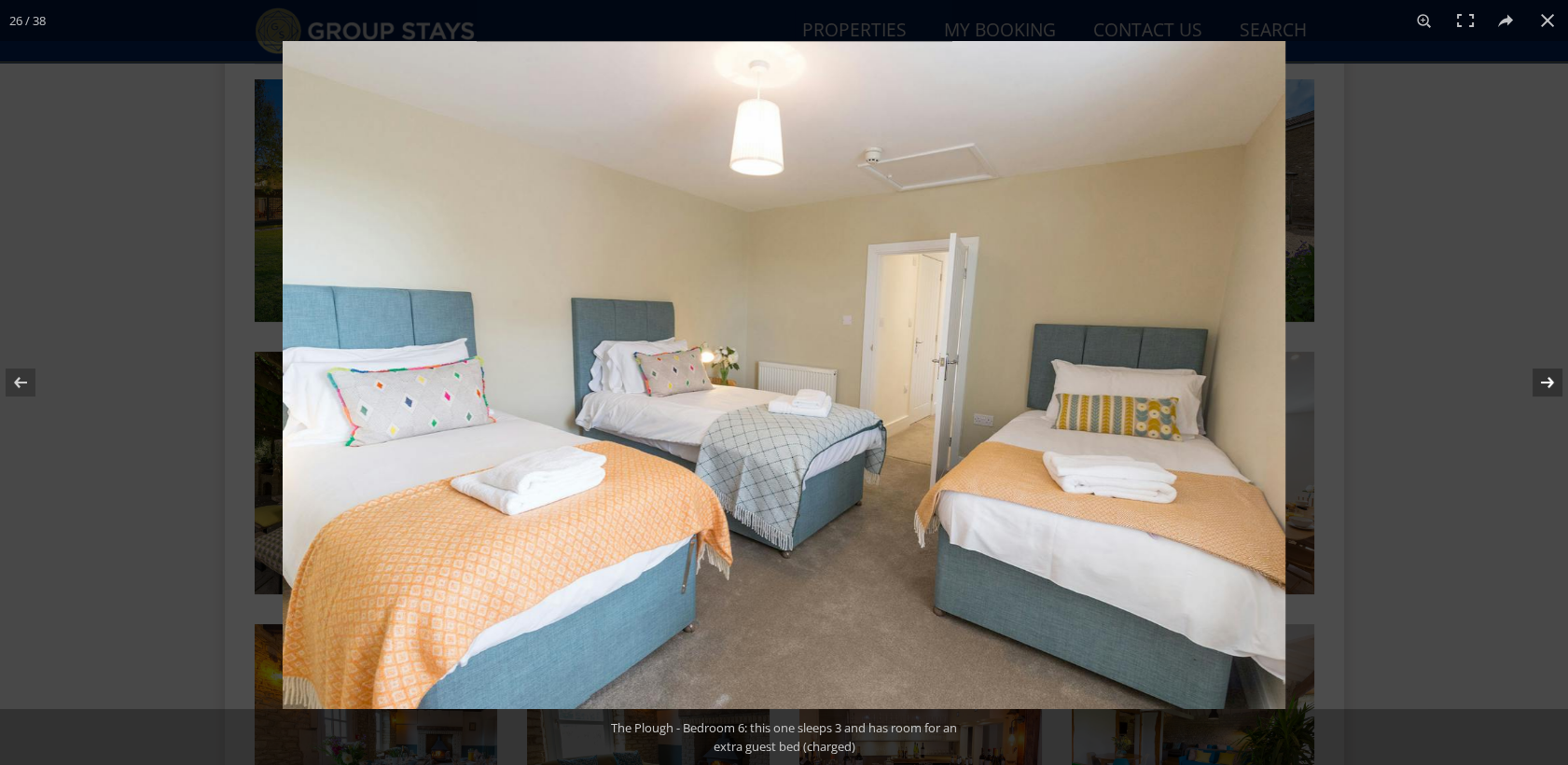 click at bounding box center [1535, 382] 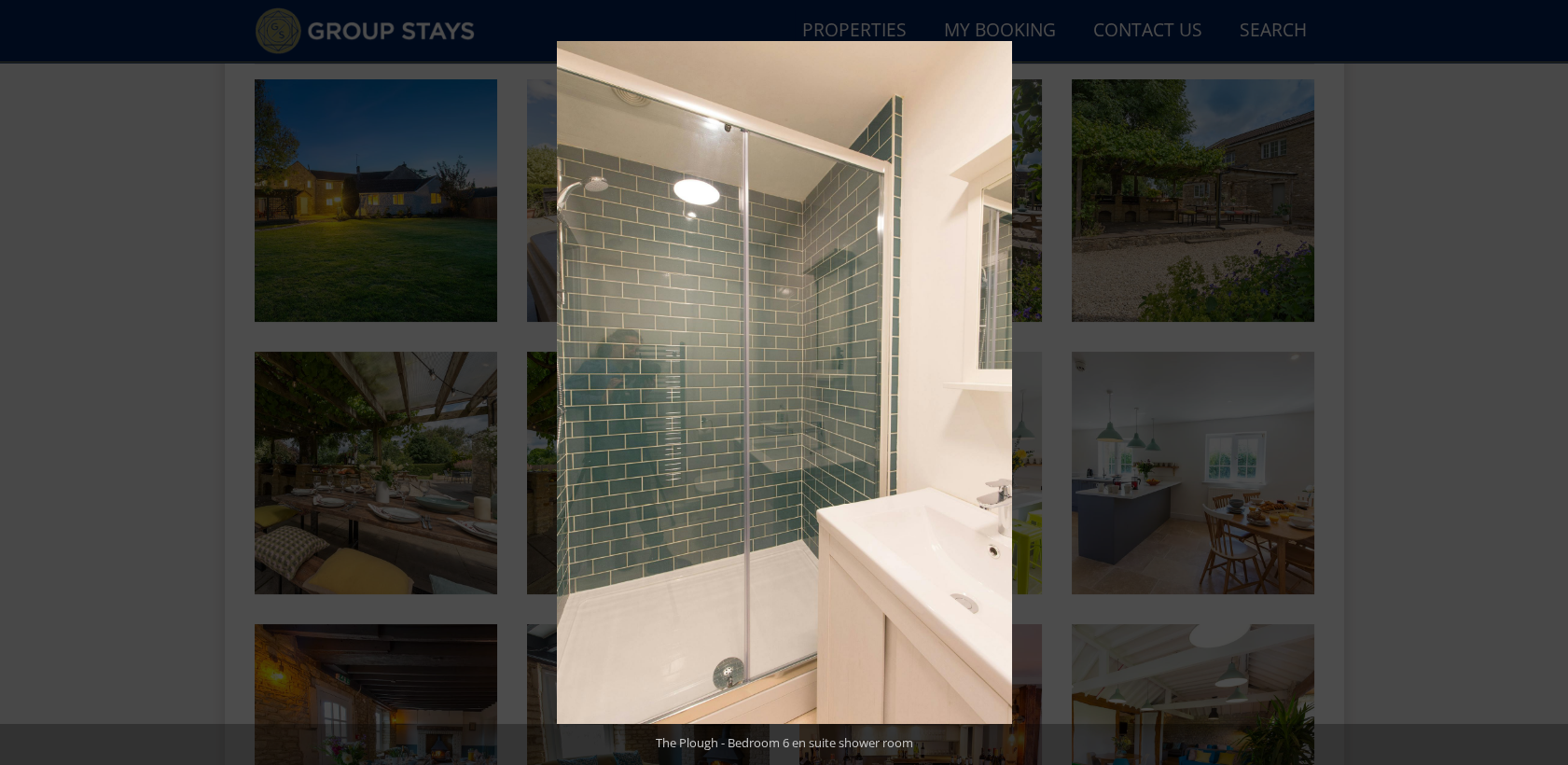 click at bounding box center (1535, 382) 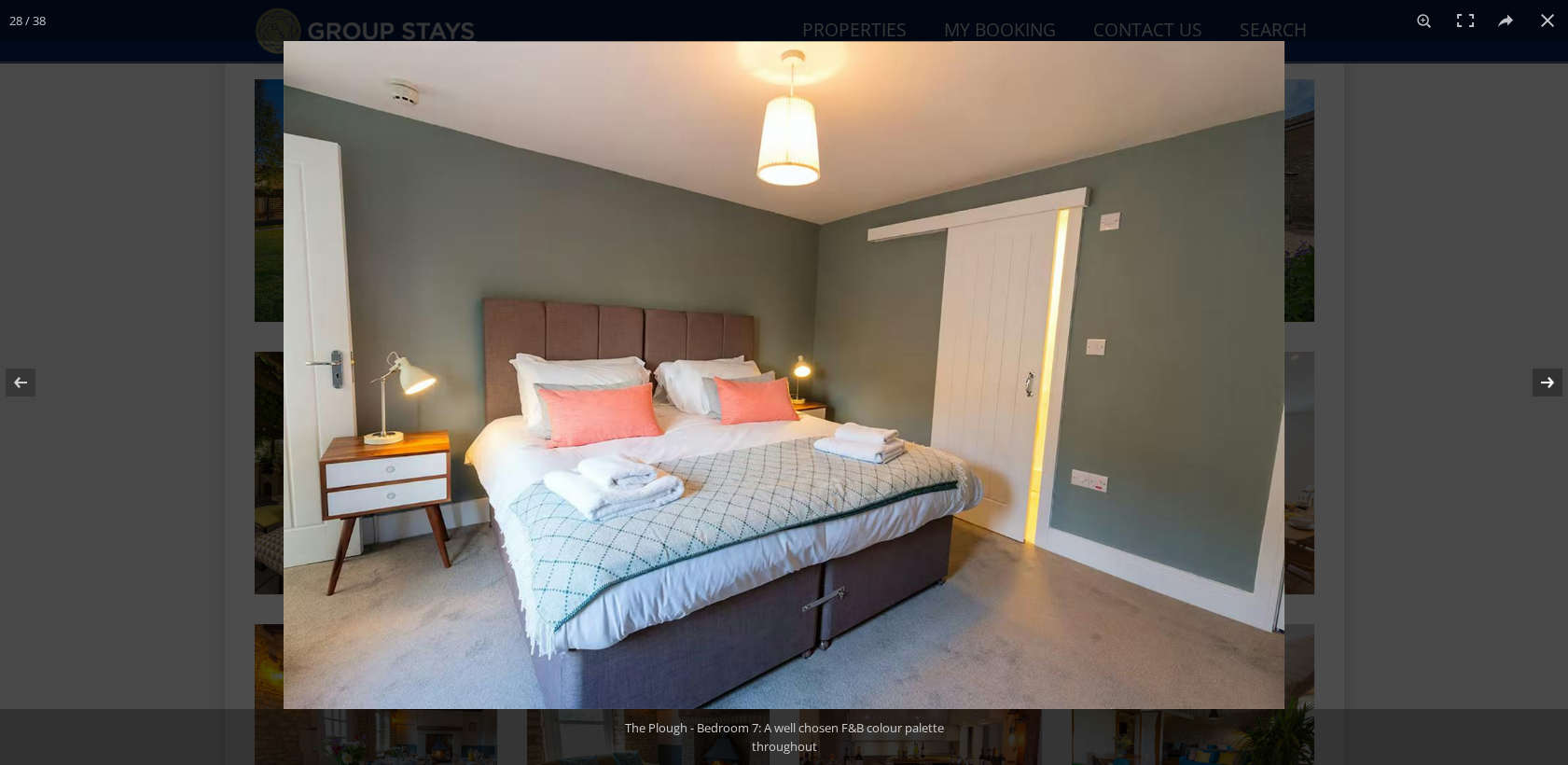 click at bounding box center [1535, 382] 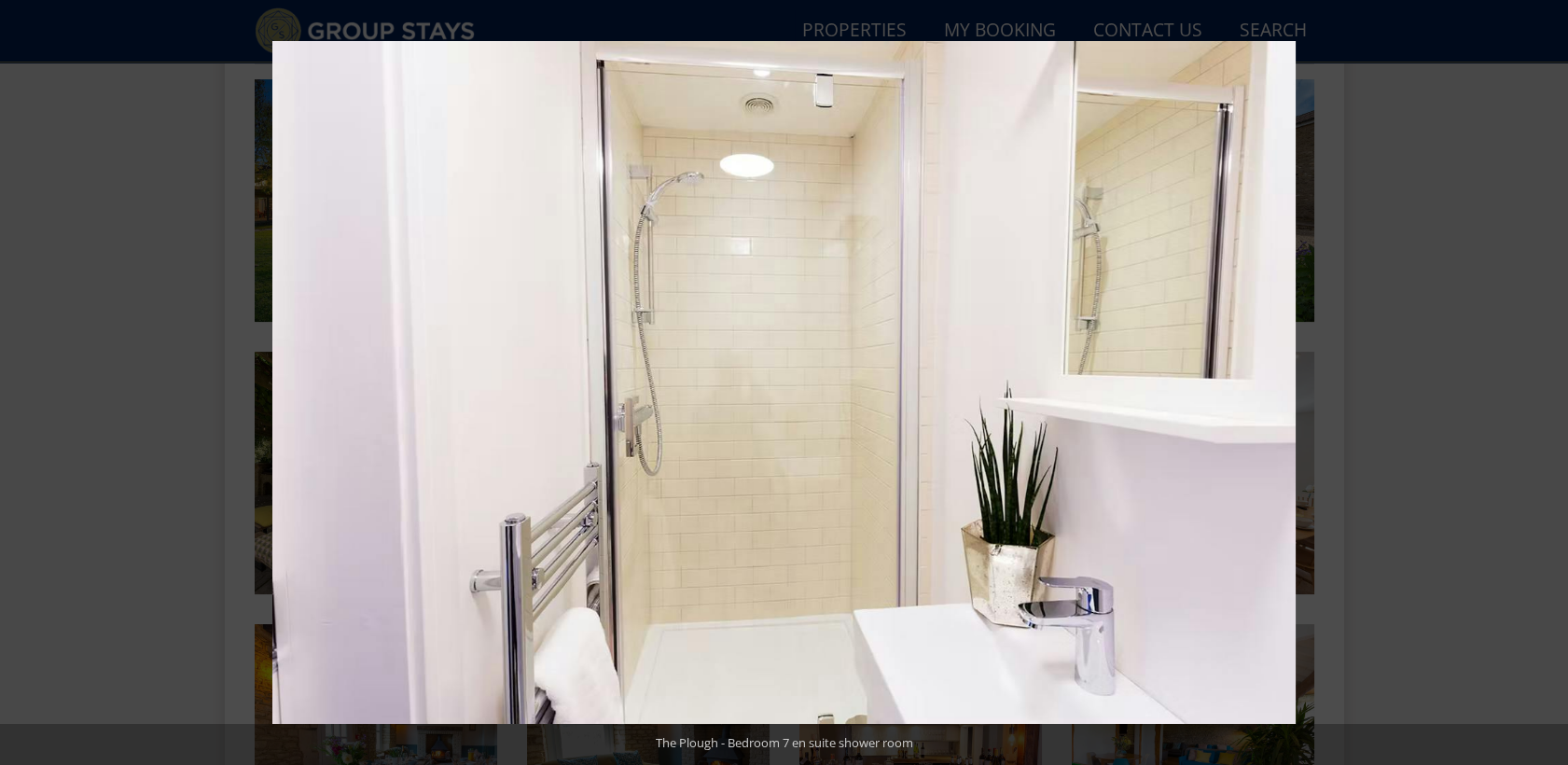 click at bounding box center (1535, 382) 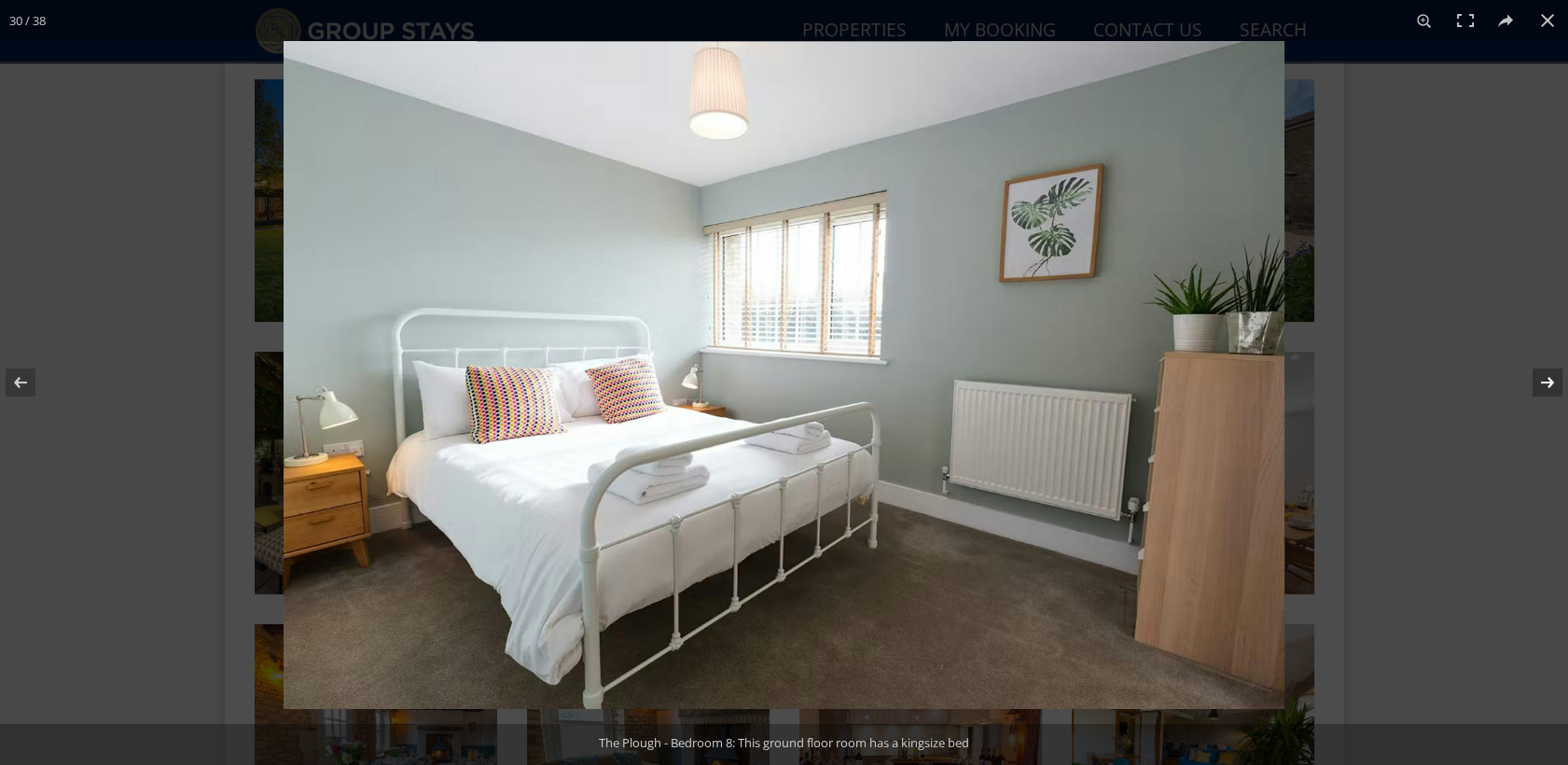 click at bounding box center [1535, 382] 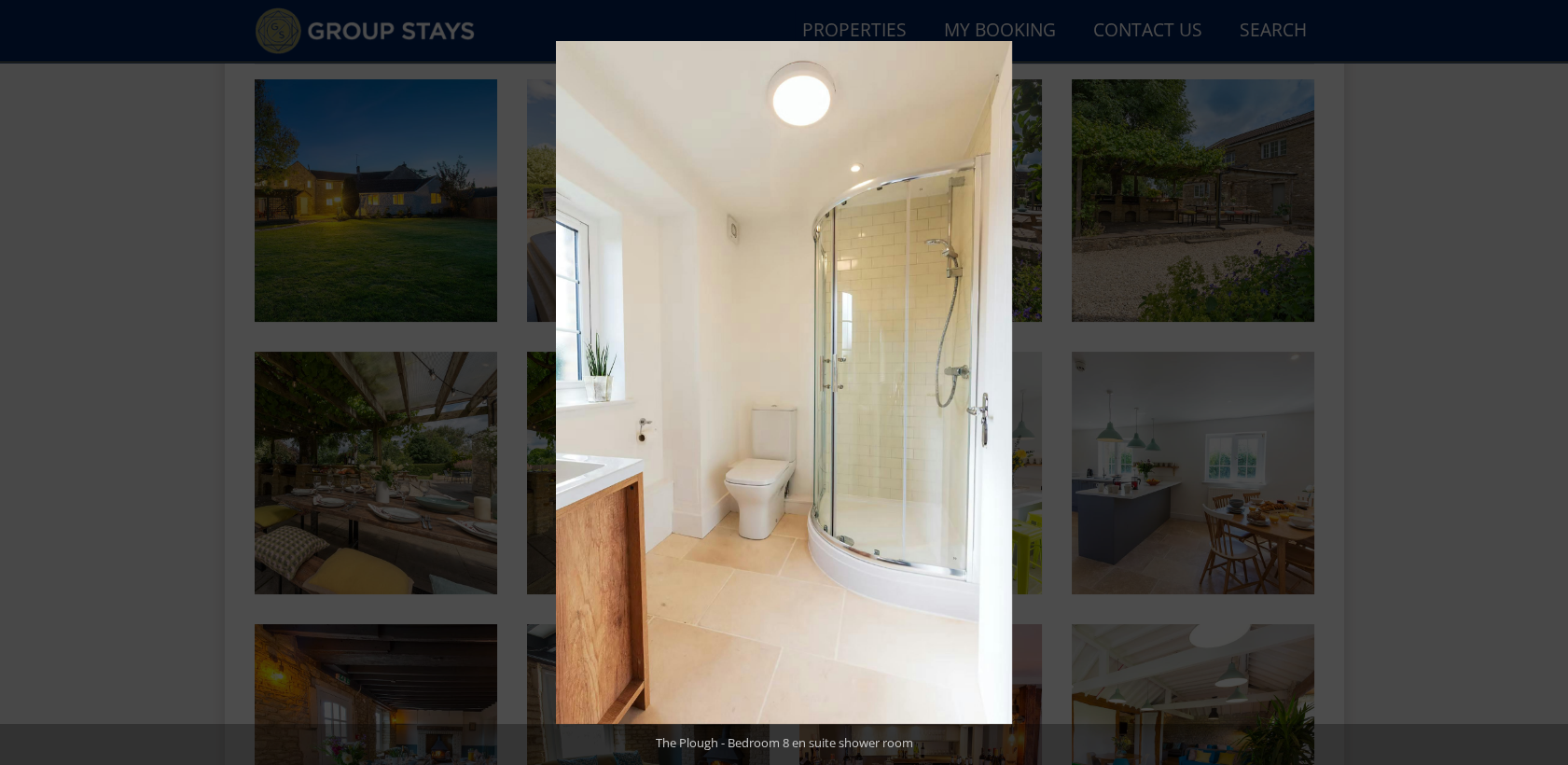 click at bounding box center (1535, 382) 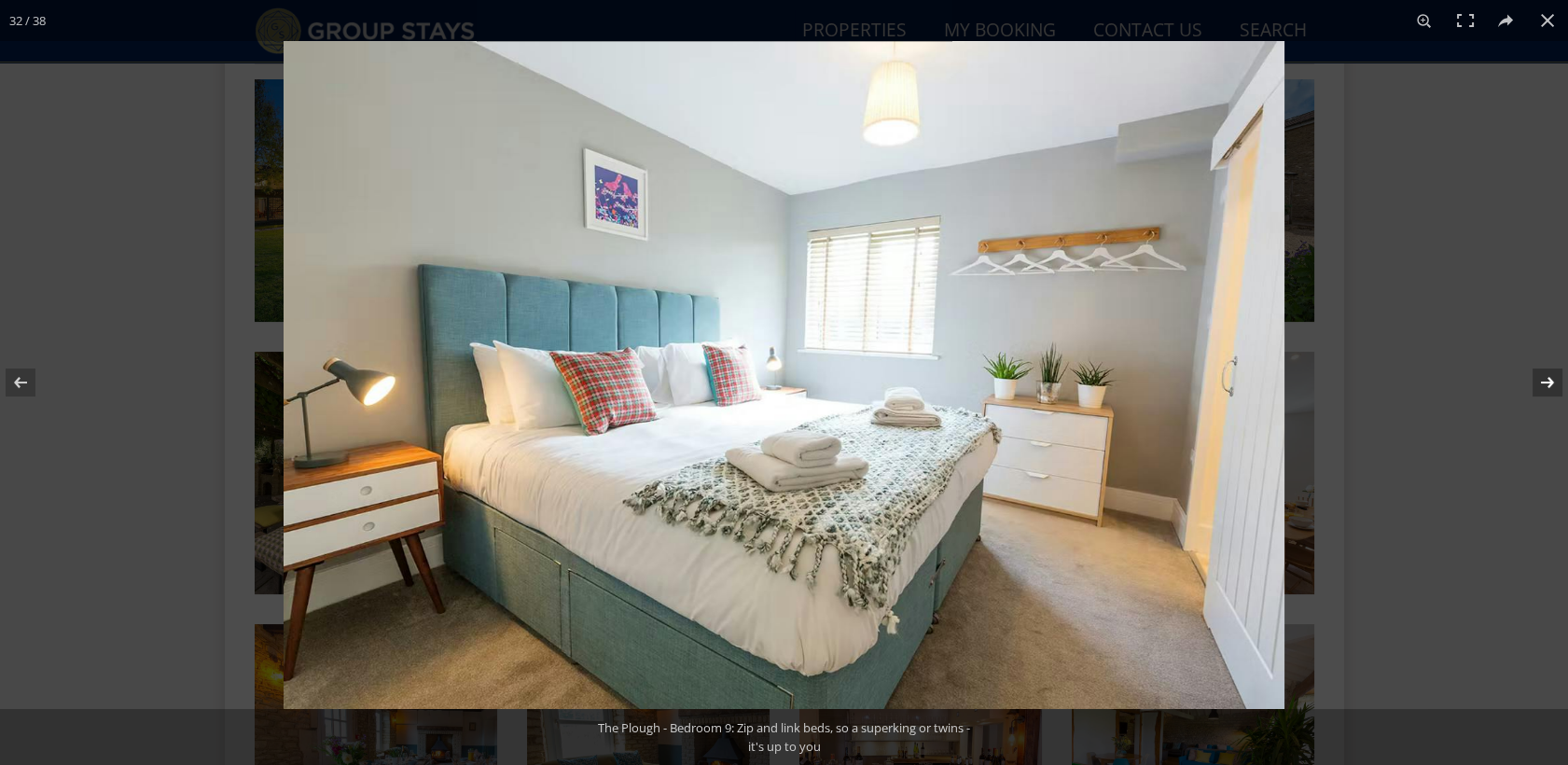 click at bounding box center (1535, 382) 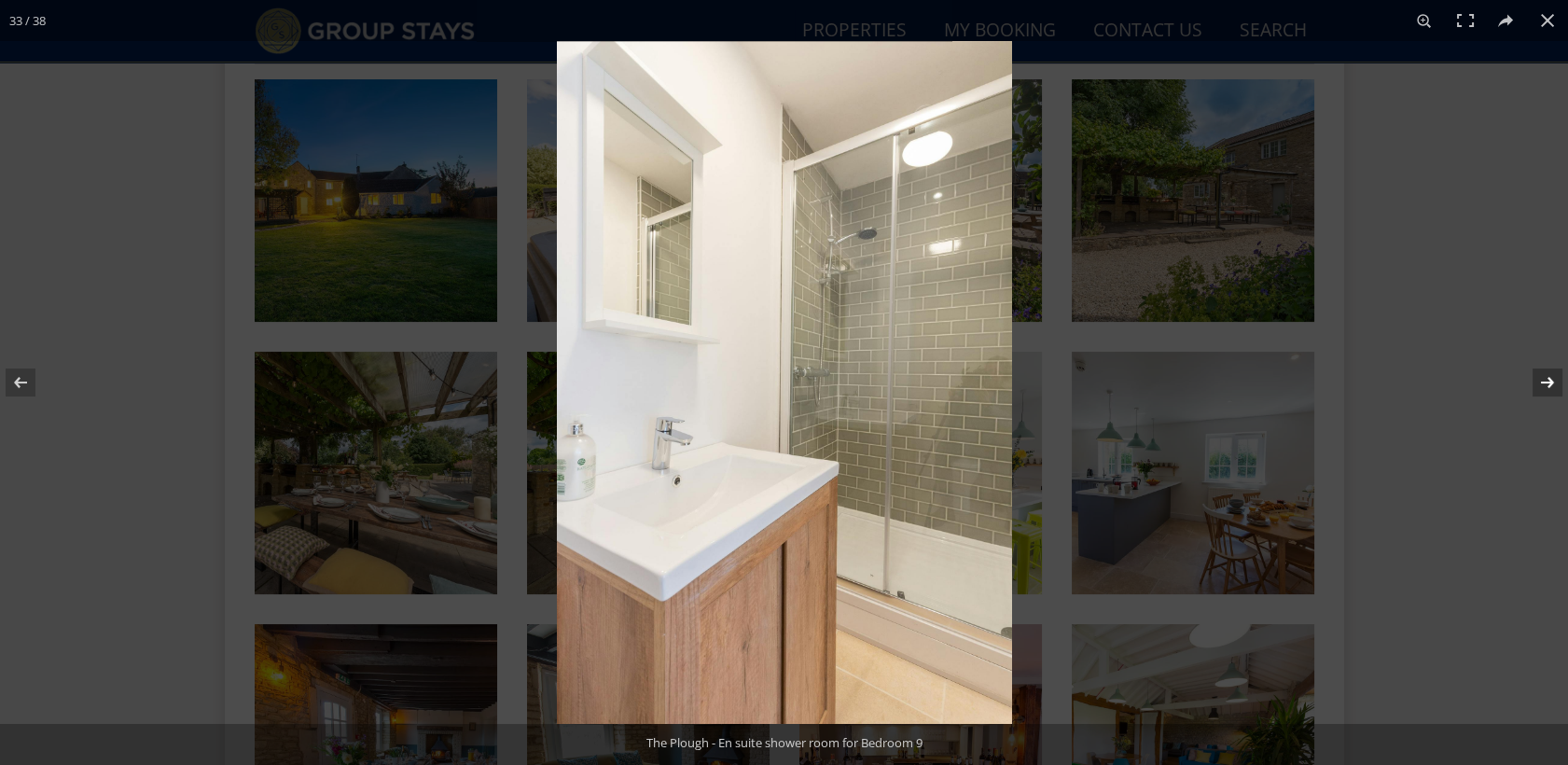 click at bounding box center [1535, 382] 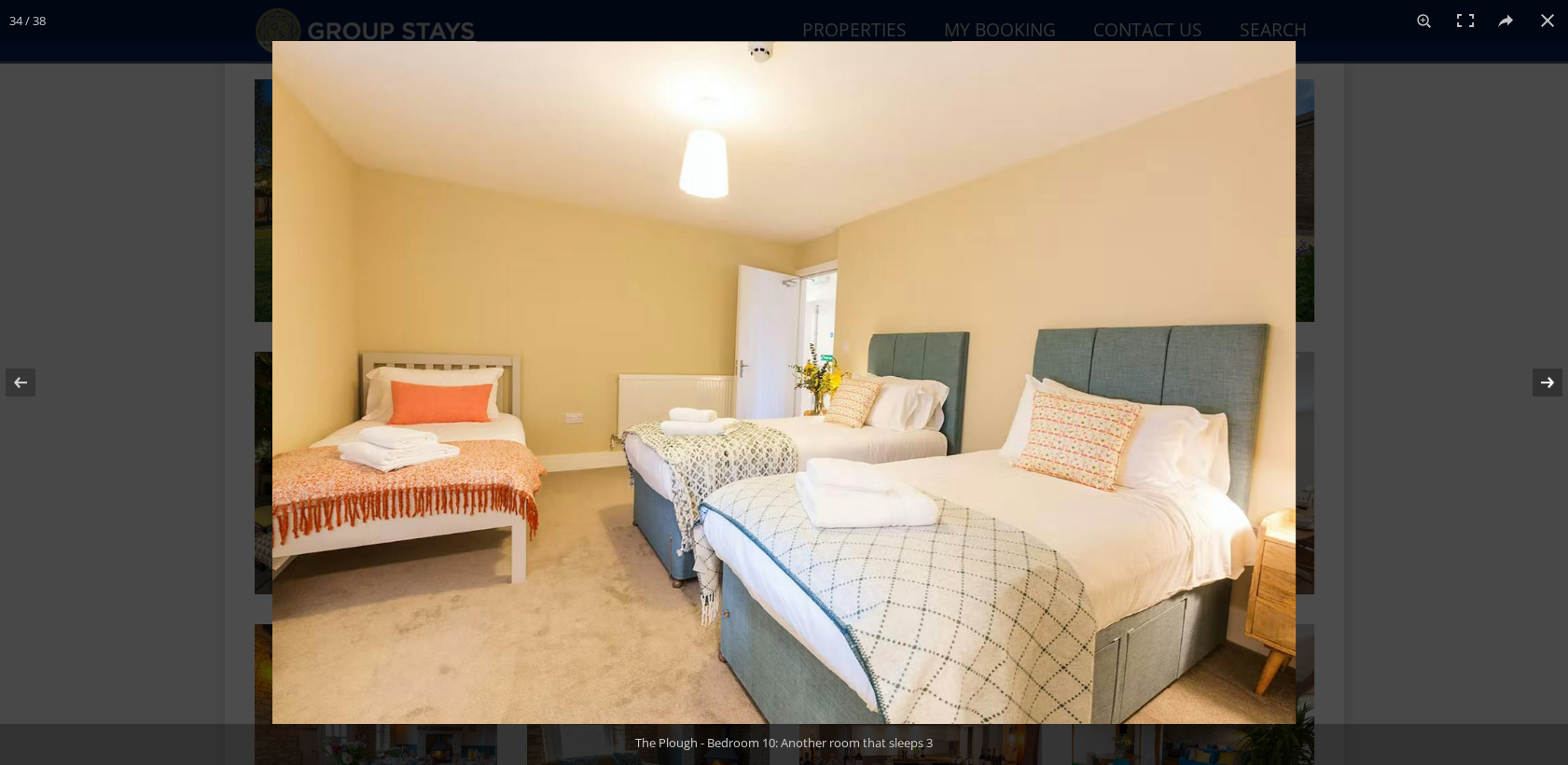 click at bounding box center (1535, 382) 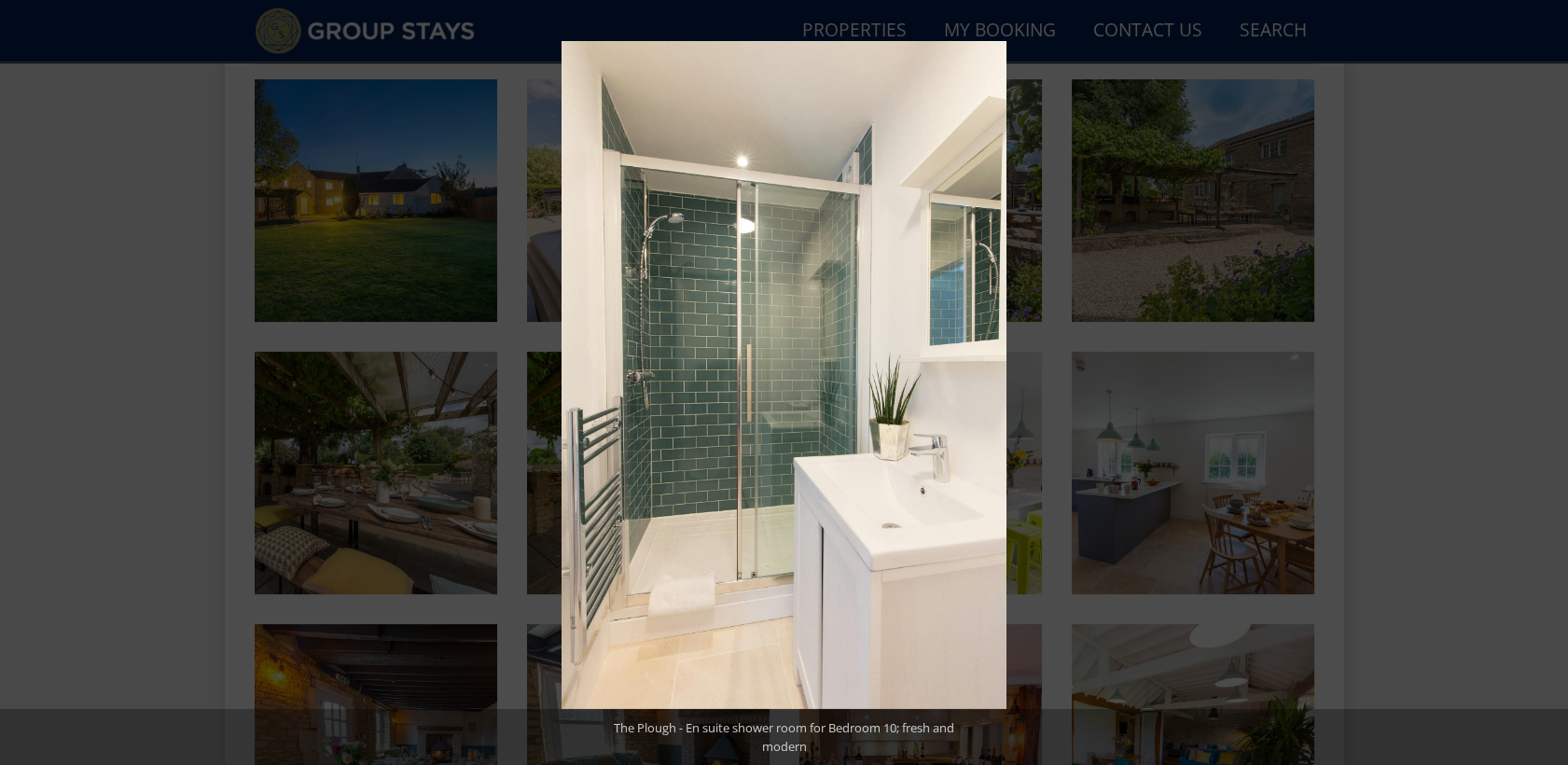 click at bounding box center (1535, 382) 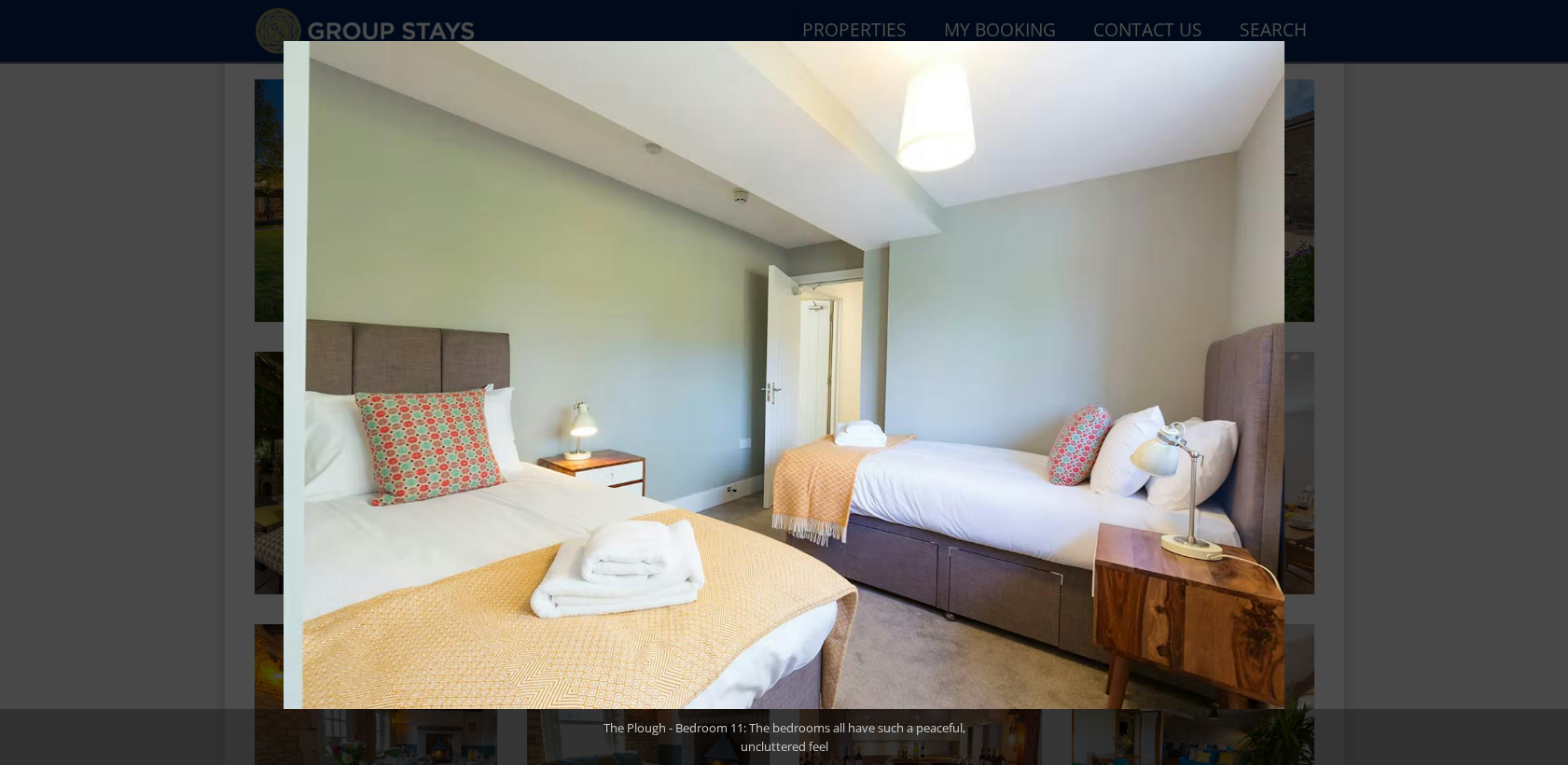 click at bounding box center [1535, 382] 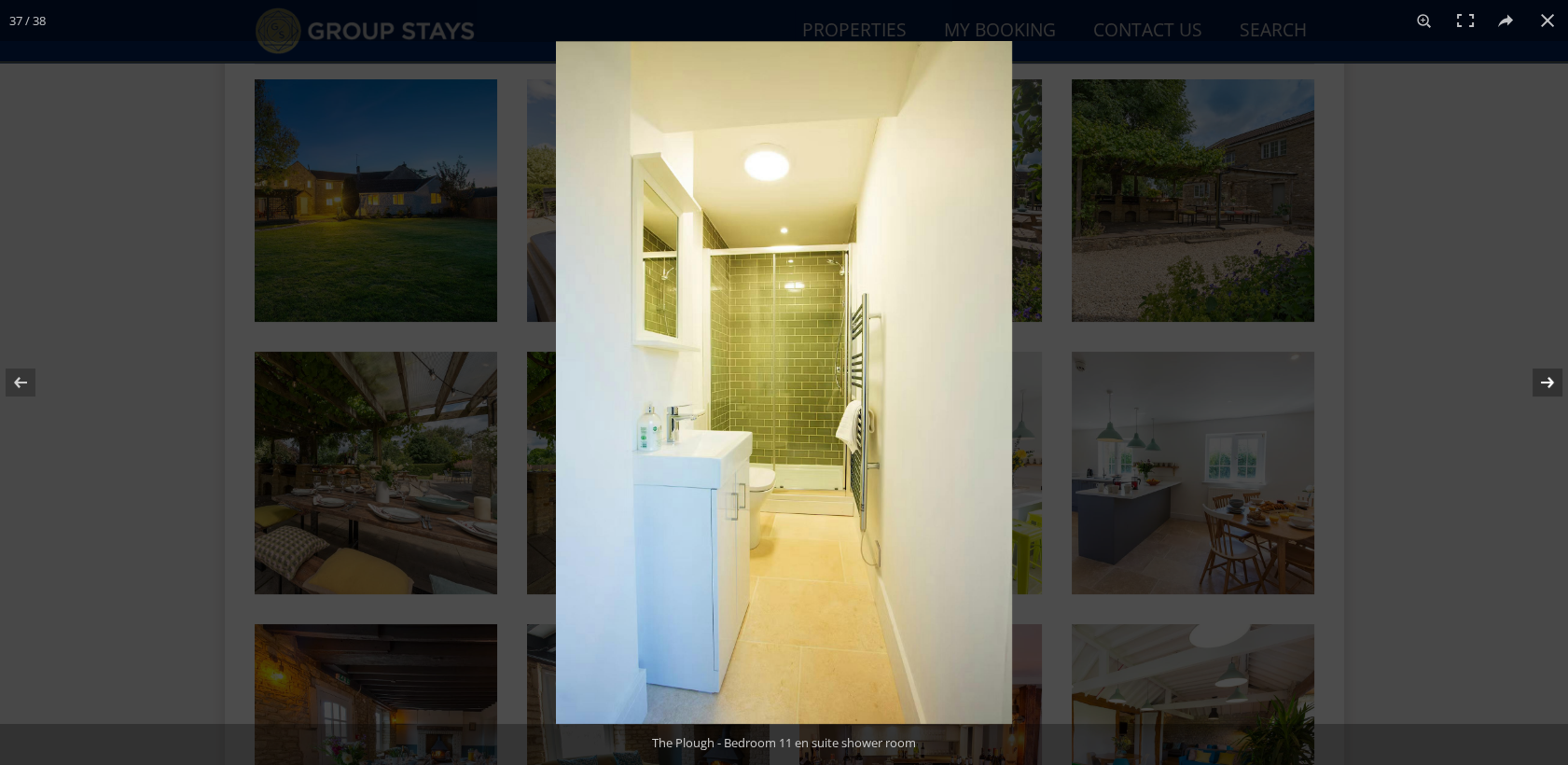 click at bounding box center (1535, 382) 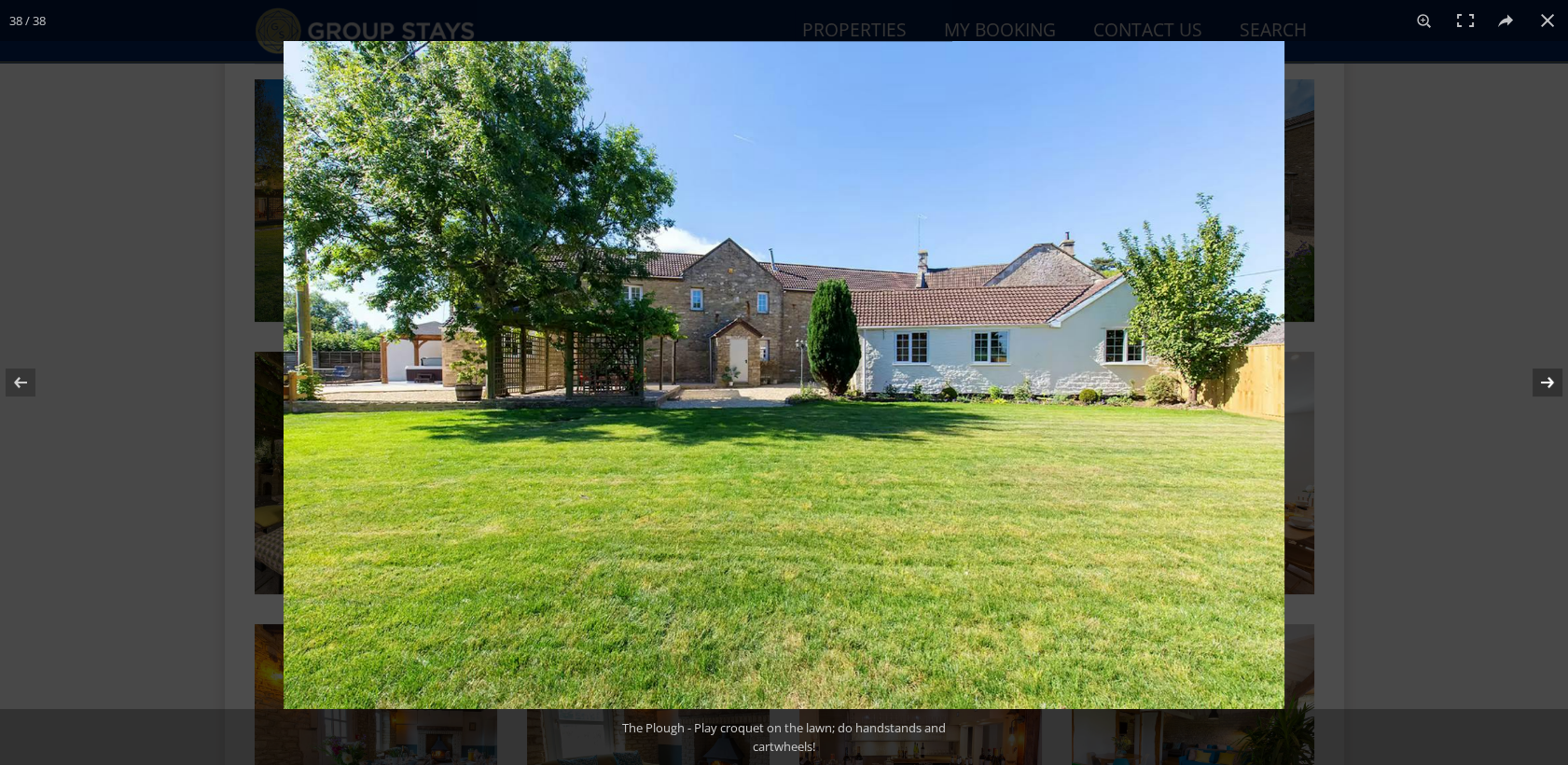 click at bounding box center (1535, 382) 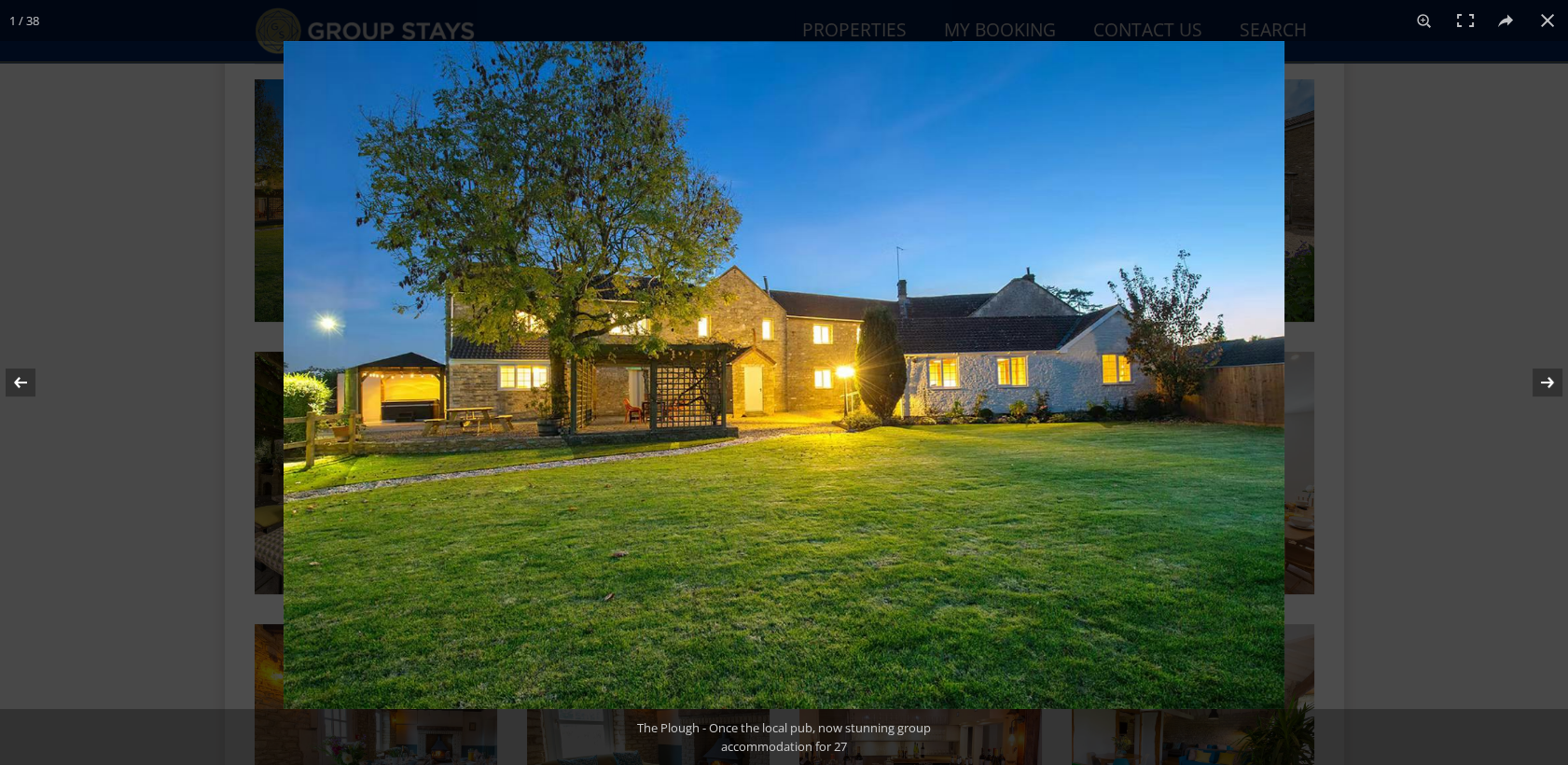 click at bounding box center (33, 382) 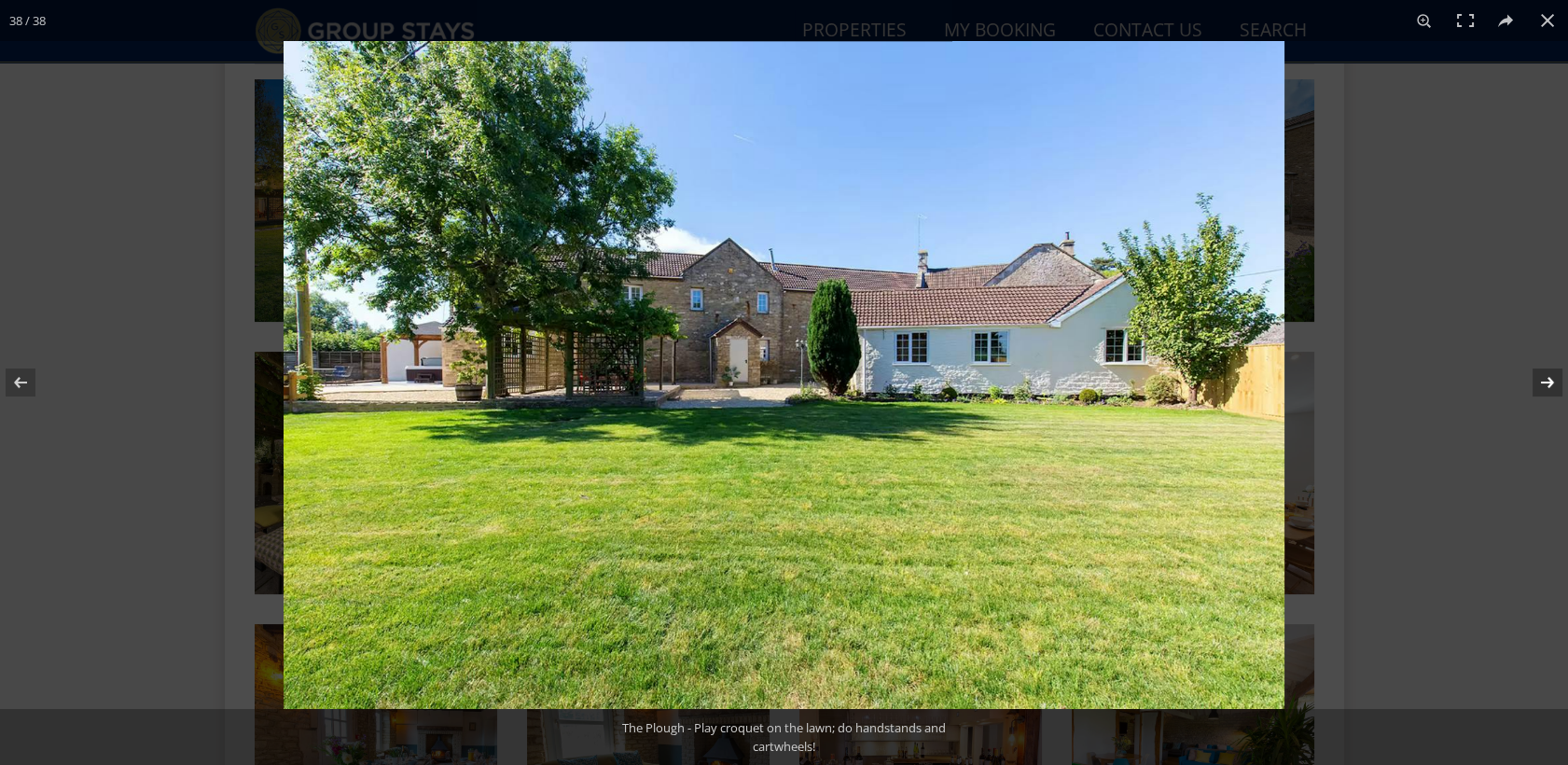 click at bounding box center (1535, 382) 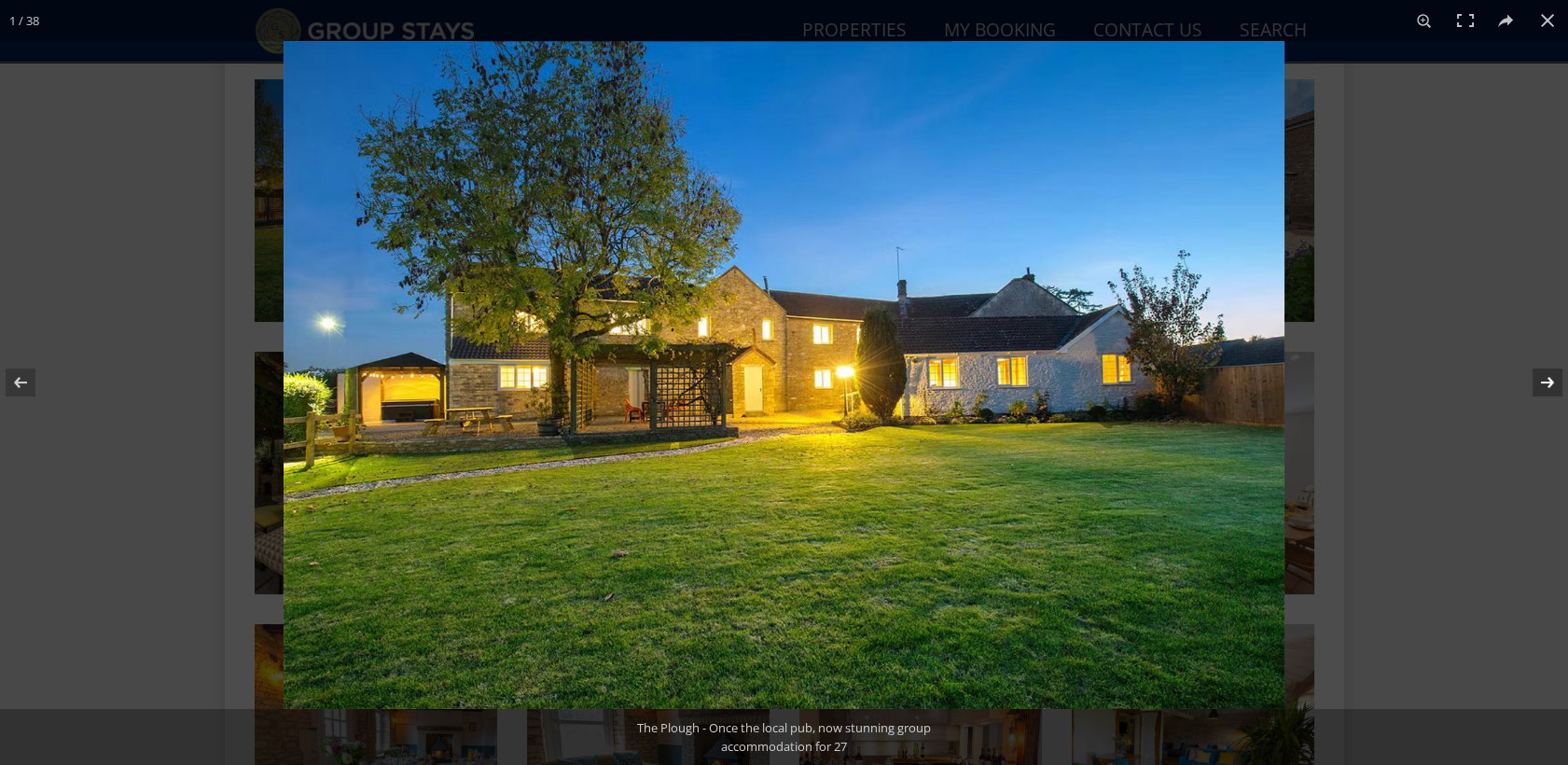 click at bounding box center [1535, 382] 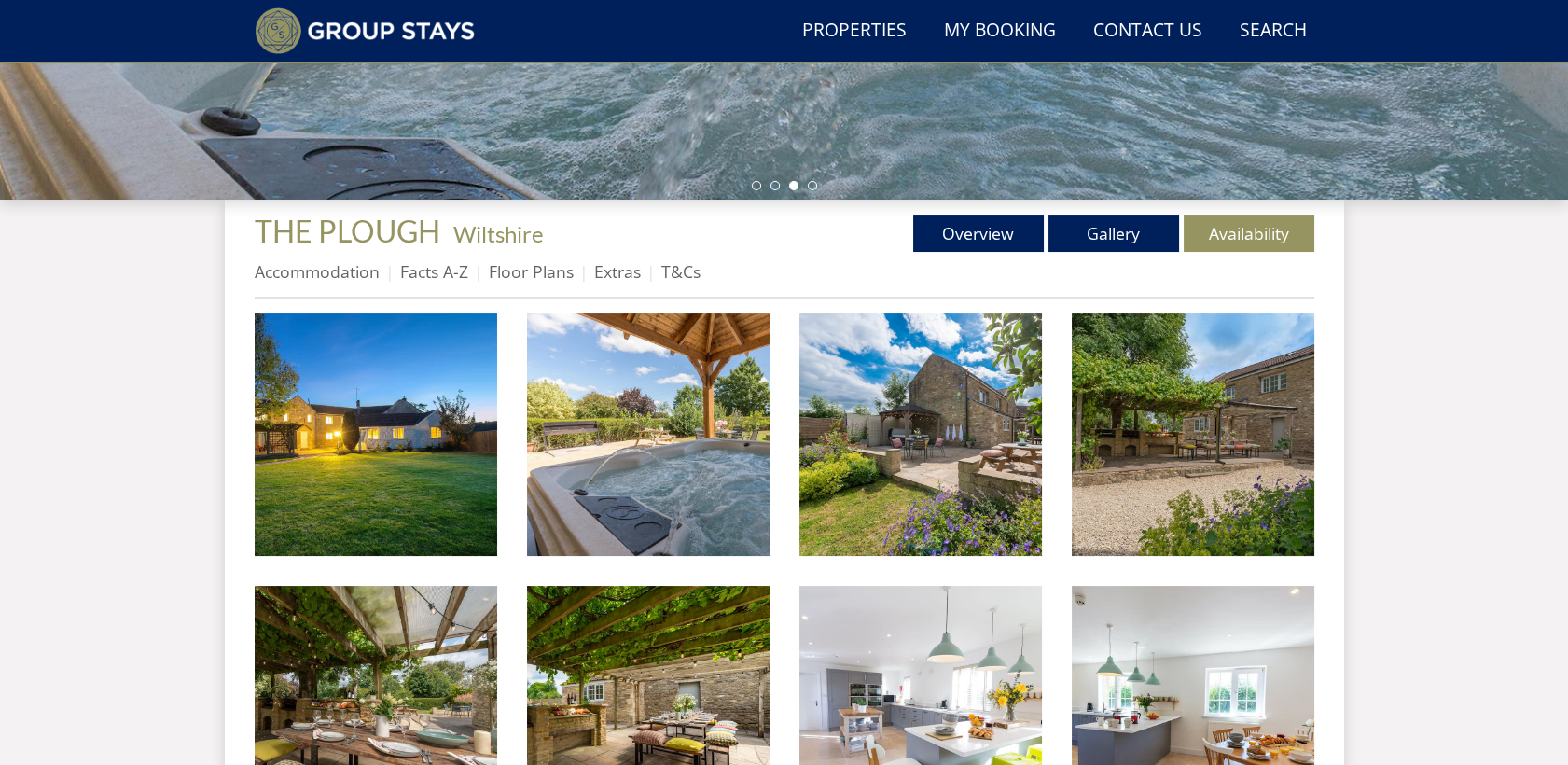 scroll, scrollTop: 554, scrollLeft: 0, axis: vertical 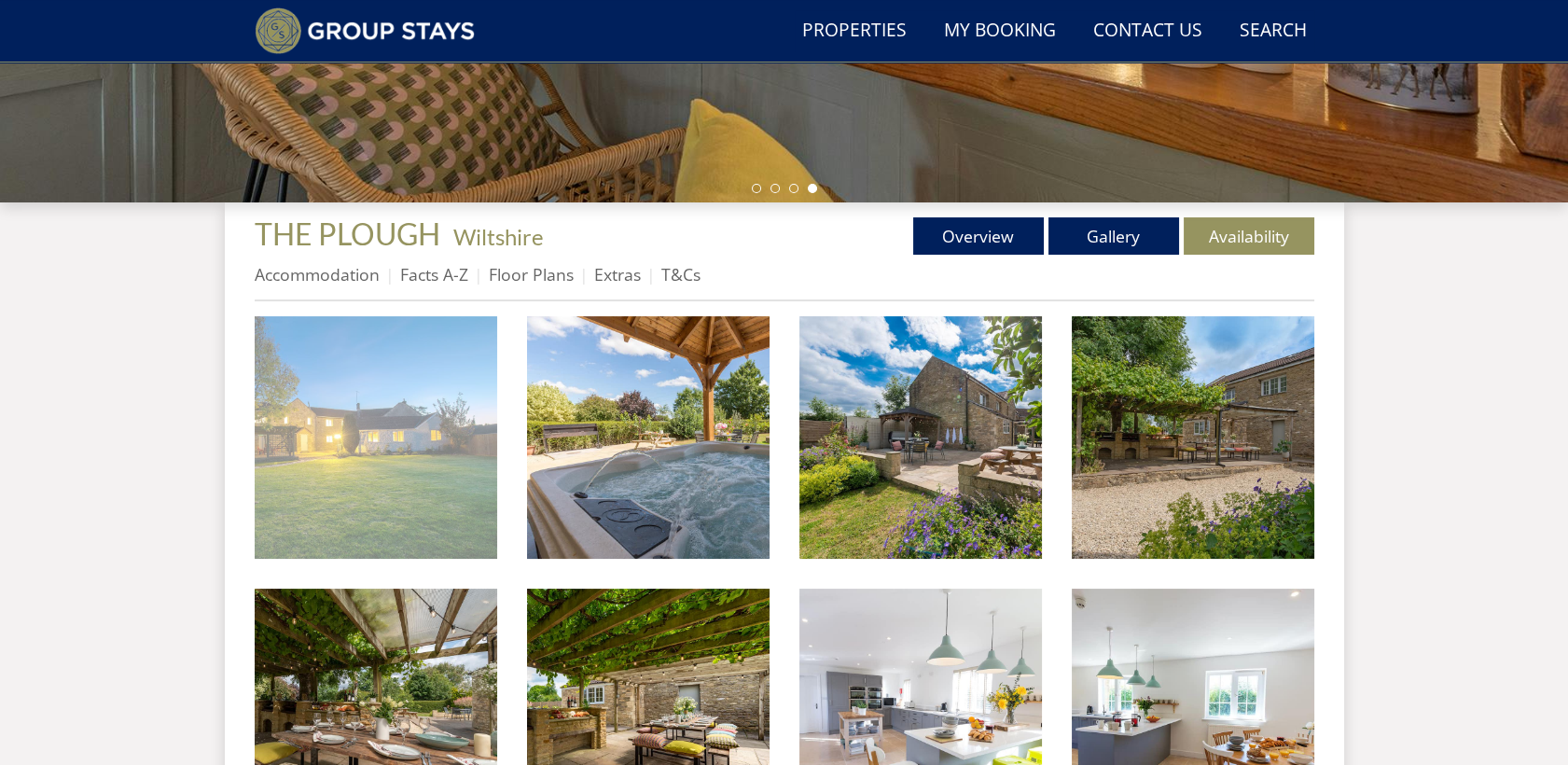 click at bounding box center [376, 438] 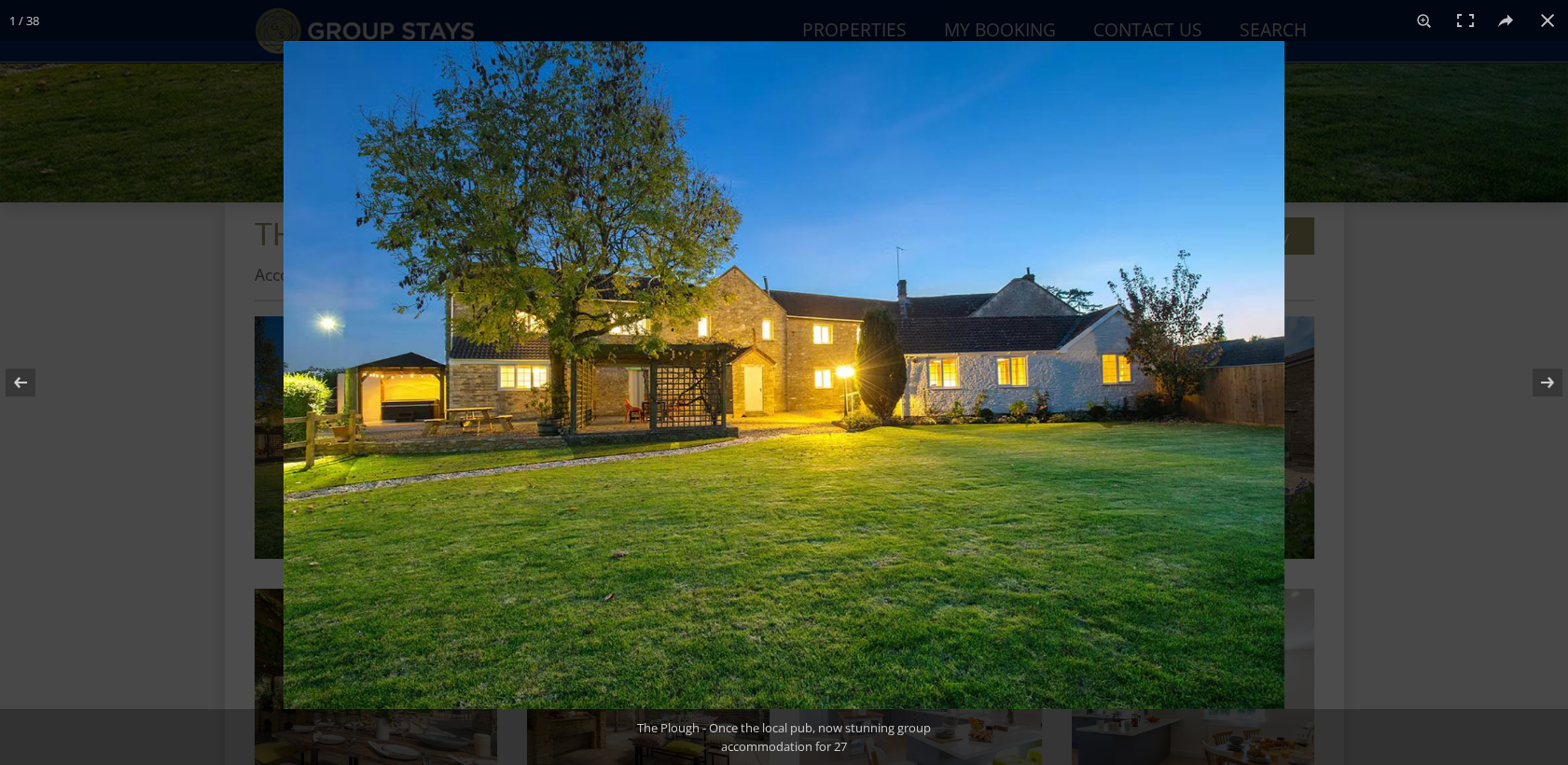 click at bounding box center (784, 375) 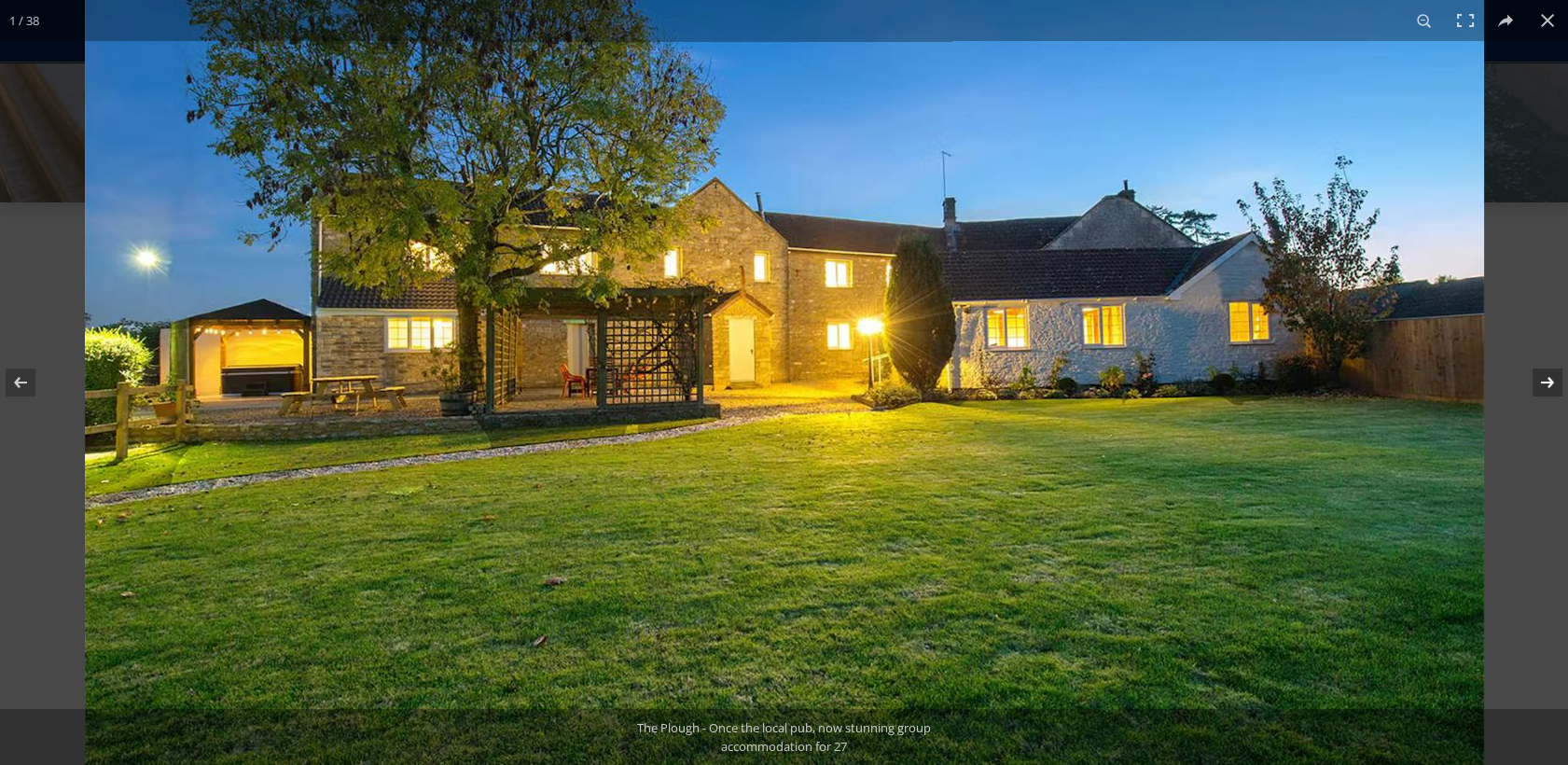 click at bounding box center [1535, 382] 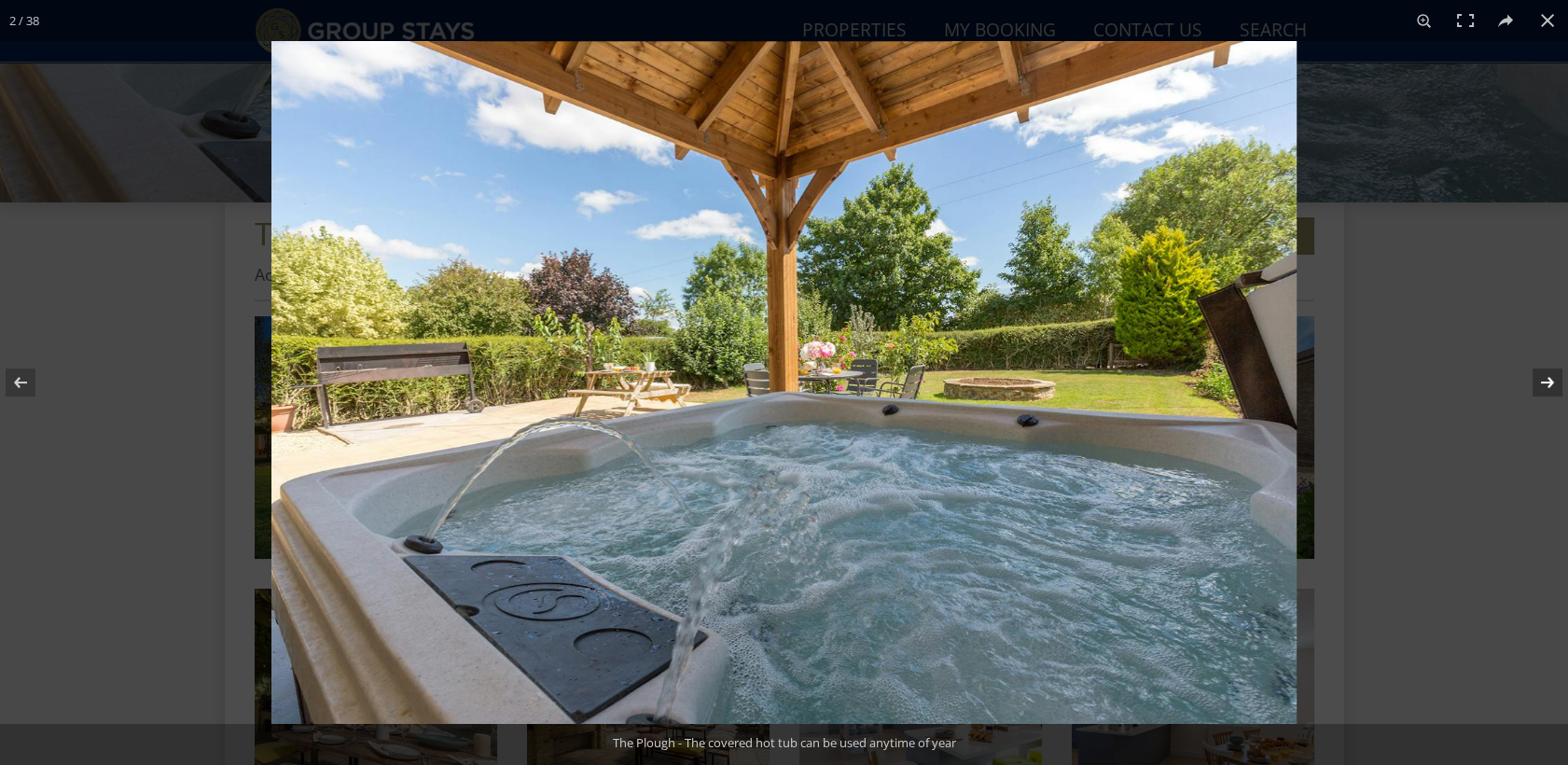 click at bounding box center (1535, 382) 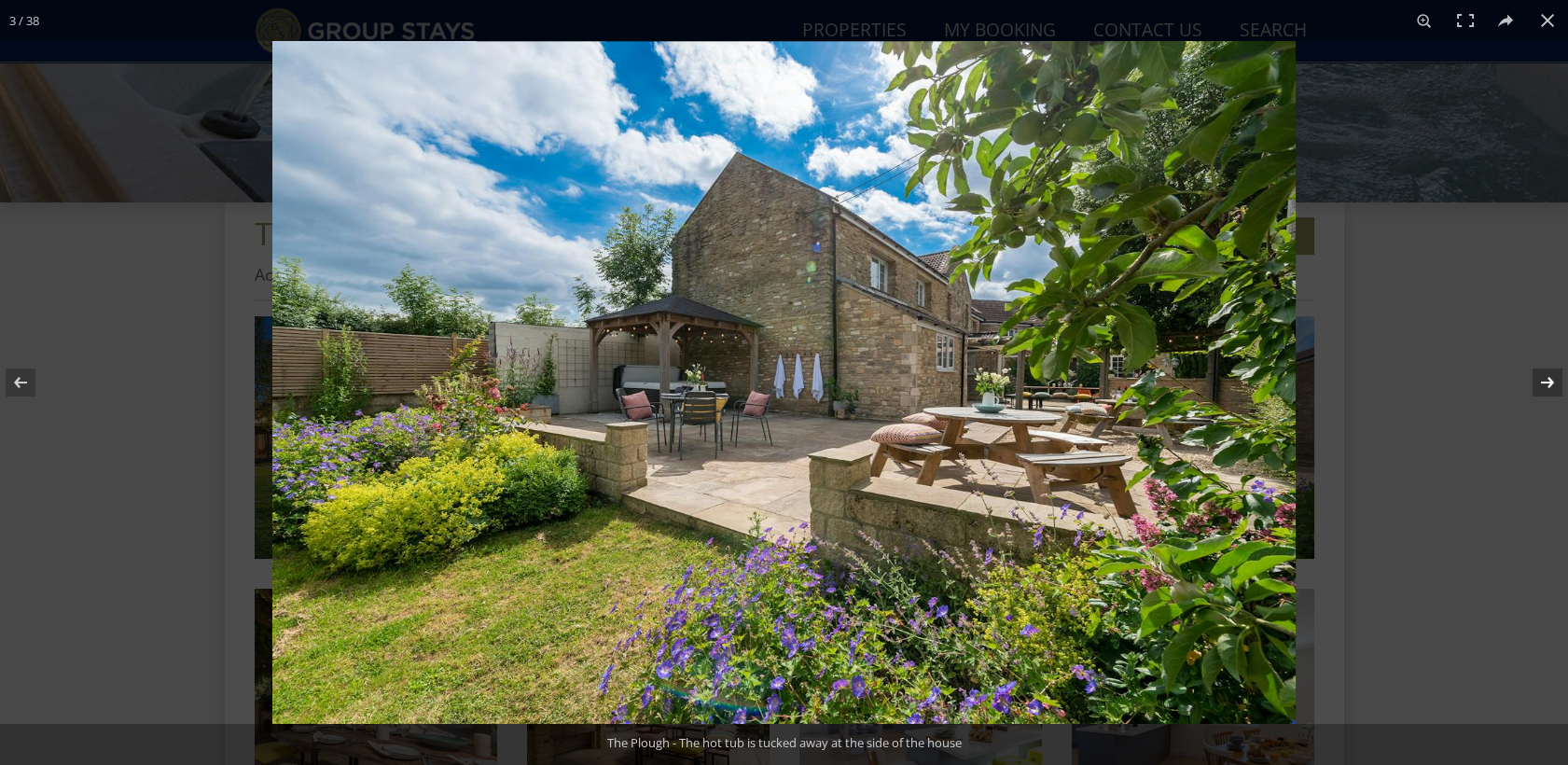 click at bounding box center (1535, 382) 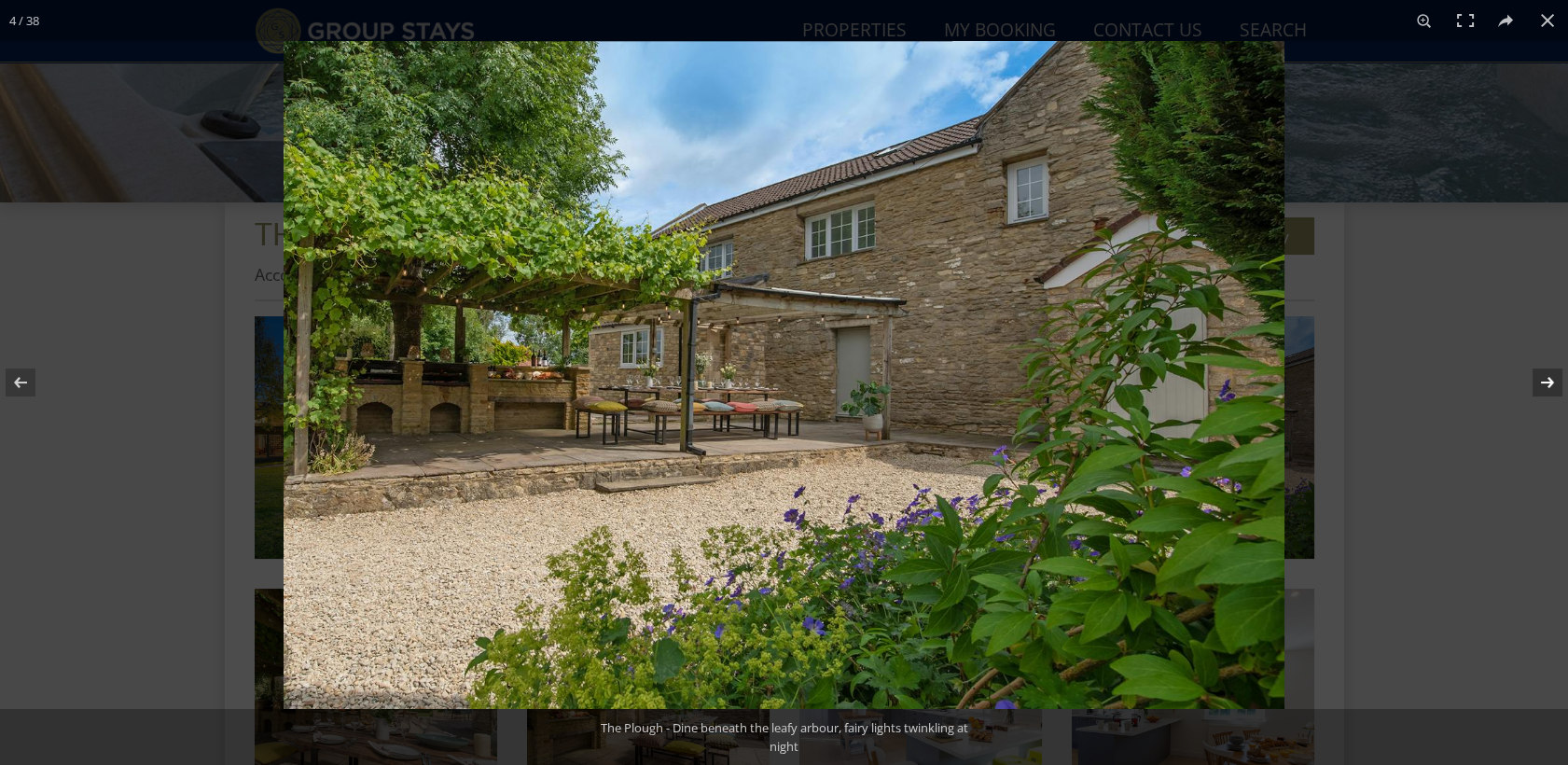 click at bounding box center [1535, 382] 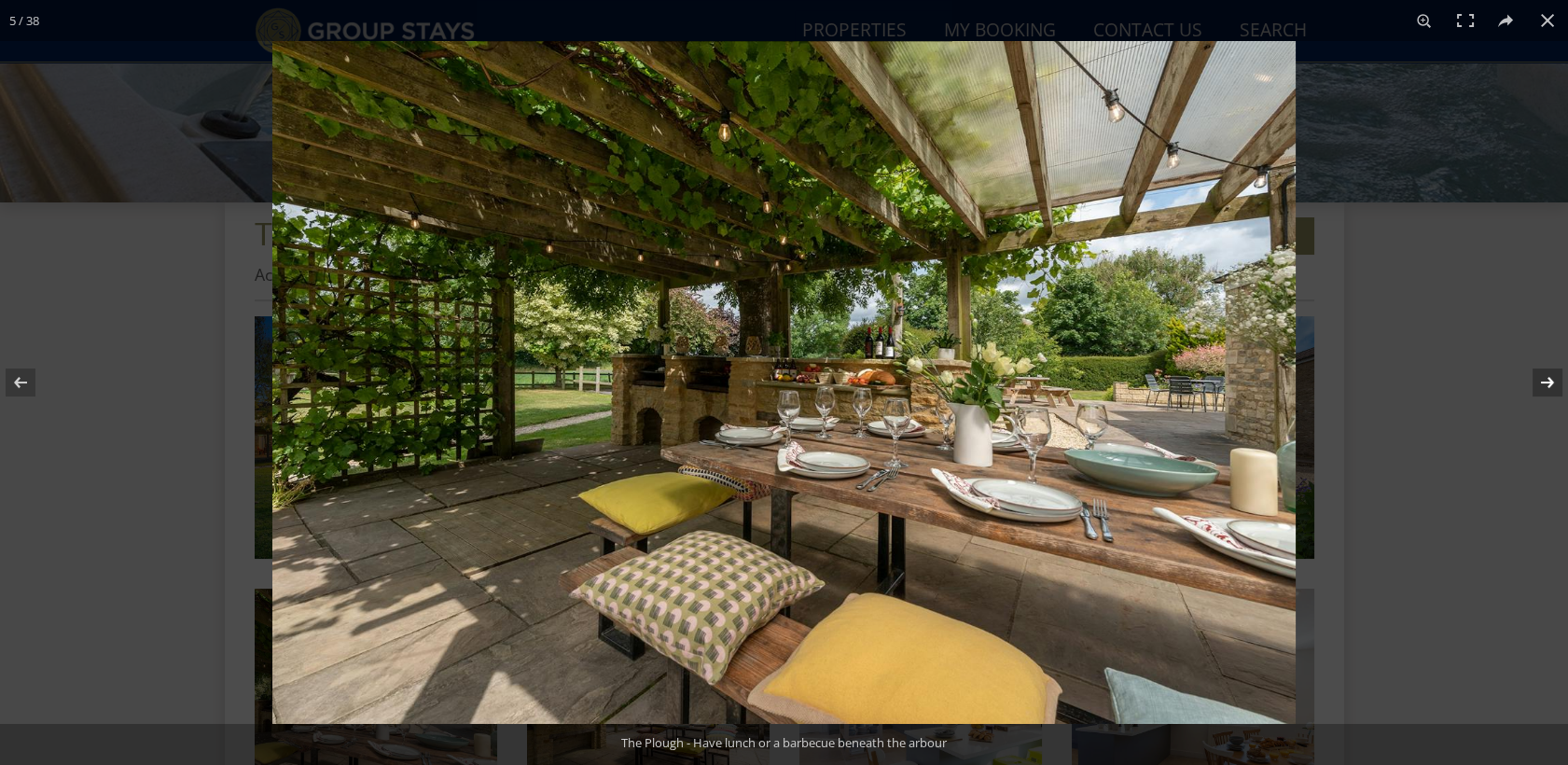 click at bounding box center (1535, 382) 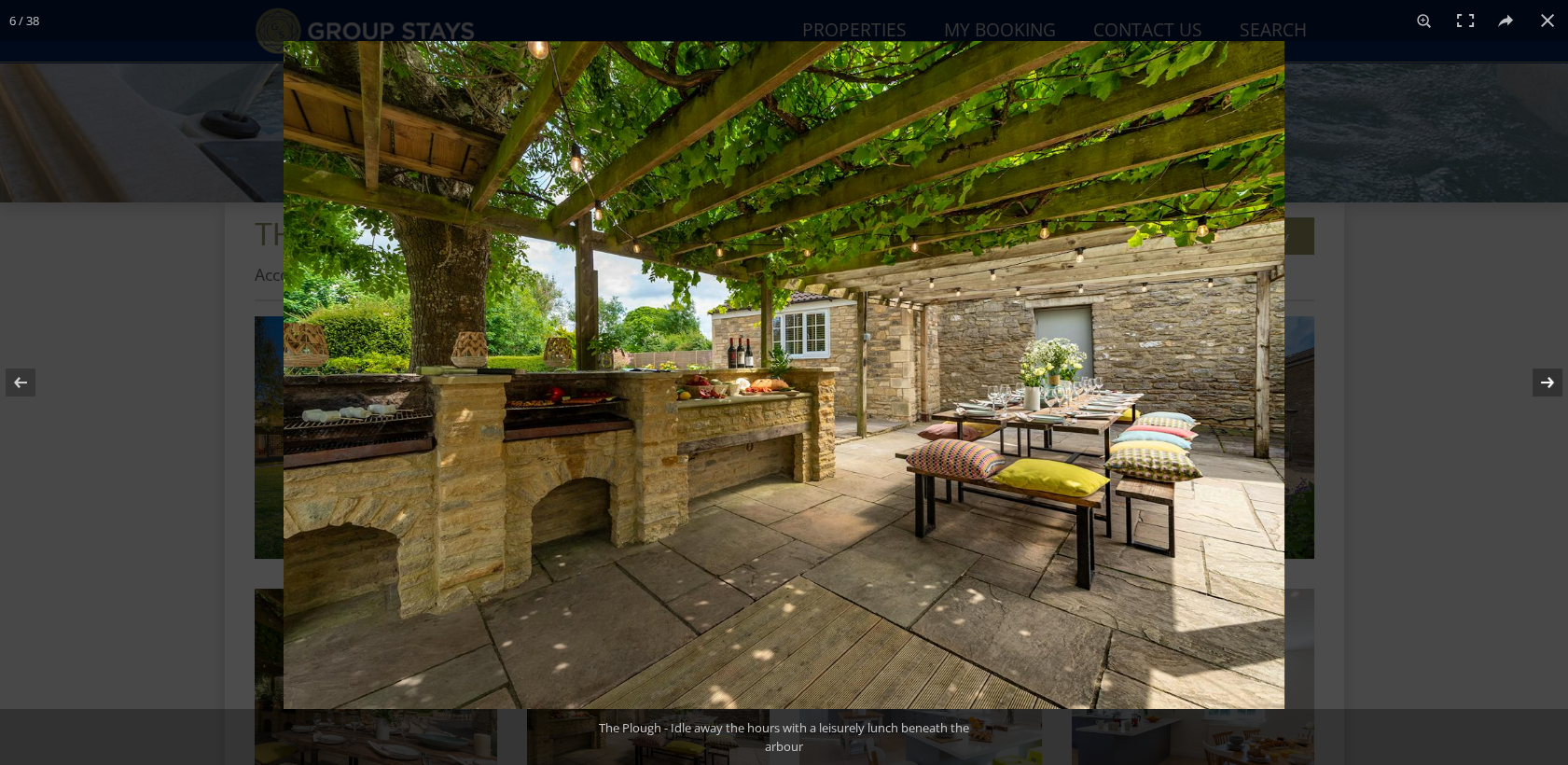 click at bounding box center (1535, 382) 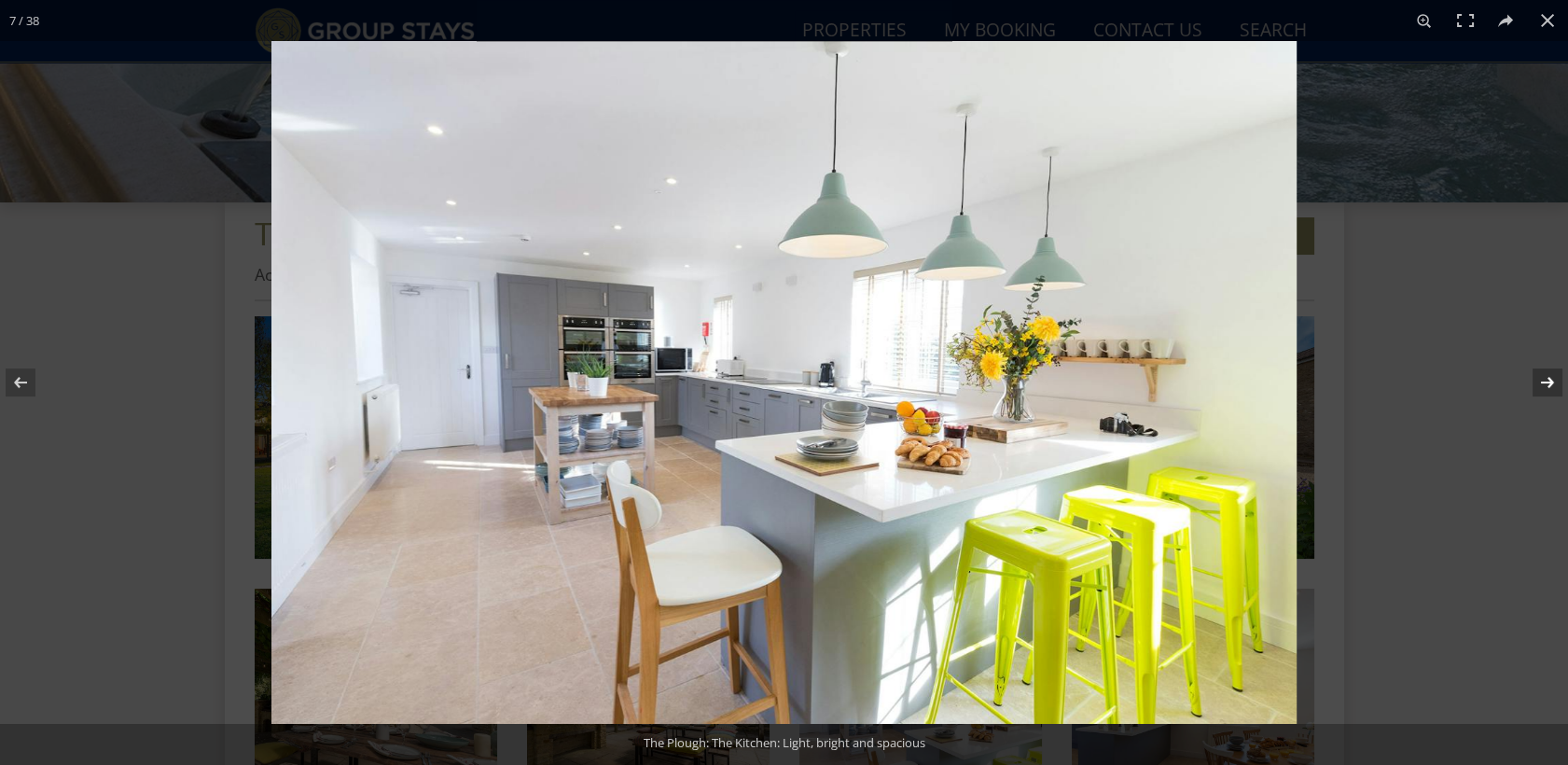 click at bounding box center [1535, 382] 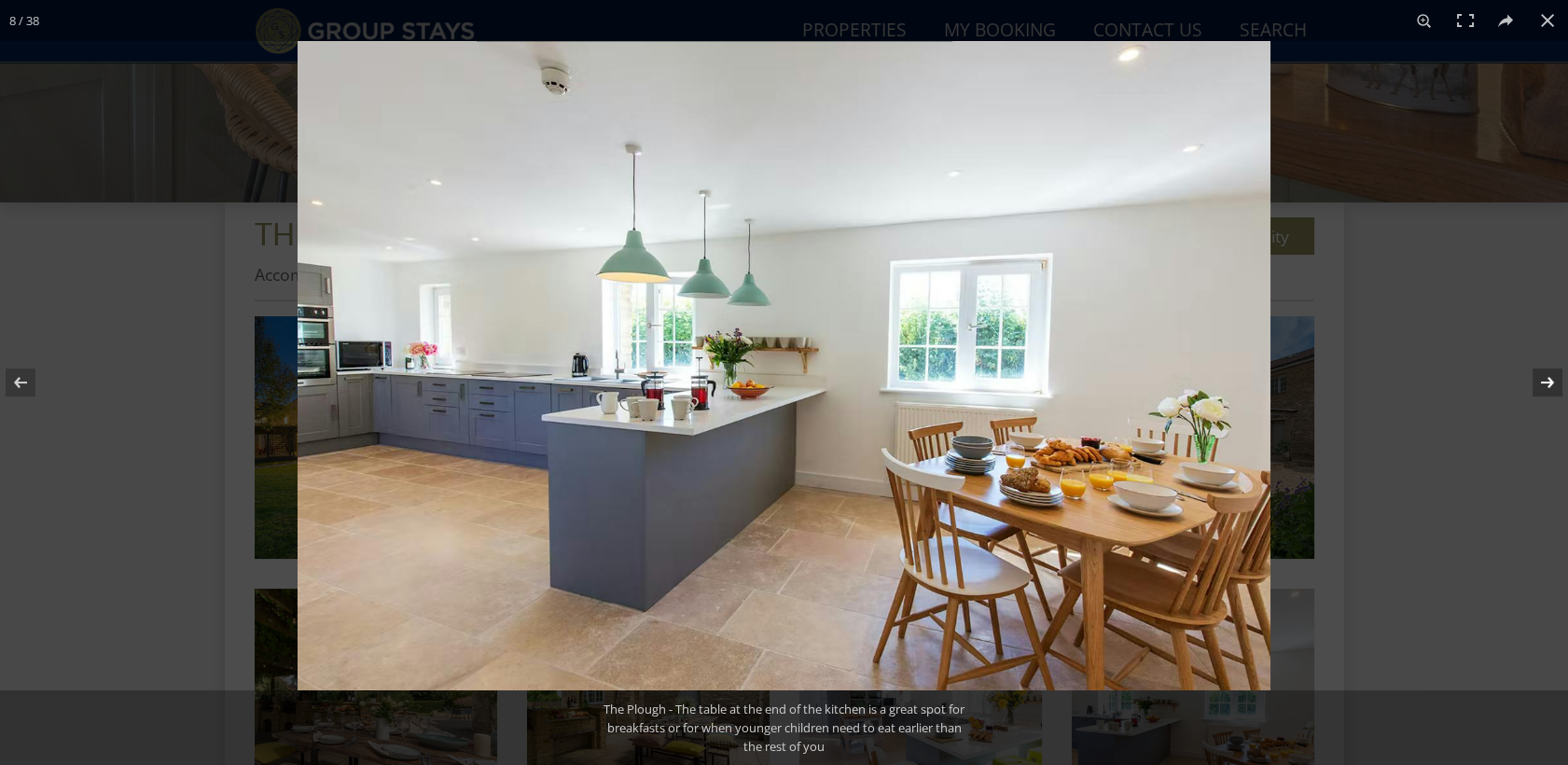 click at bounding box center [1535, 382] 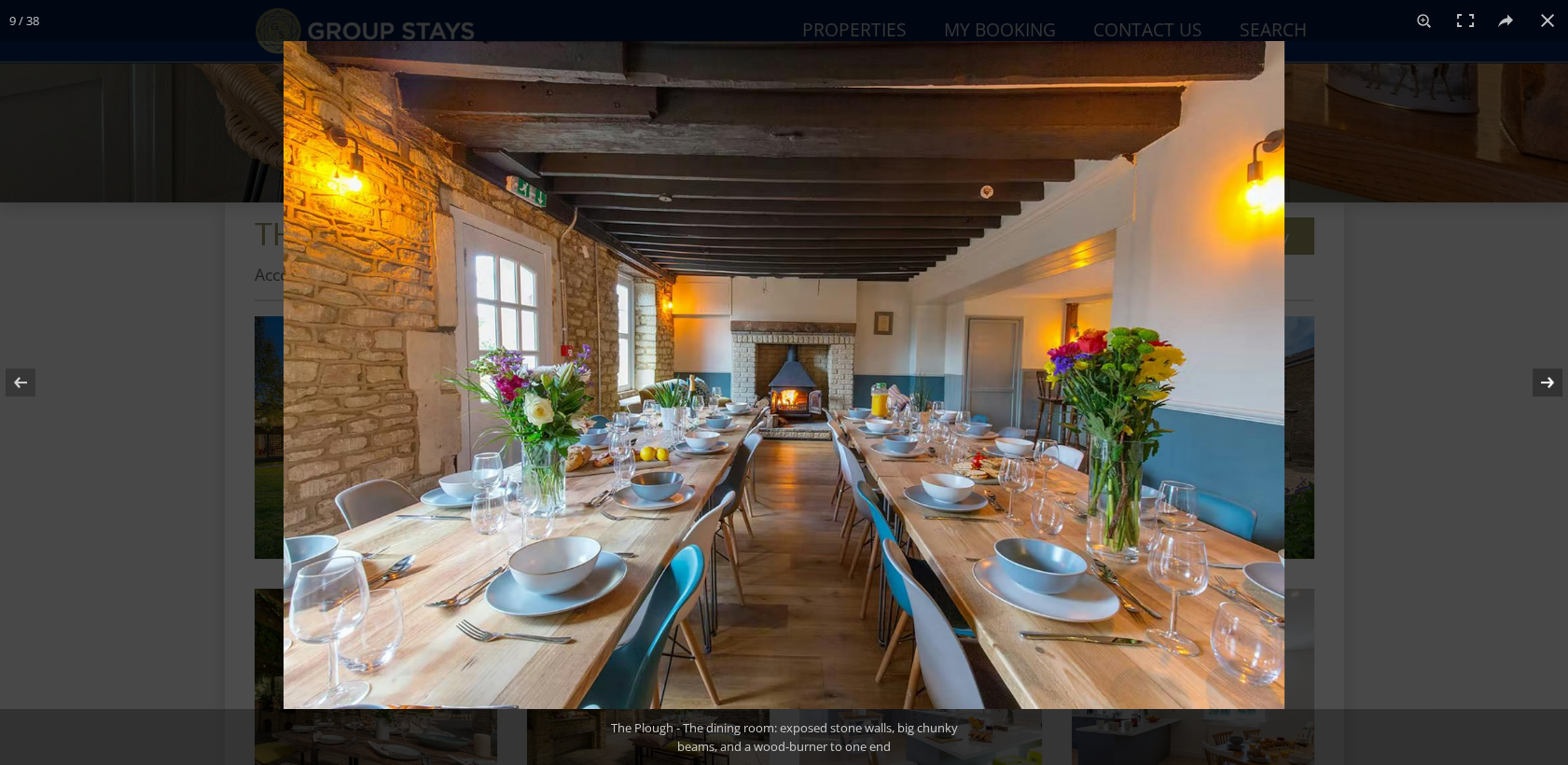 click at bounding box center [1535, 382] 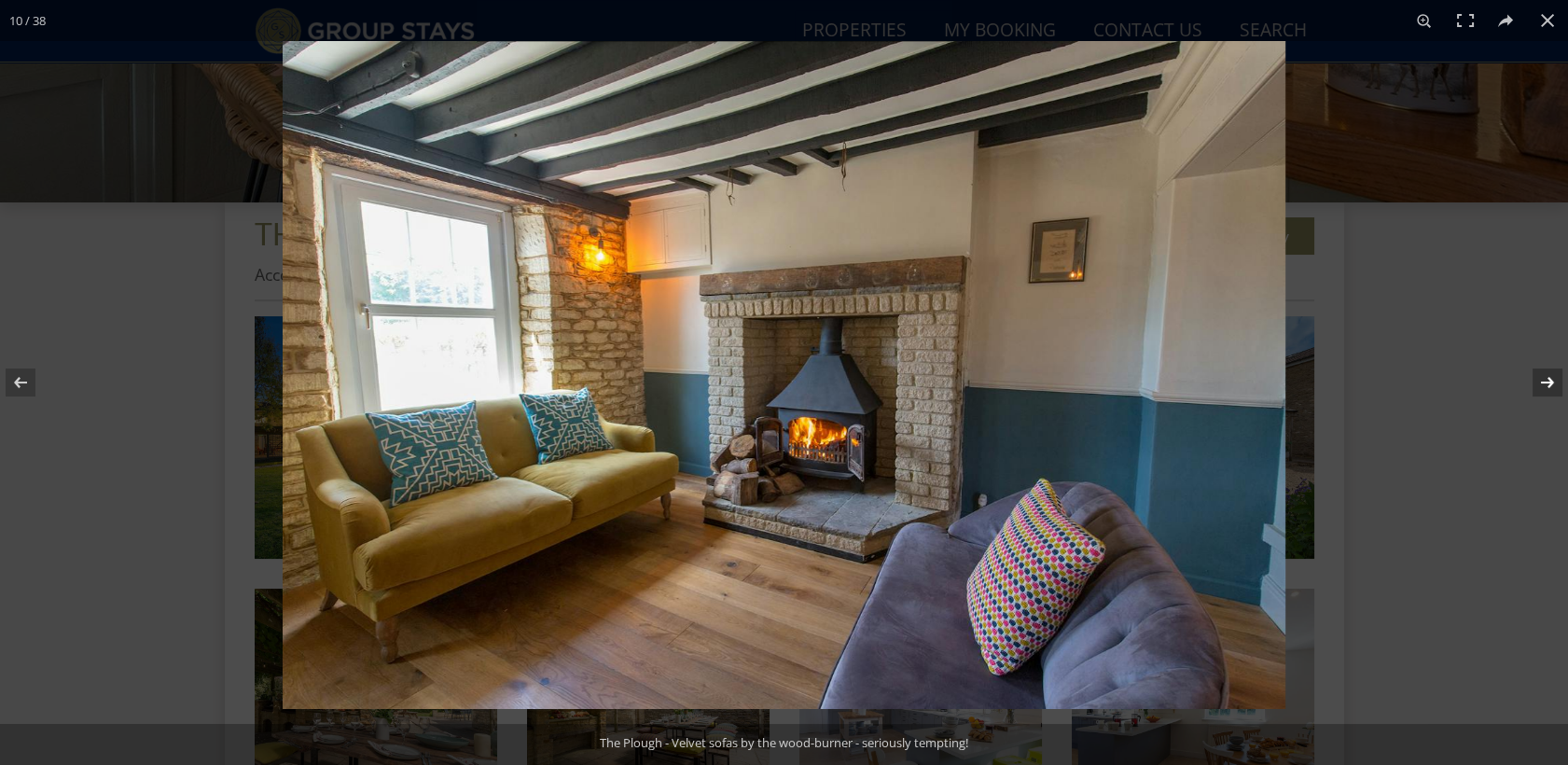 click at bounding box center (1535, 382) 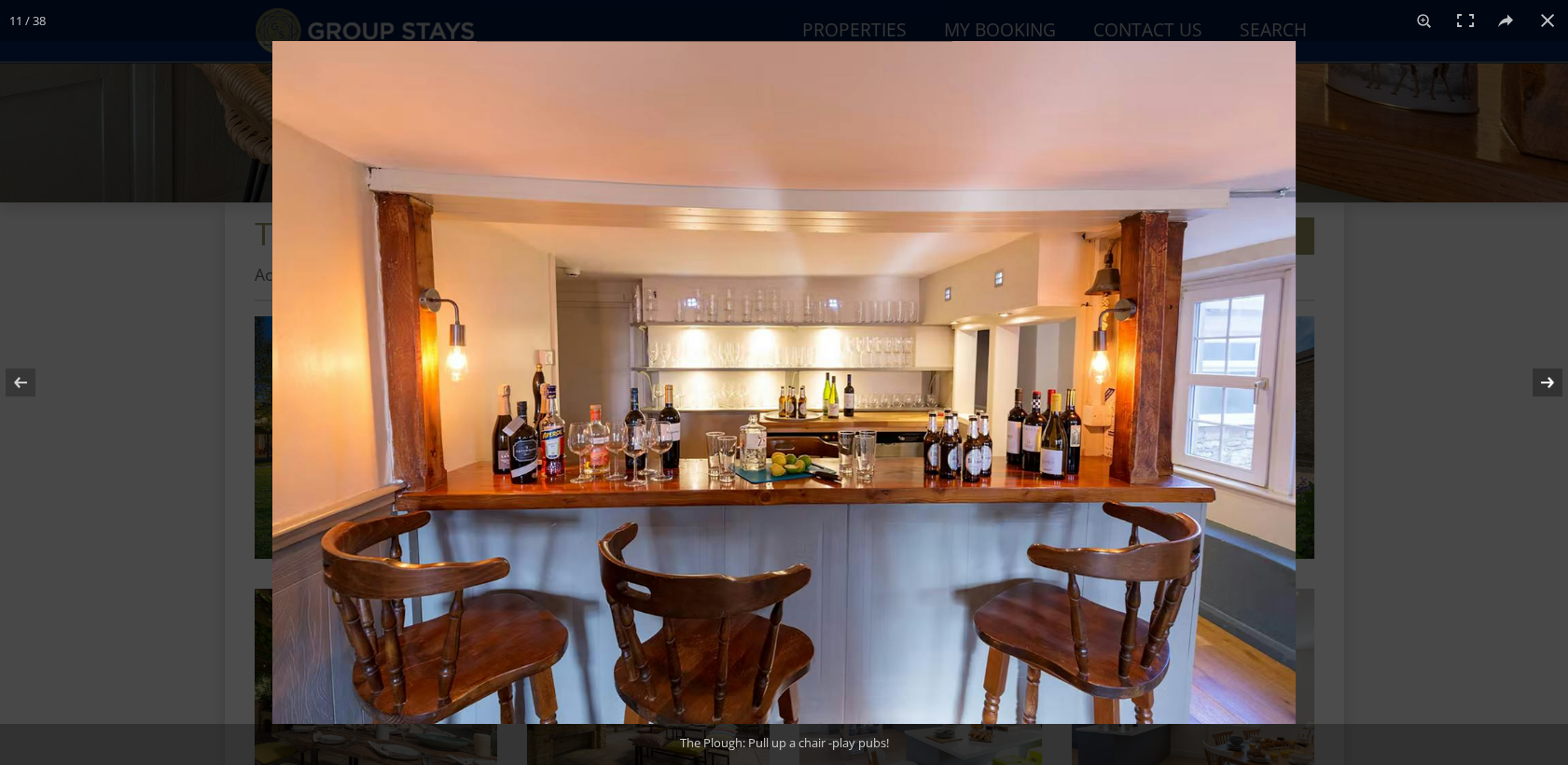click at bounding box center (1535, 382) 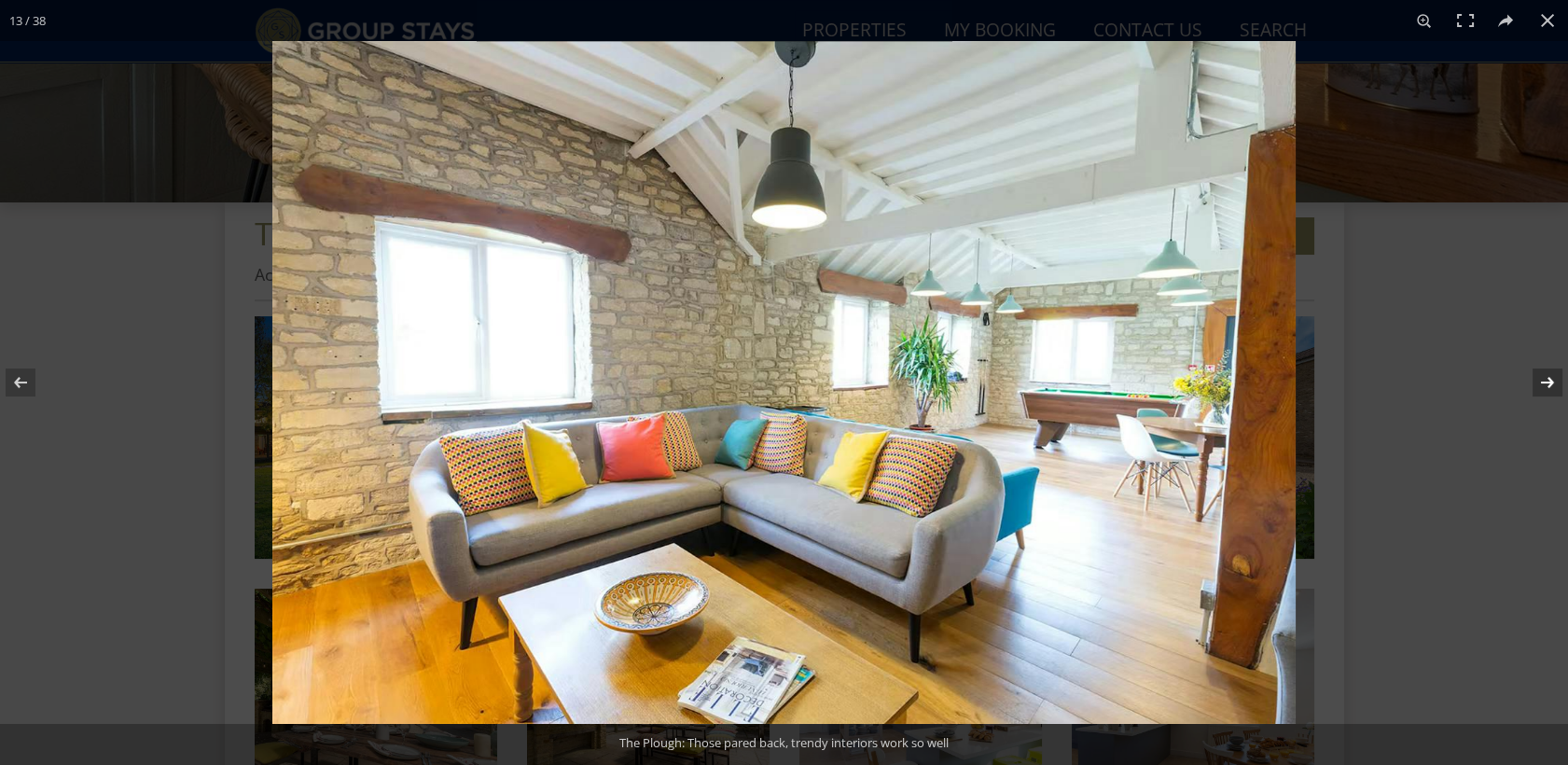 click at bounding box center [1535, 382] 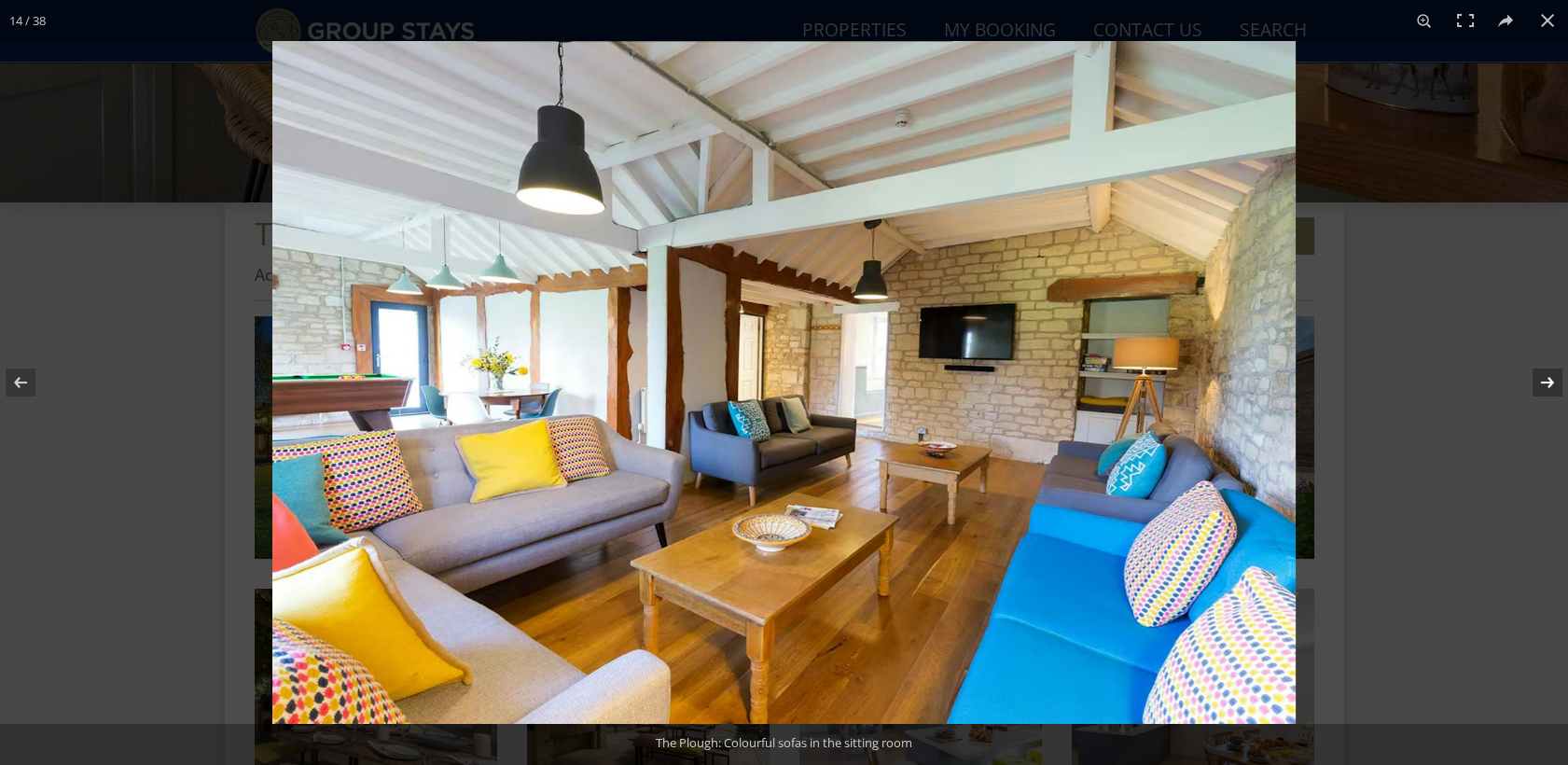 click at bounding box center (1535, 382) 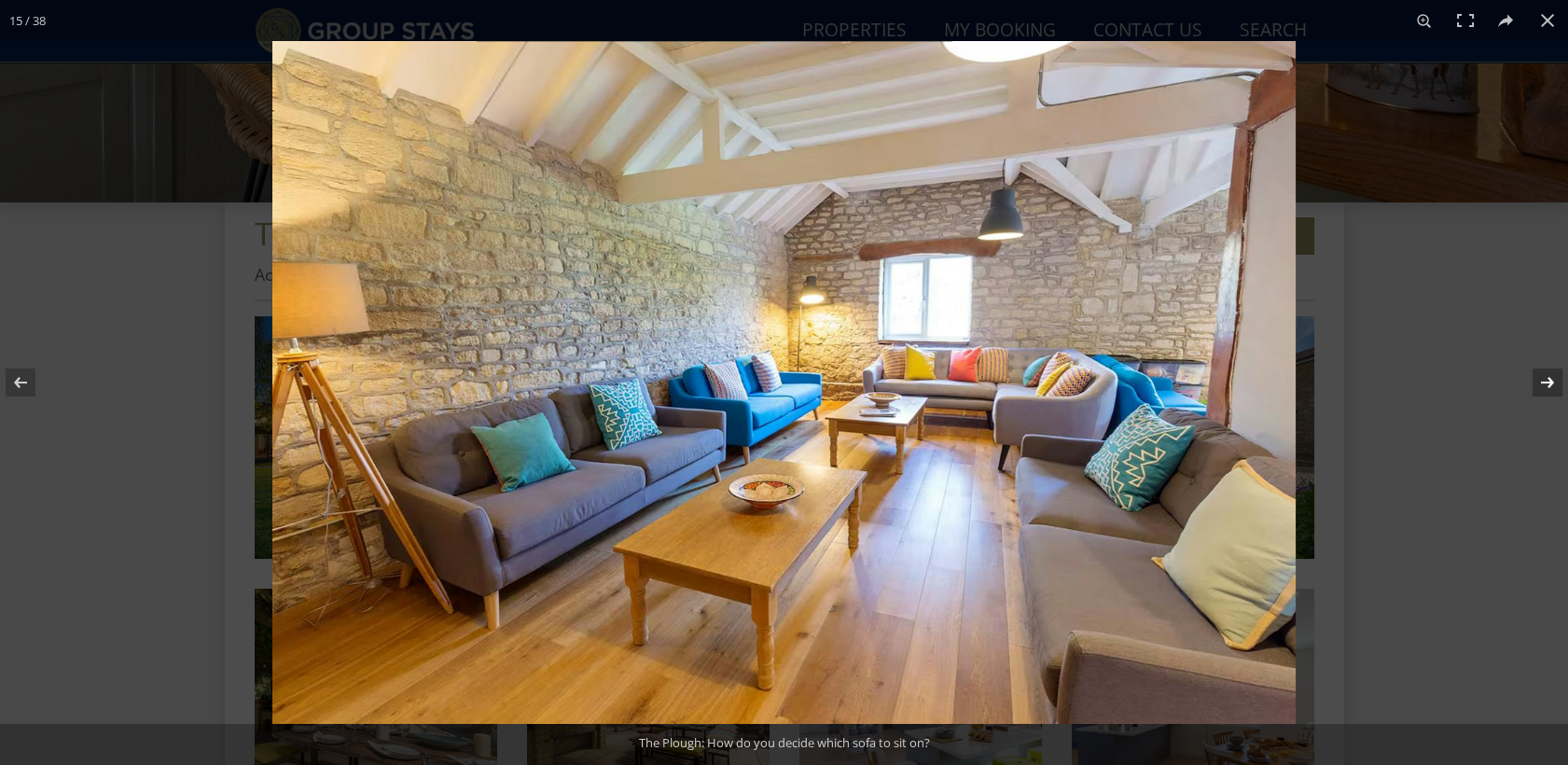 click at bounding box center [1535, 382] 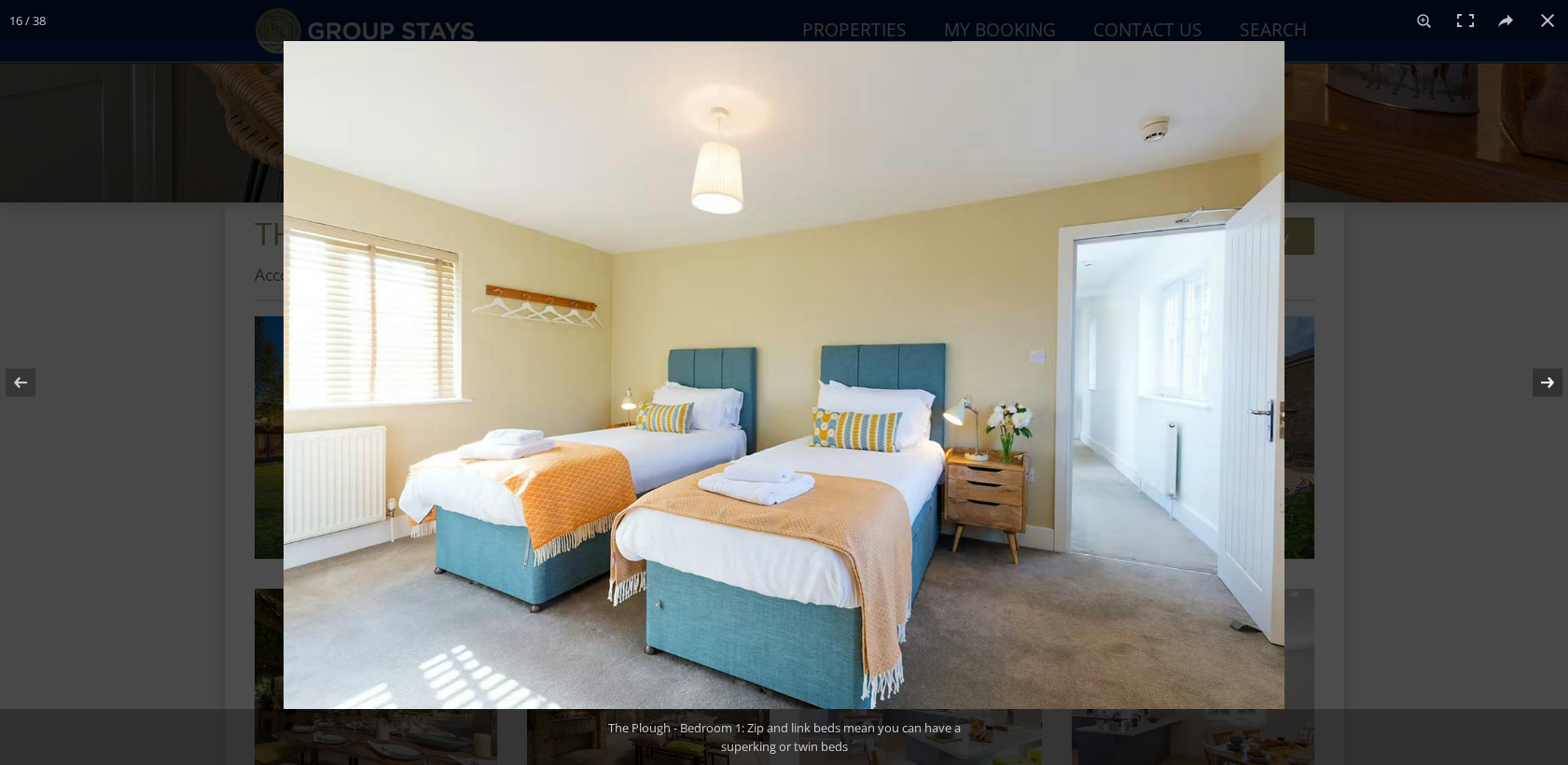 click at bounding box center (1535, 382) 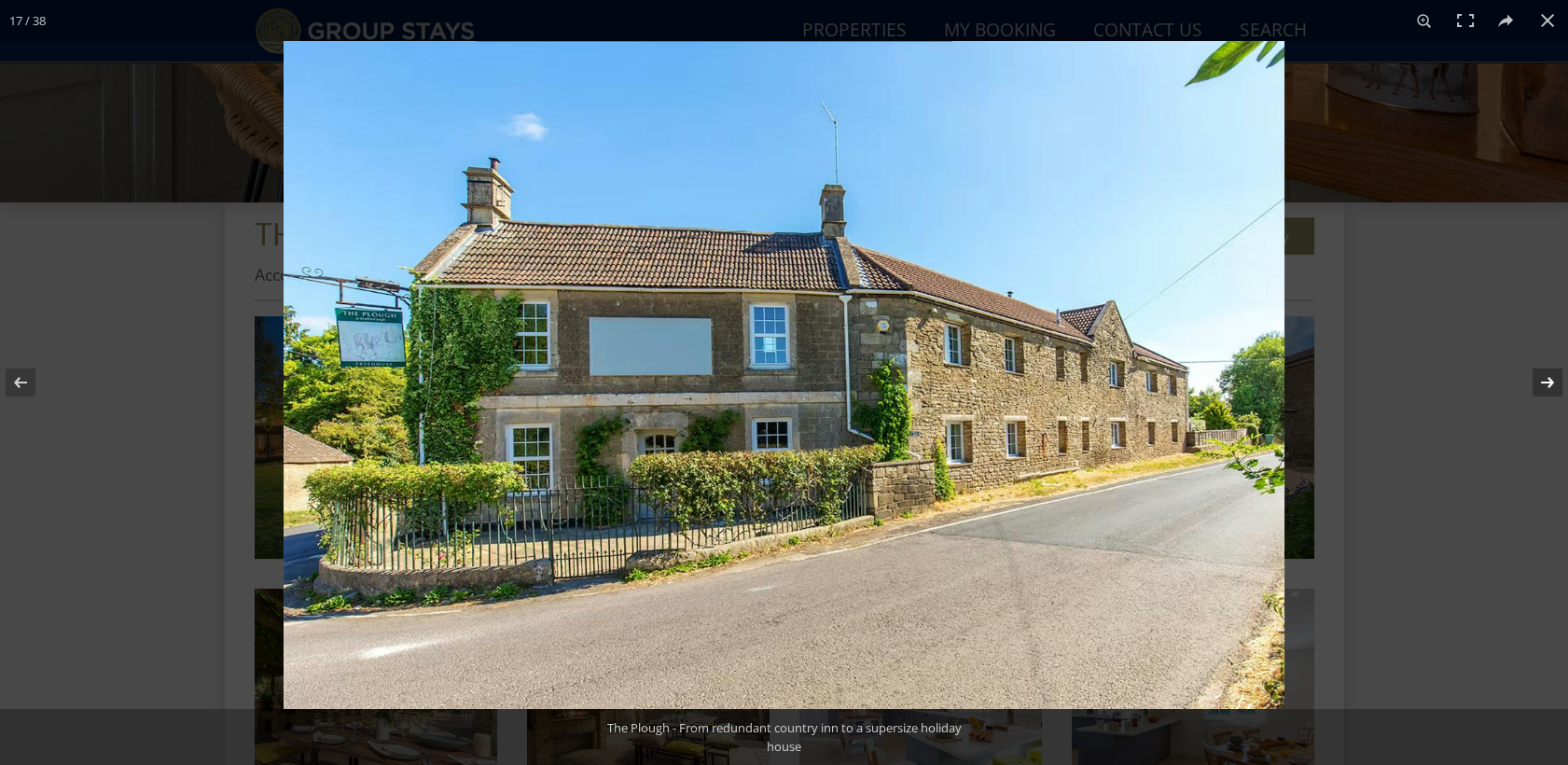 click at bounding box center (1535, 382) 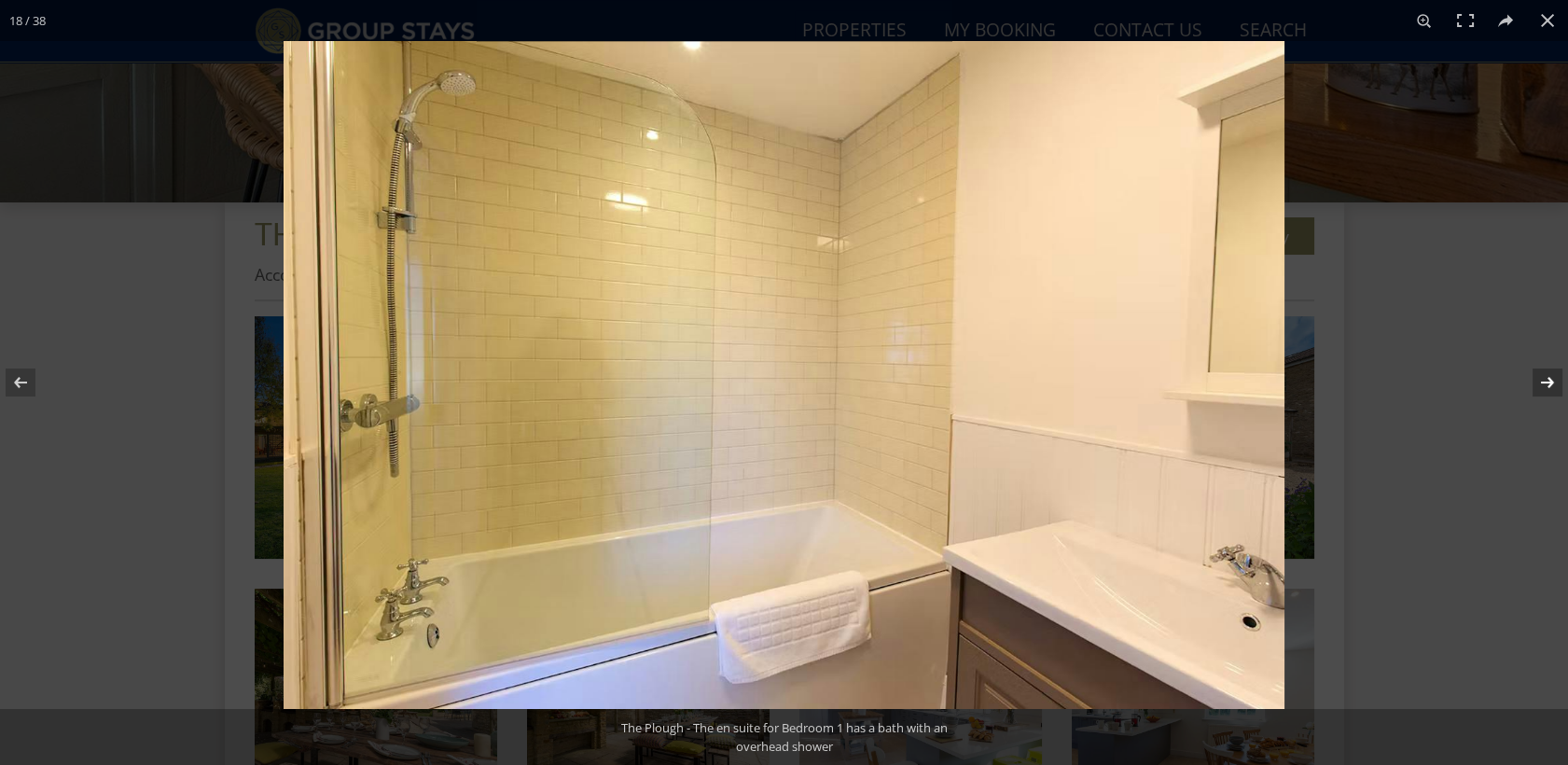 click at bounding box center [1535, 382] 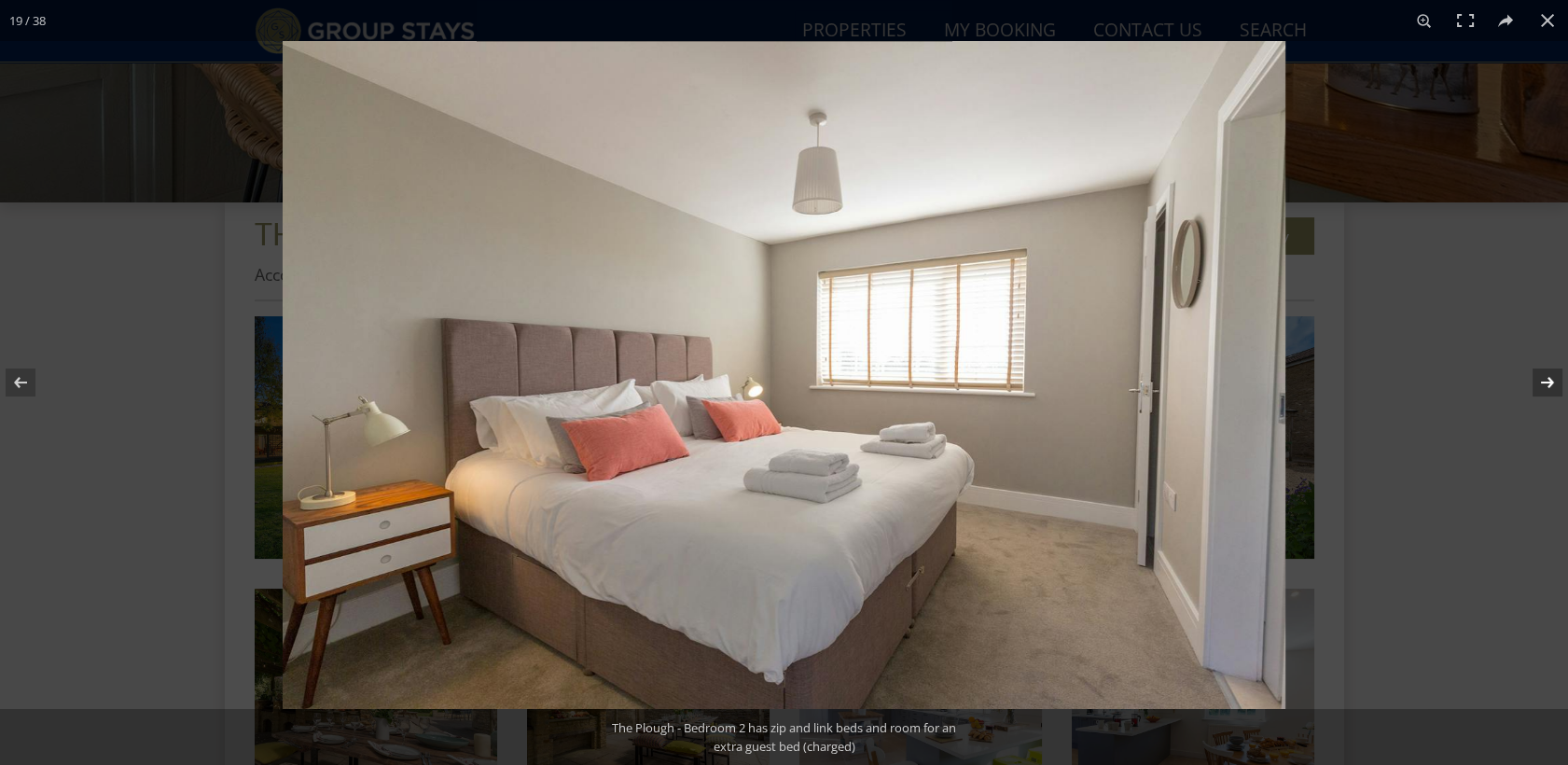 click at bounding box center [1535, 382] 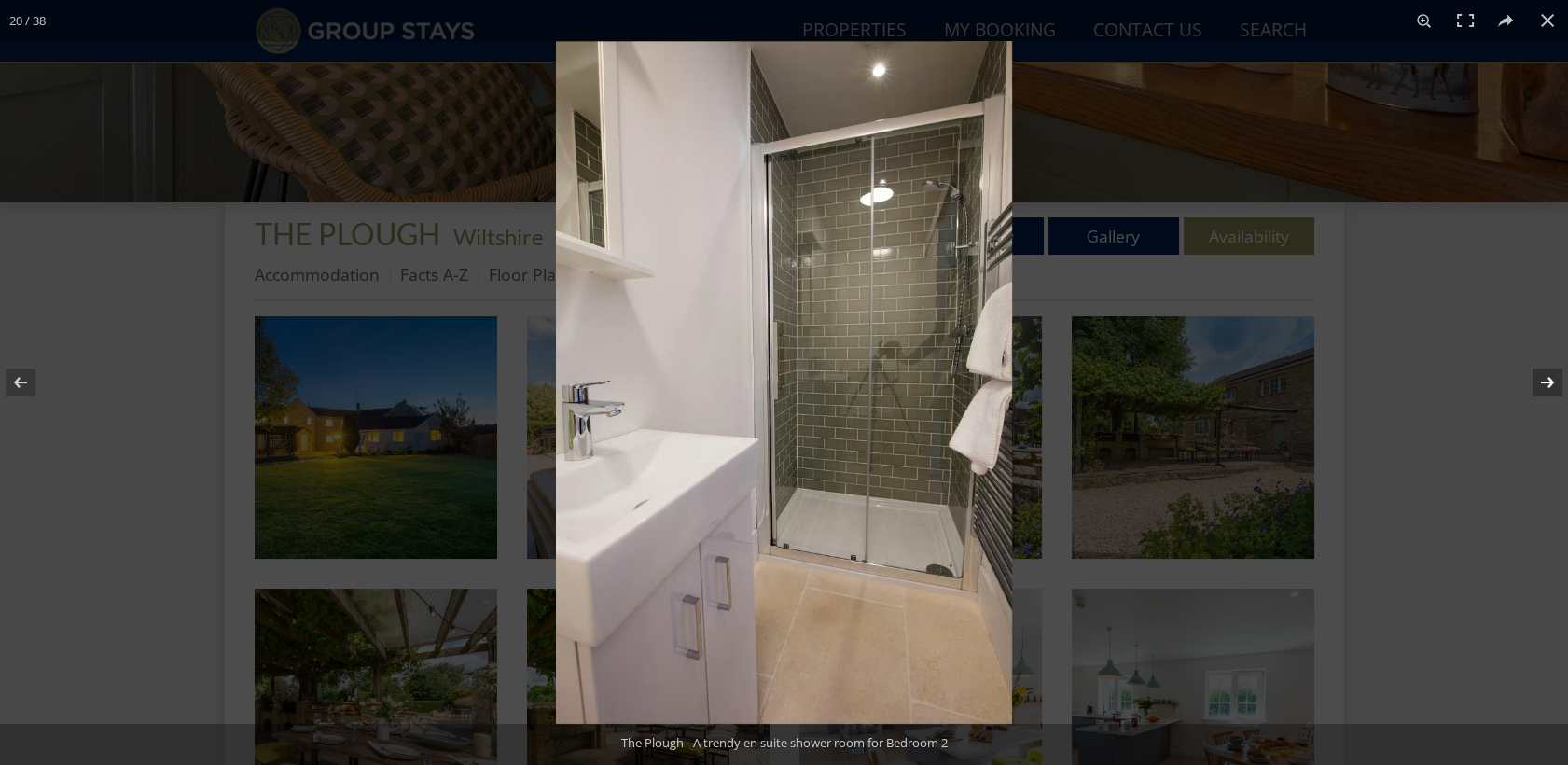 click at bounding box center [1535, 382] 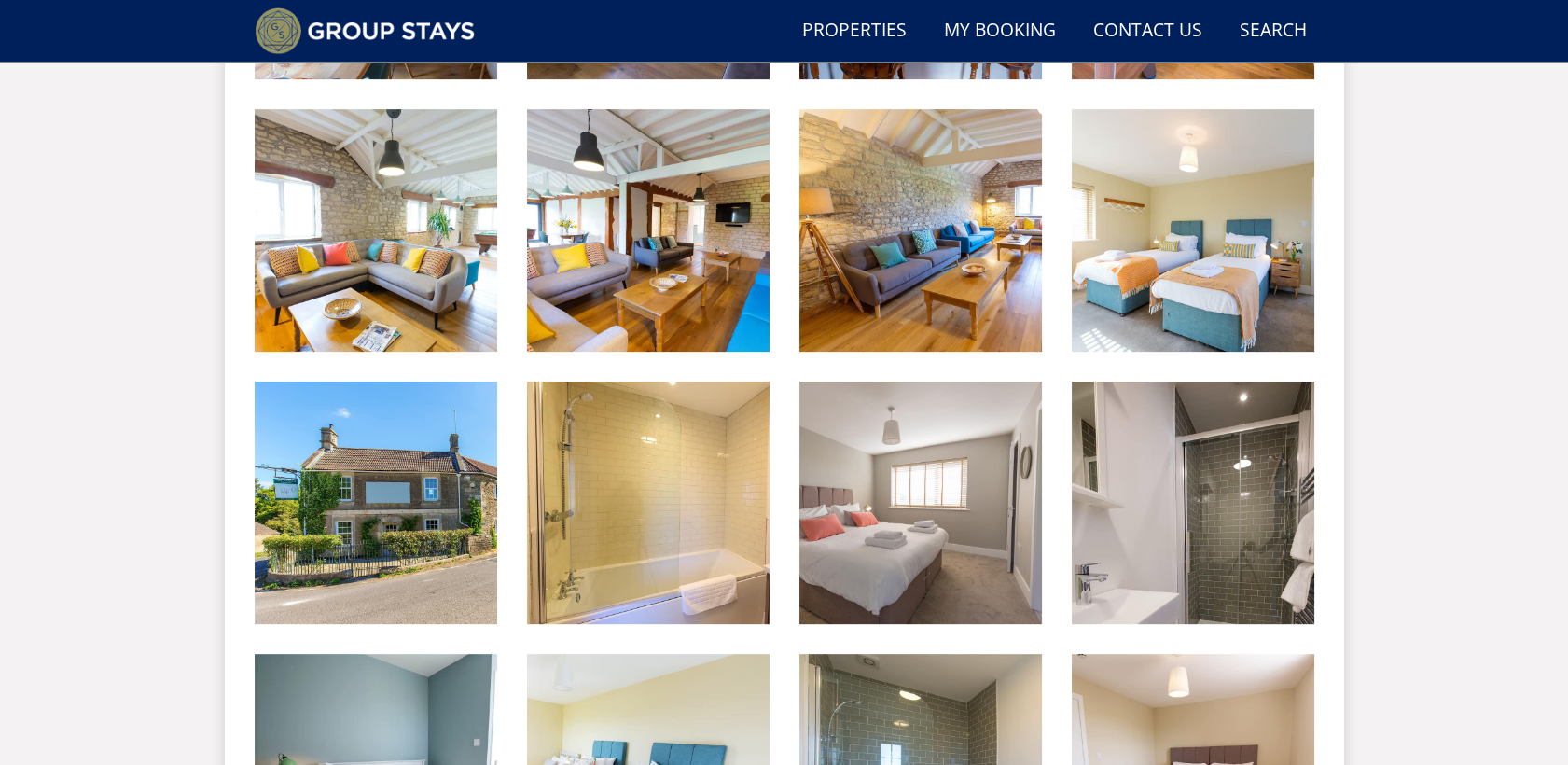 scroll, scrollTop: 1817, scrollLeft: 0, axis: vertical 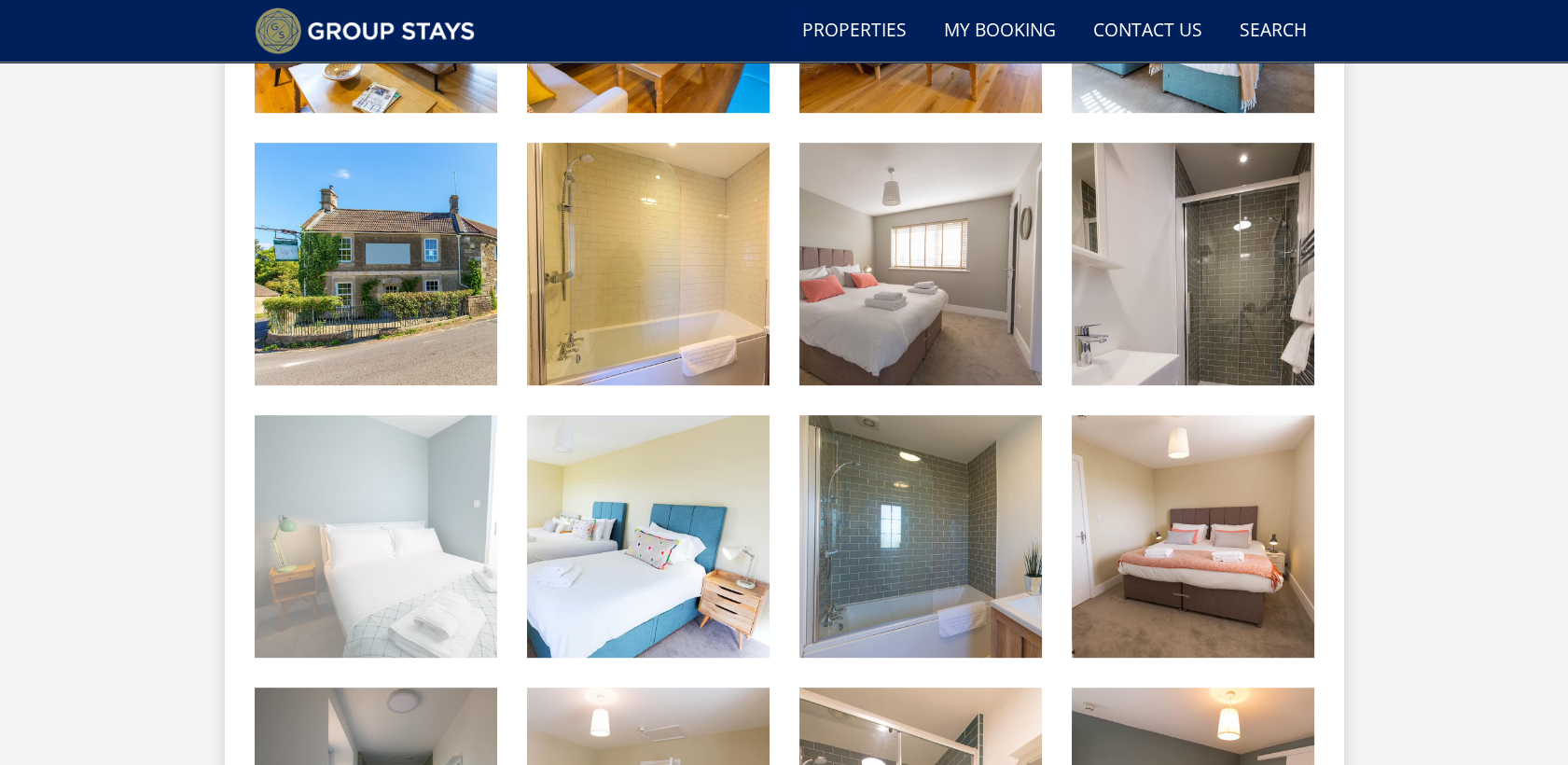 click at bounding box center [376, 536] 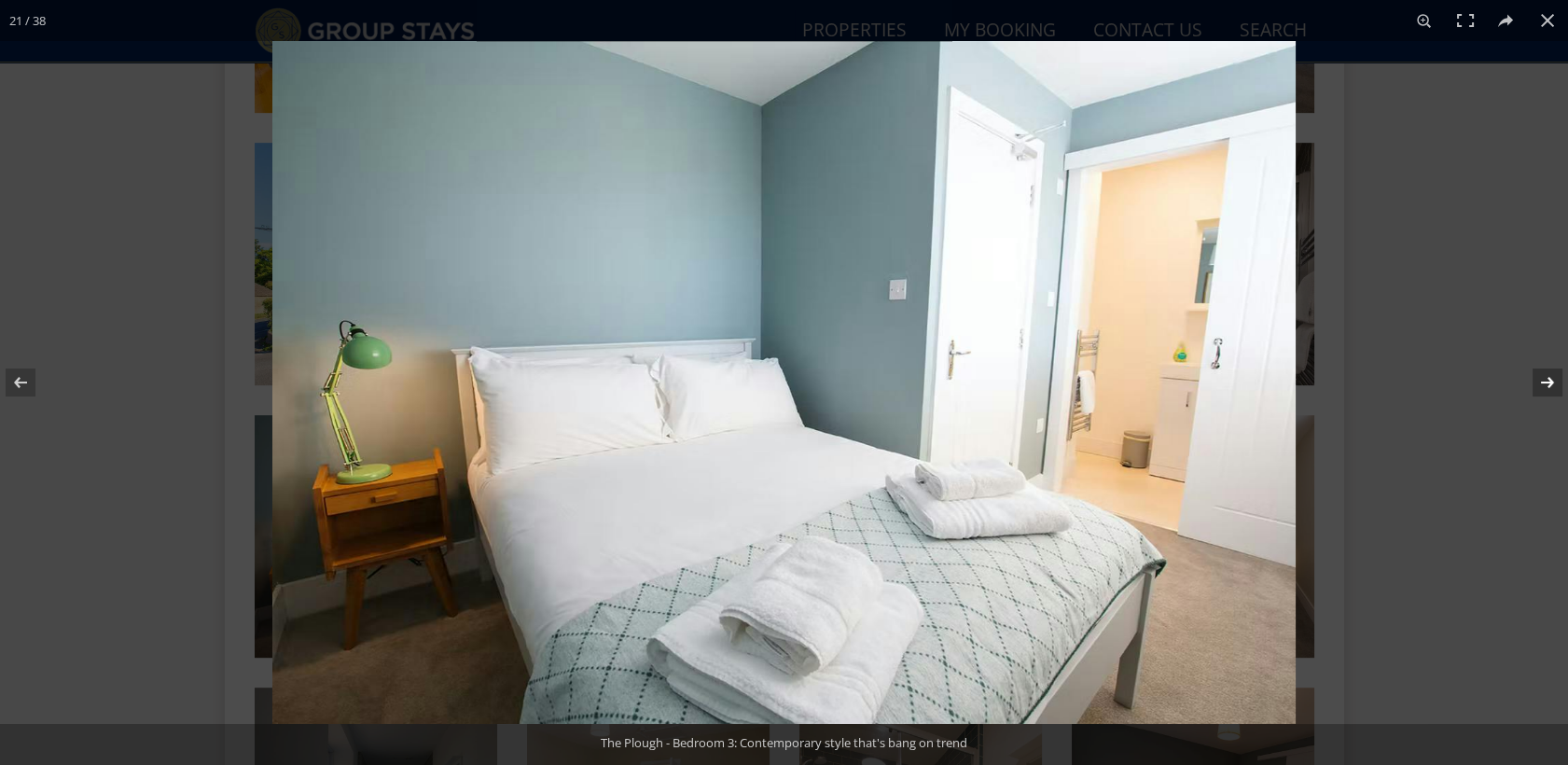 click at bounding box center [1535, 382] 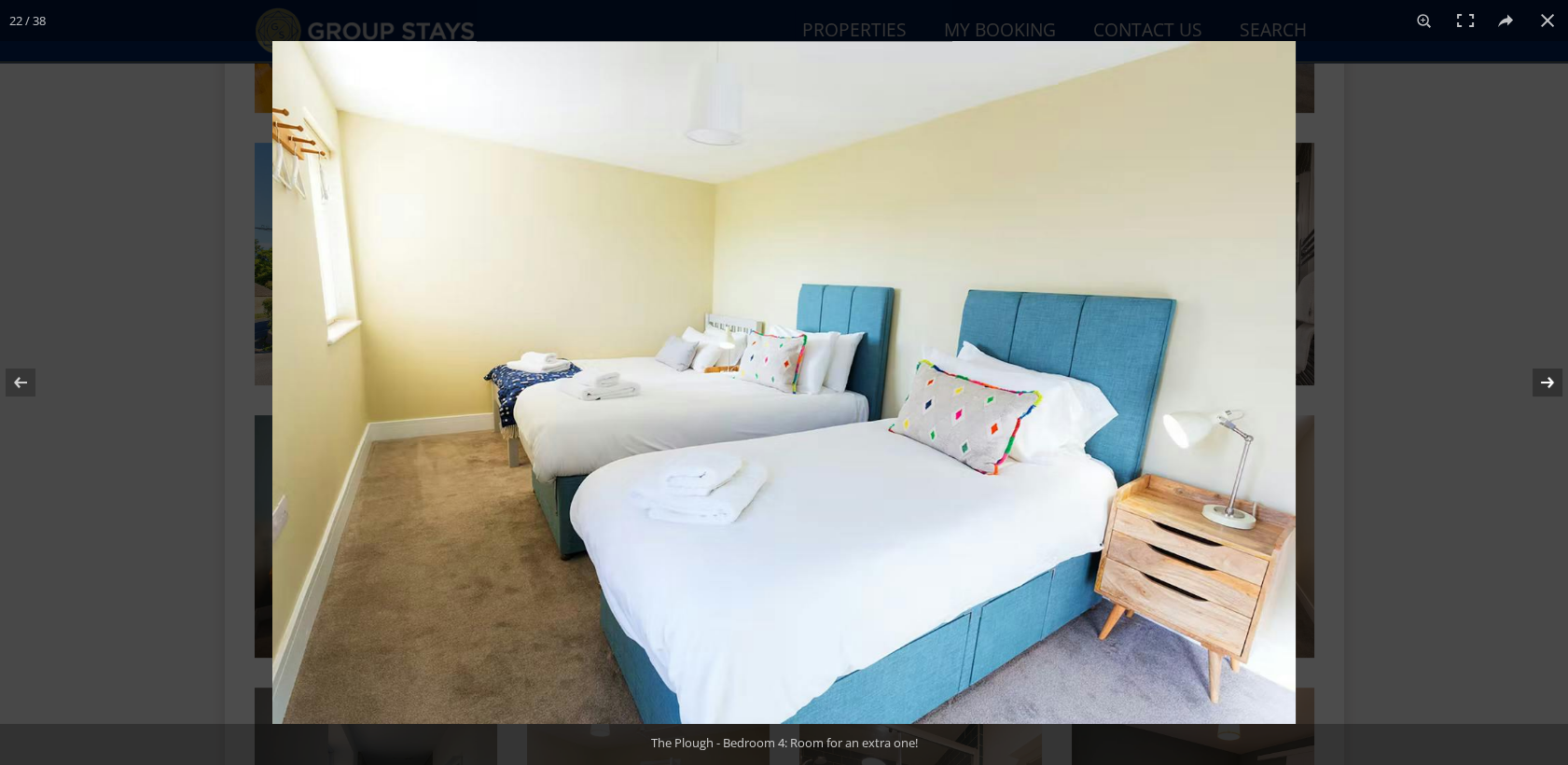 click at bounding box center [1535, 382] 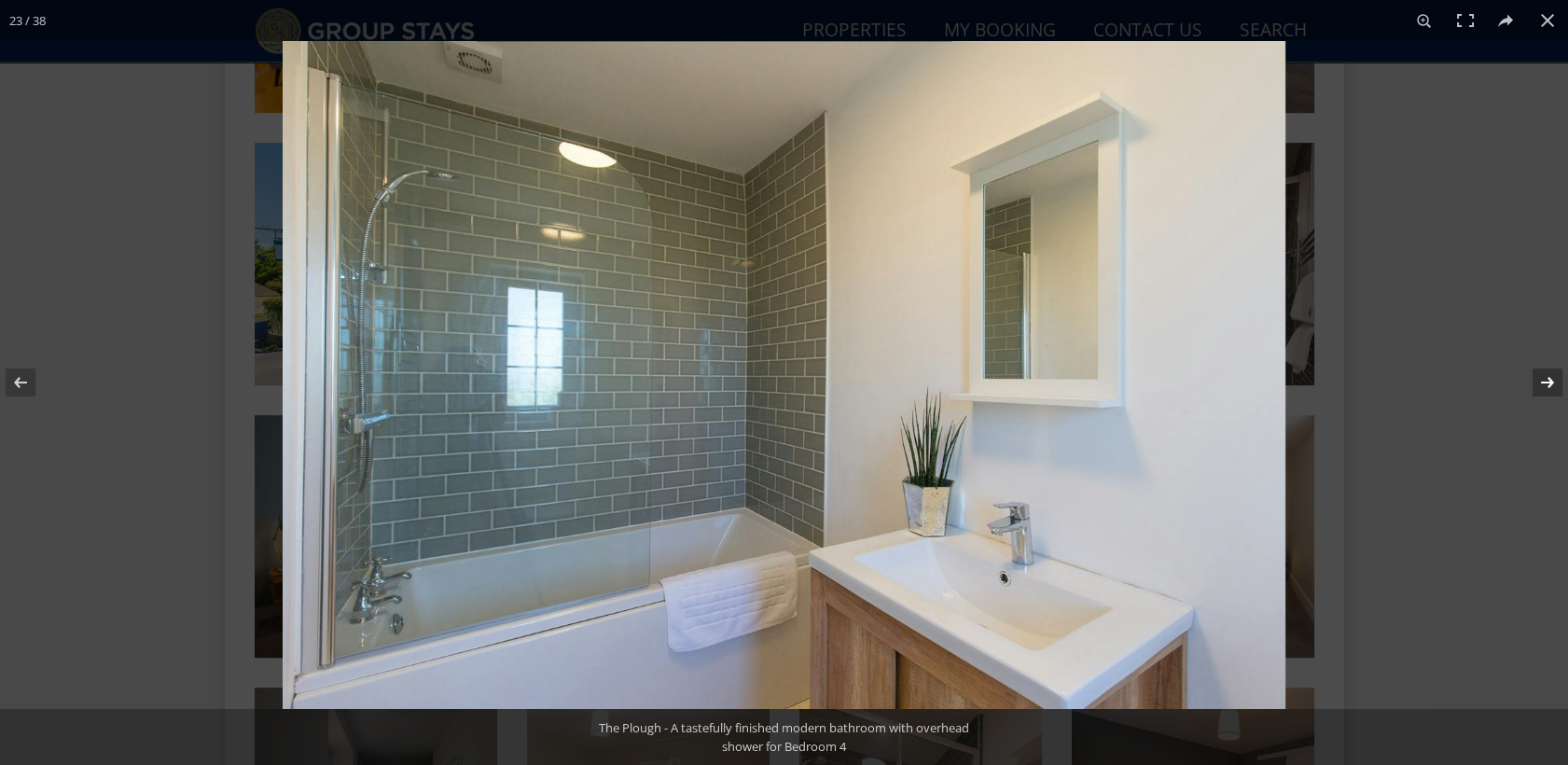 click at bounding box center (1535, 382) 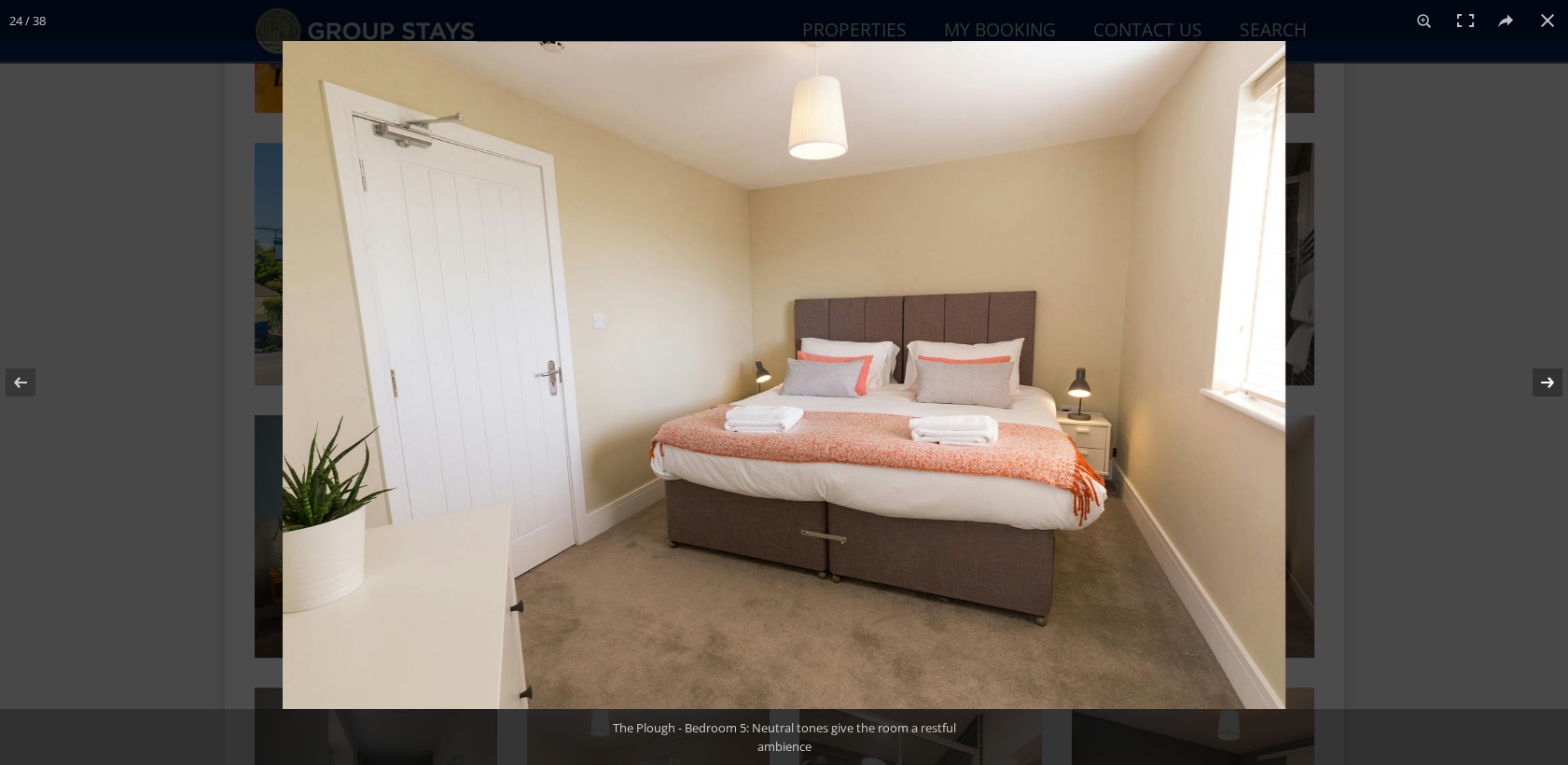 click at bounding box center [1535, 382] 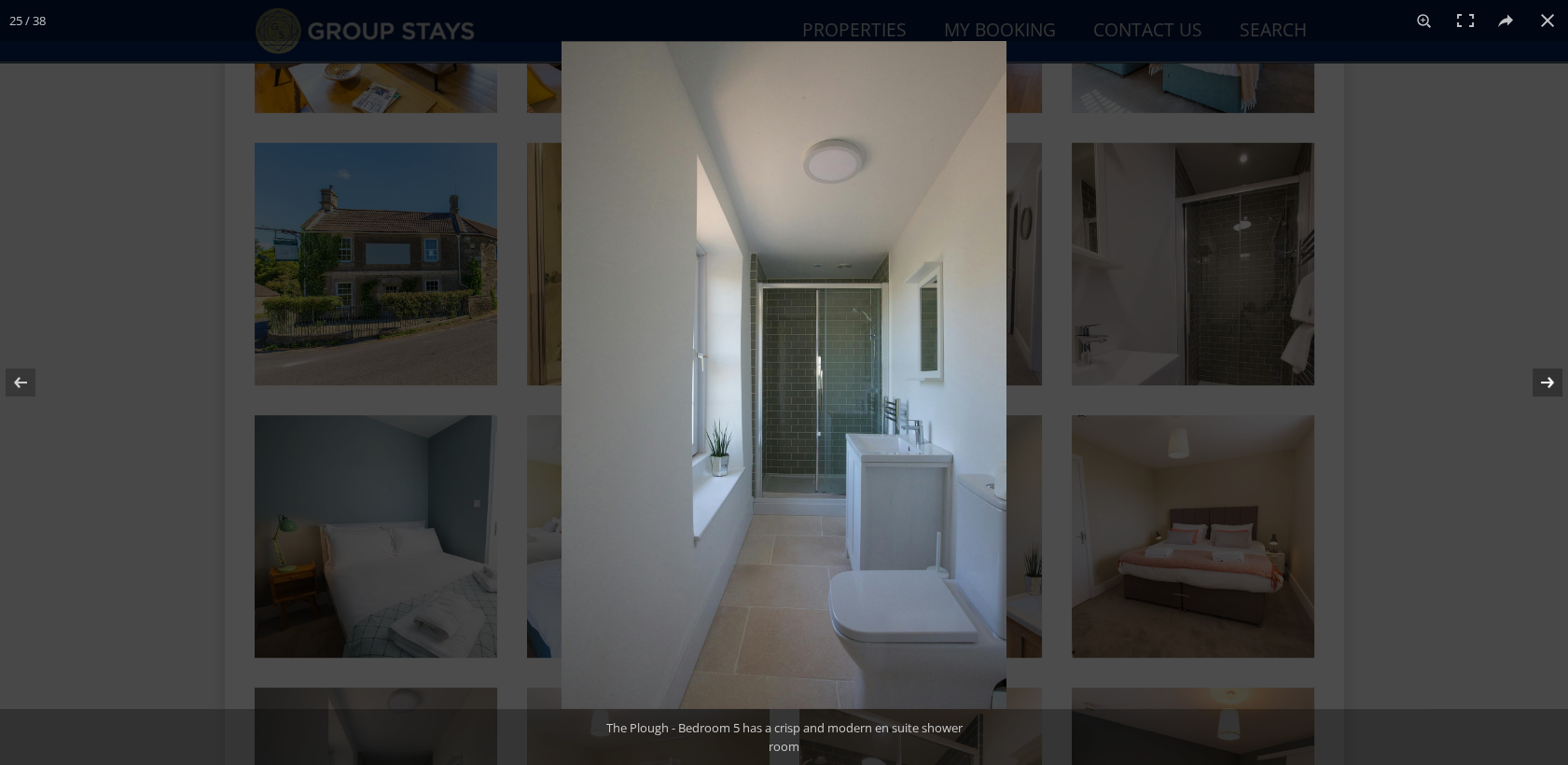 click at bounding box center (1535, 382) 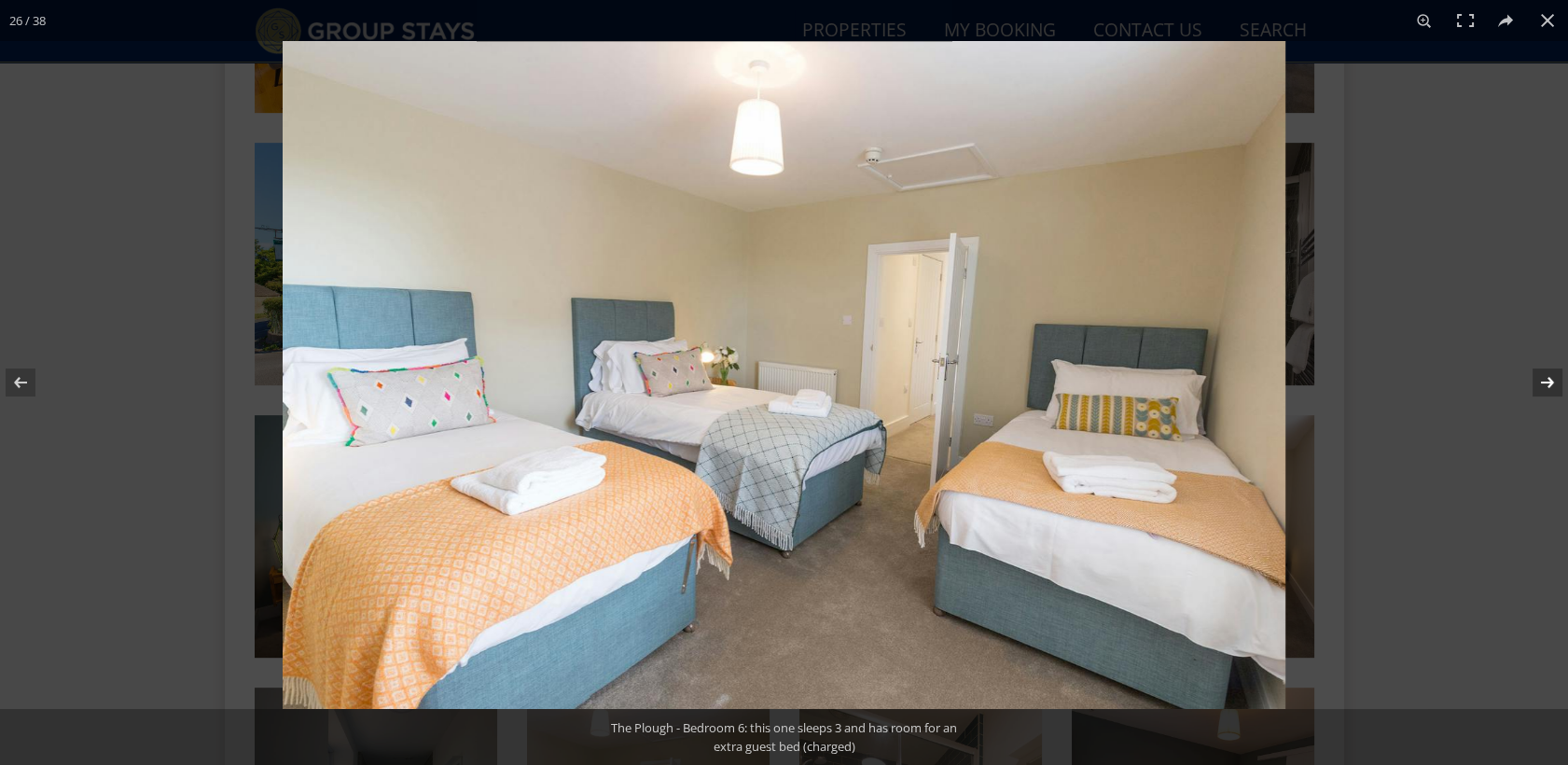 click at bounding box center (1535, 382) 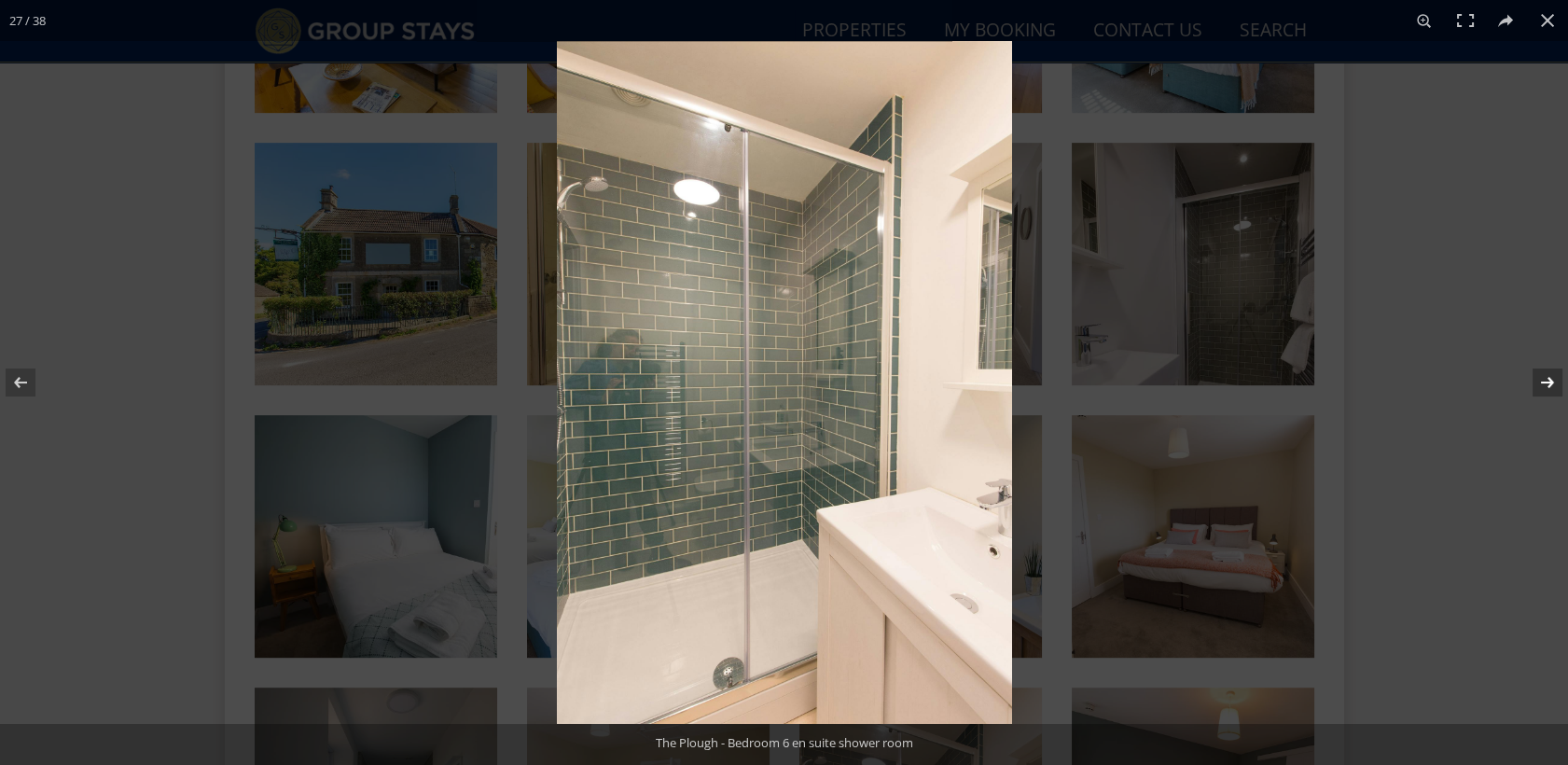 click at bounding box center (1535, 382) 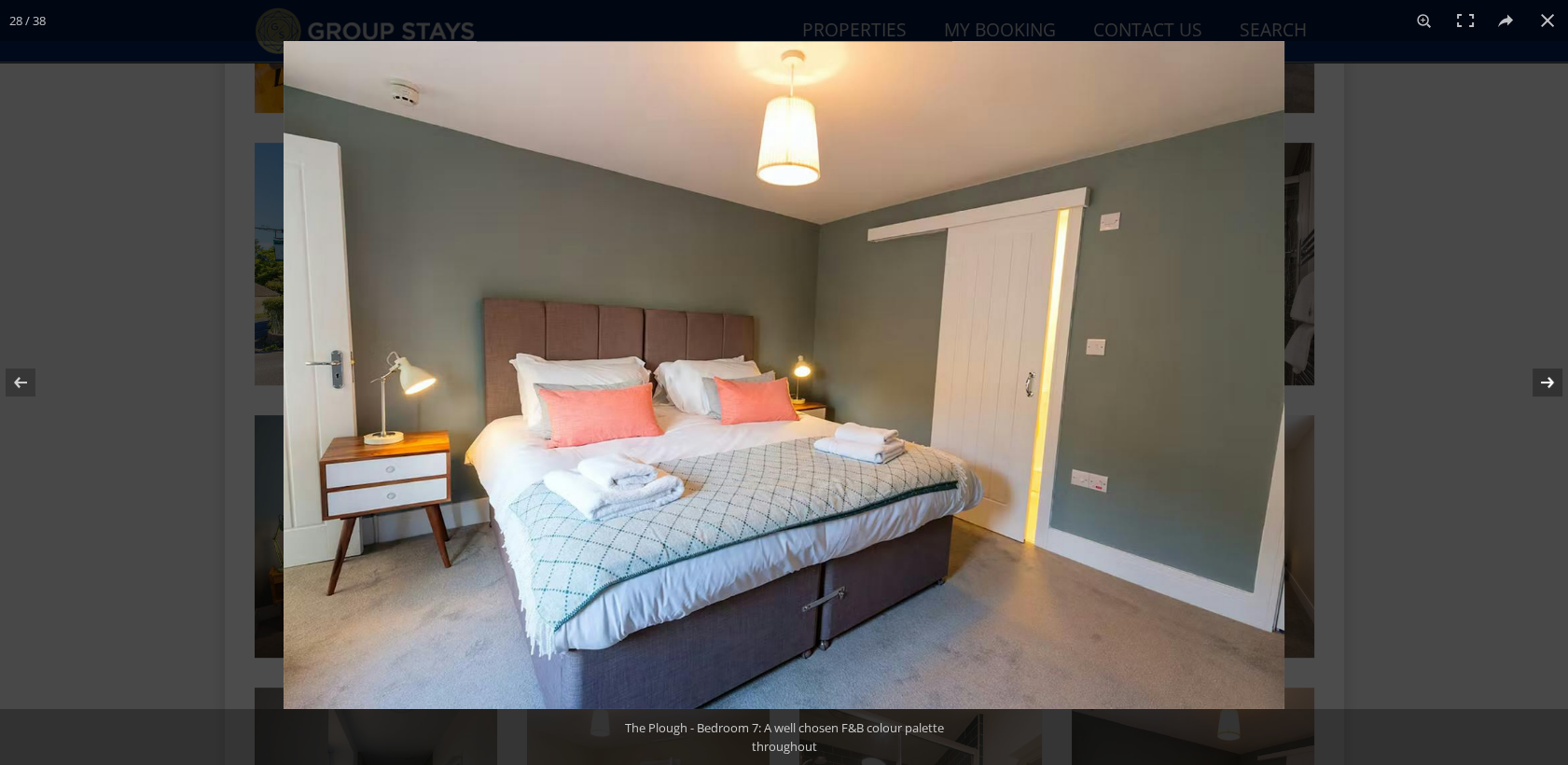 click at bounding box center [1535, 382] 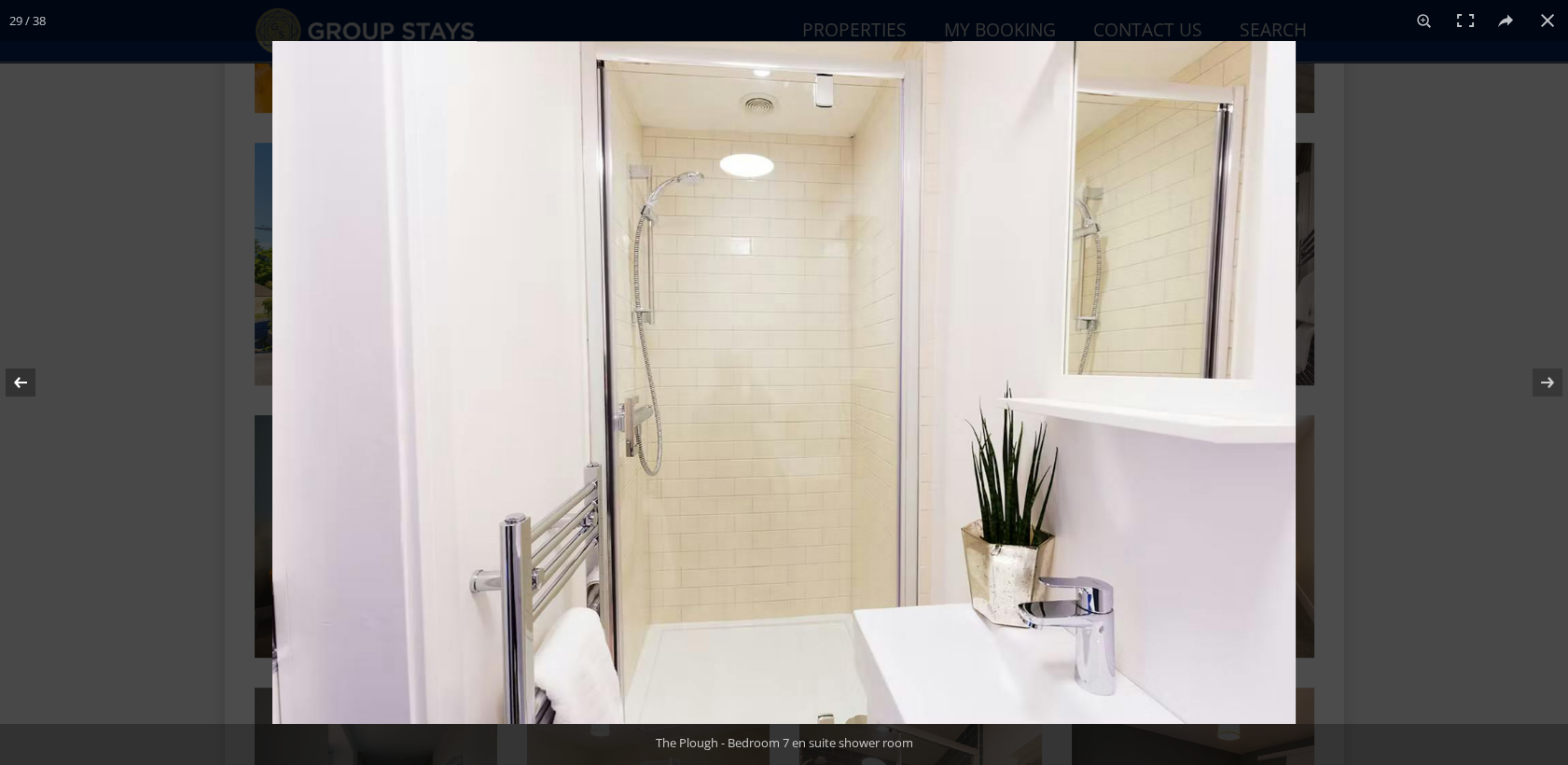 click at bounding box center [33, 382] 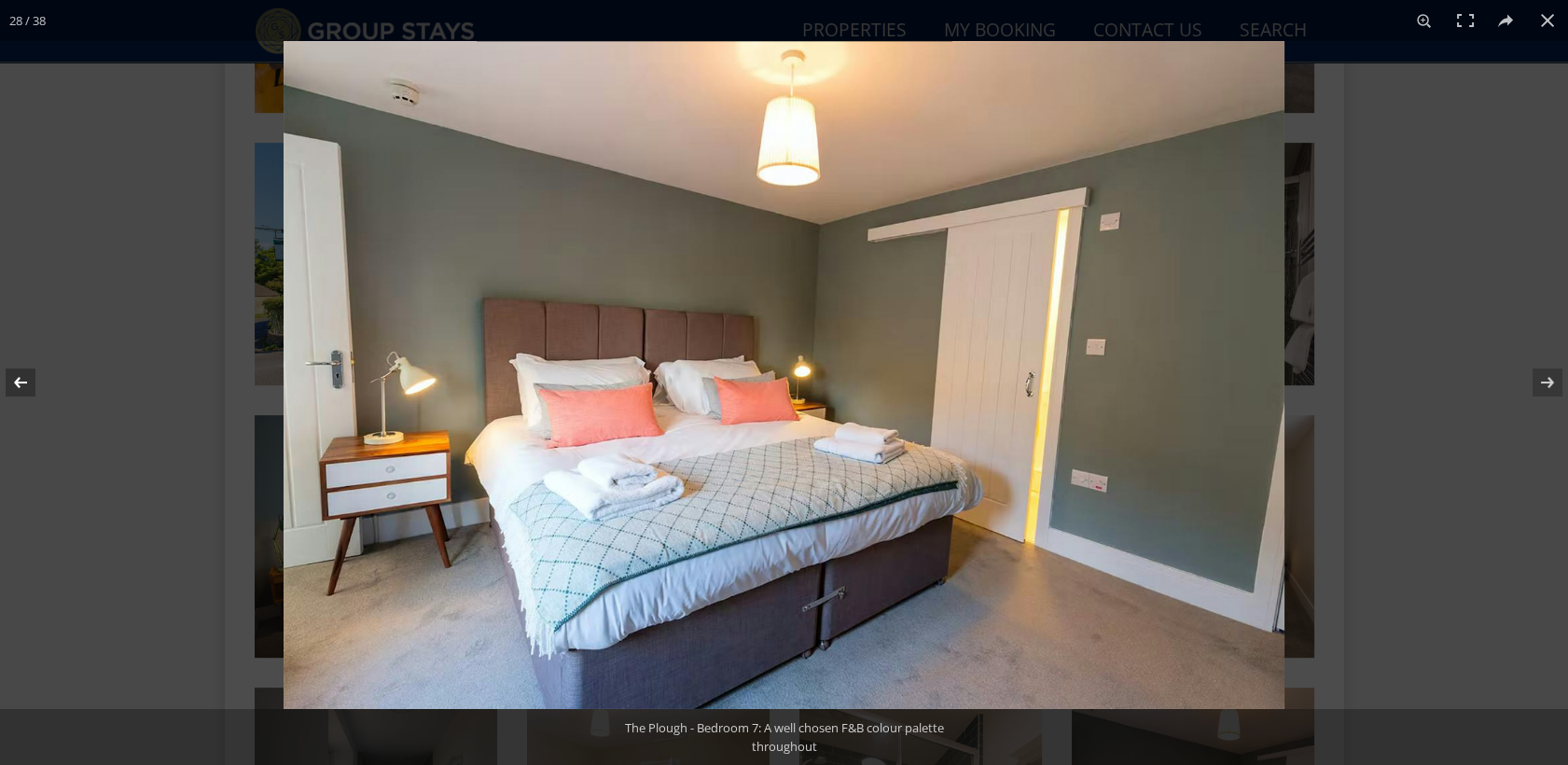 click at bounding box center [33, 382] 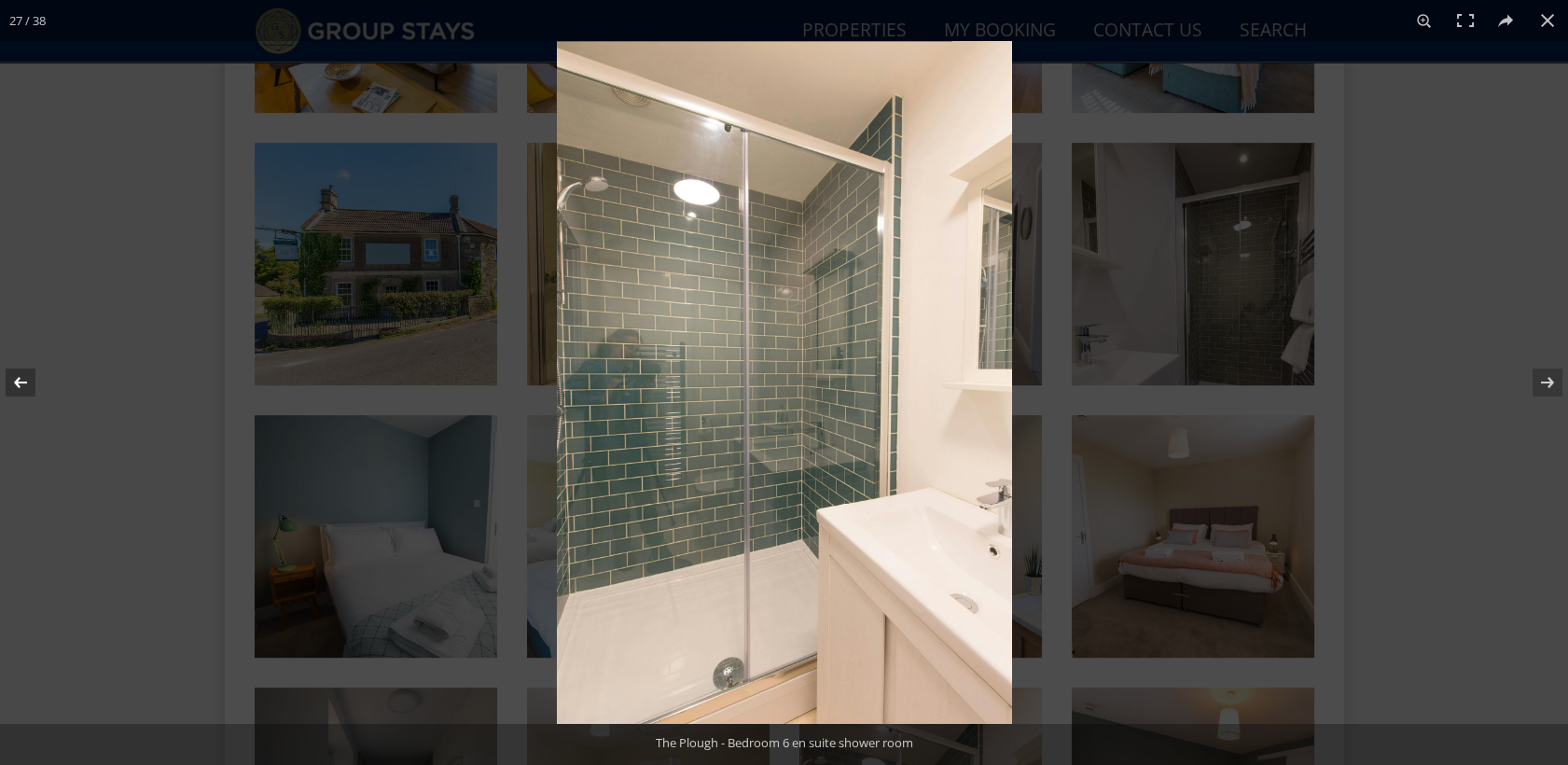 click at bounding box center (33, 382) 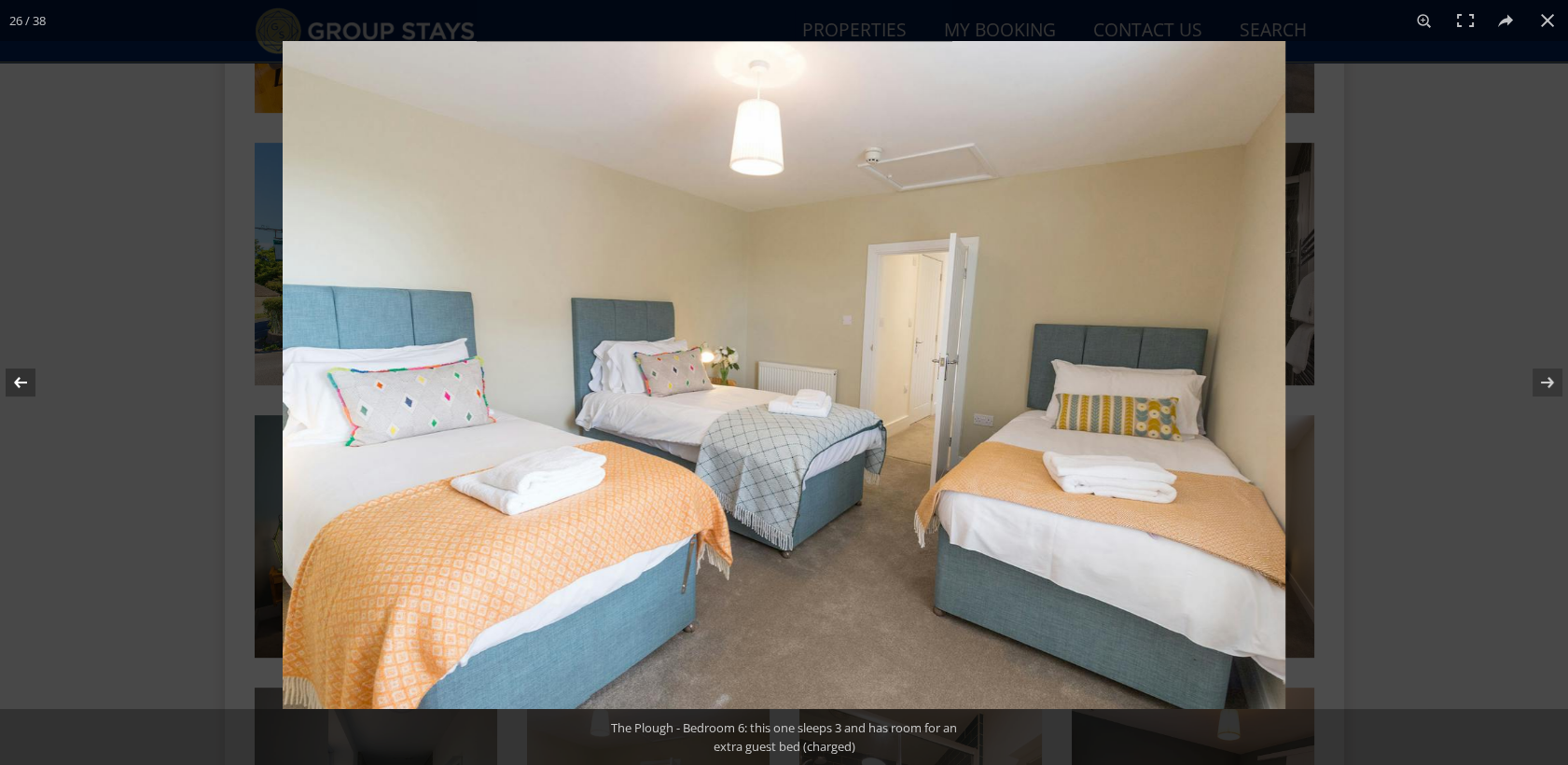 click at bounding box center (33, 382) 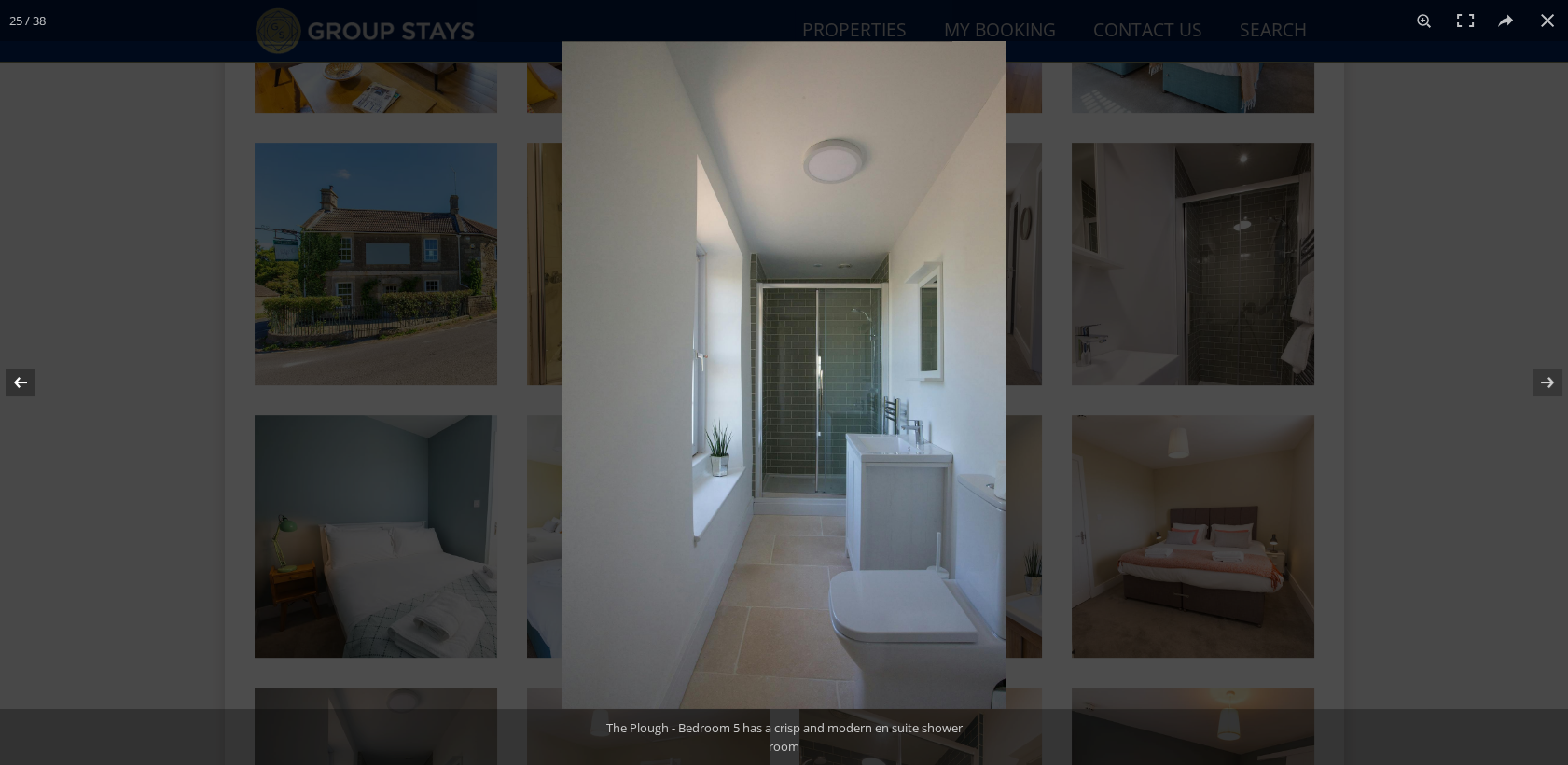 click at bounding box center (33, 382) 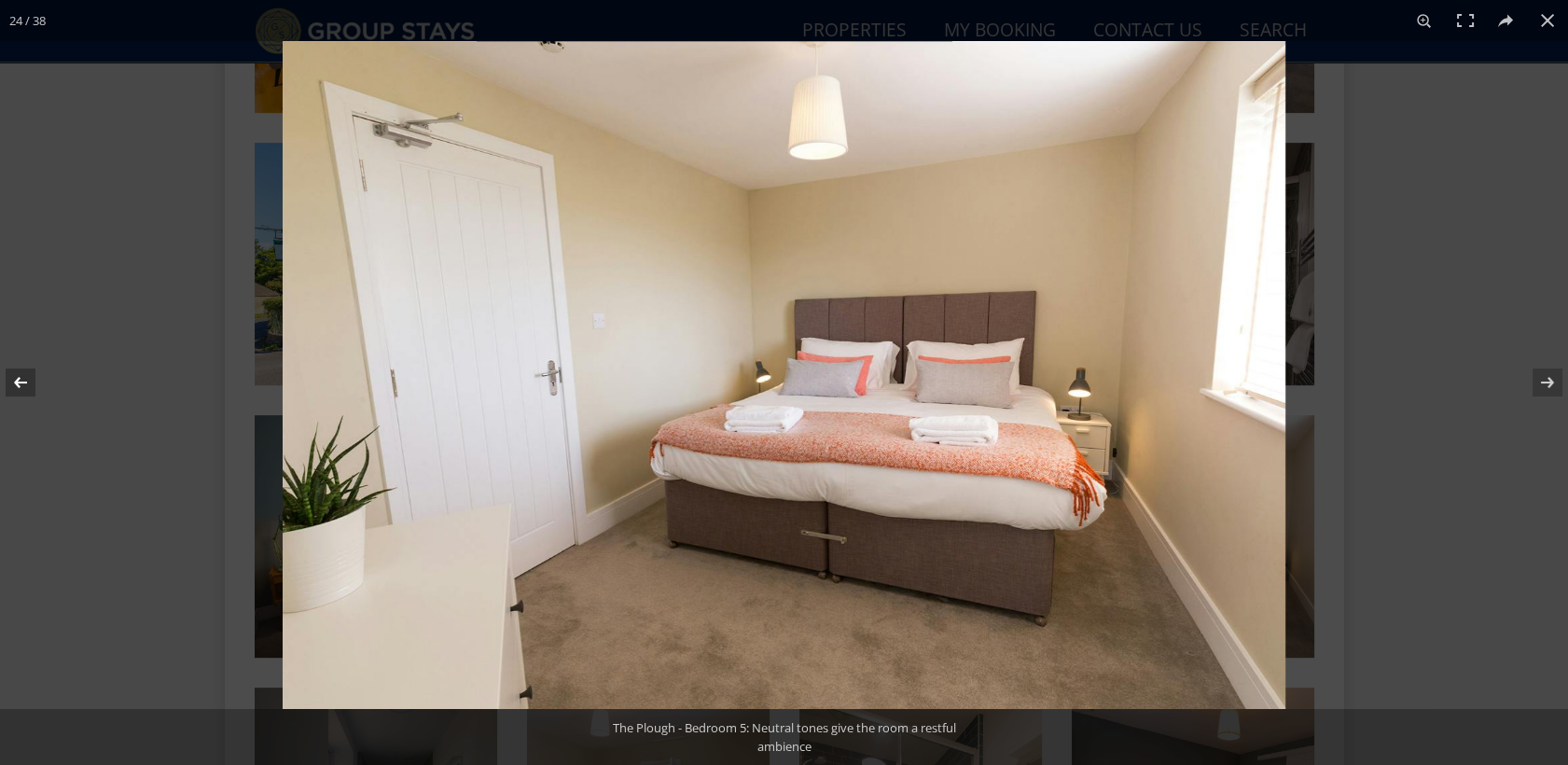 click at bounding box center (33, 382) 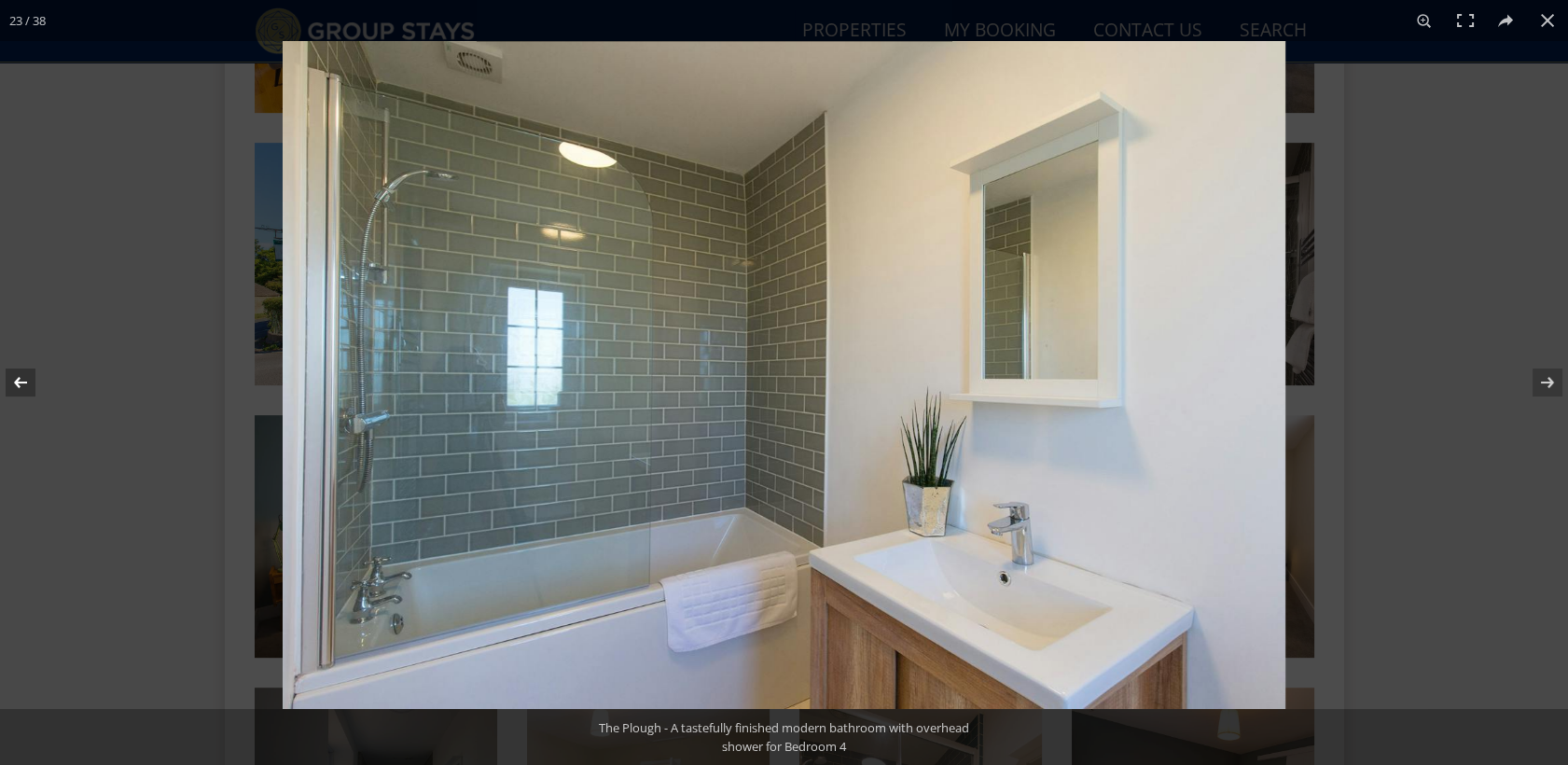 click at bounding box center [33, 382] 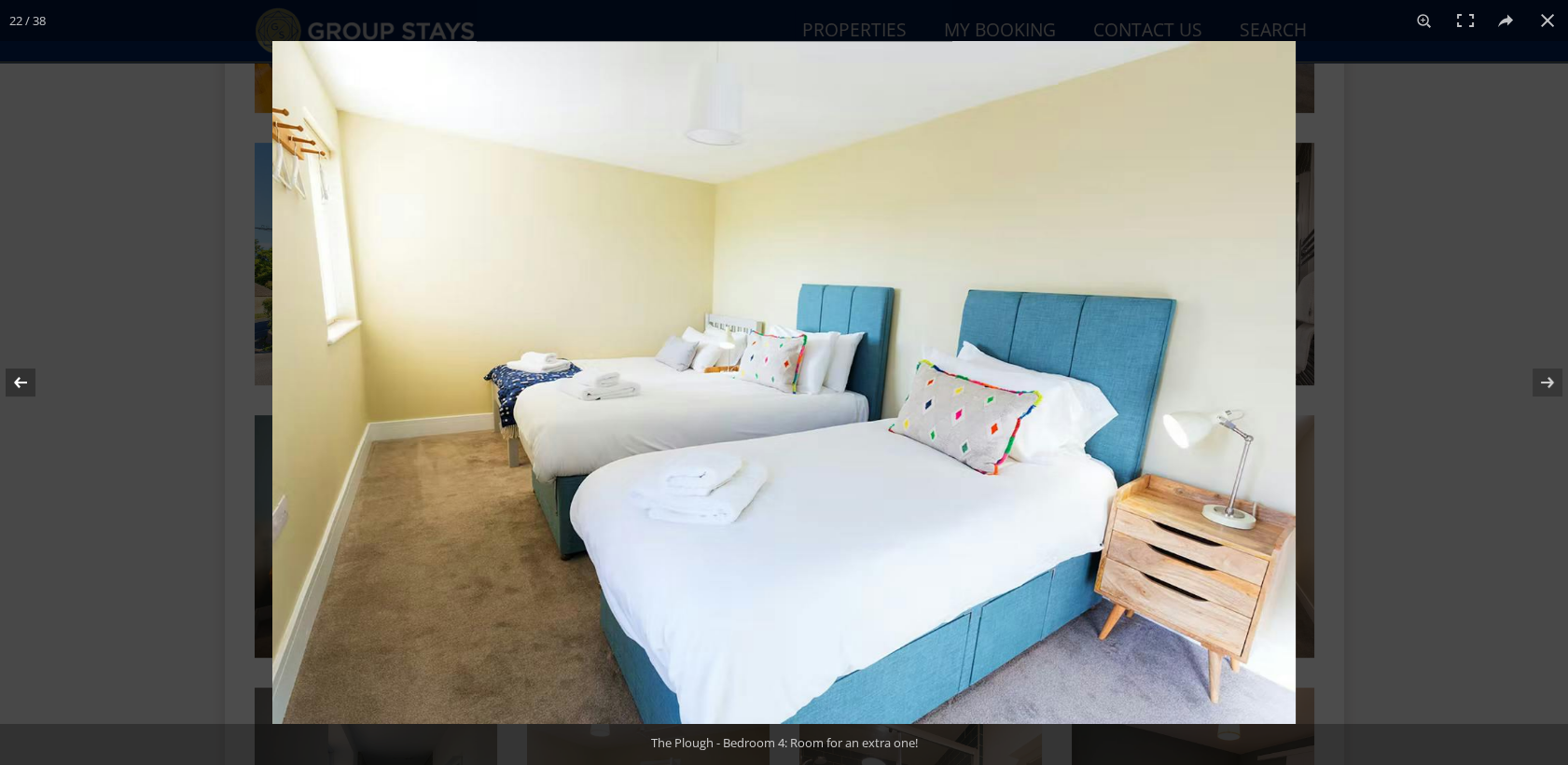 click at bounding box center (33, 382) 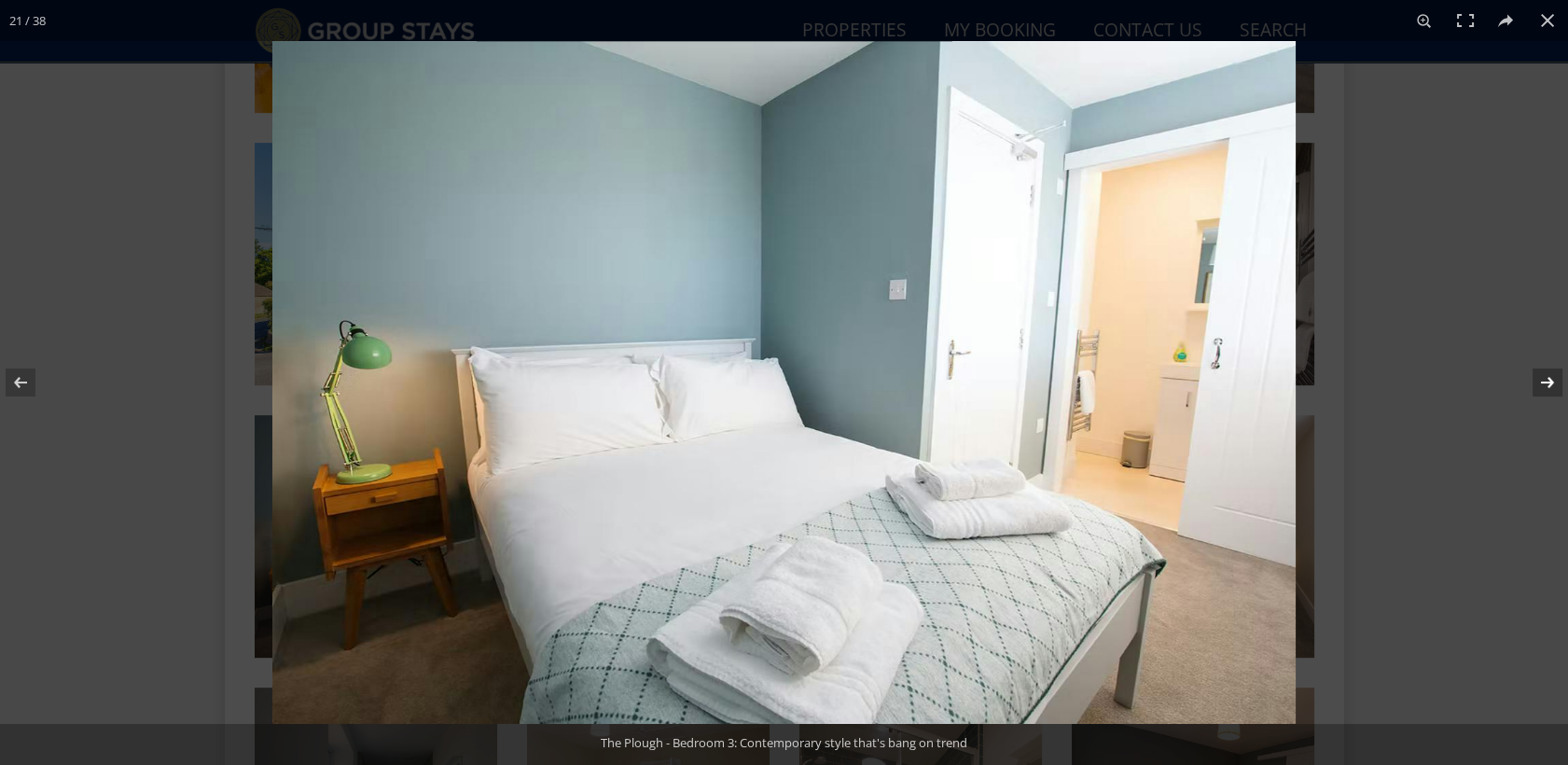 click at bounding box center (1535, 382) 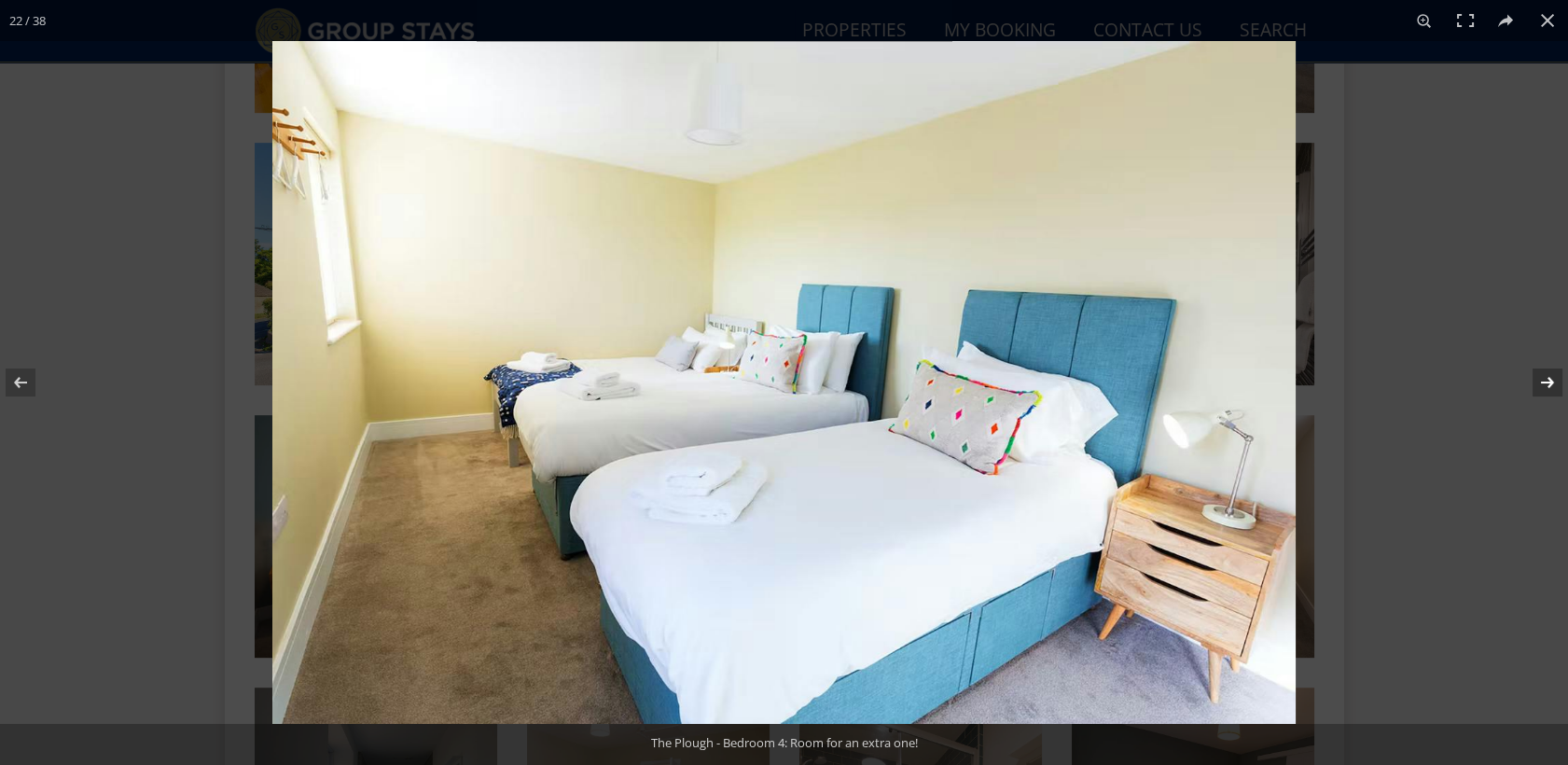 click at bounding box center (1535, 382) 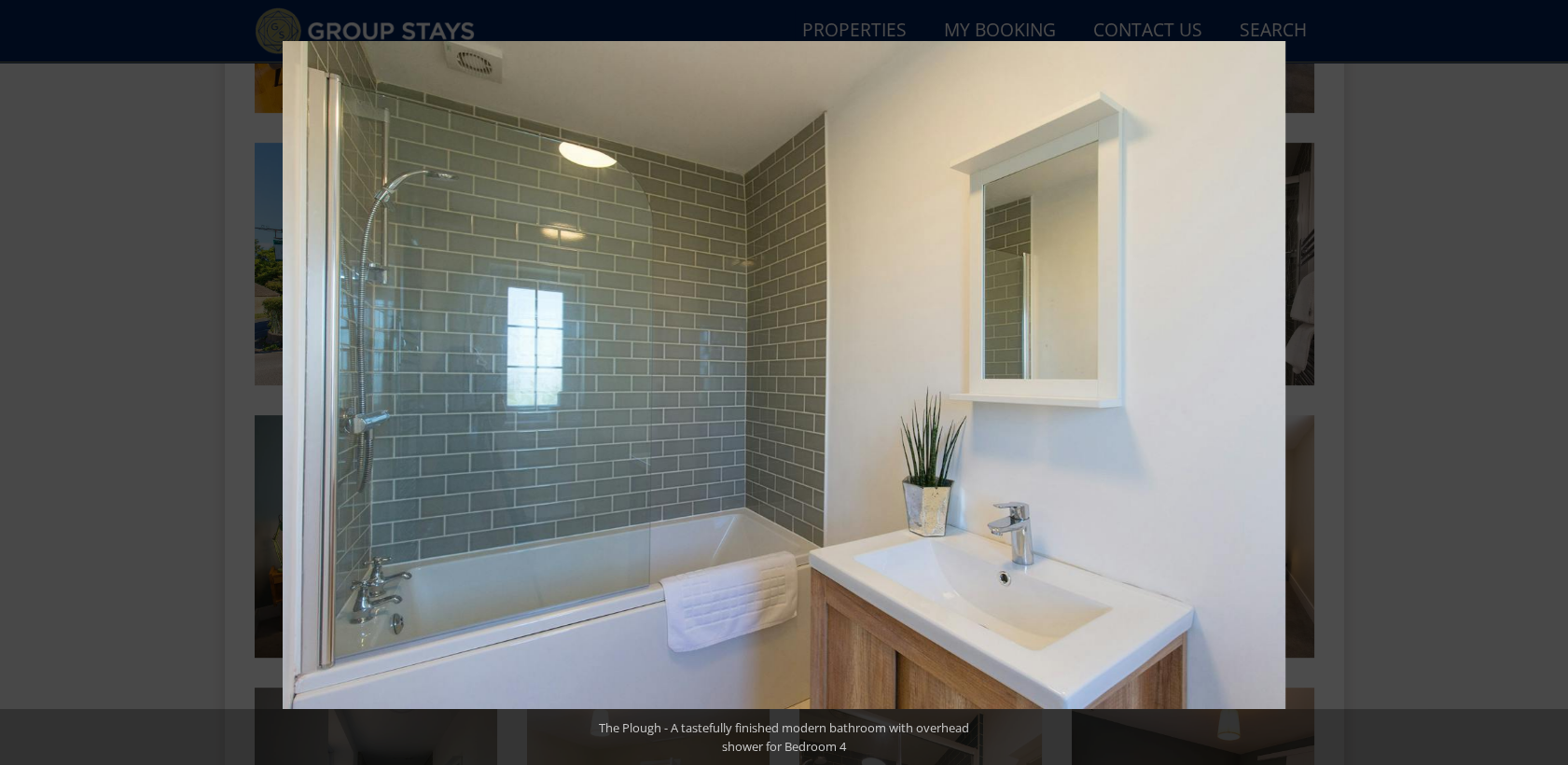 click at bounding box center [1535, 382] 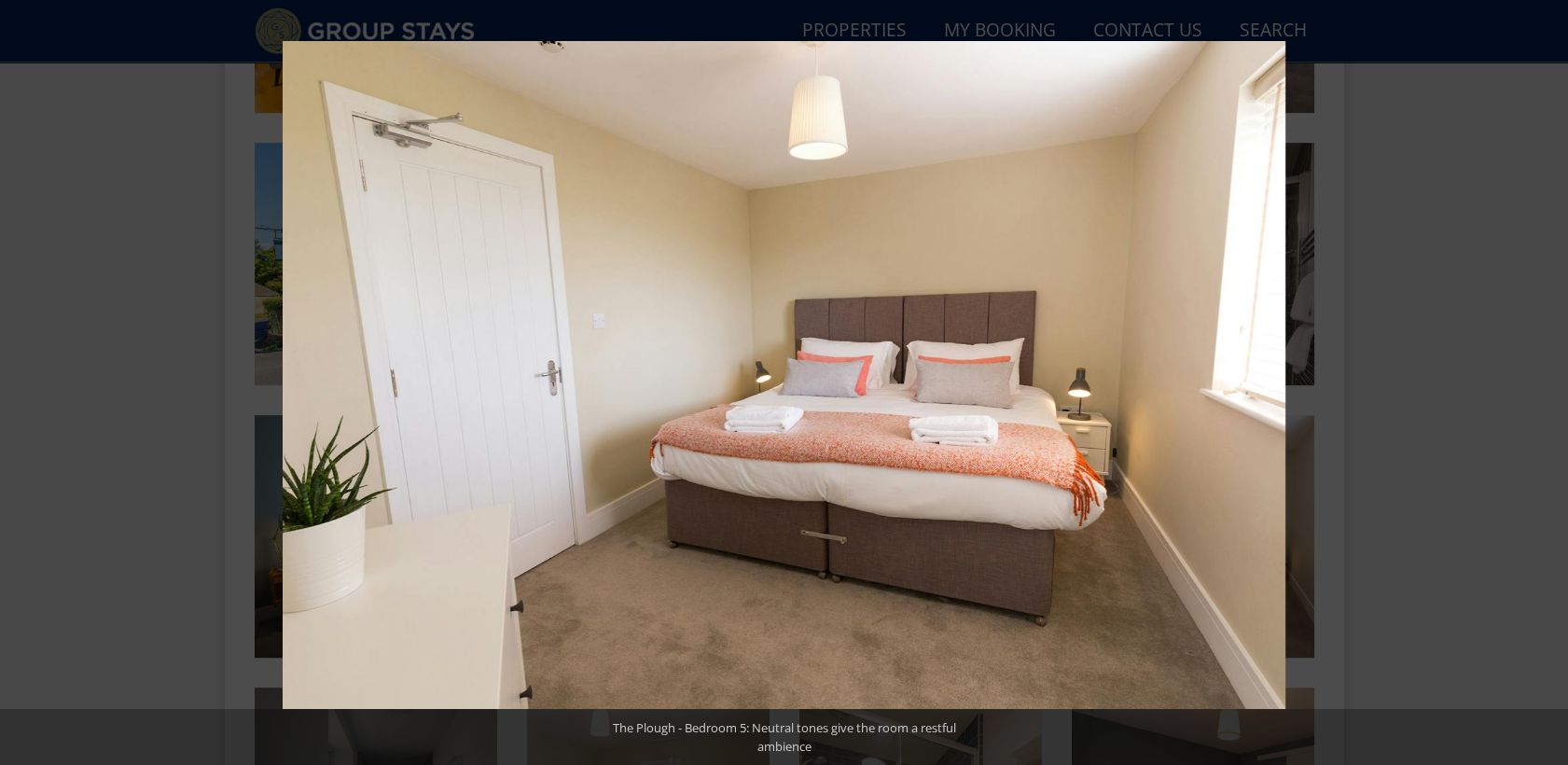 click at bounding box center [1535, 382] 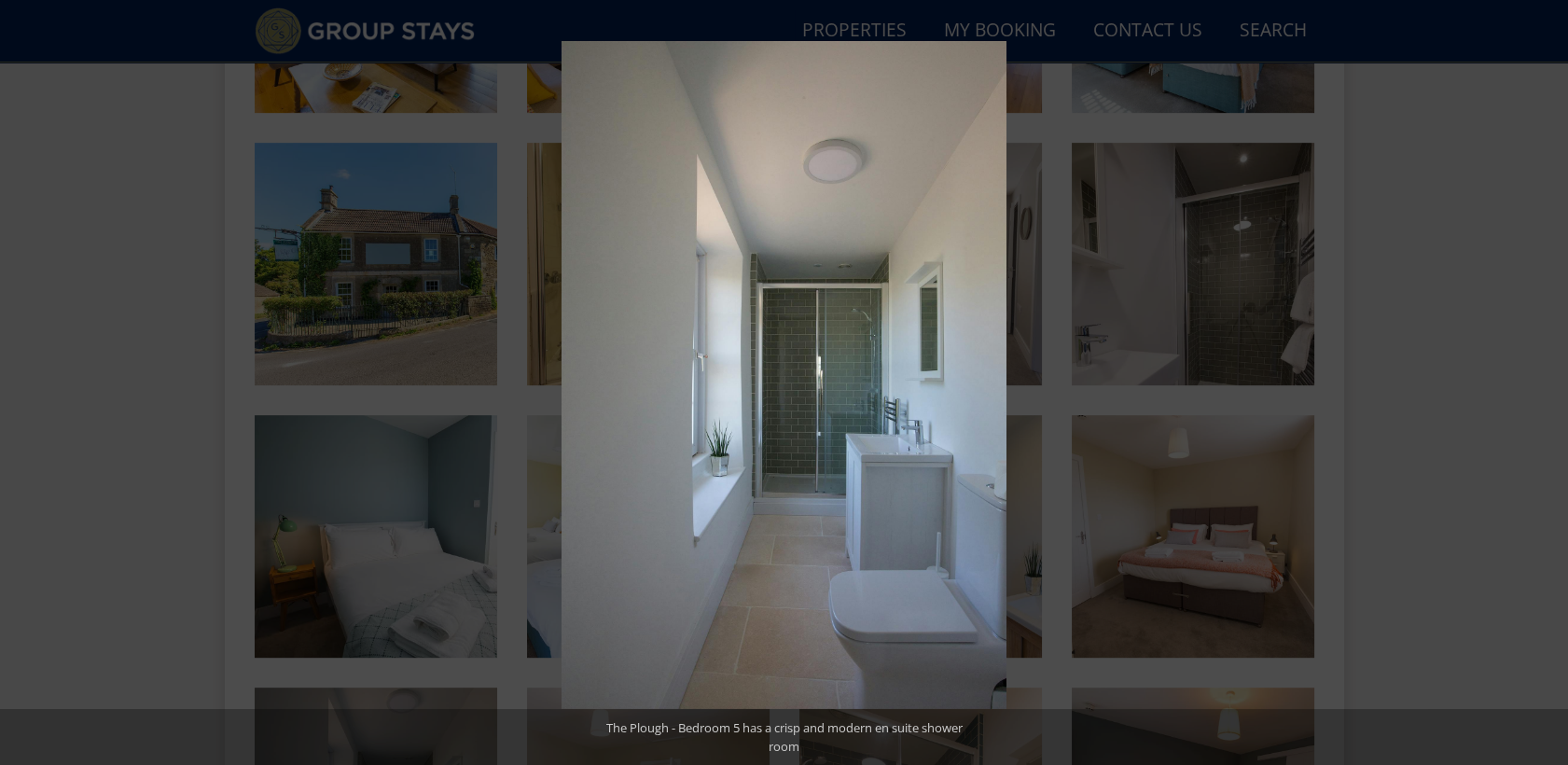click at bounding box center (1535, 382) 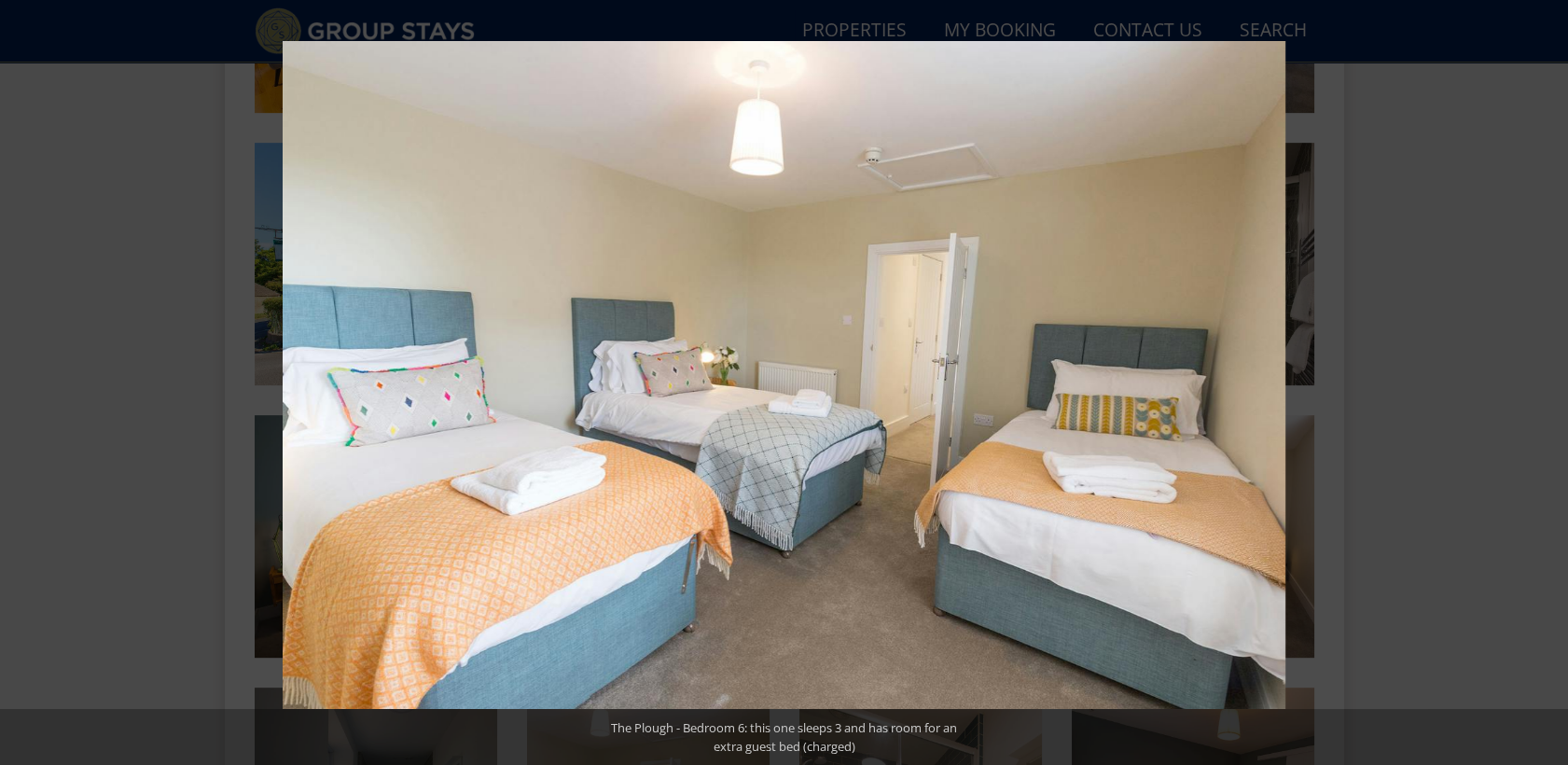 click at bounding box center (1535, 382) 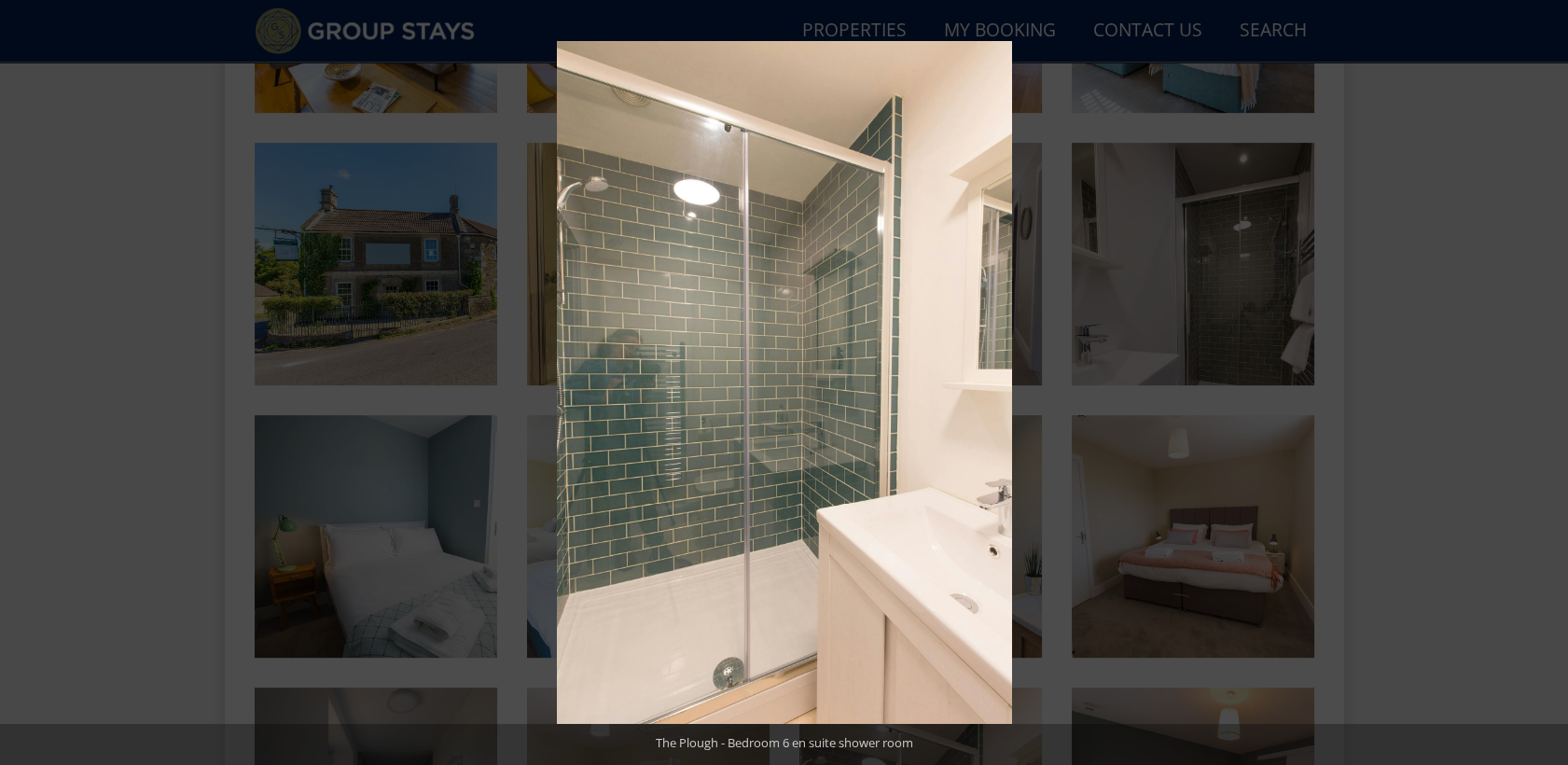 click at bounding box center [1535, 382] 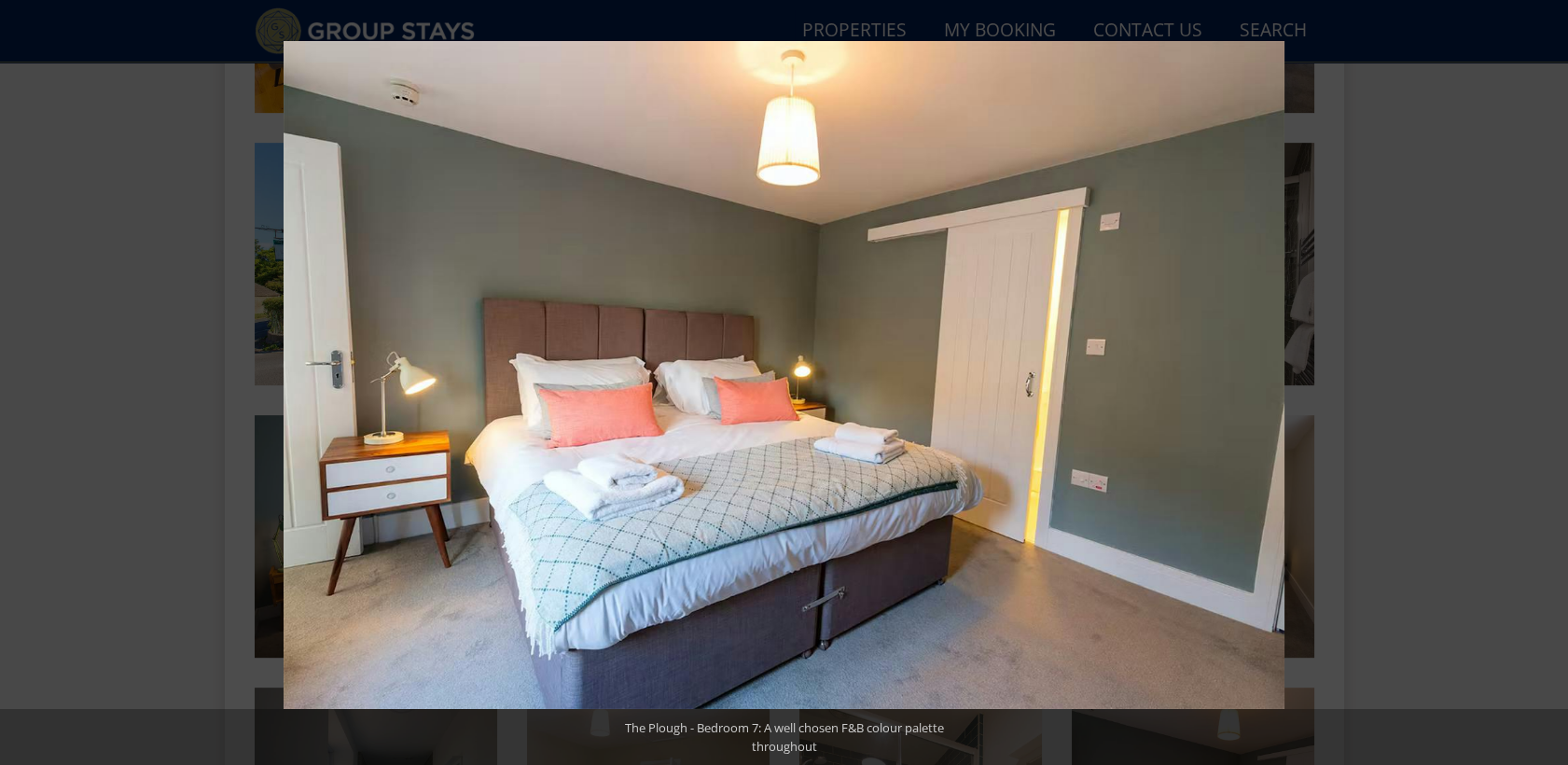 click at bounding box center (1535, 382) 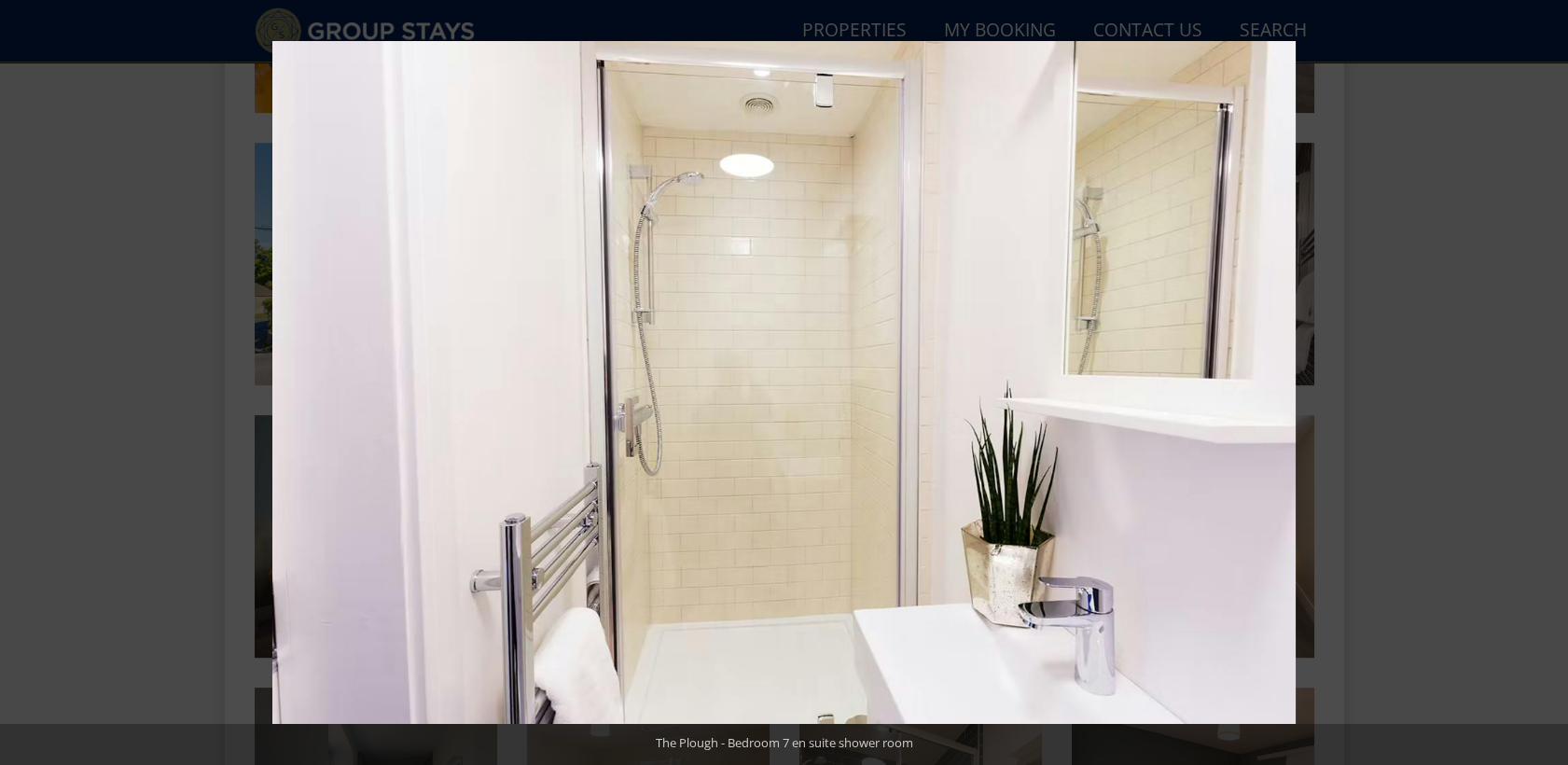 click at bounding box center (1535, 382) 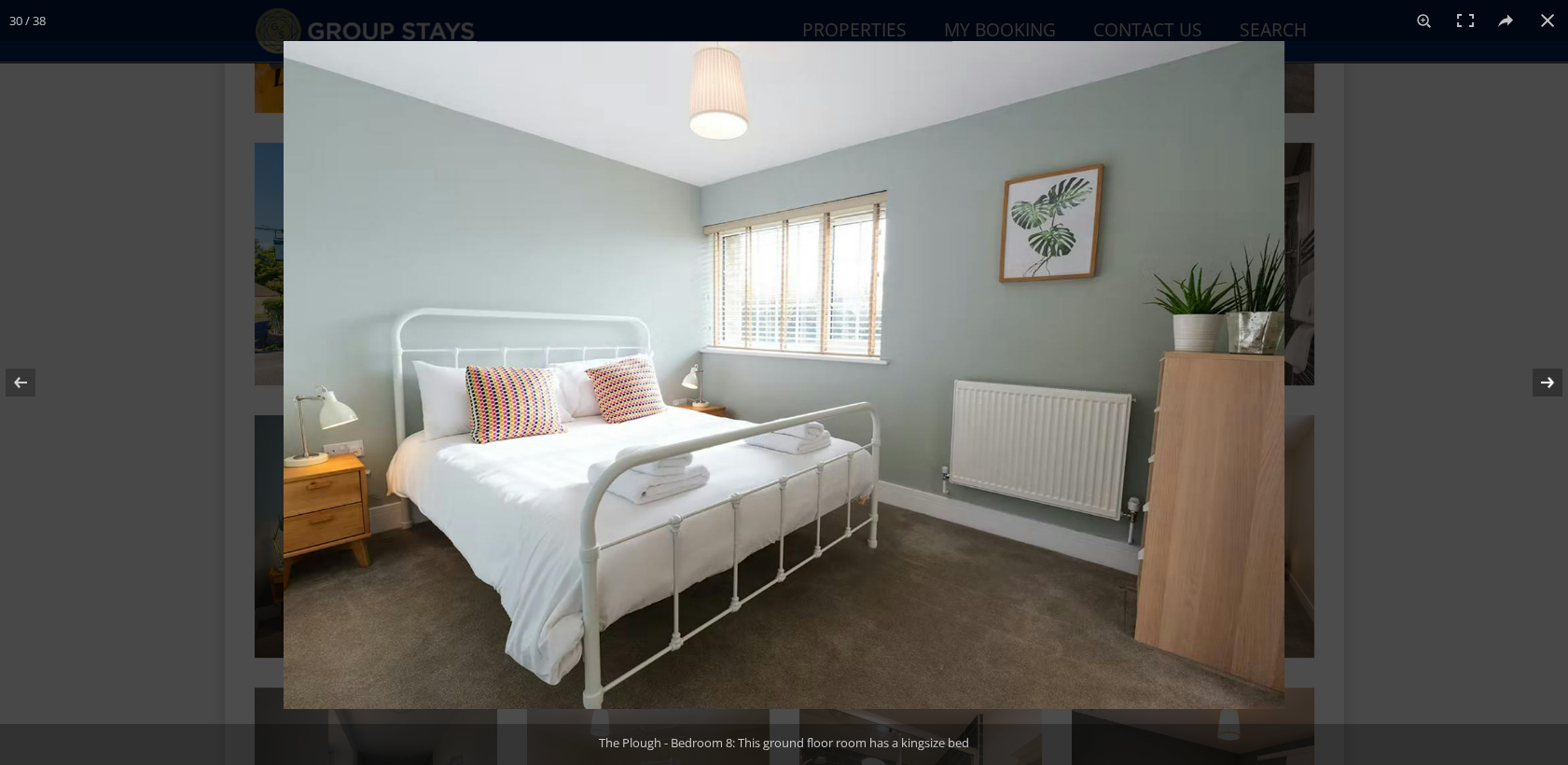 click at bounding box center [1535, 382] 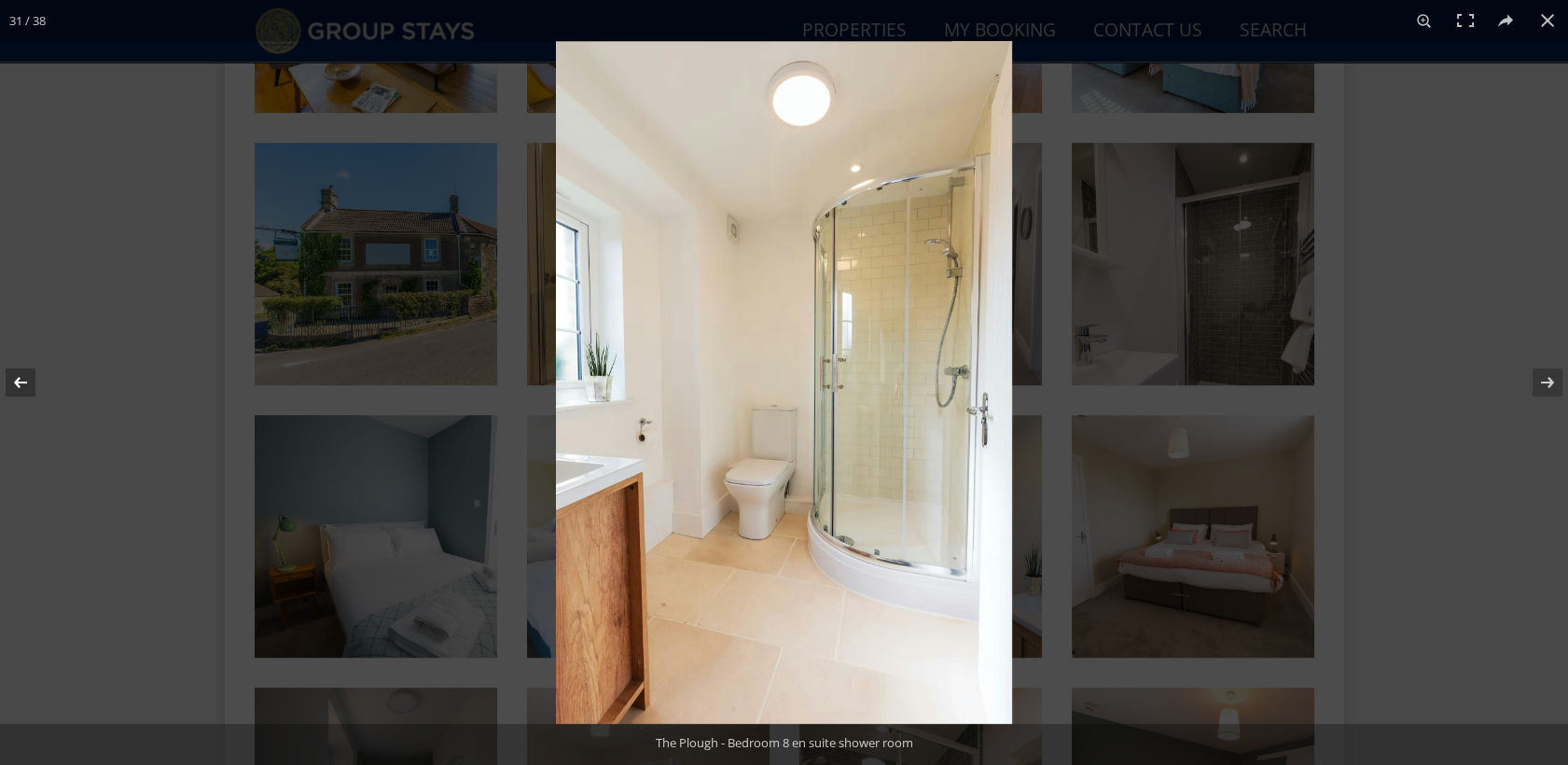 click at bounding box center (33, 382) 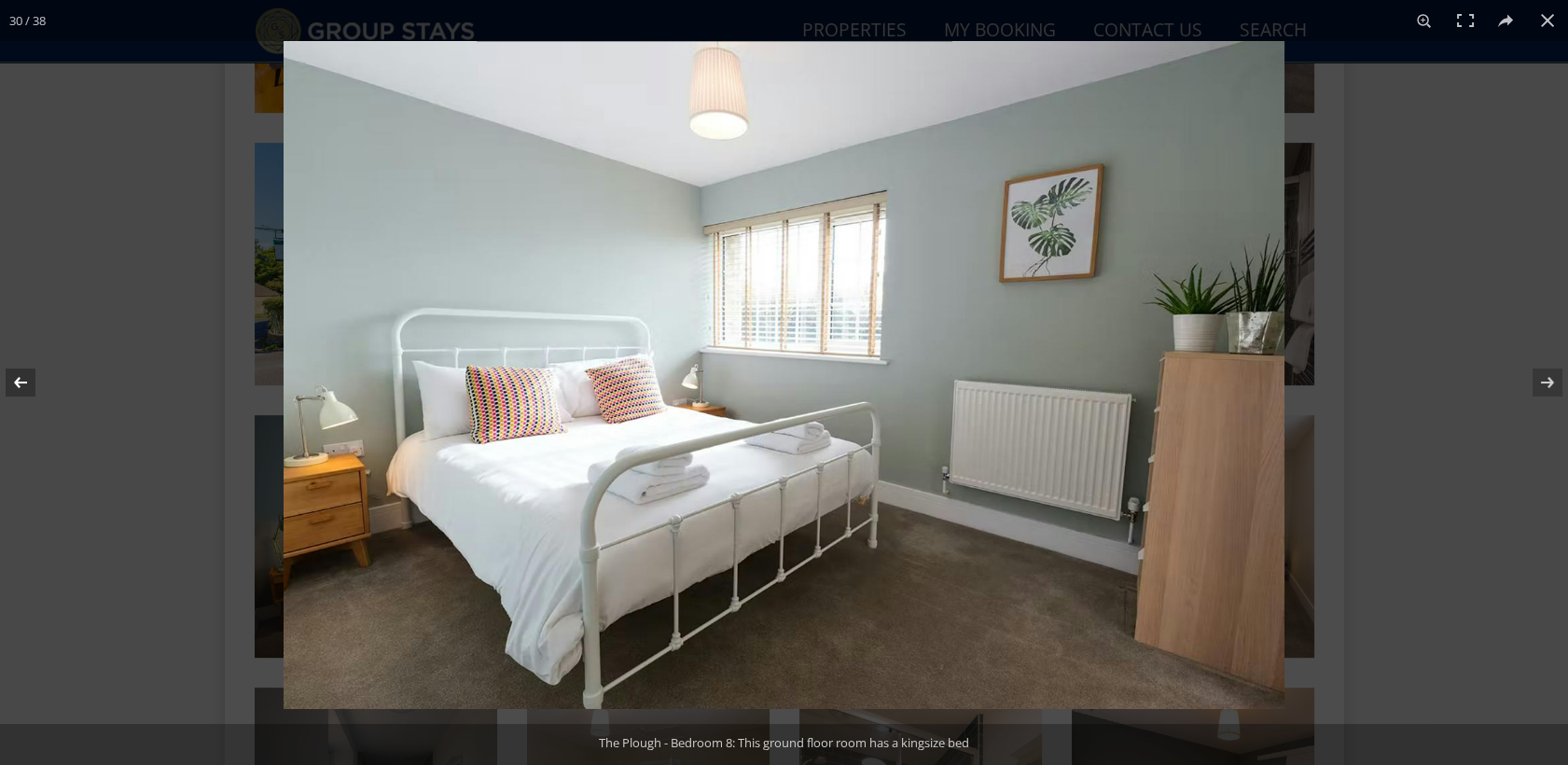 click at bounding box center [33, 382] 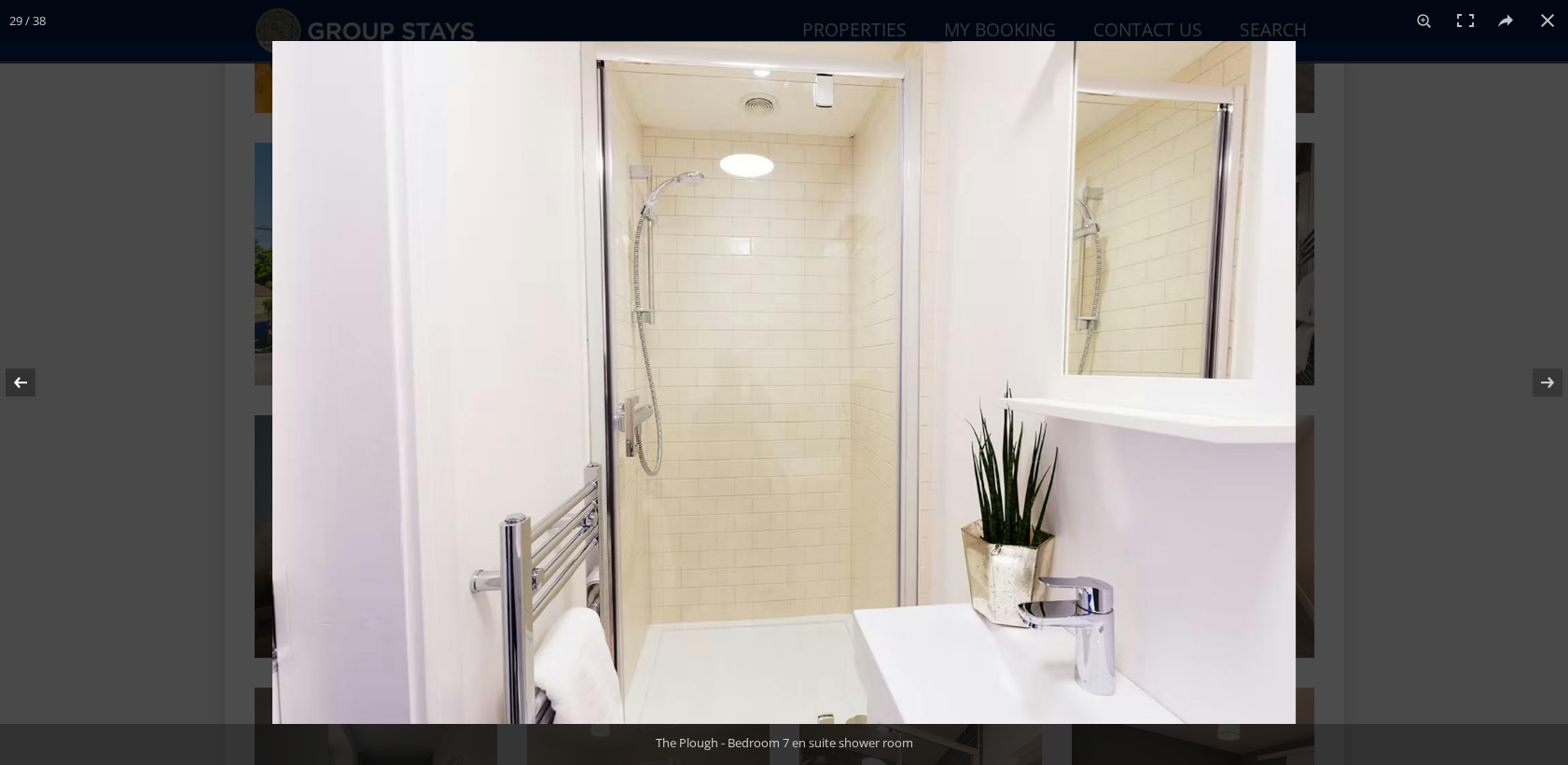 click at bounding box center (33, 382) 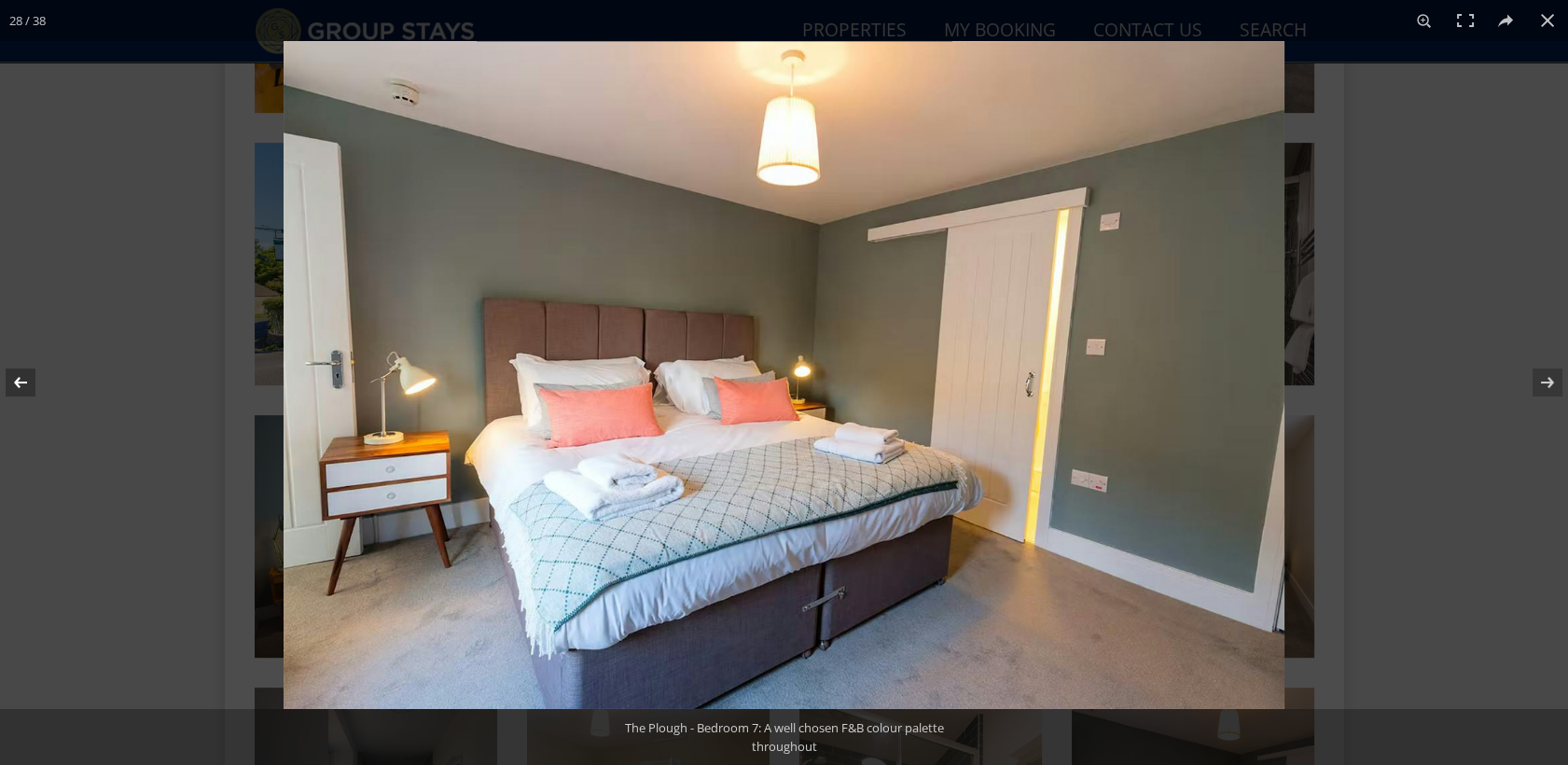 click at bounding box center [33, 382] 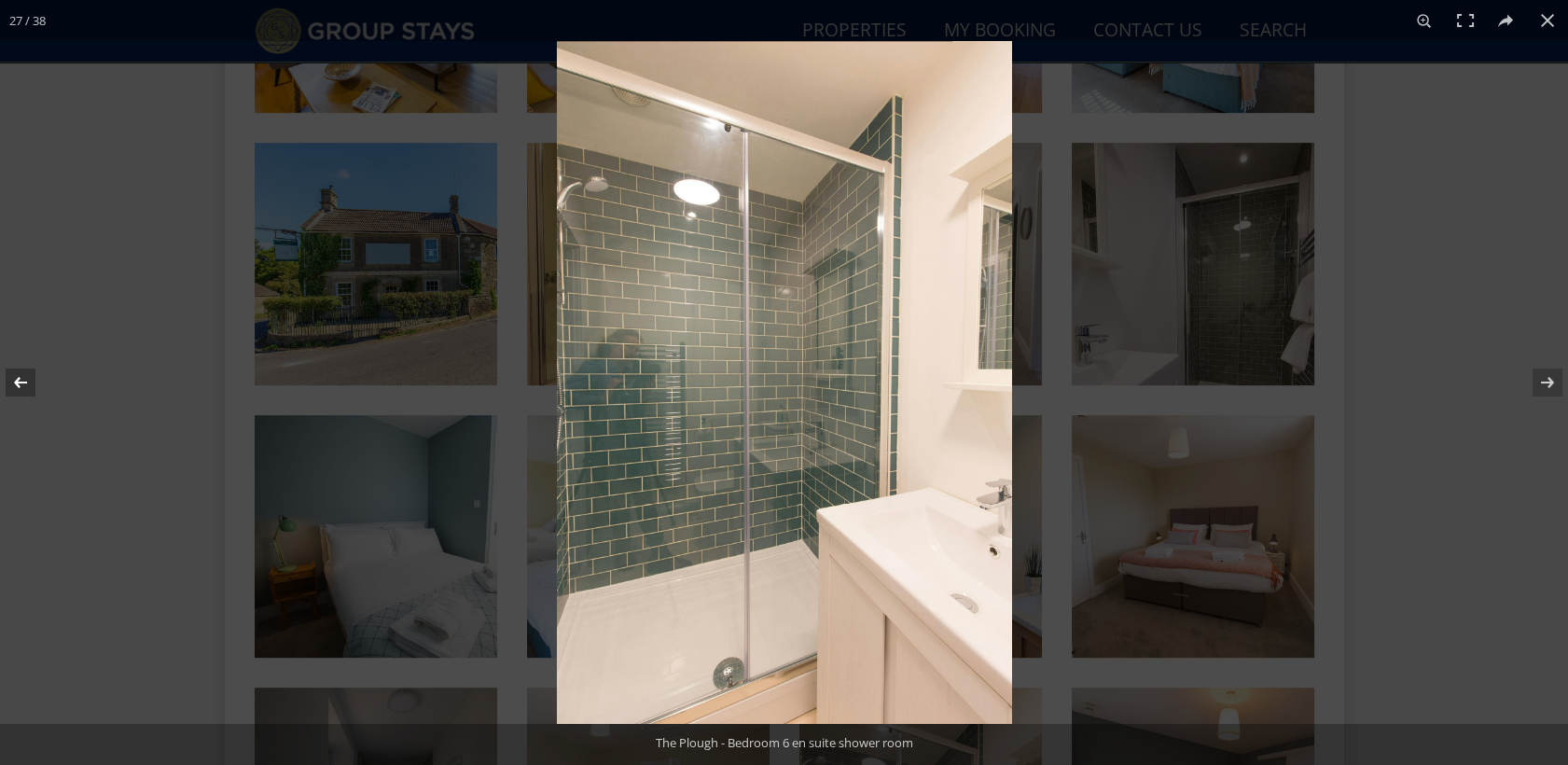 click at bounding box center [33, 382] 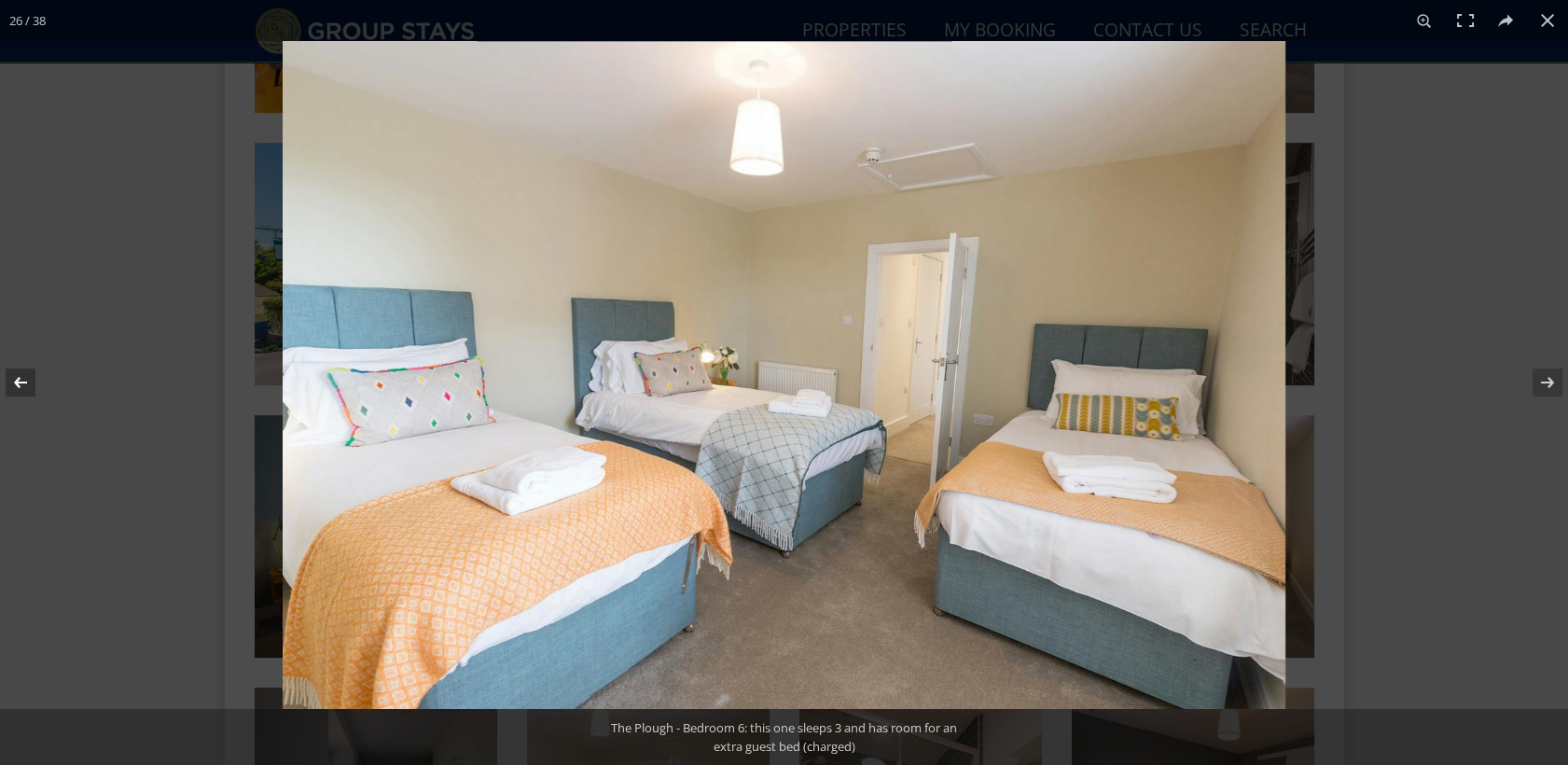 click at bounding box center [33, 382] 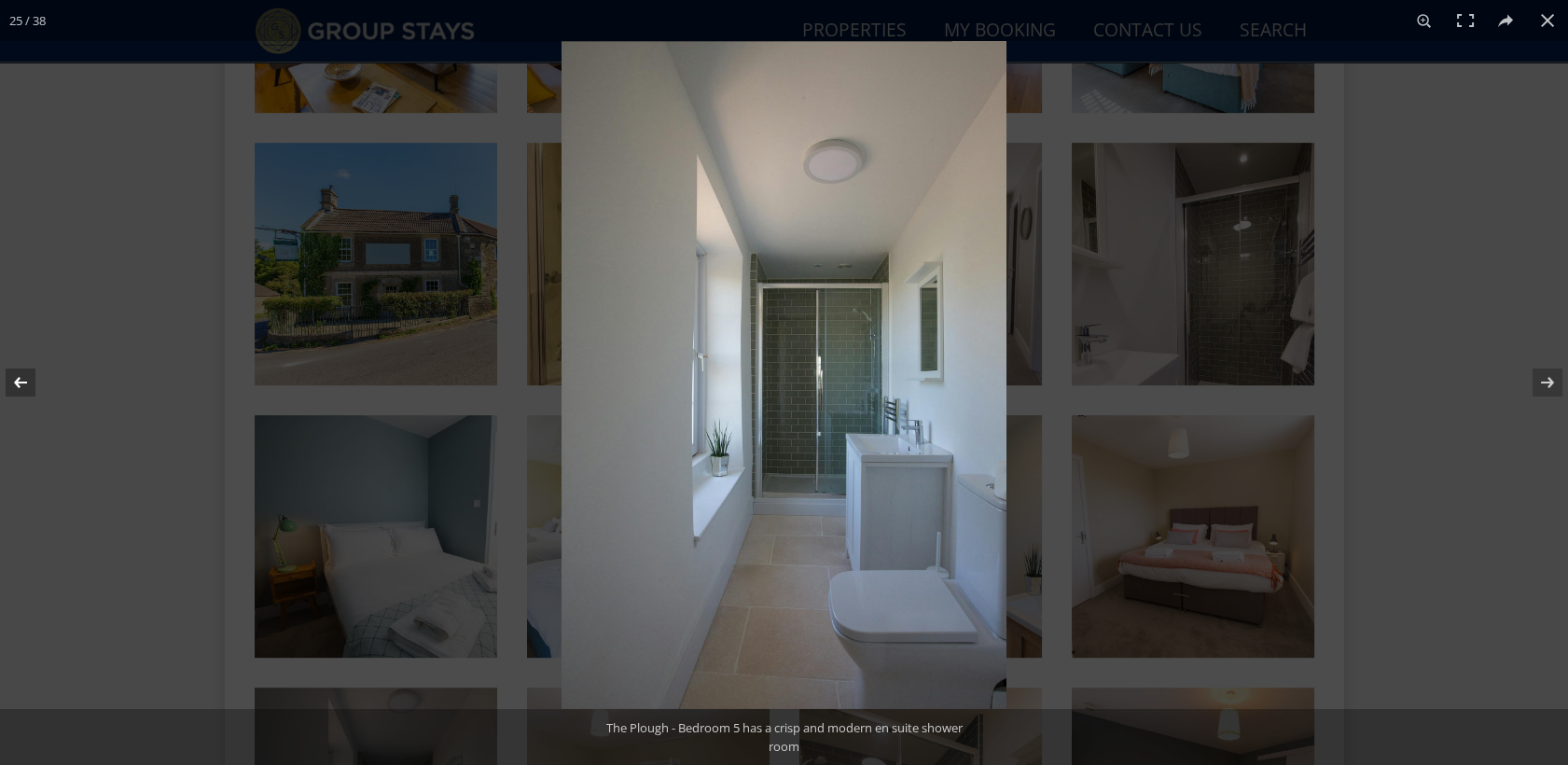 click at bounding box center [33, 382] 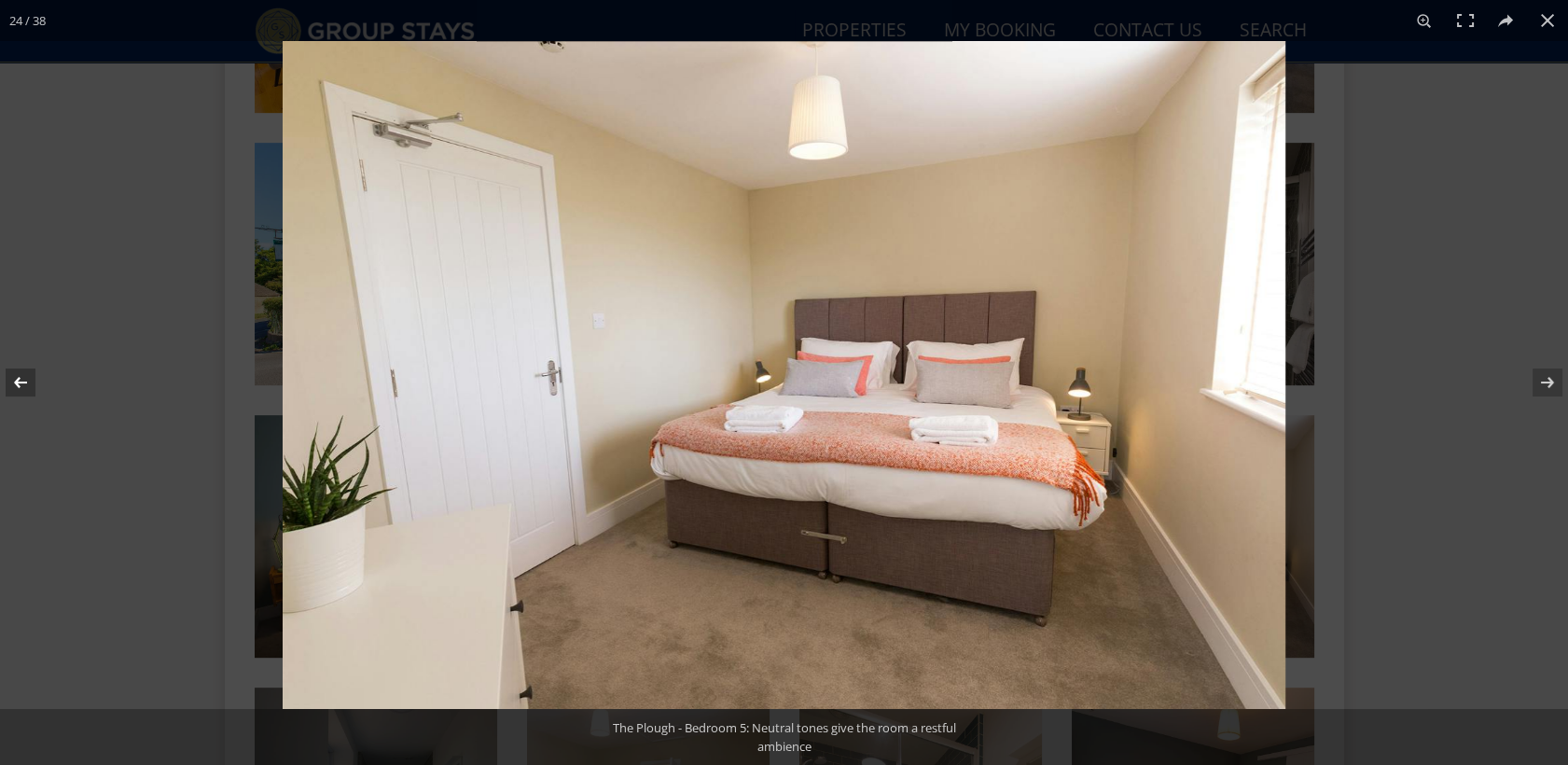 click at bounding box center [33, 382] 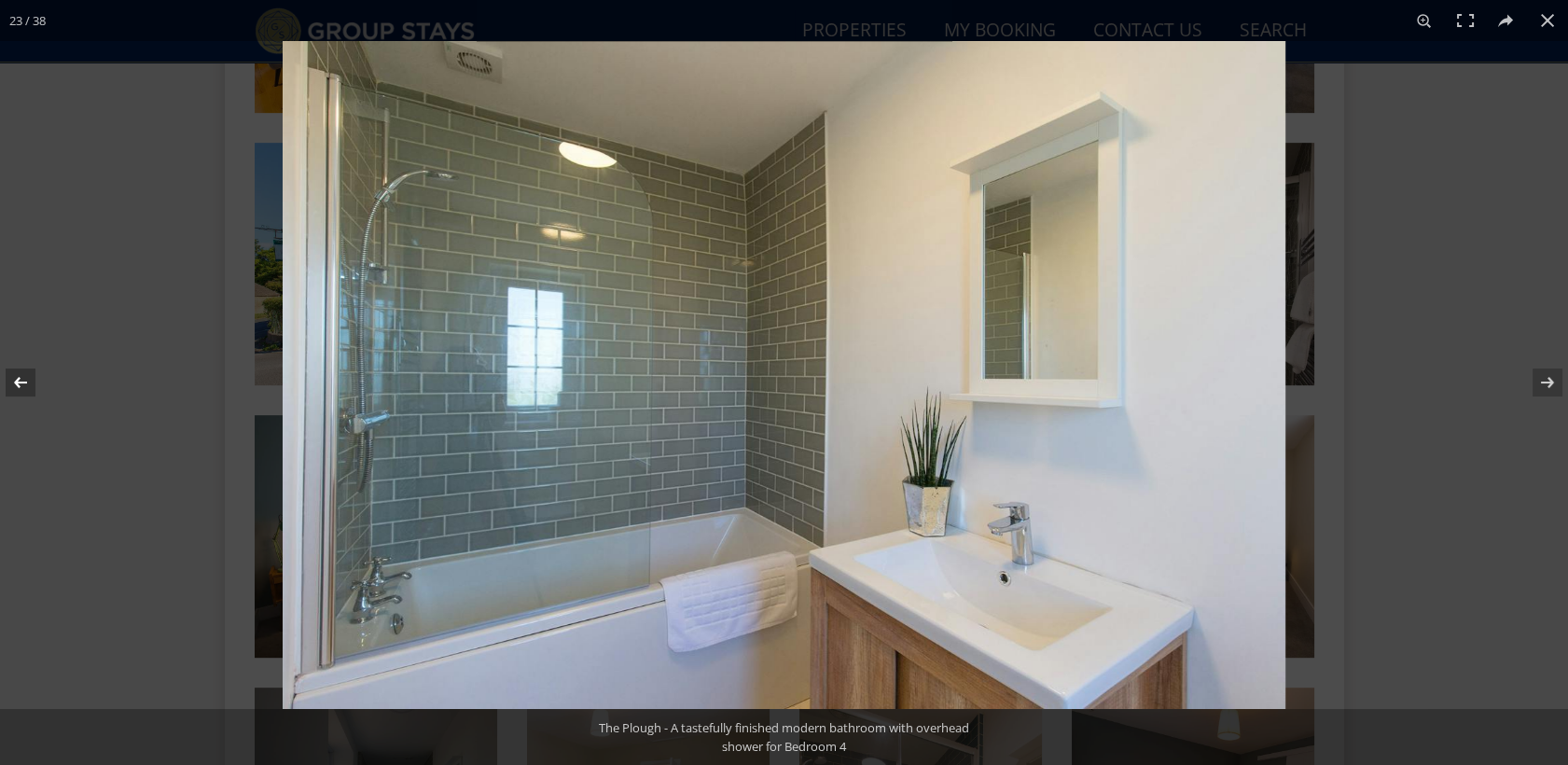 click at bounding box center [33, 382] 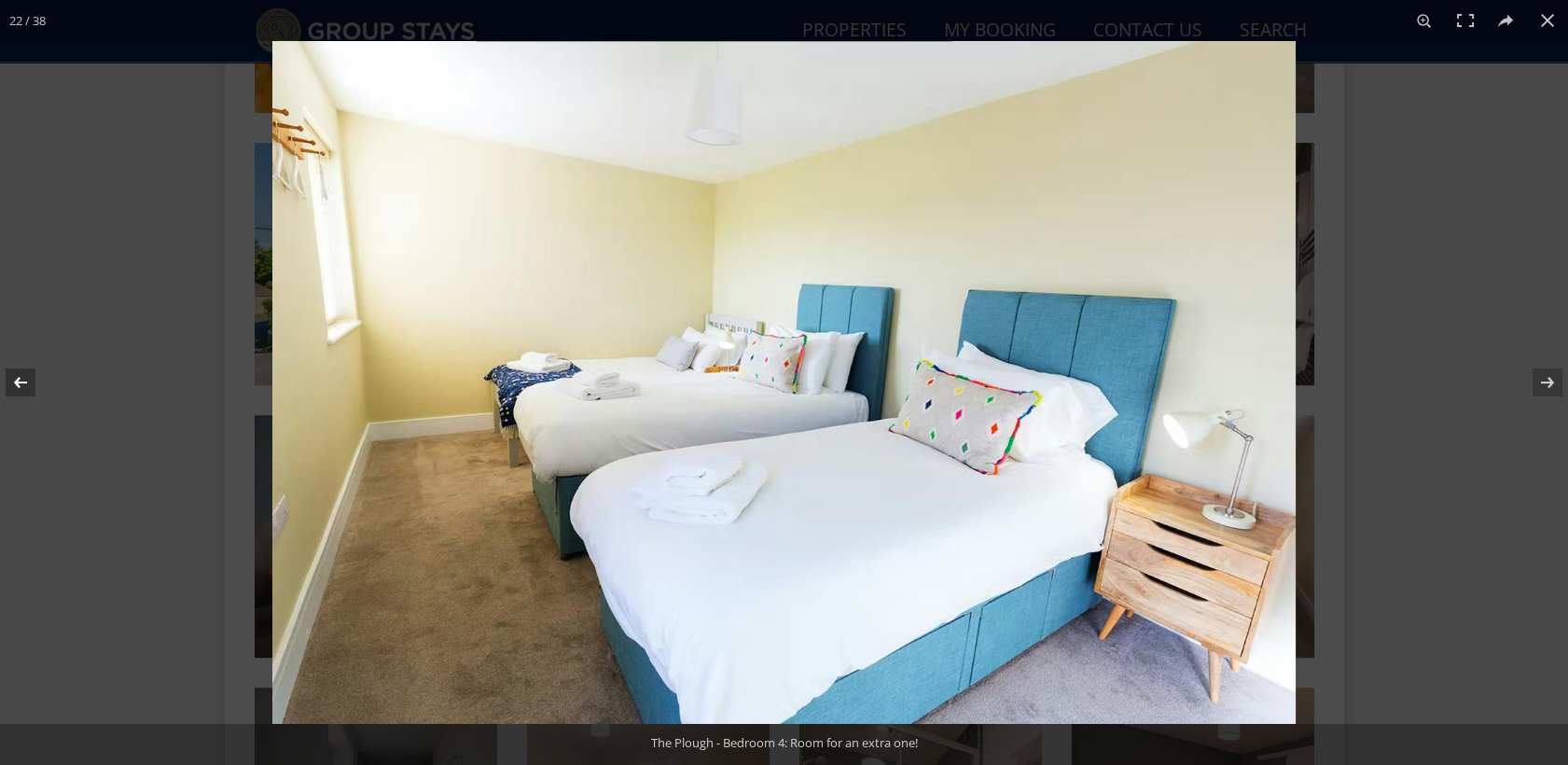 click at bounding box center (33, 382) 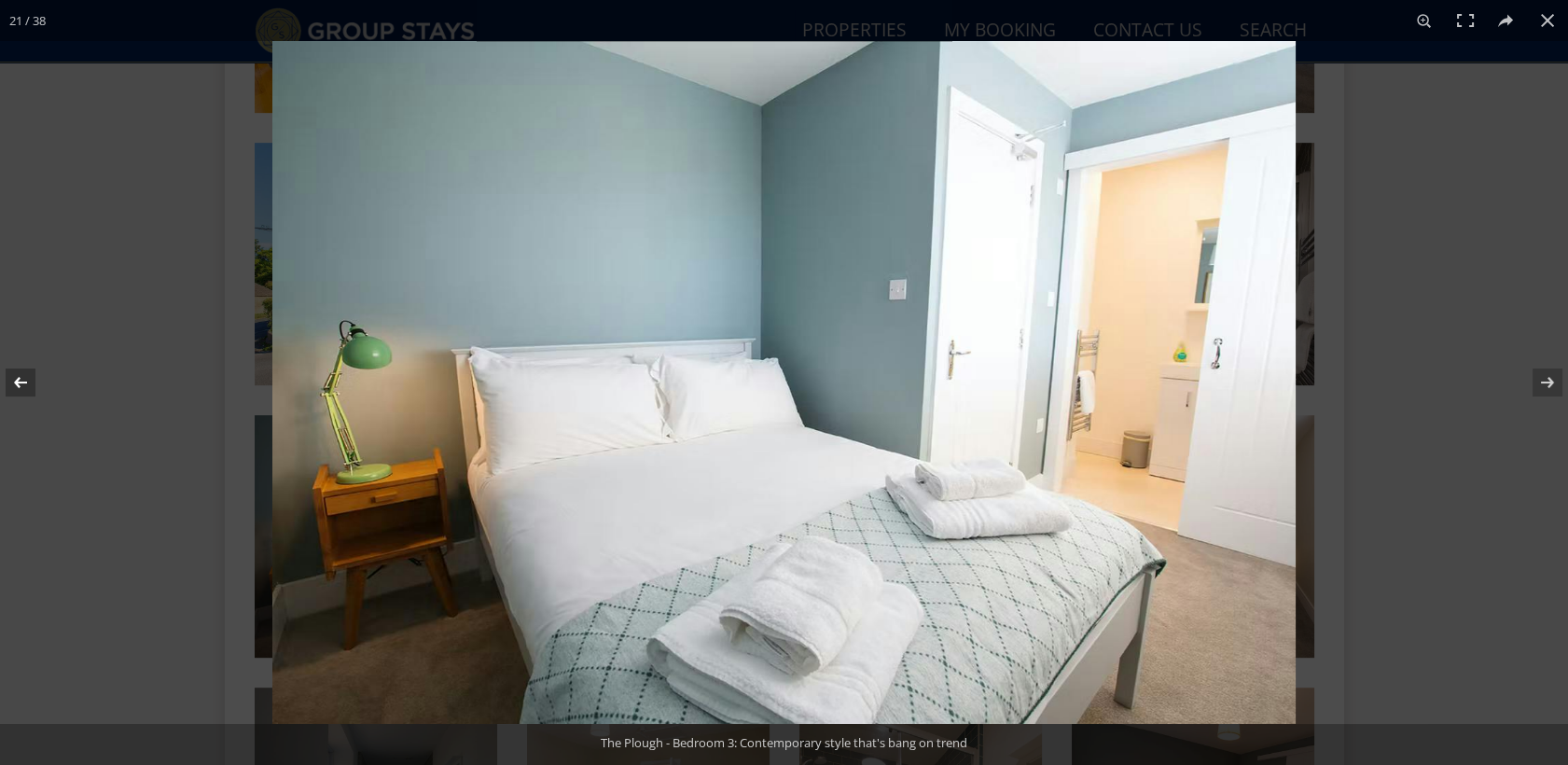 click at bounding box center (33, 382) 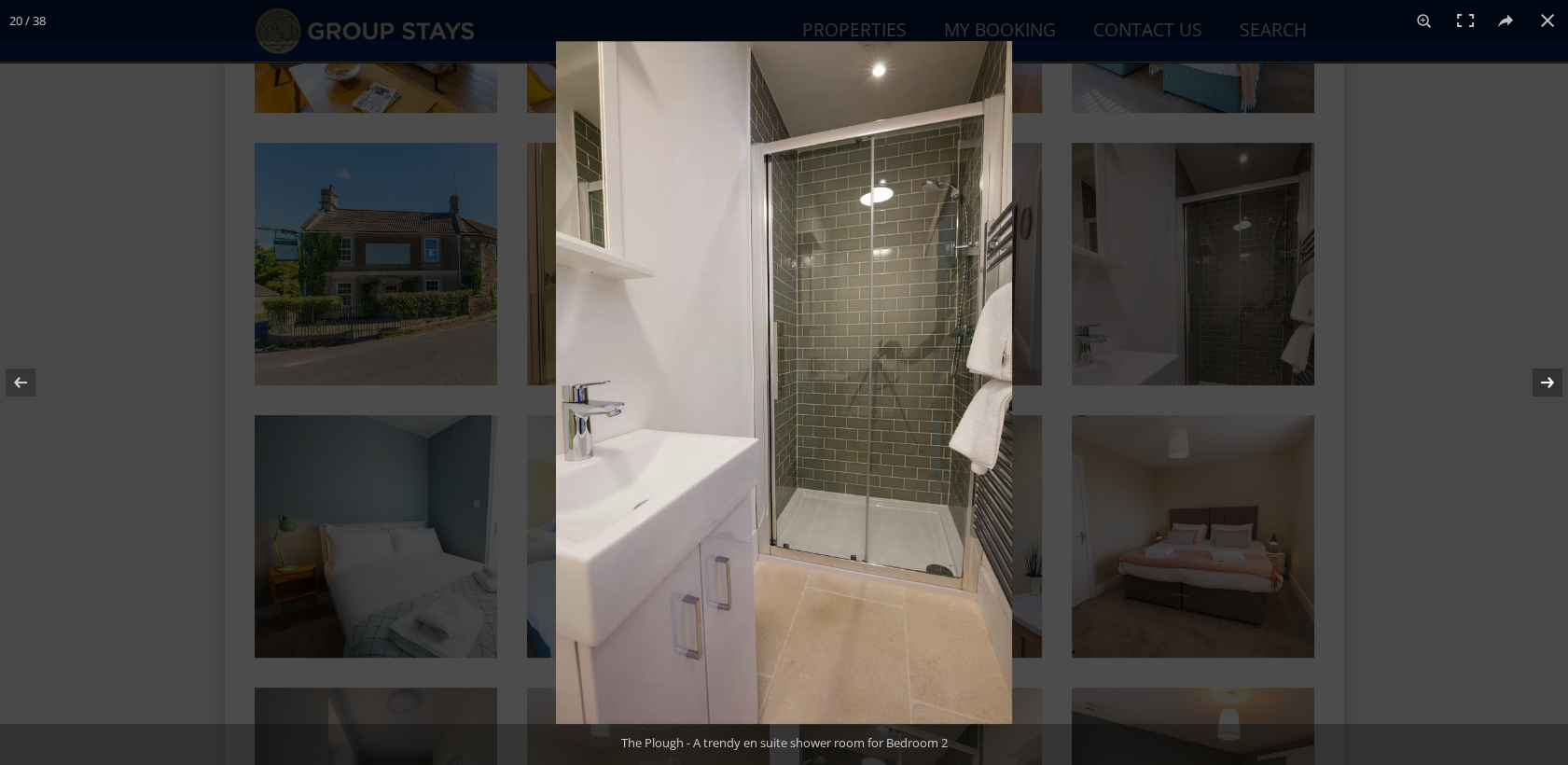 click at bounding box center (1535, 382) 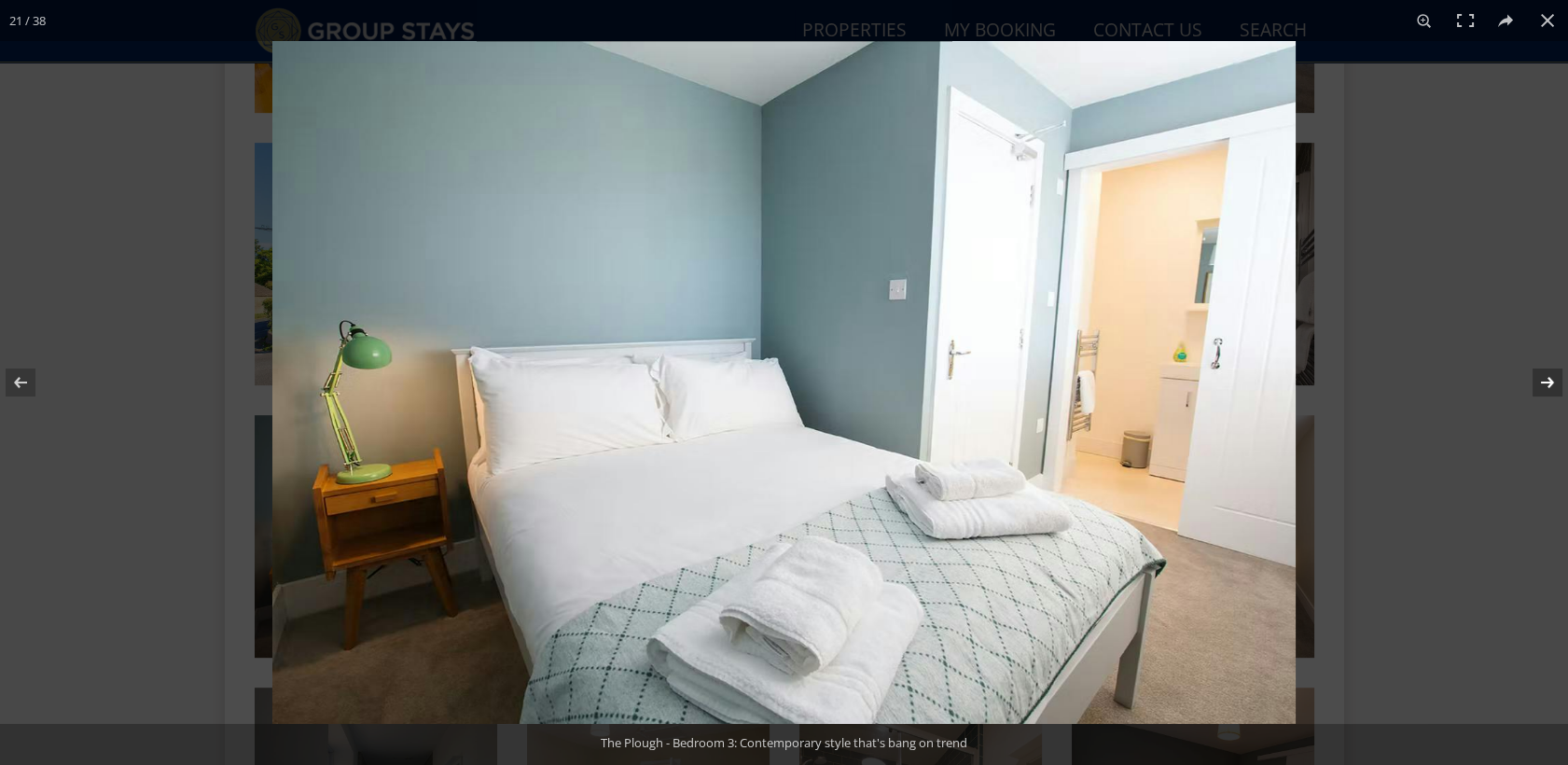 click at bounding box center (1535, 382) 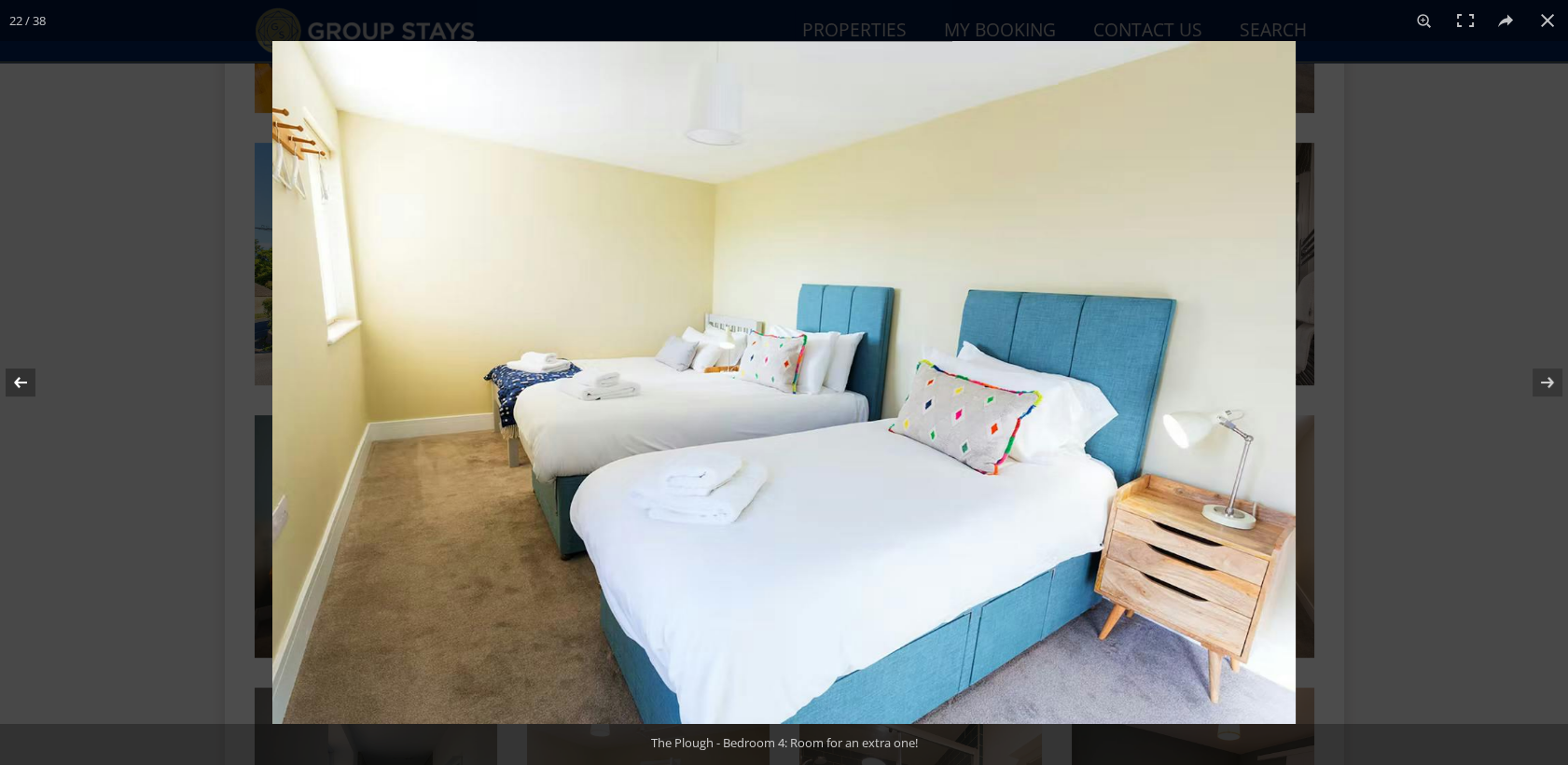 click at bounding box center (33, 382) 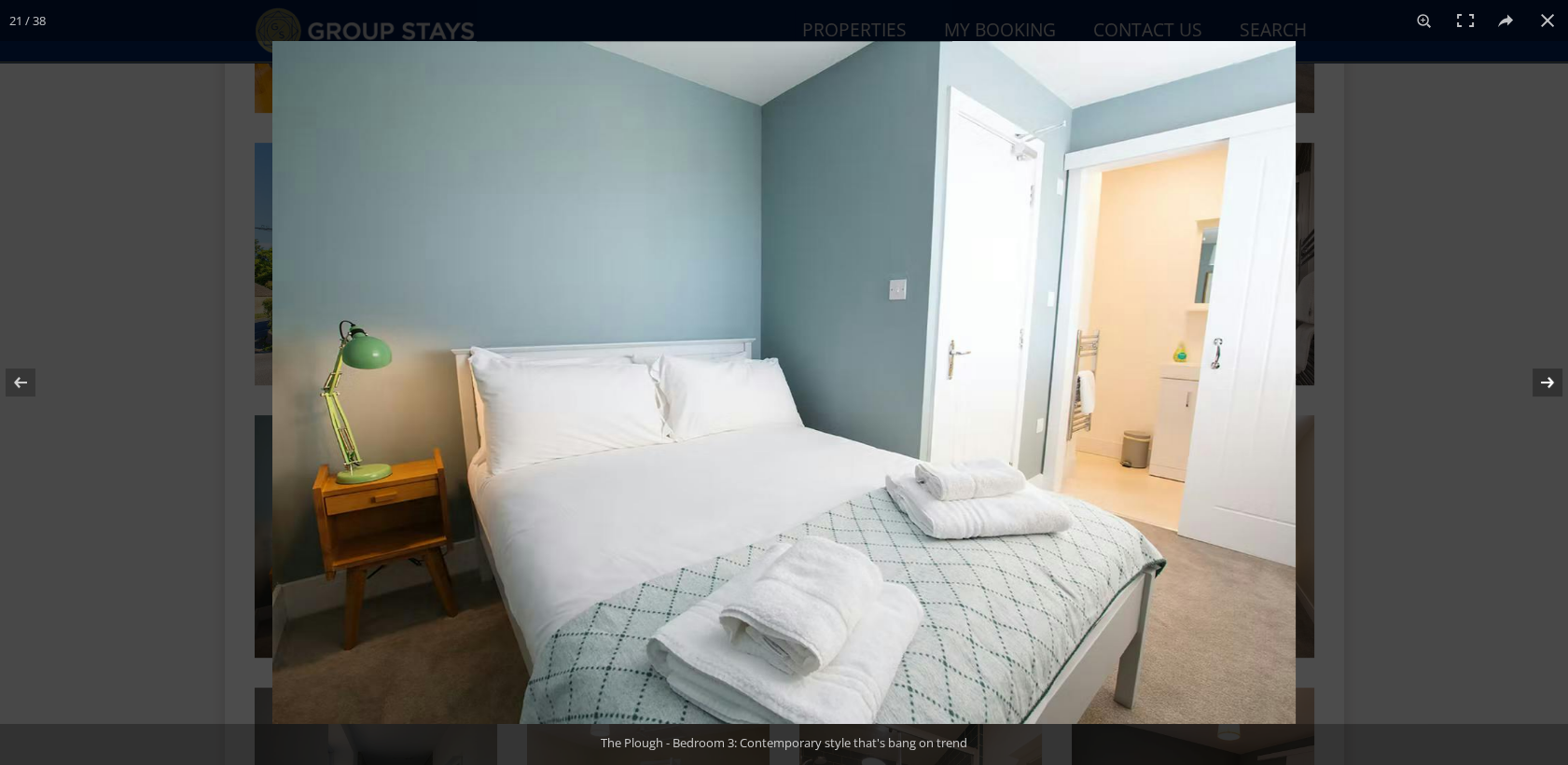 click at bounding box center [1535, 382] 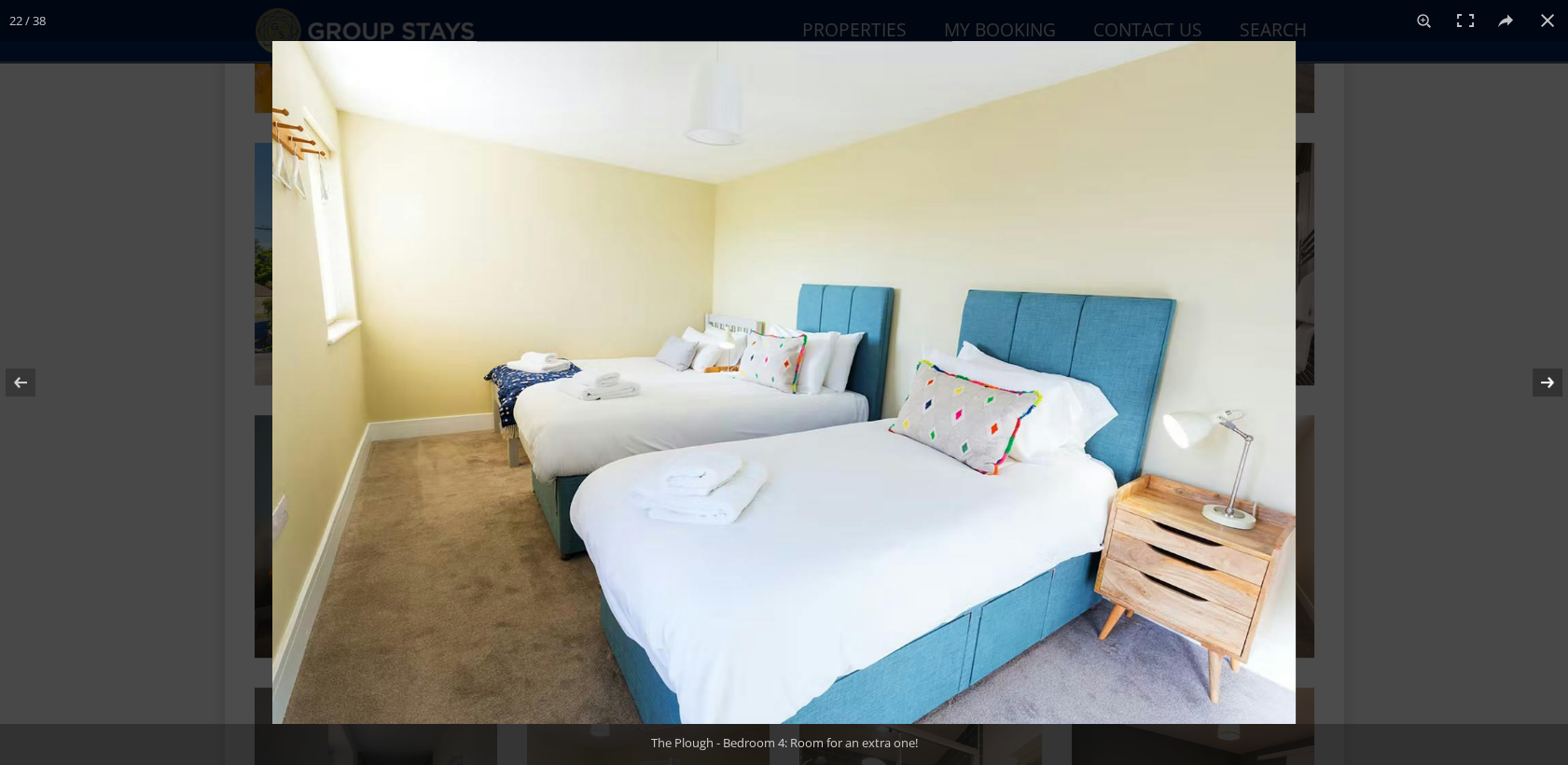 click at bounding box center [1535, 382] 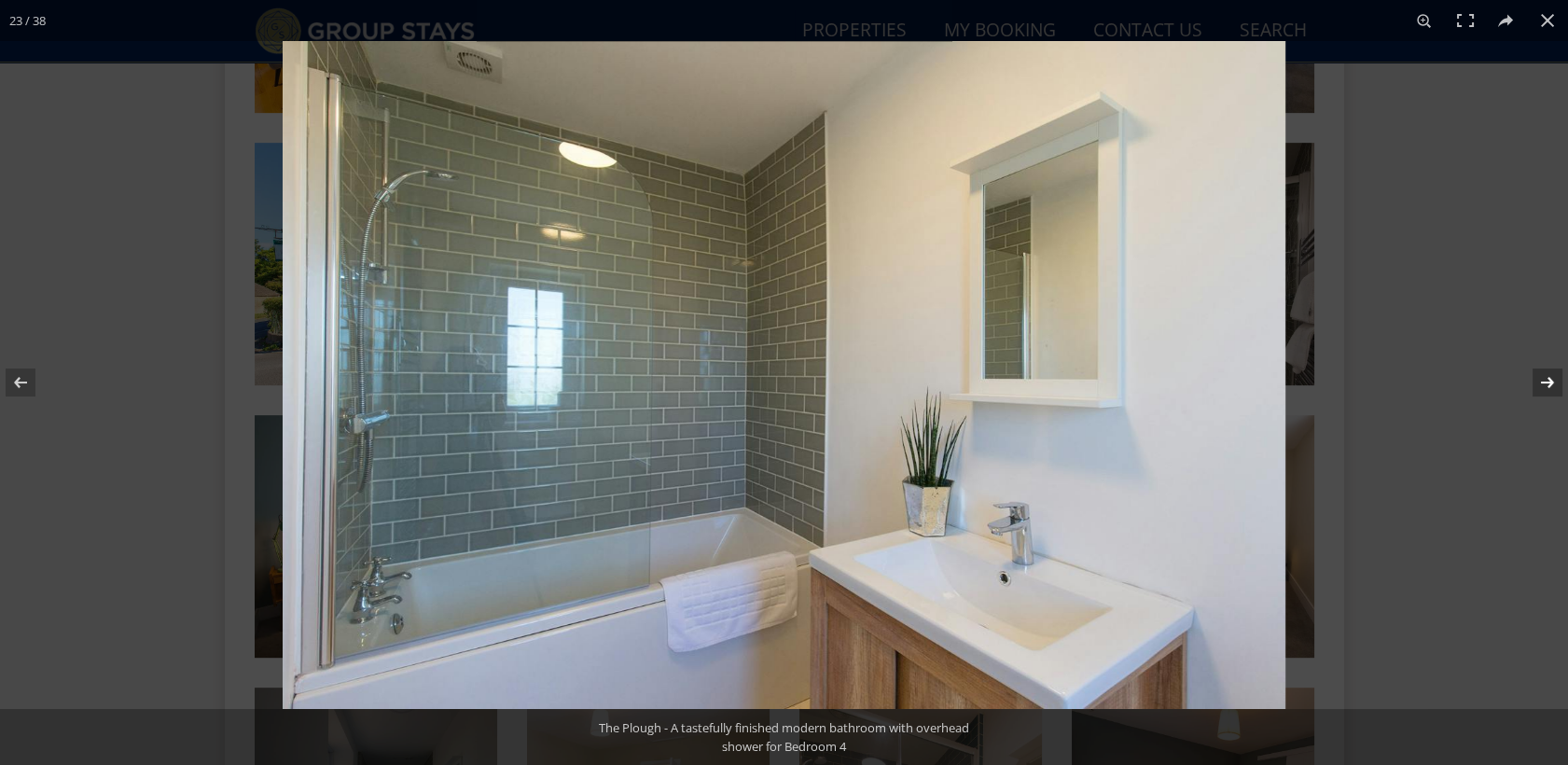 click at bounding box center (1535, 382) 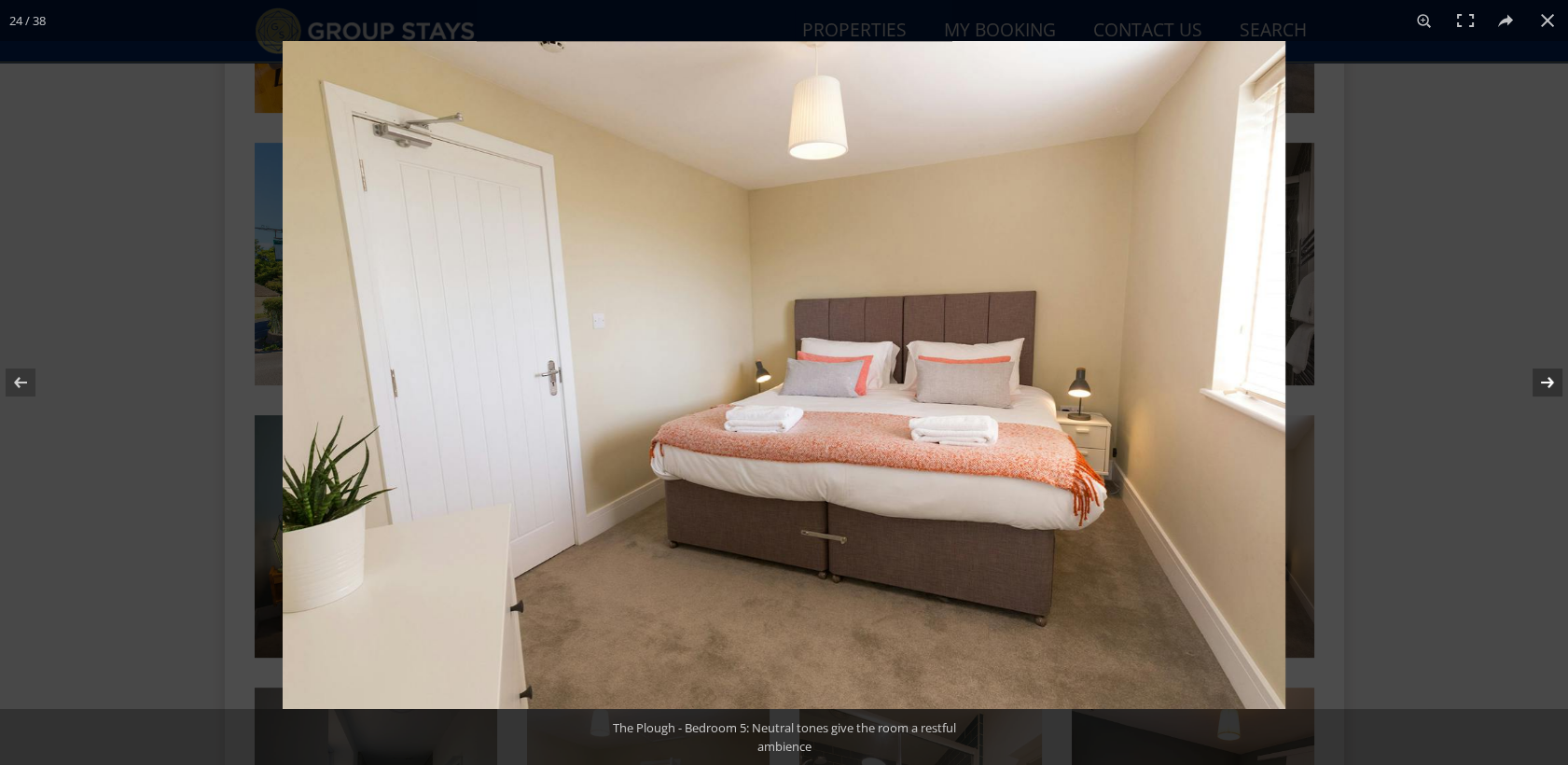 click at bounding box center (1535, 382) 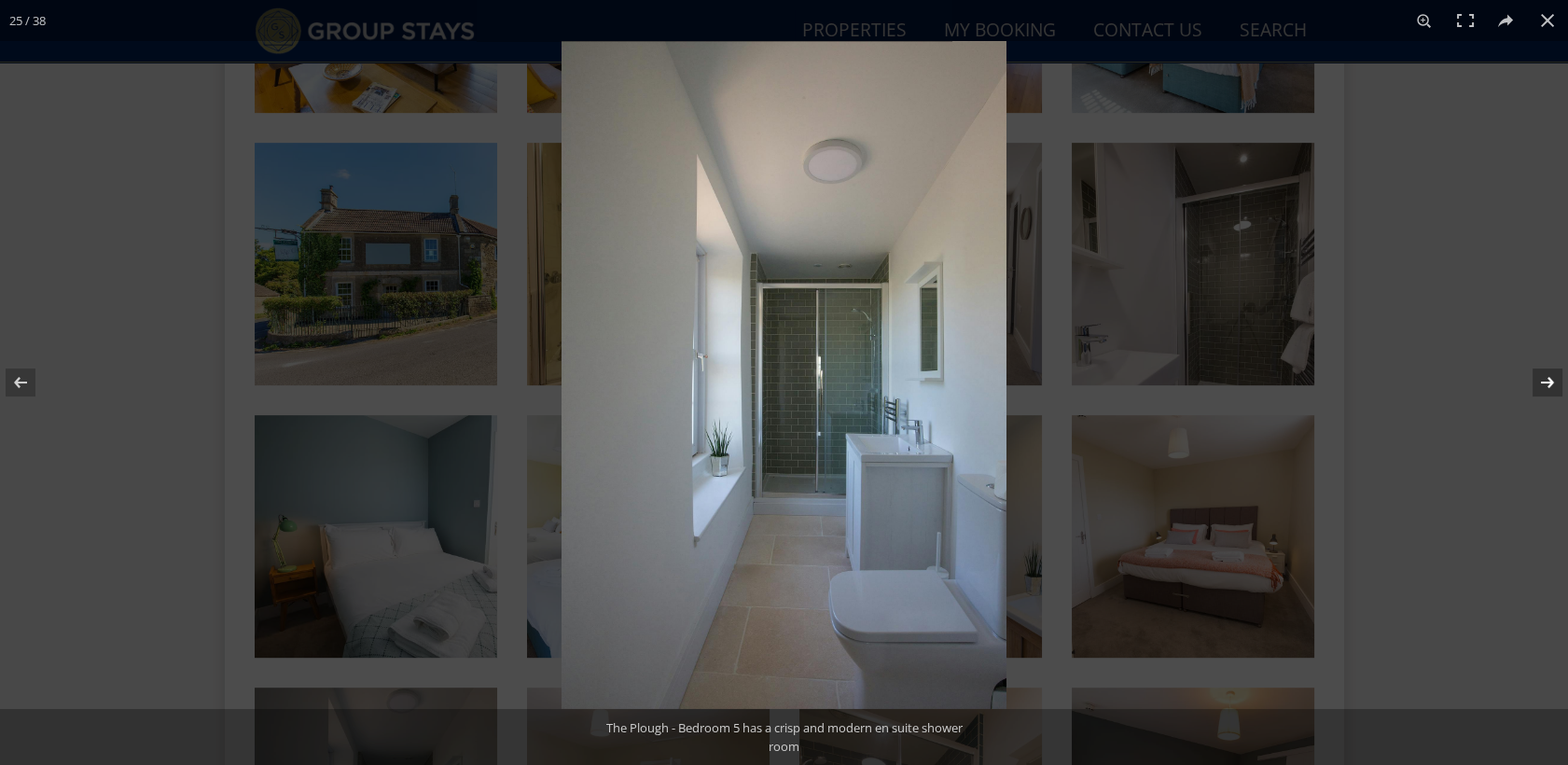 click at bounding box center [1535, 382] 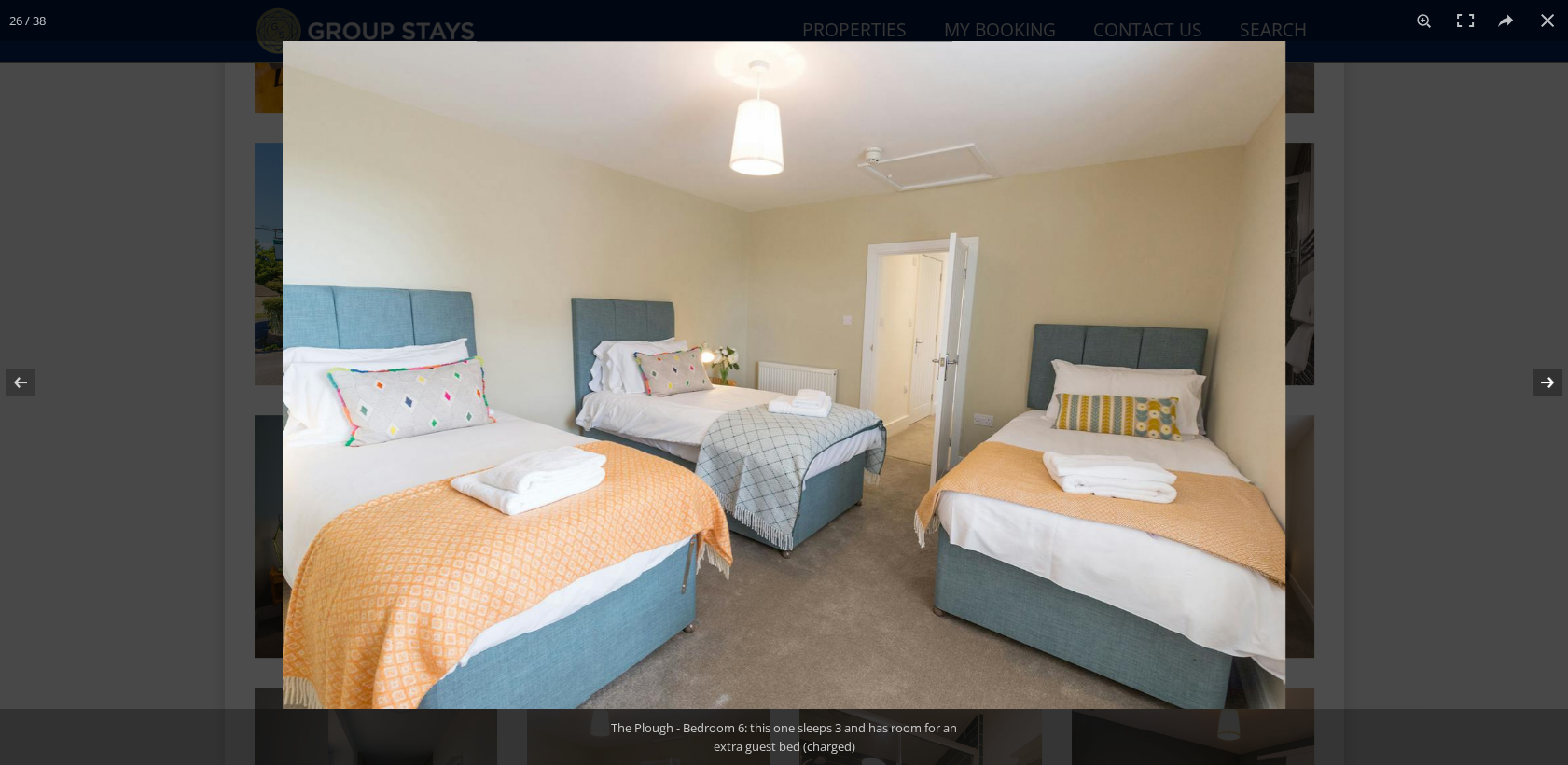 click at bounding box center (1535, 382) 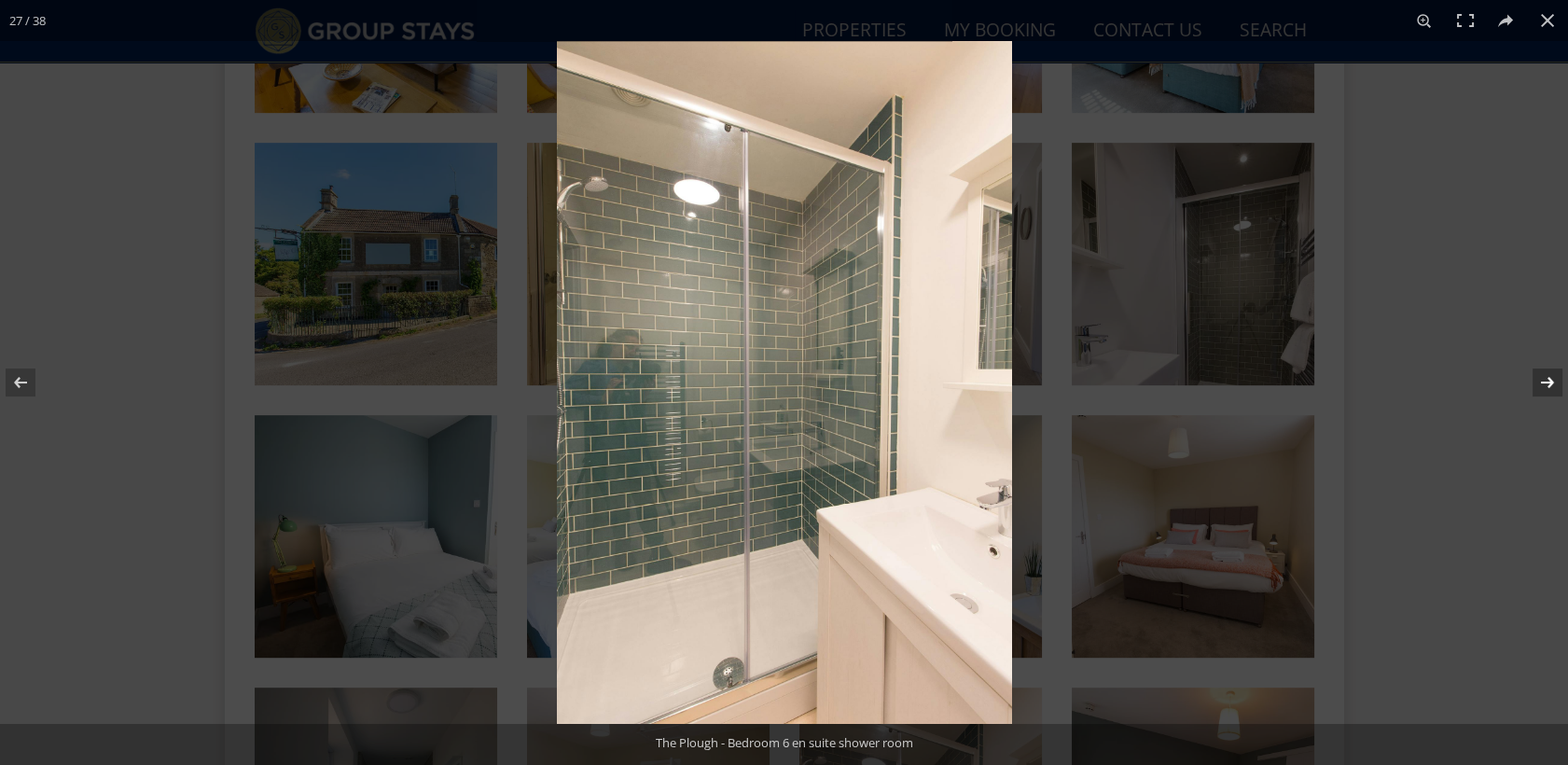 click at bounding box center (1535, 382) 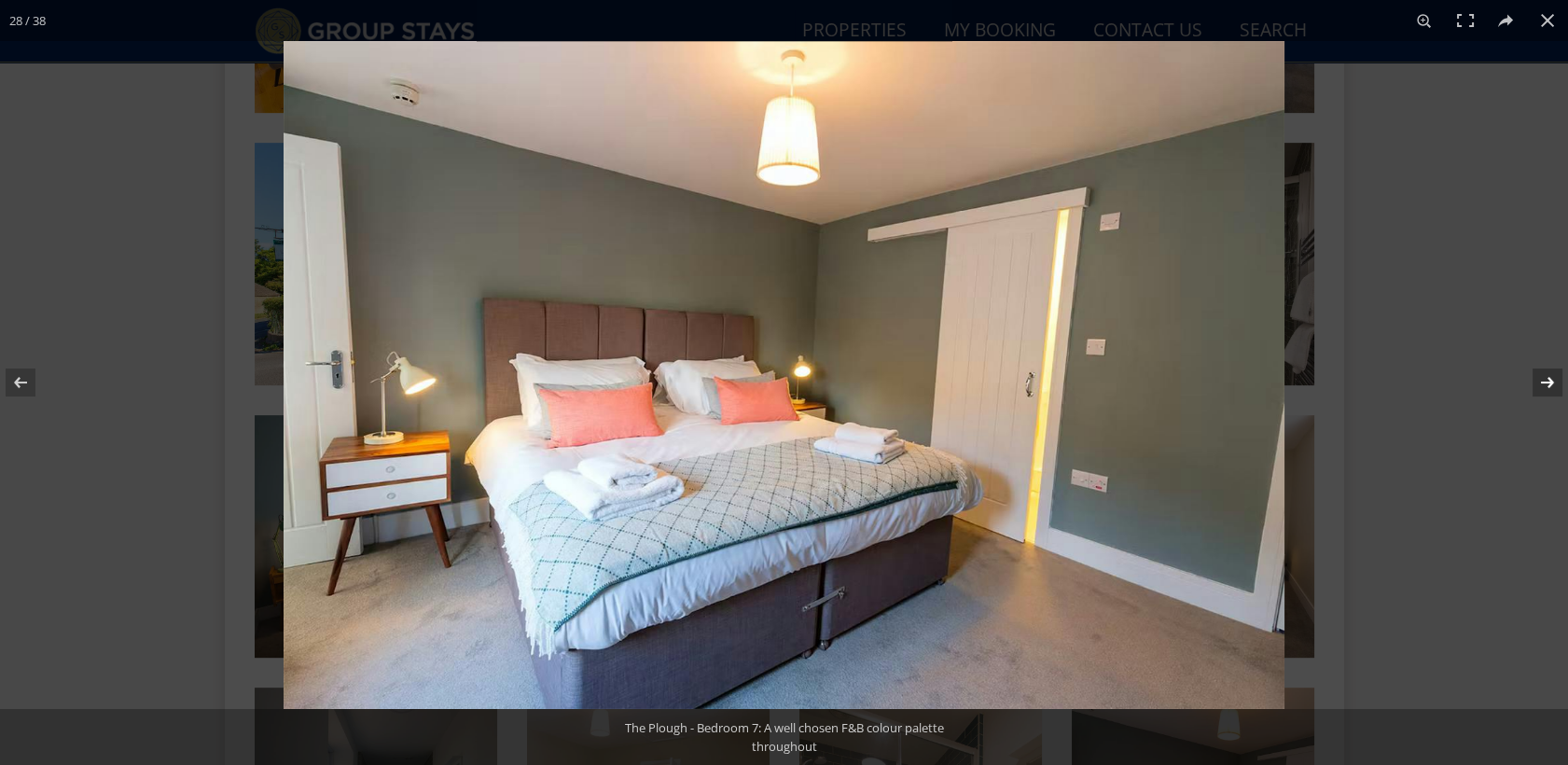 click at bounding box center (1535, 382) 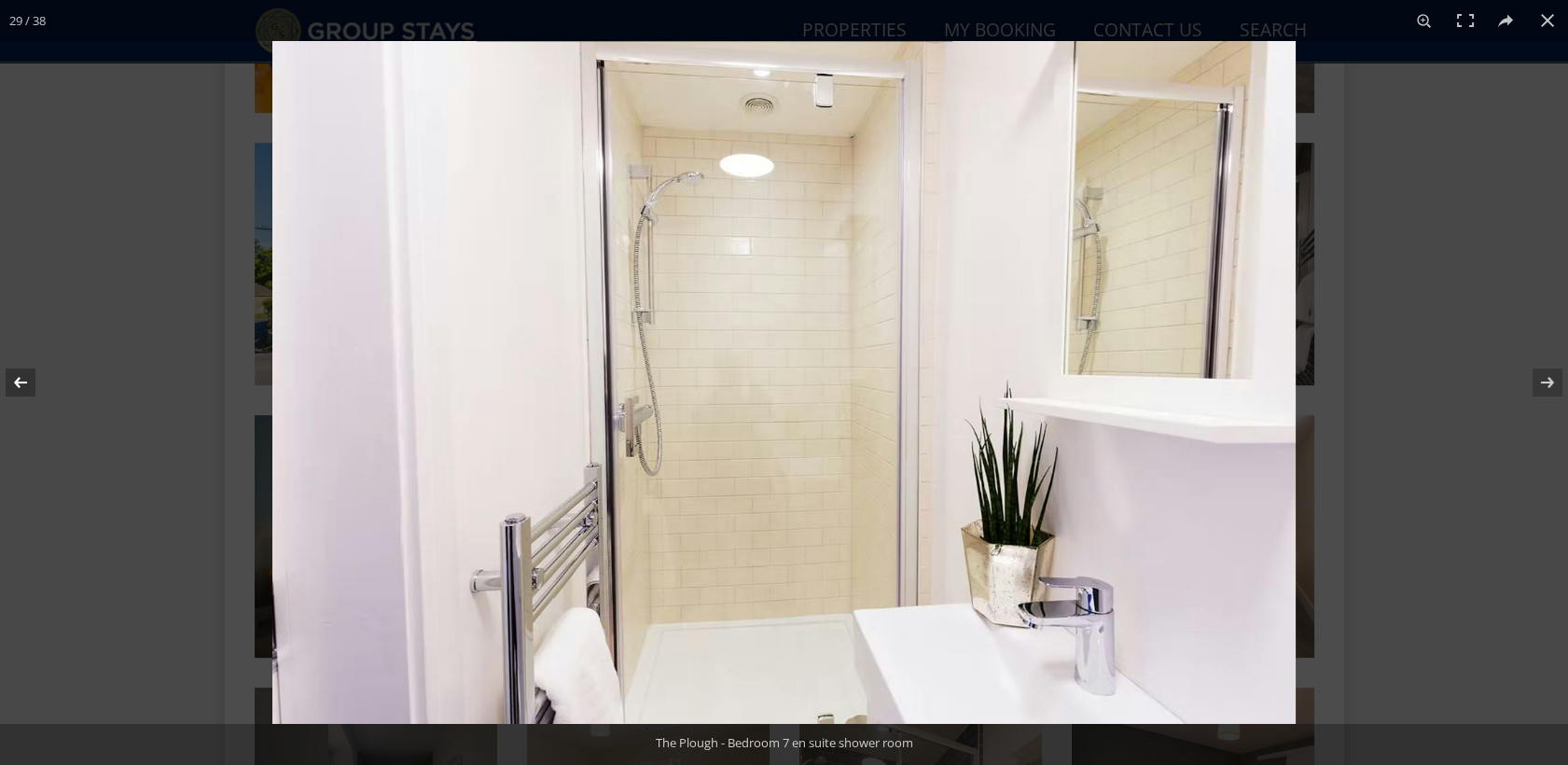 click at bounding box center [33, 382] 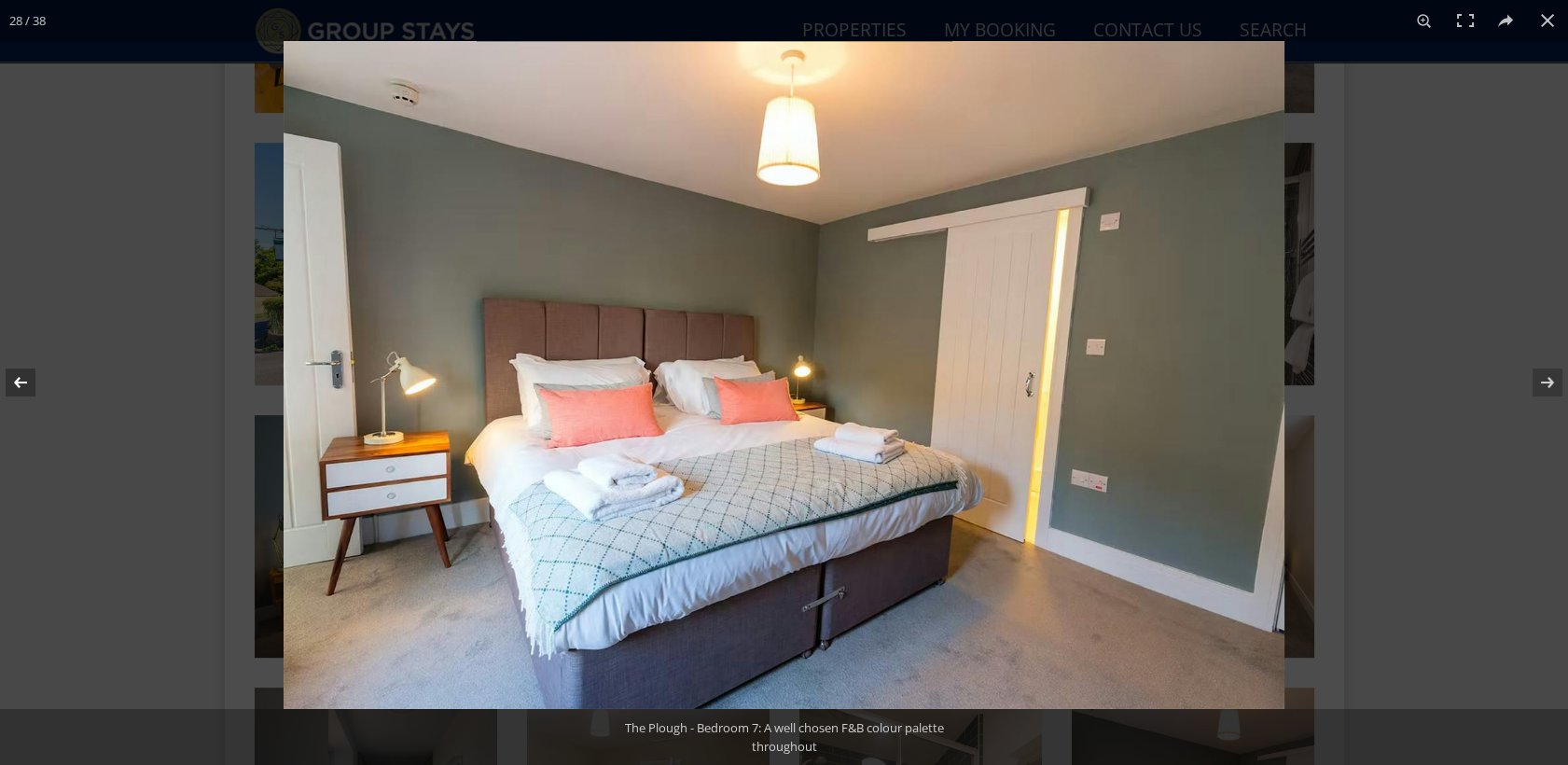click at bounding box center (33, 382) 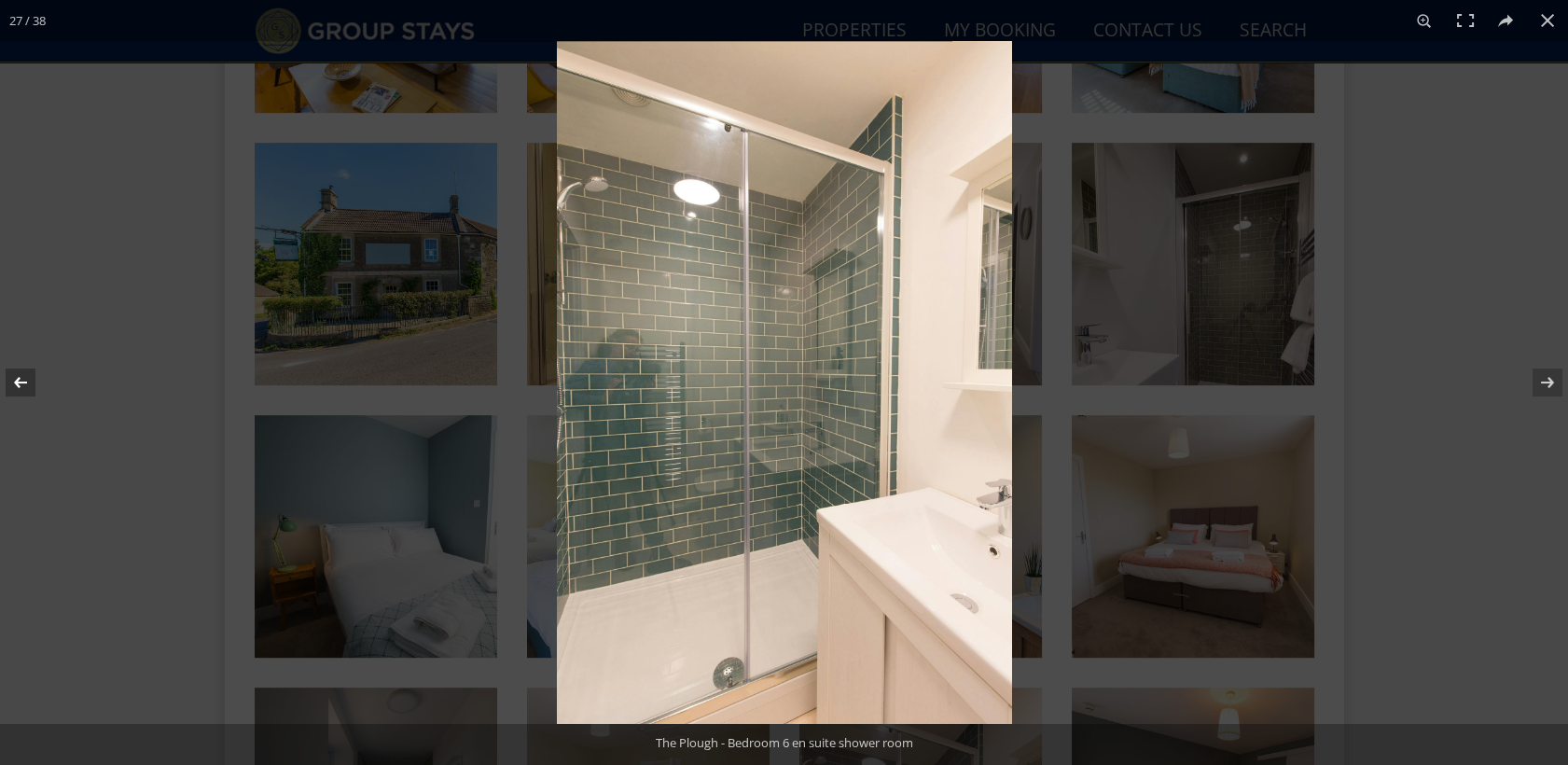 click at bounding box center [33, 382] 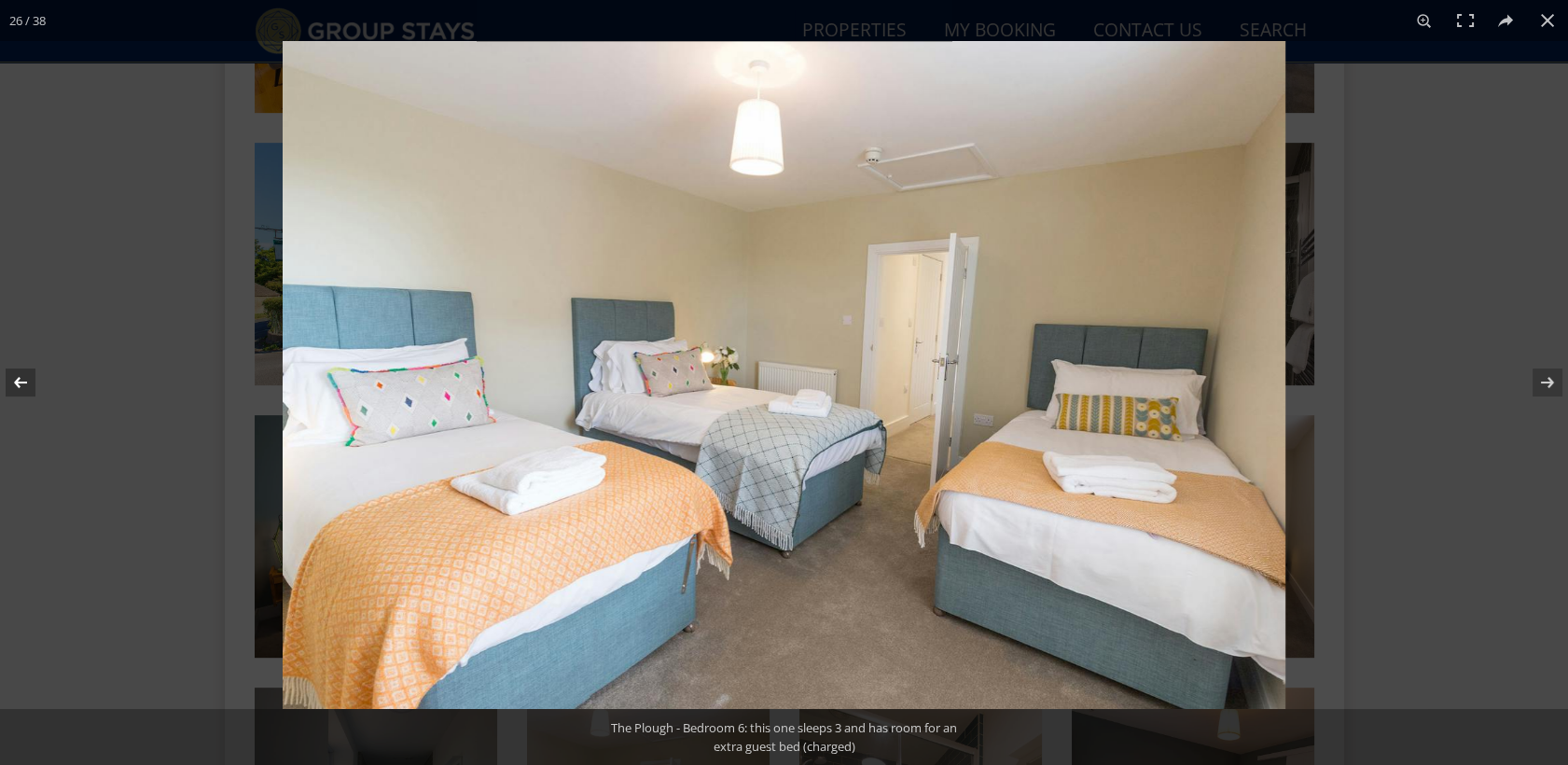 click at bounding box center [33, 382] 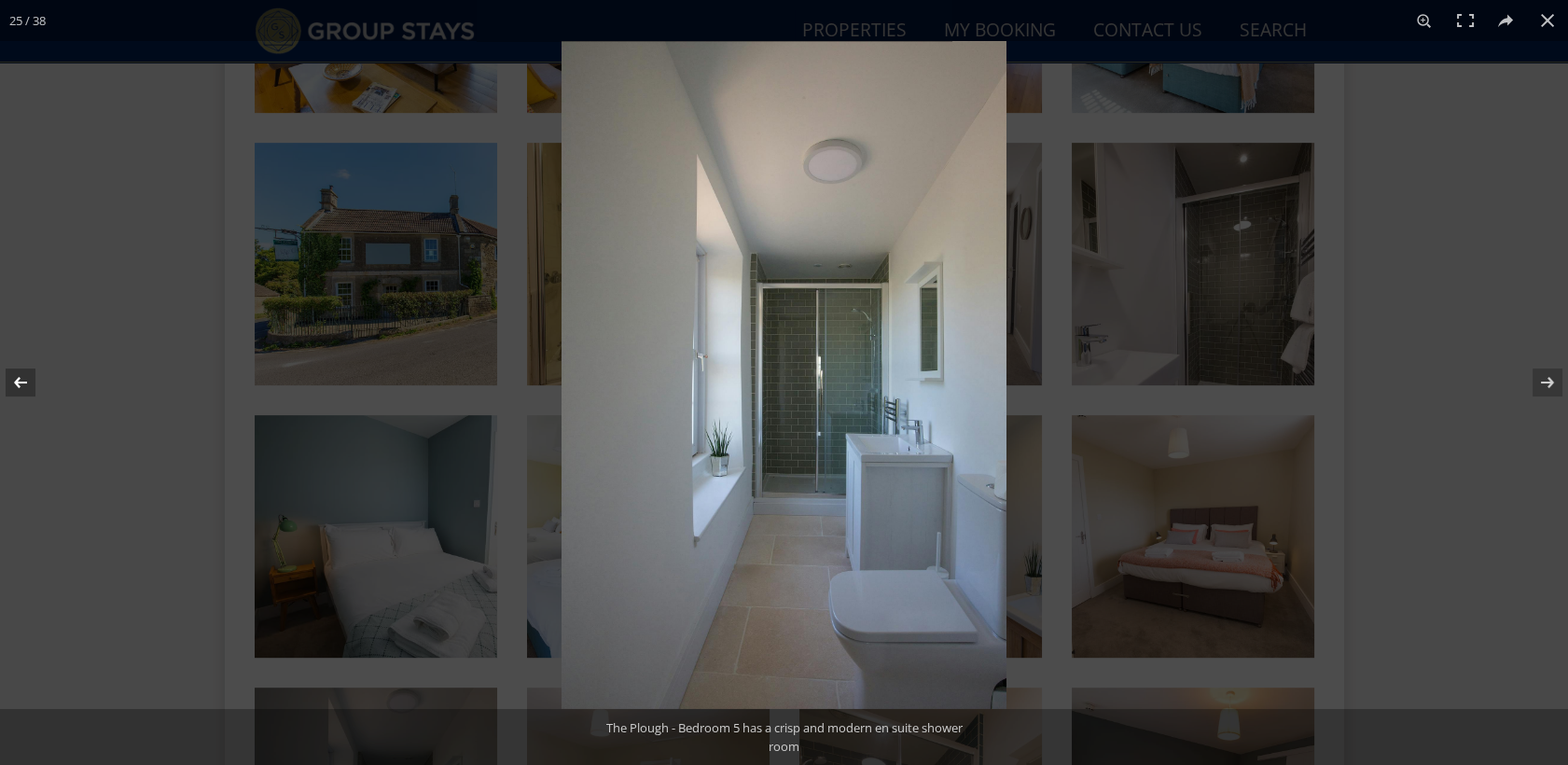click at bounding box center (33, 382) 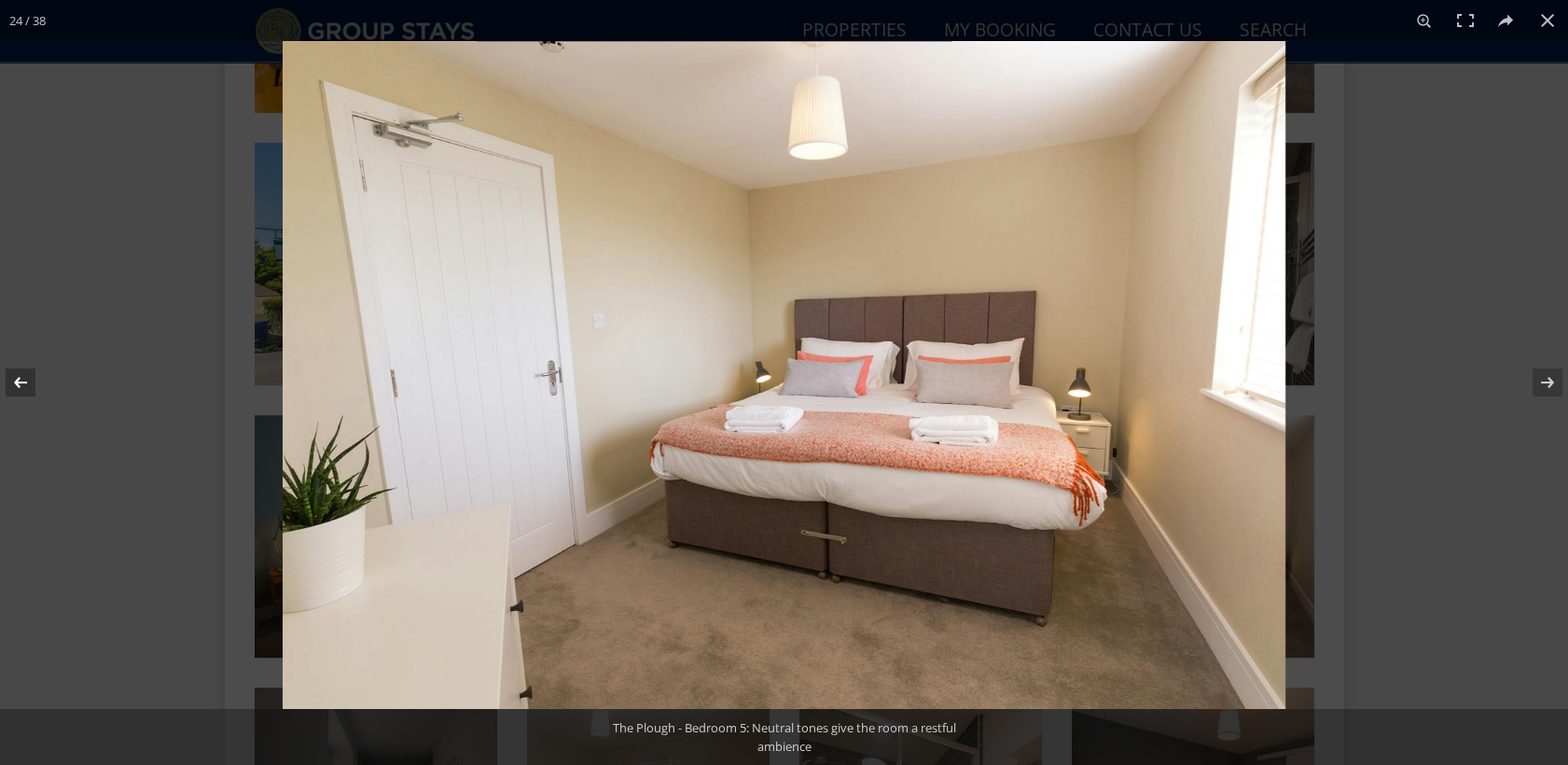 click at bounding box center [33, 382] 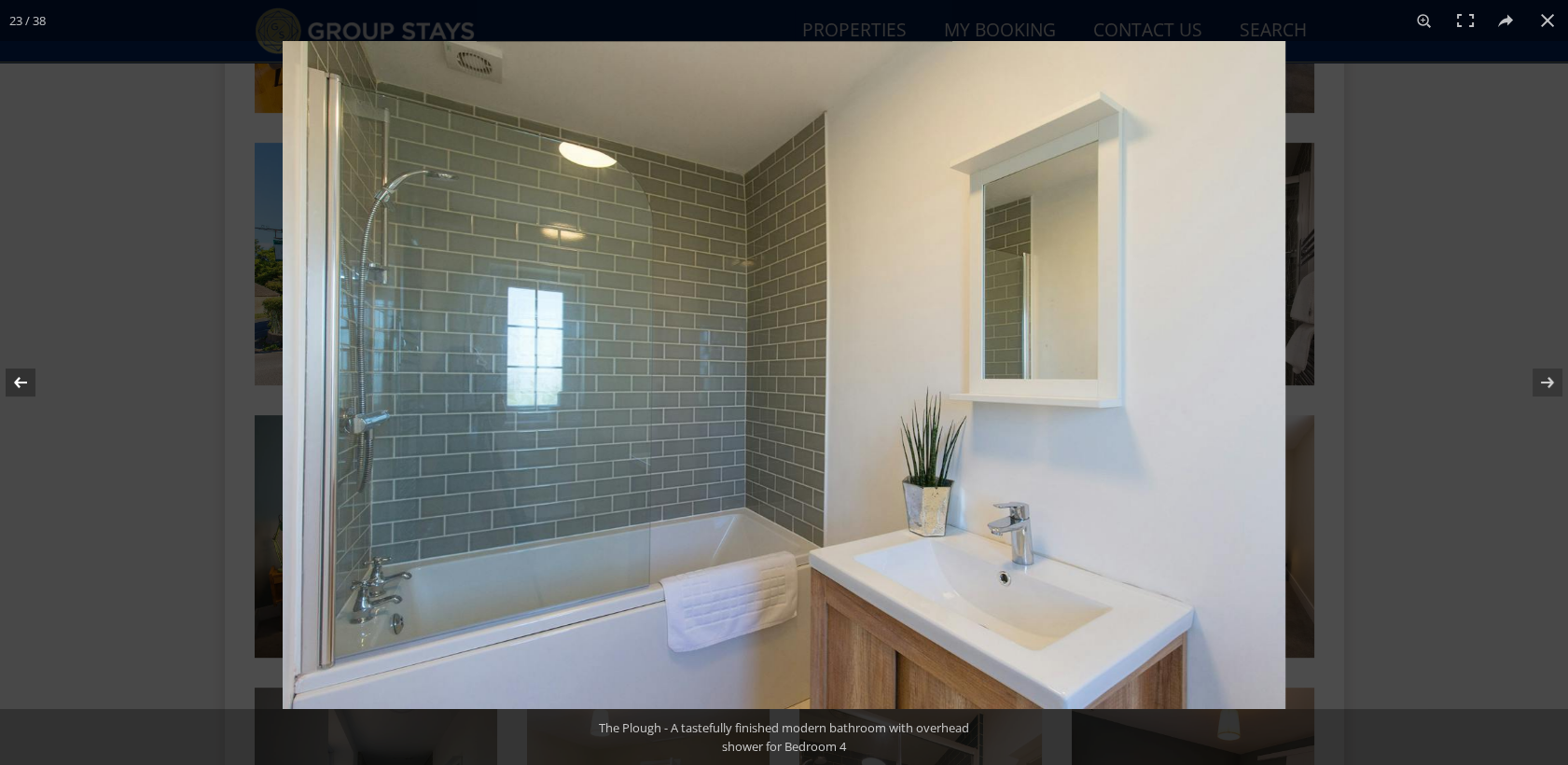 click at bounding box center (33, 382) 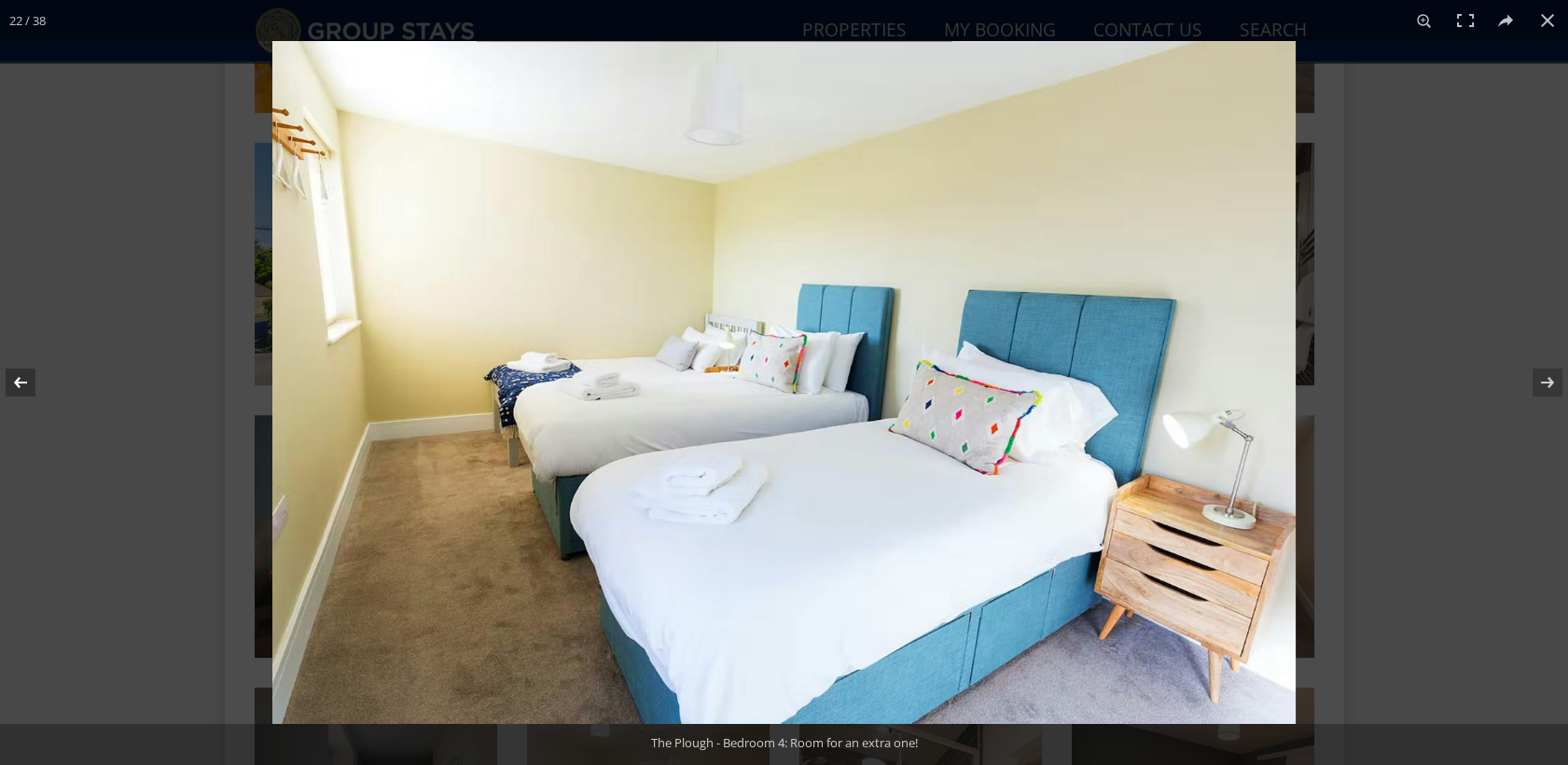 click at bounding box center (33, 382) 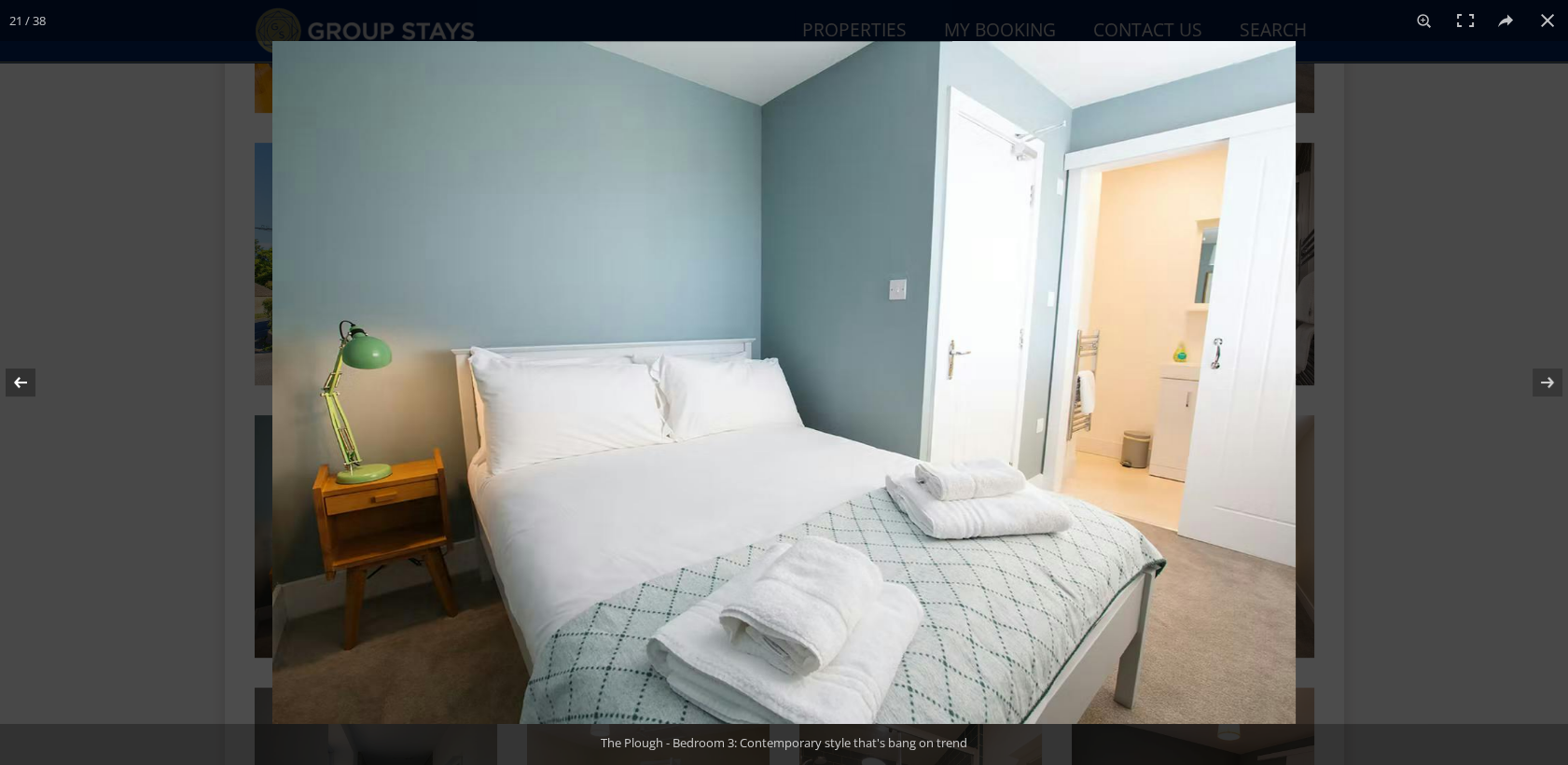 click at bounding box center [33, 382] 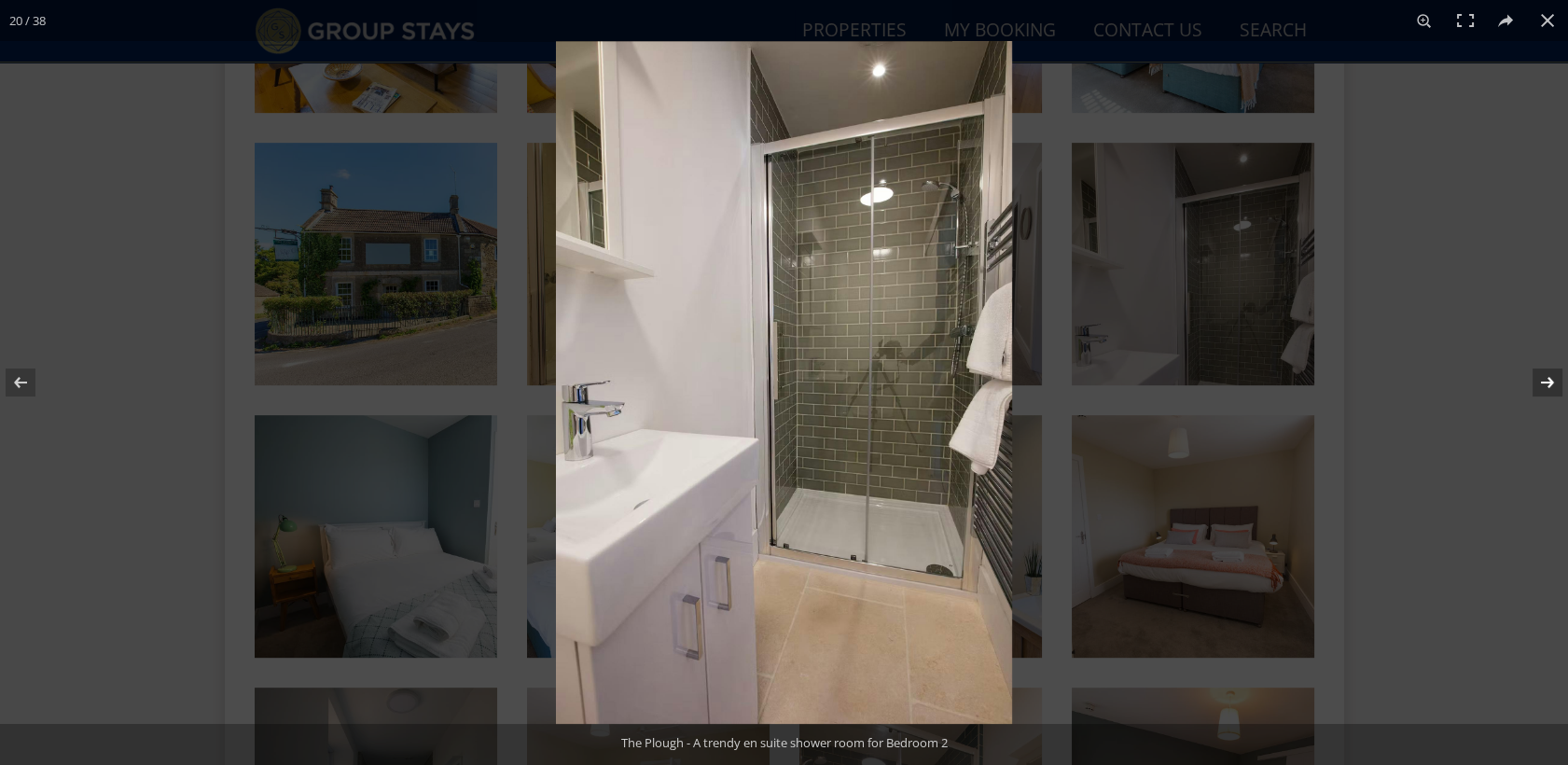 click at bounding box center [1535, 382] 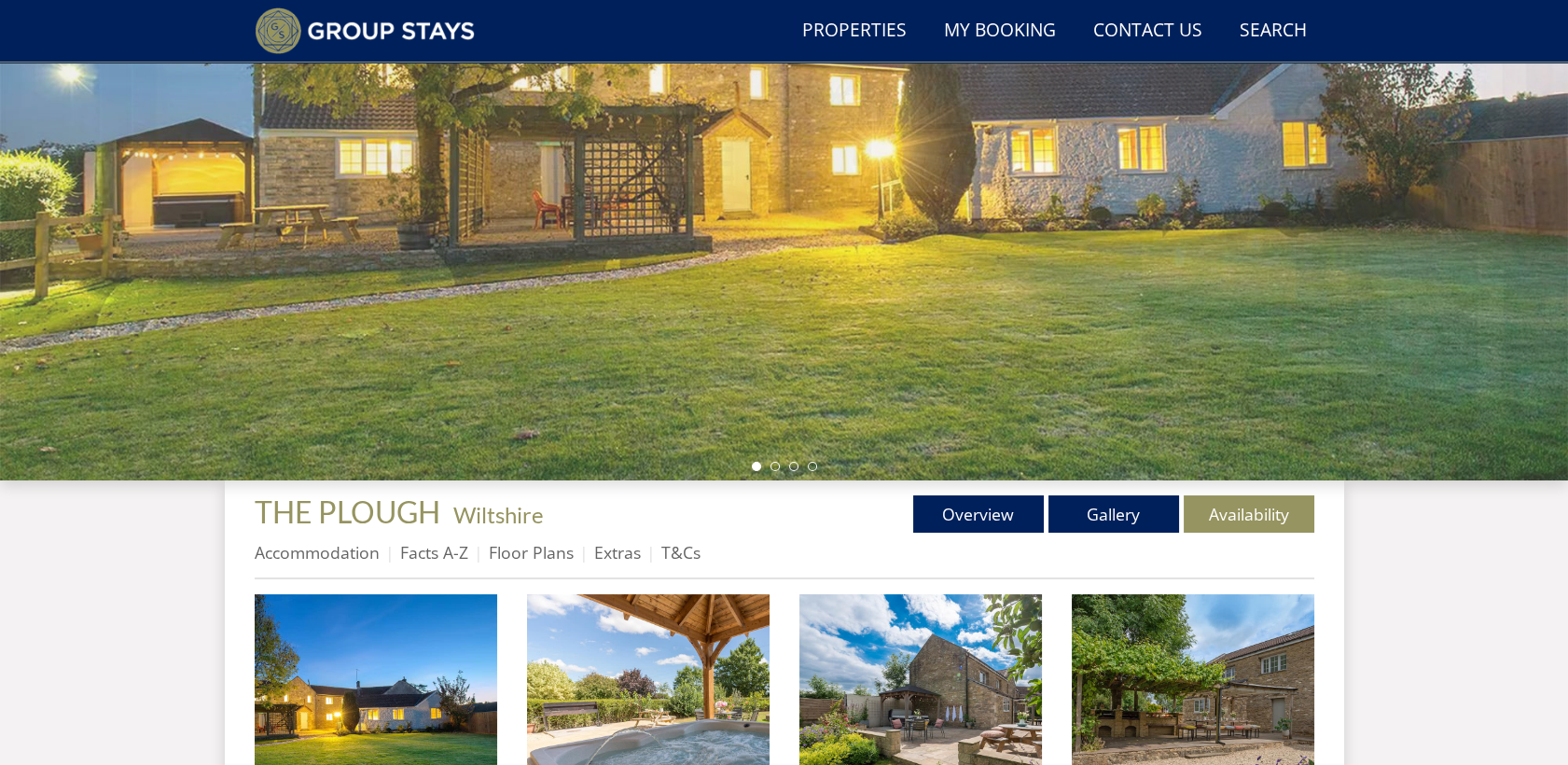 scroll, scrollTop: 275, scrollLeft: 0, axis: vertical 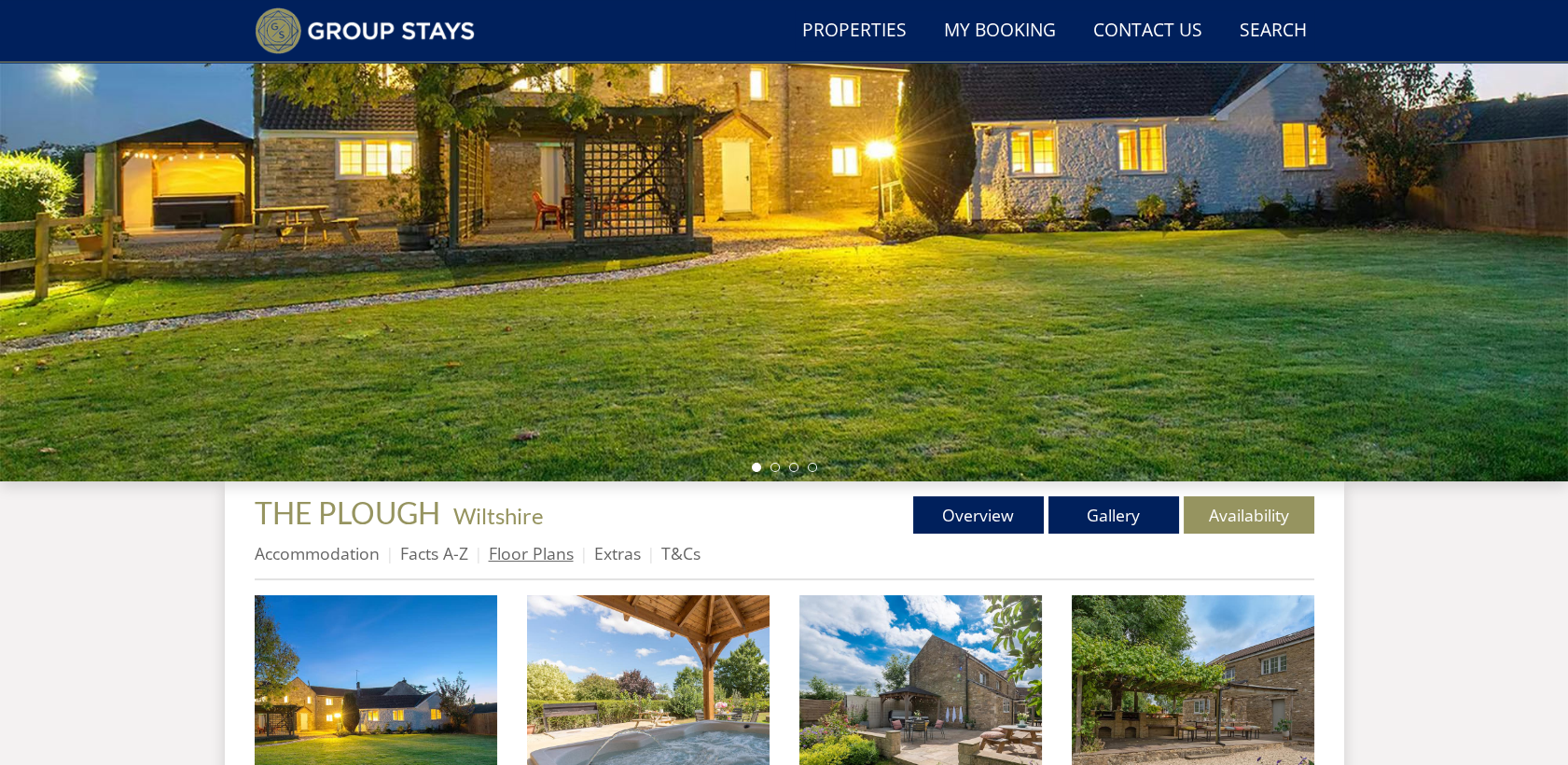 click on "Floor Plans" at bounding box center (531, 553) 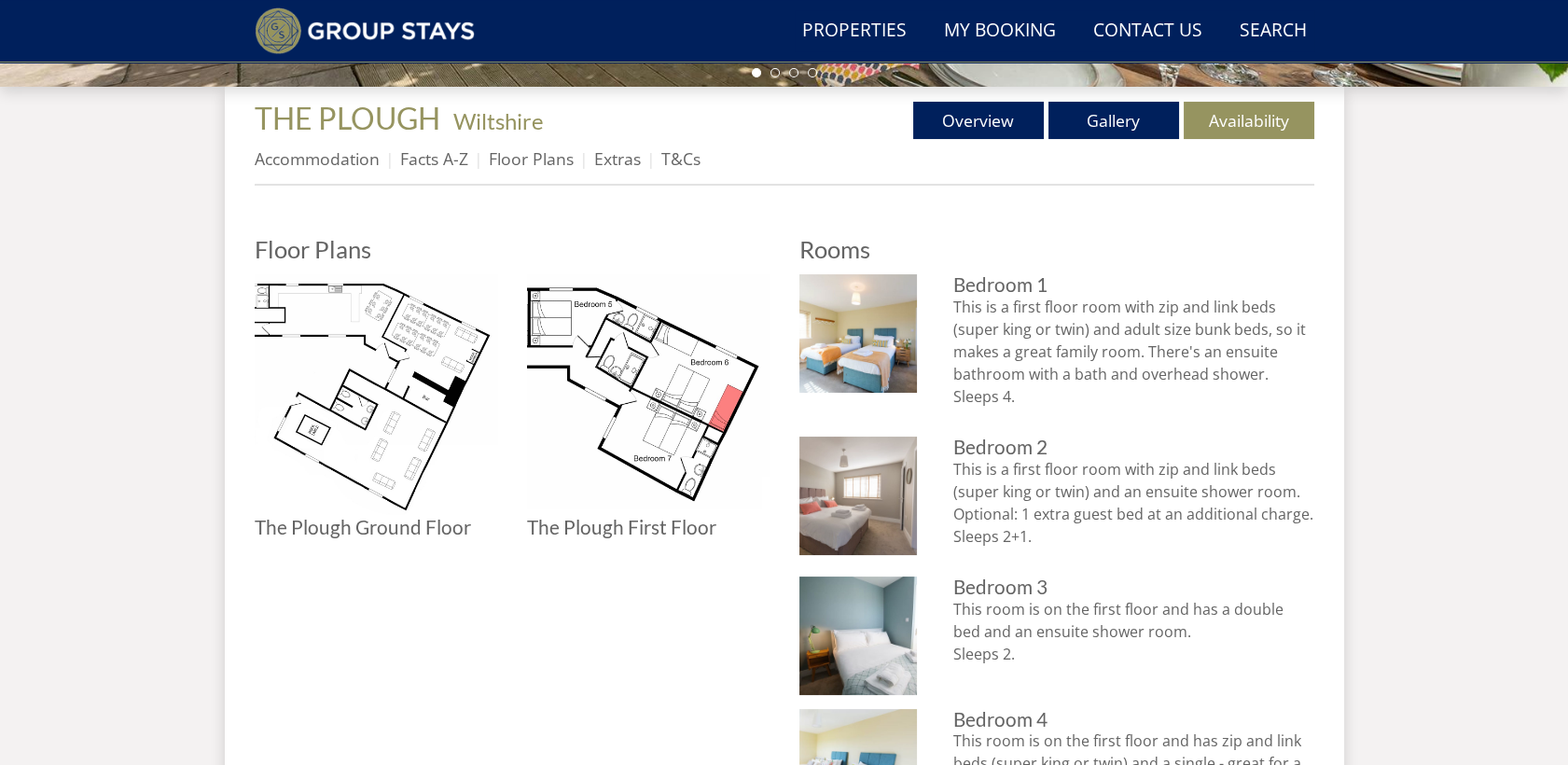 scroll, scrollTop: 671, scrollLeft: 0, axis: vertical 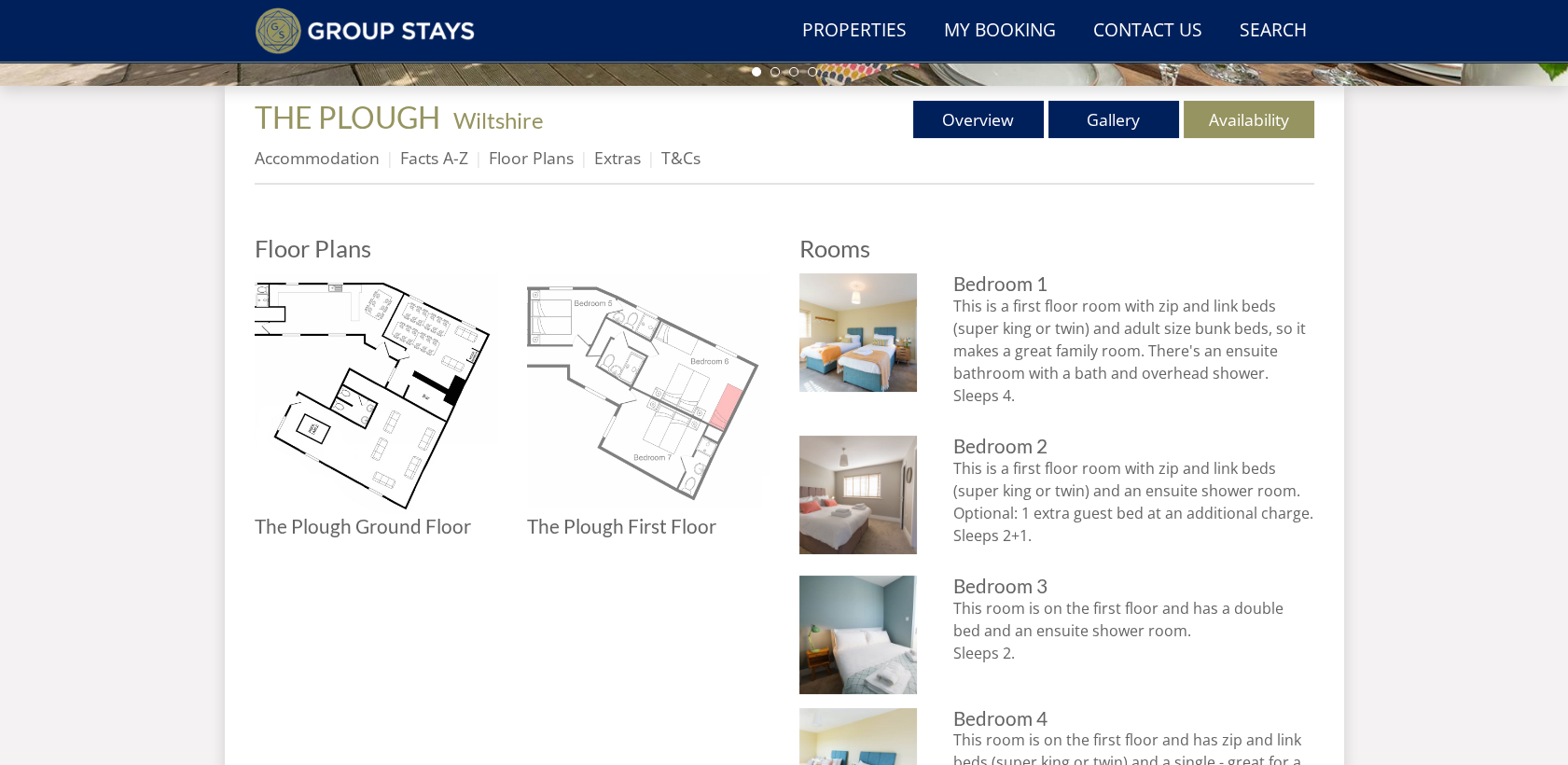 click at bounding box center [648, 395] 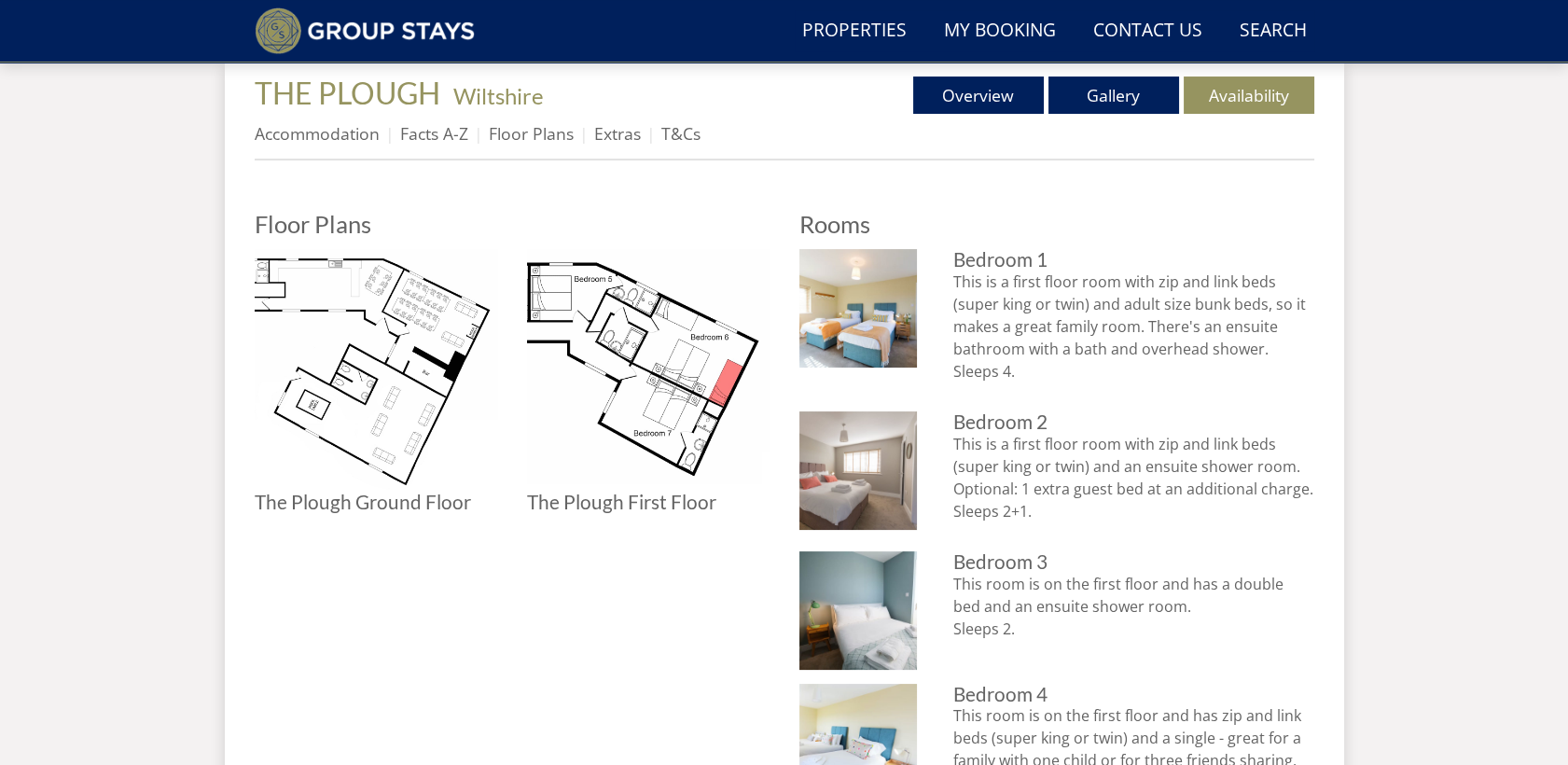 scroll, scrollTop: 698, scrollLeft: 0, axis: vertical 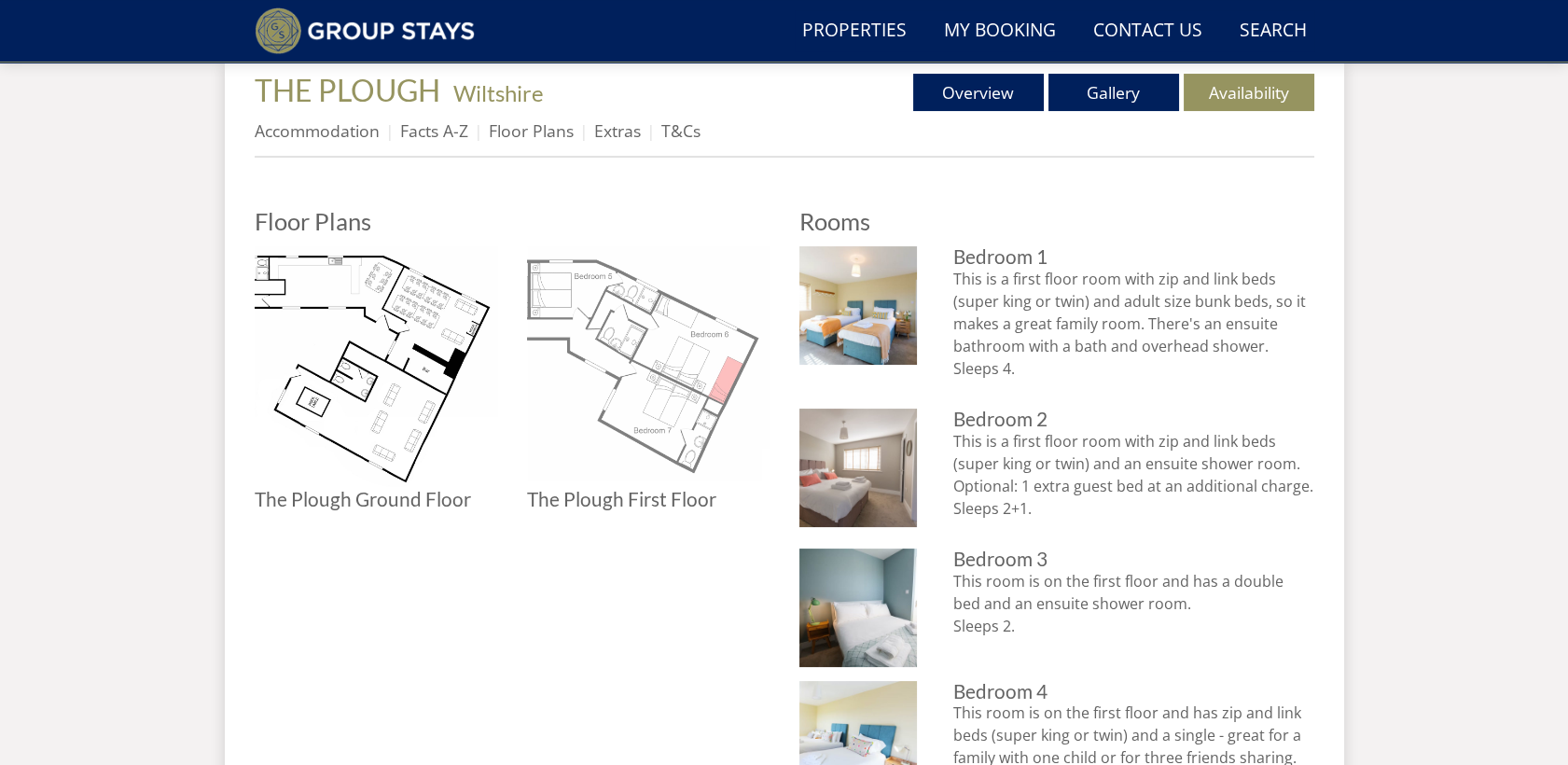 click at bounding box center [648, 368] 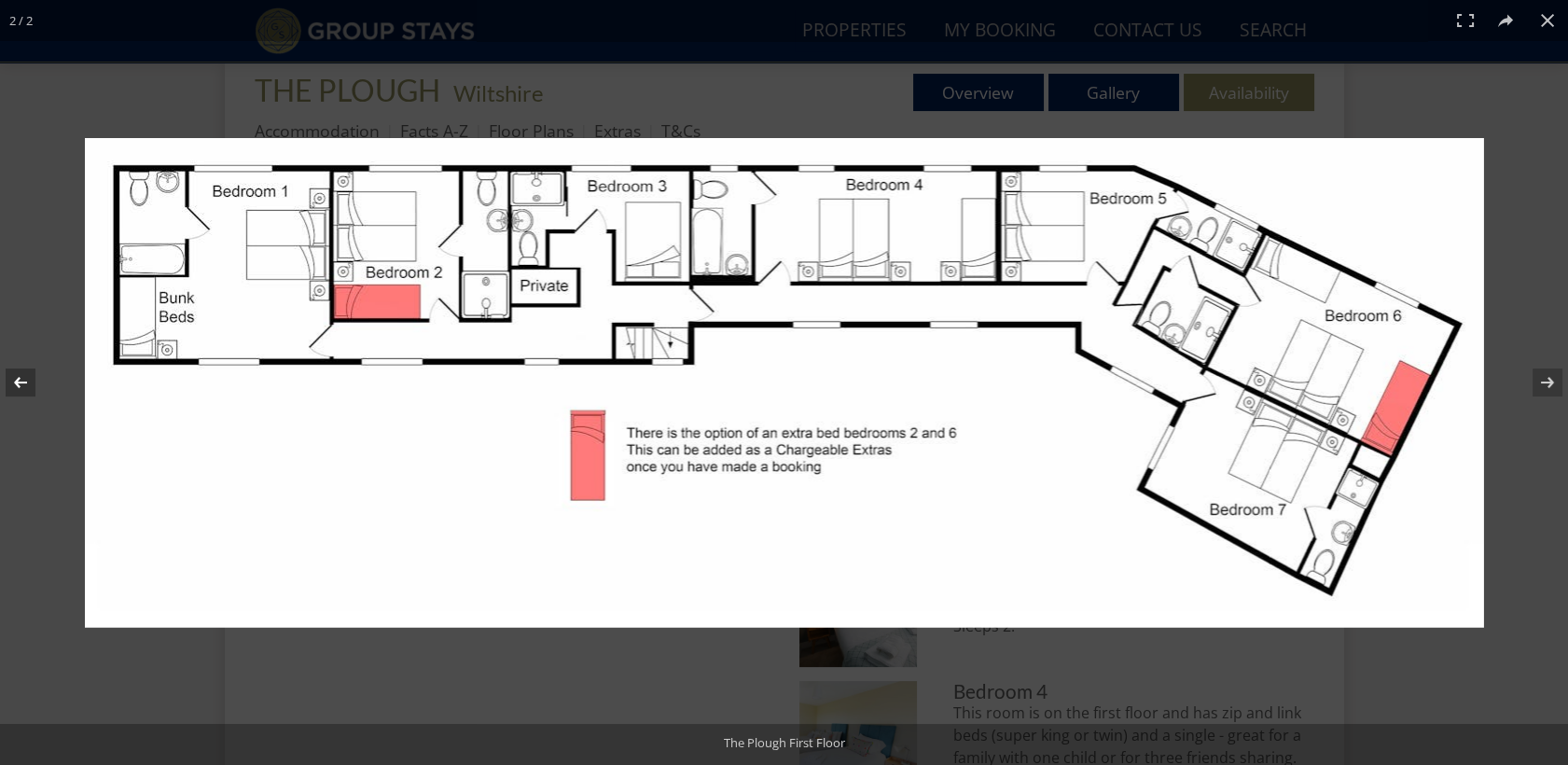 click at bounding box center (33, 382) 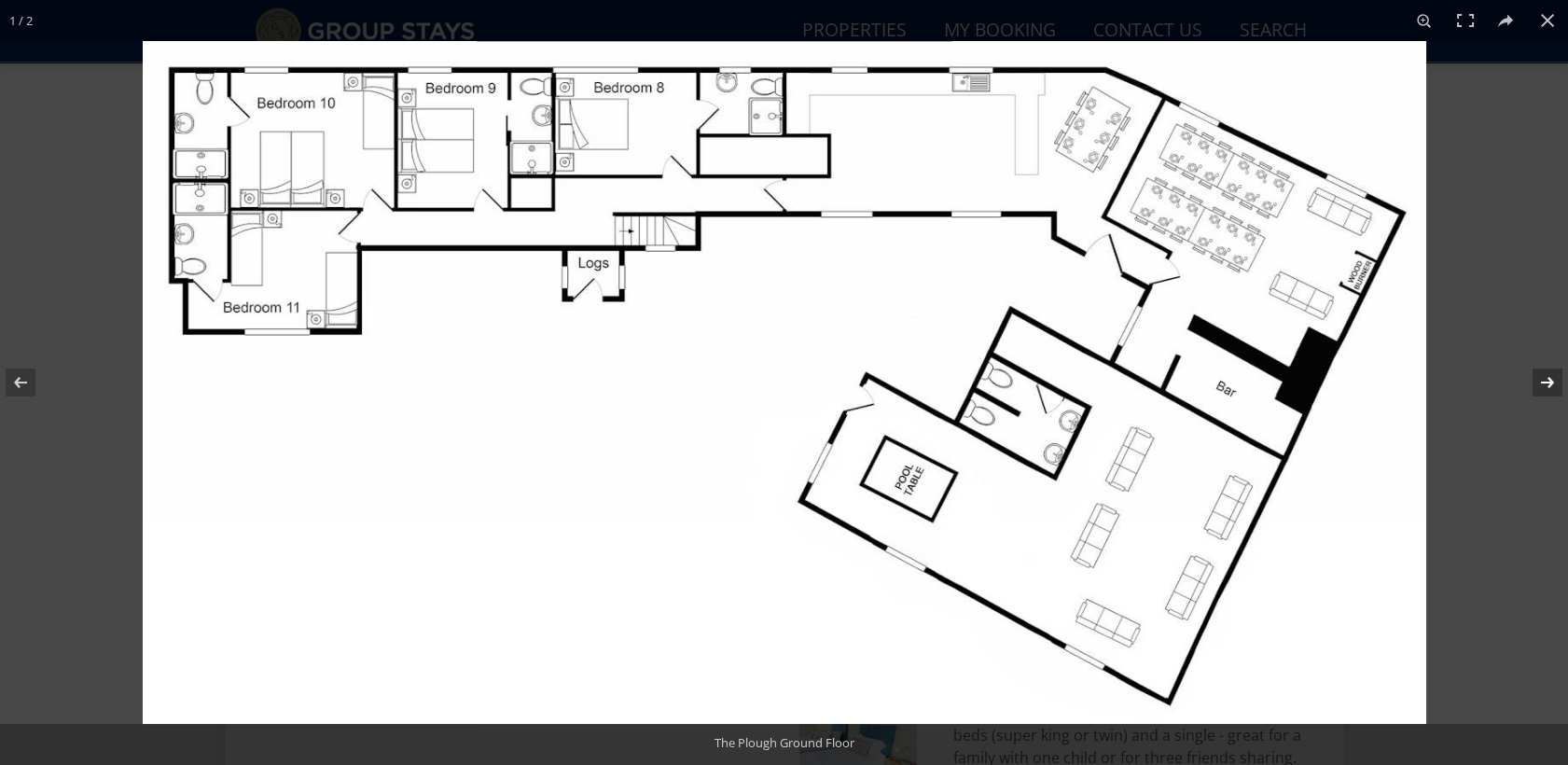 click at bounding box center [1535, 382] 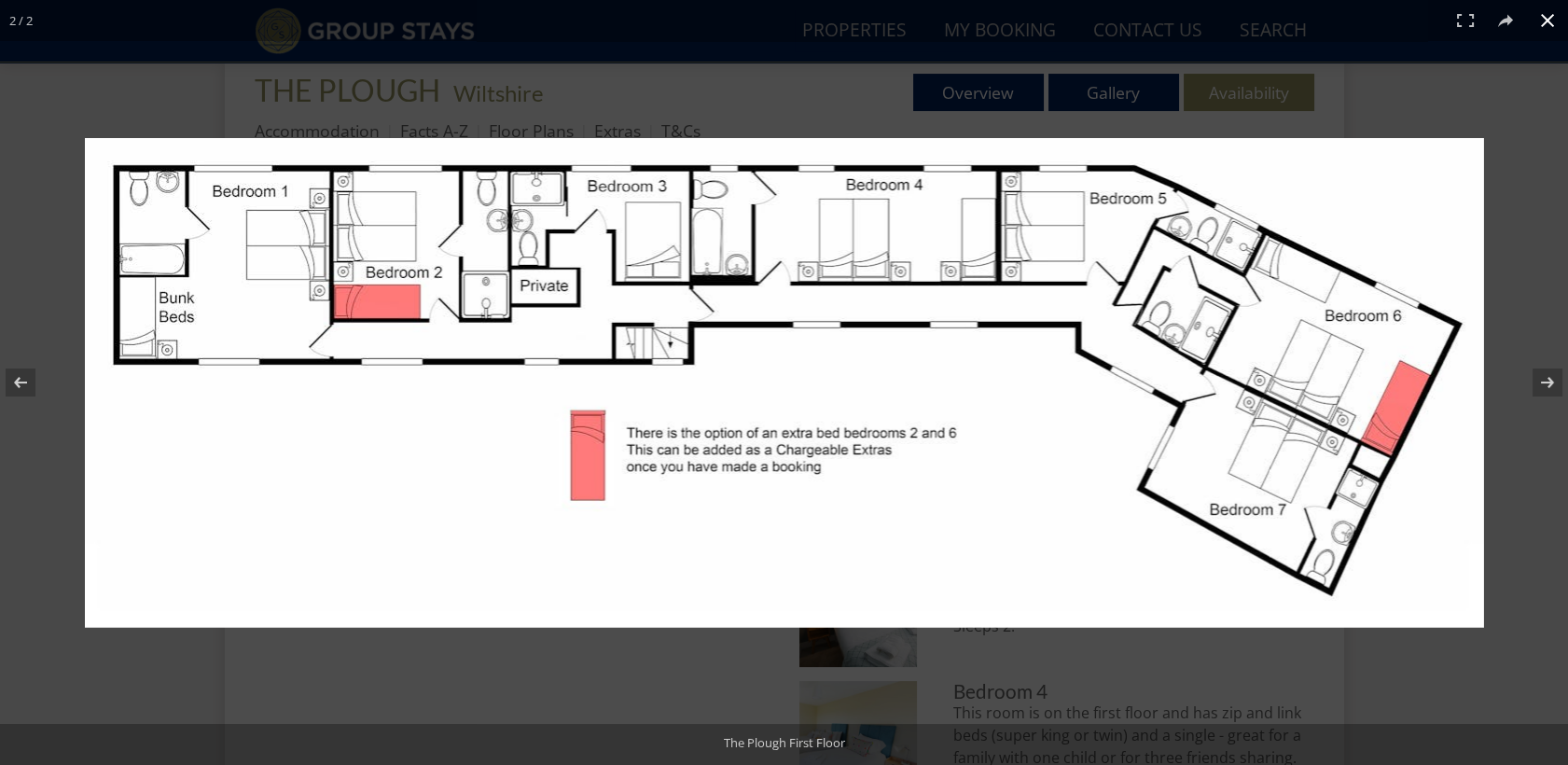 click at bounding box center (784, 480) 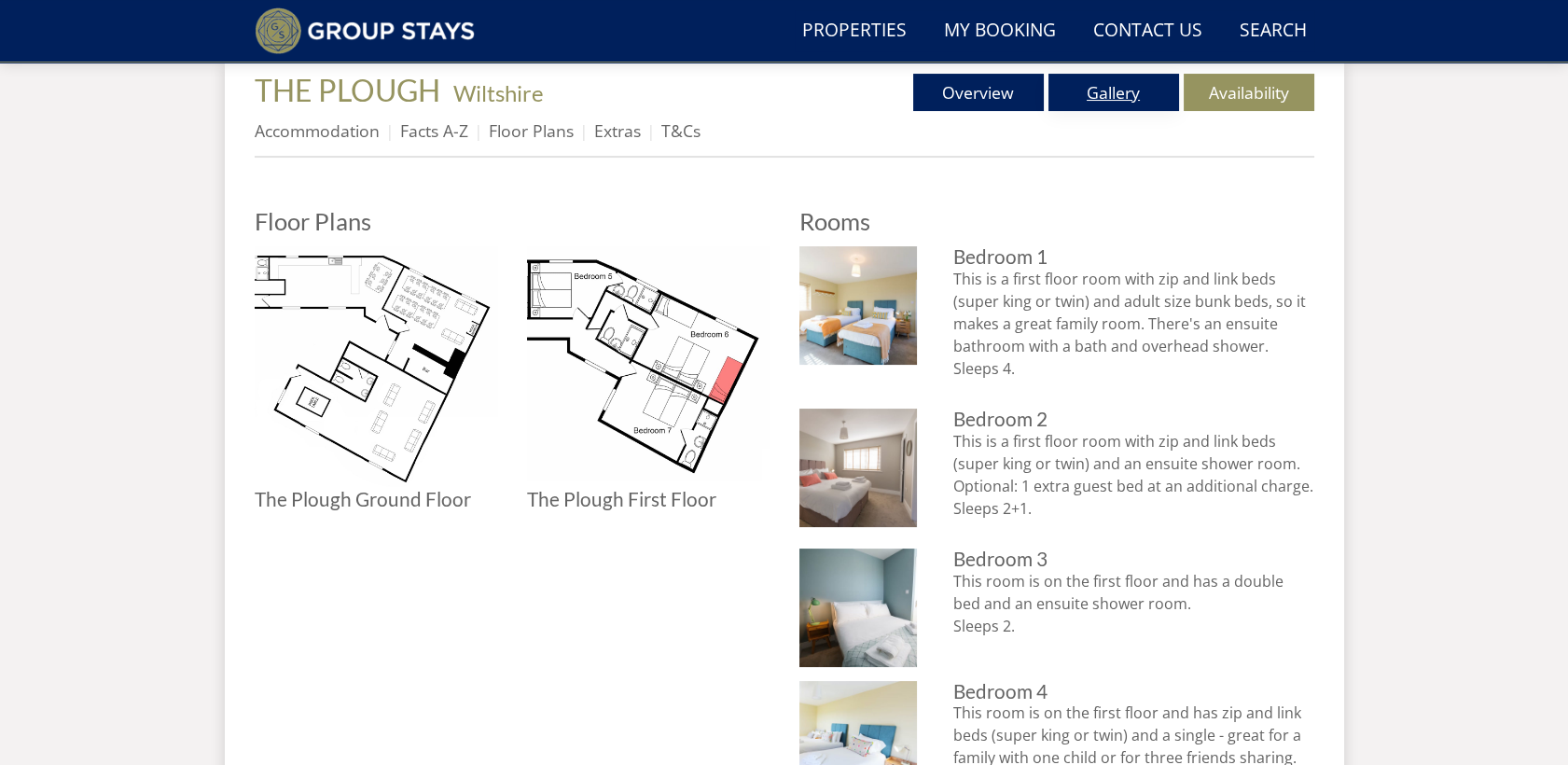 click on "Gallery" at bounding box center [1114, 92] 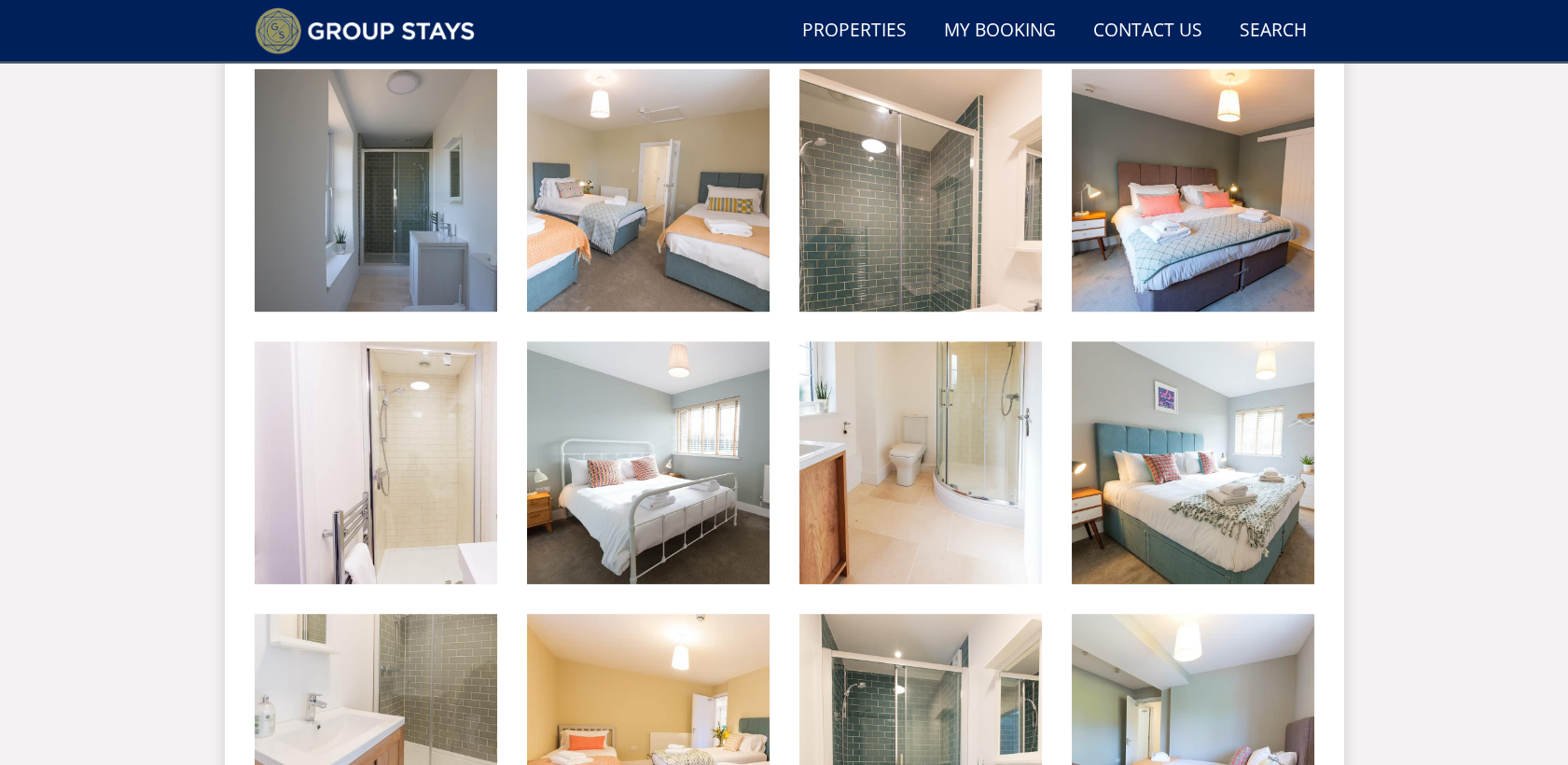 scroll, scrollTop: 2437, scrollLeft: 0, axis: vertical 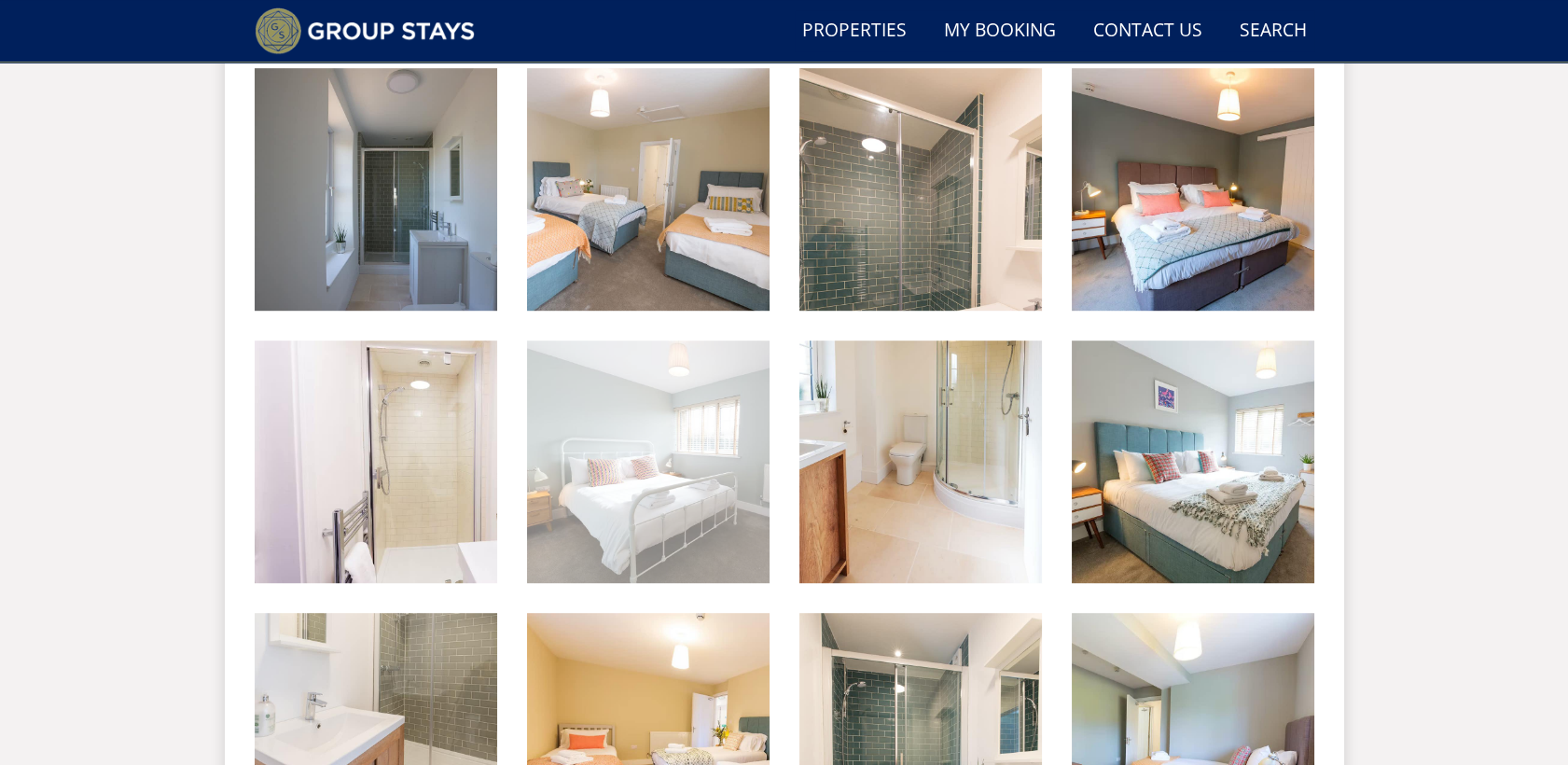 click at bounding box center (648, 462) 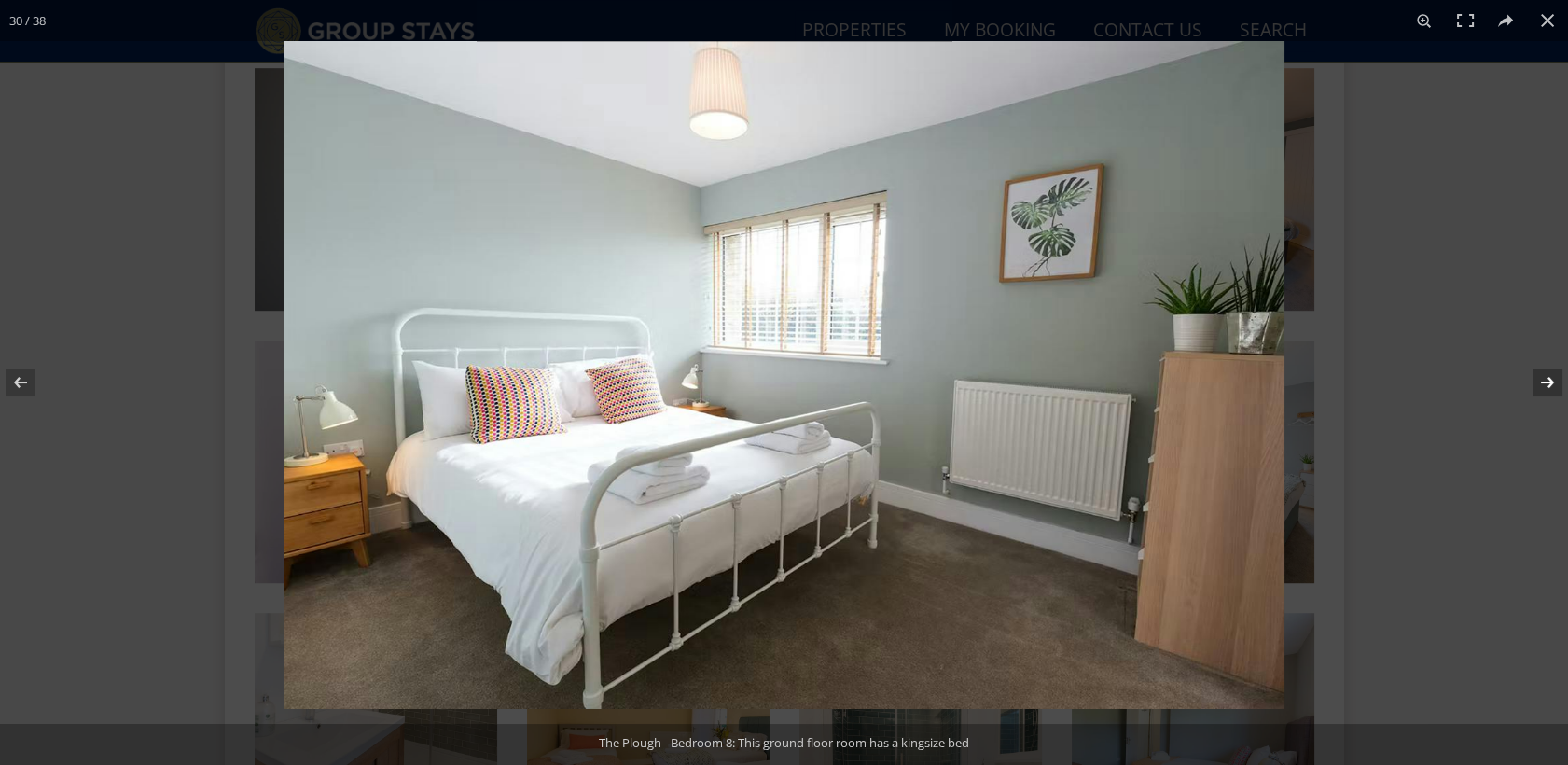 click at bounding box center [1535, 382] 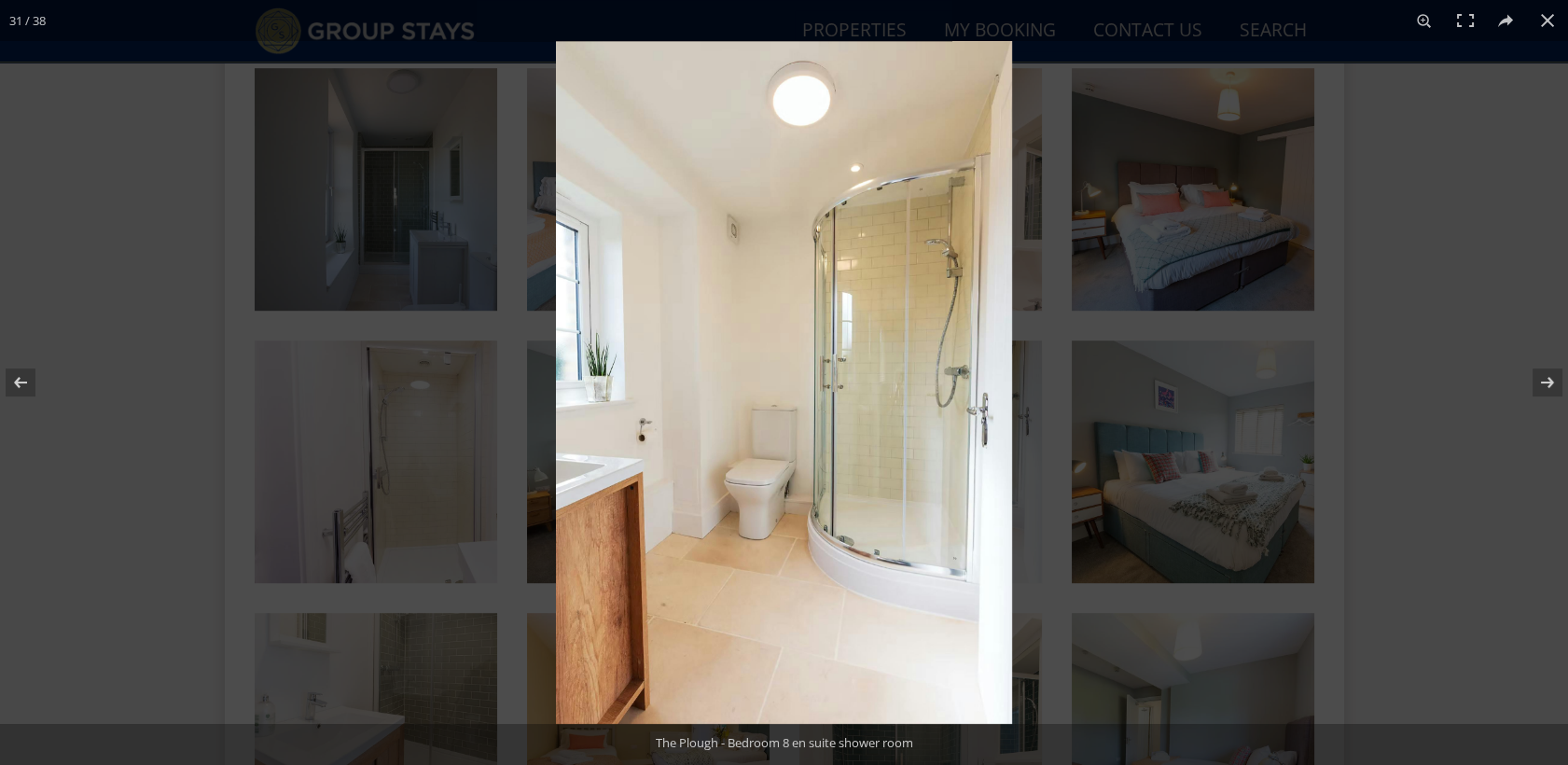 click at bounding box center (784, 382) 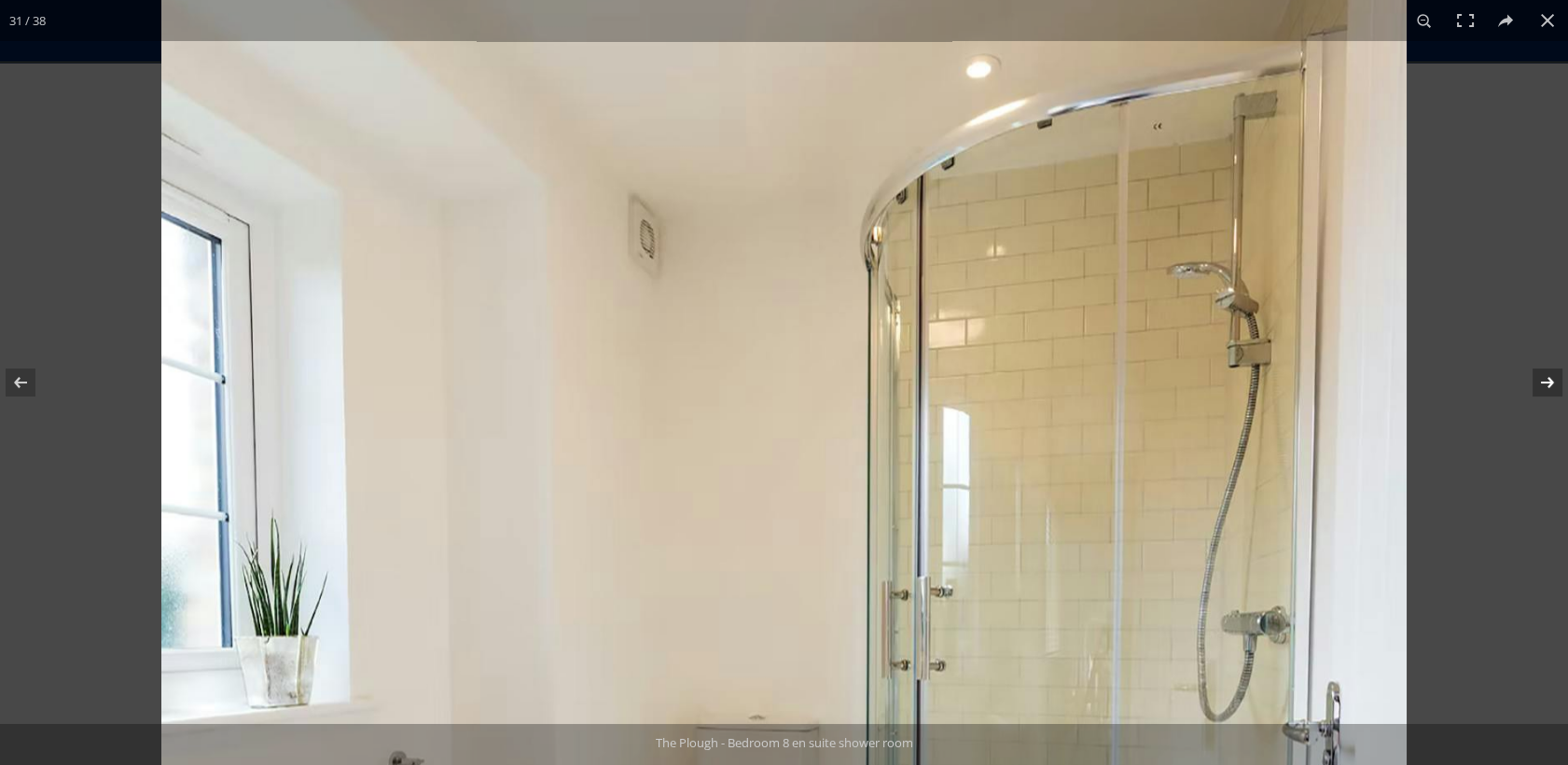 click at bounding box center (1535, 382) 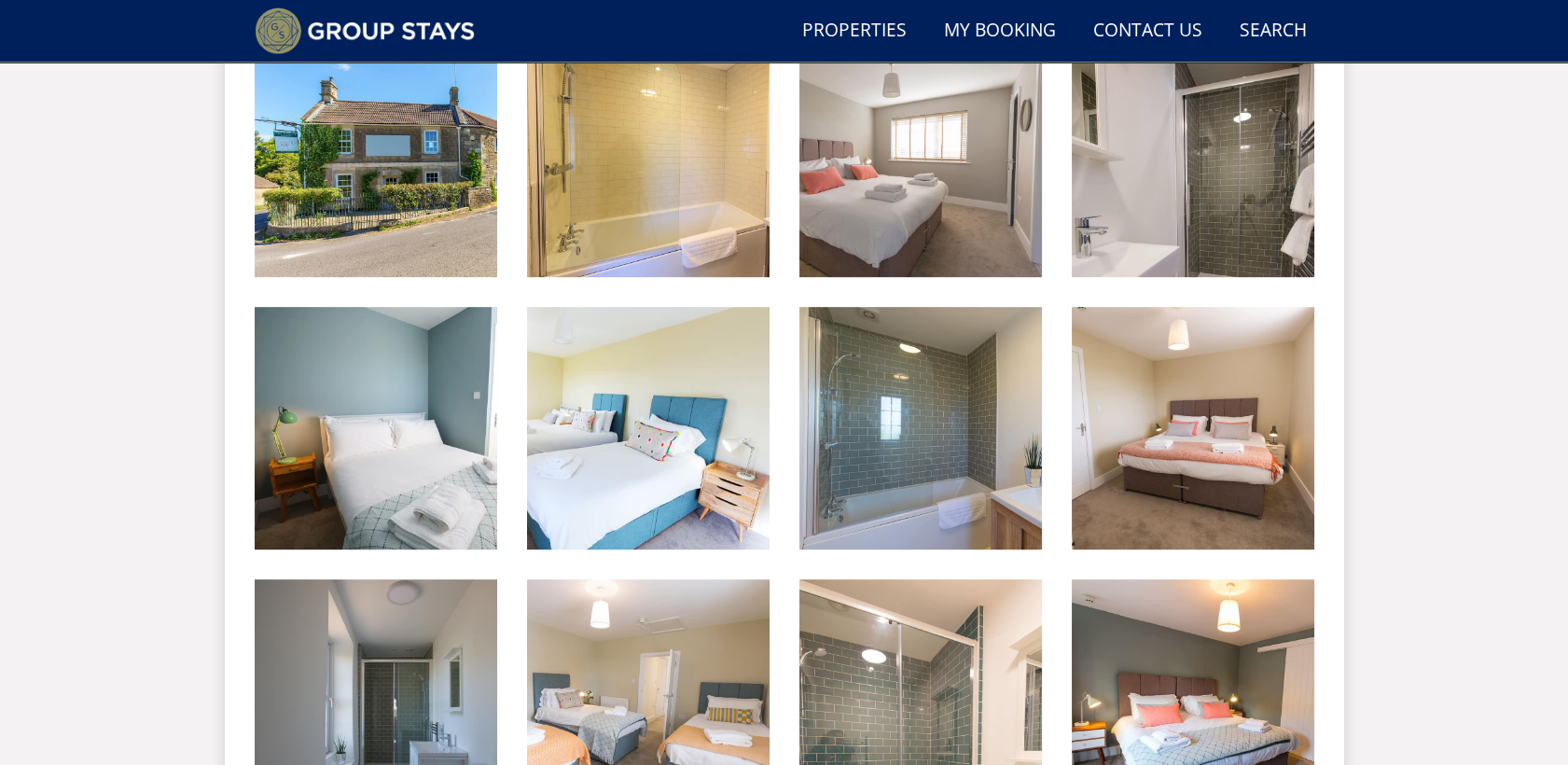 scroll, scrollTop: 1926, scrollLeft: 0, axis: vertical 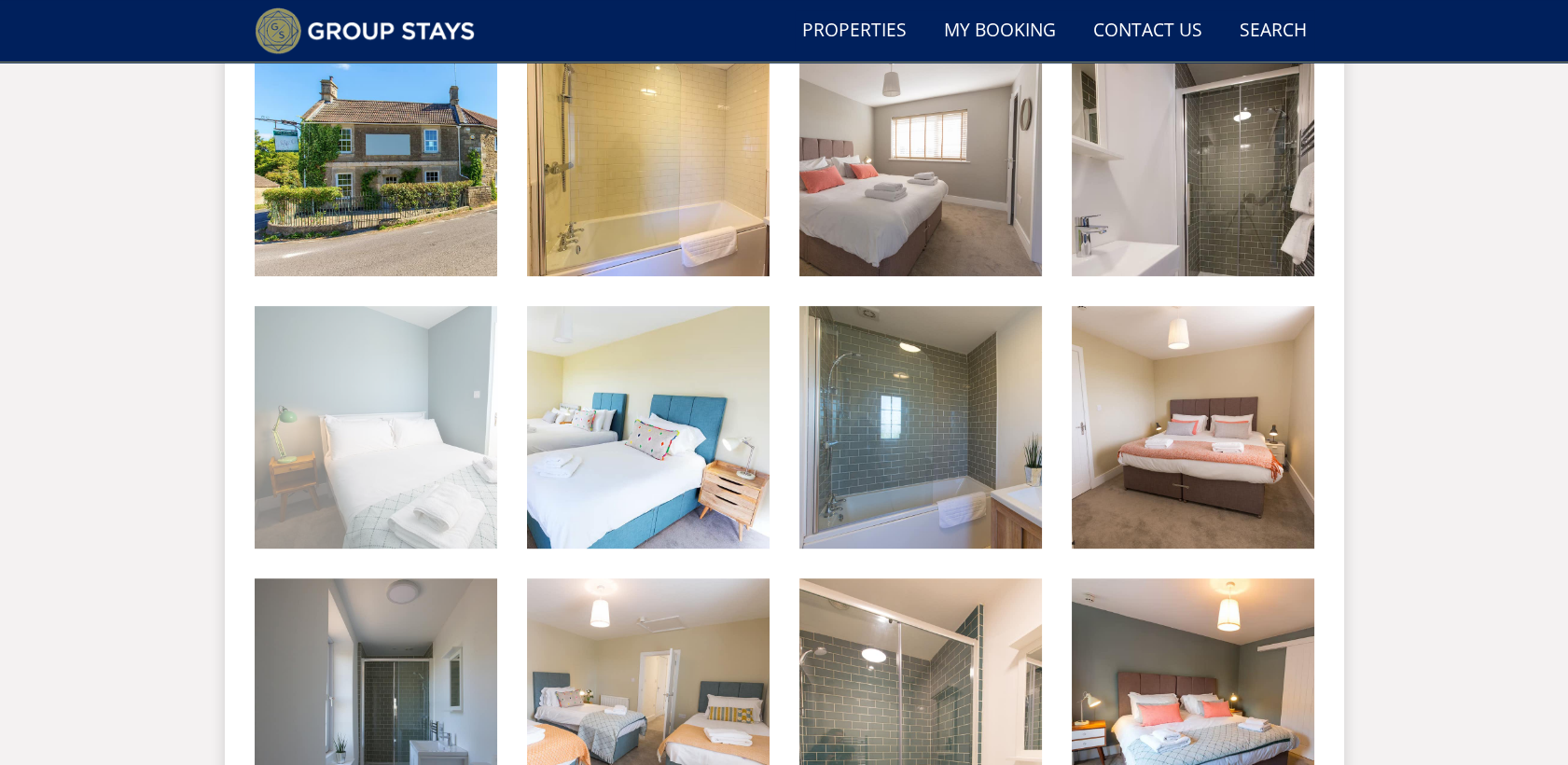 click at bounding box center (376, 427) 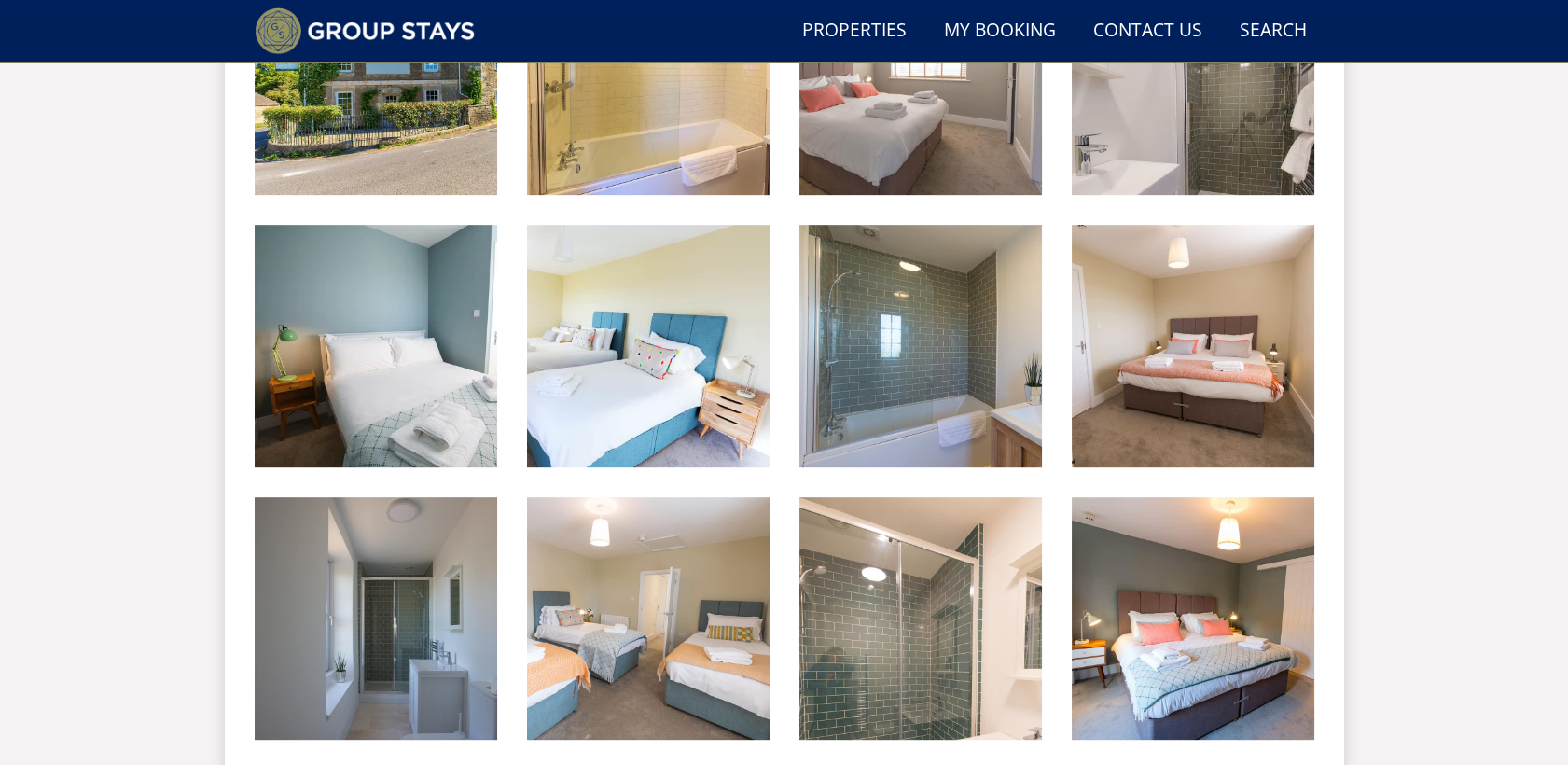 scroll, scrollTop: 2010, scrollLeft: 0, axis: vertical 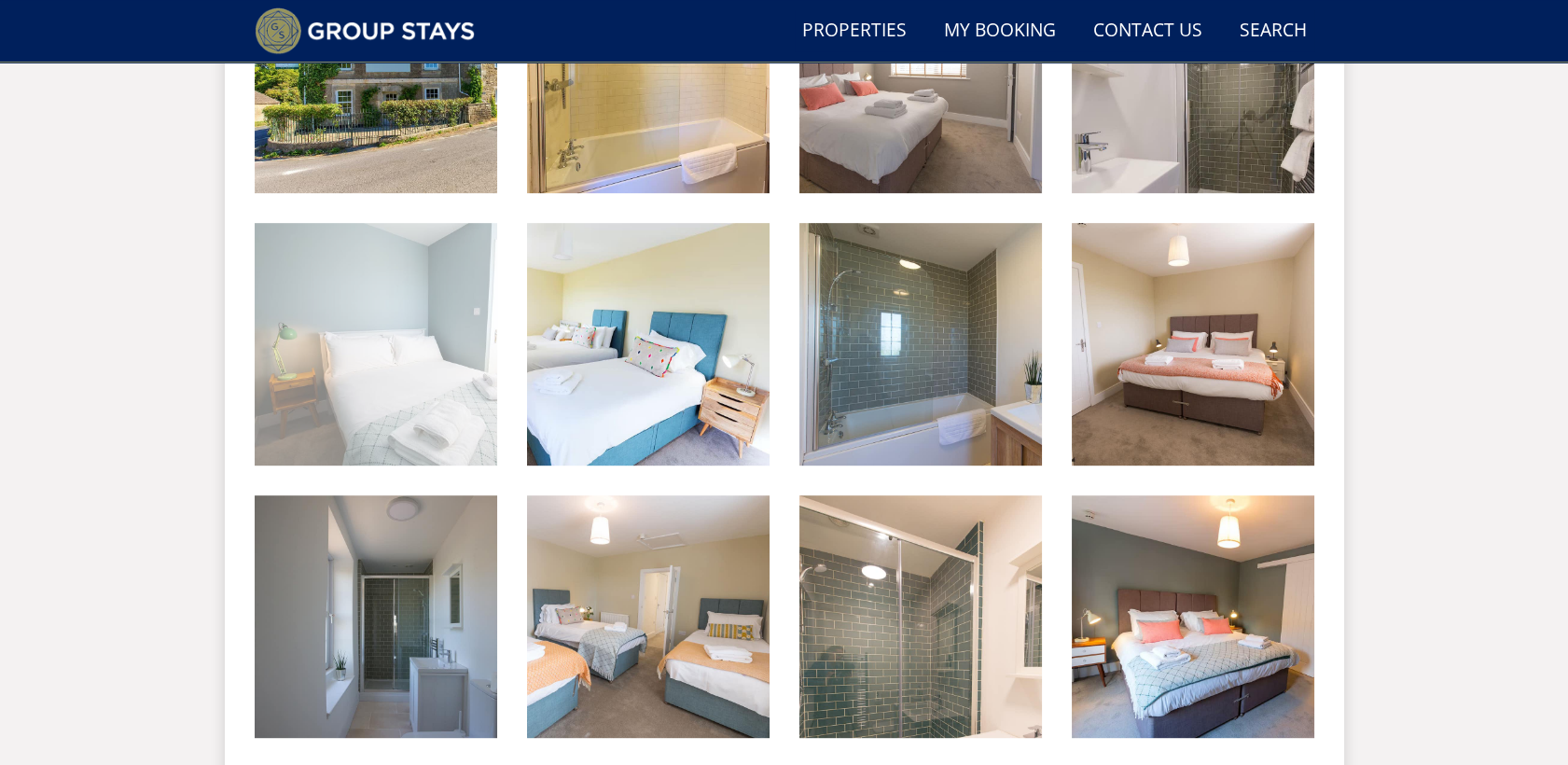 click at bounding box center (376, 344) 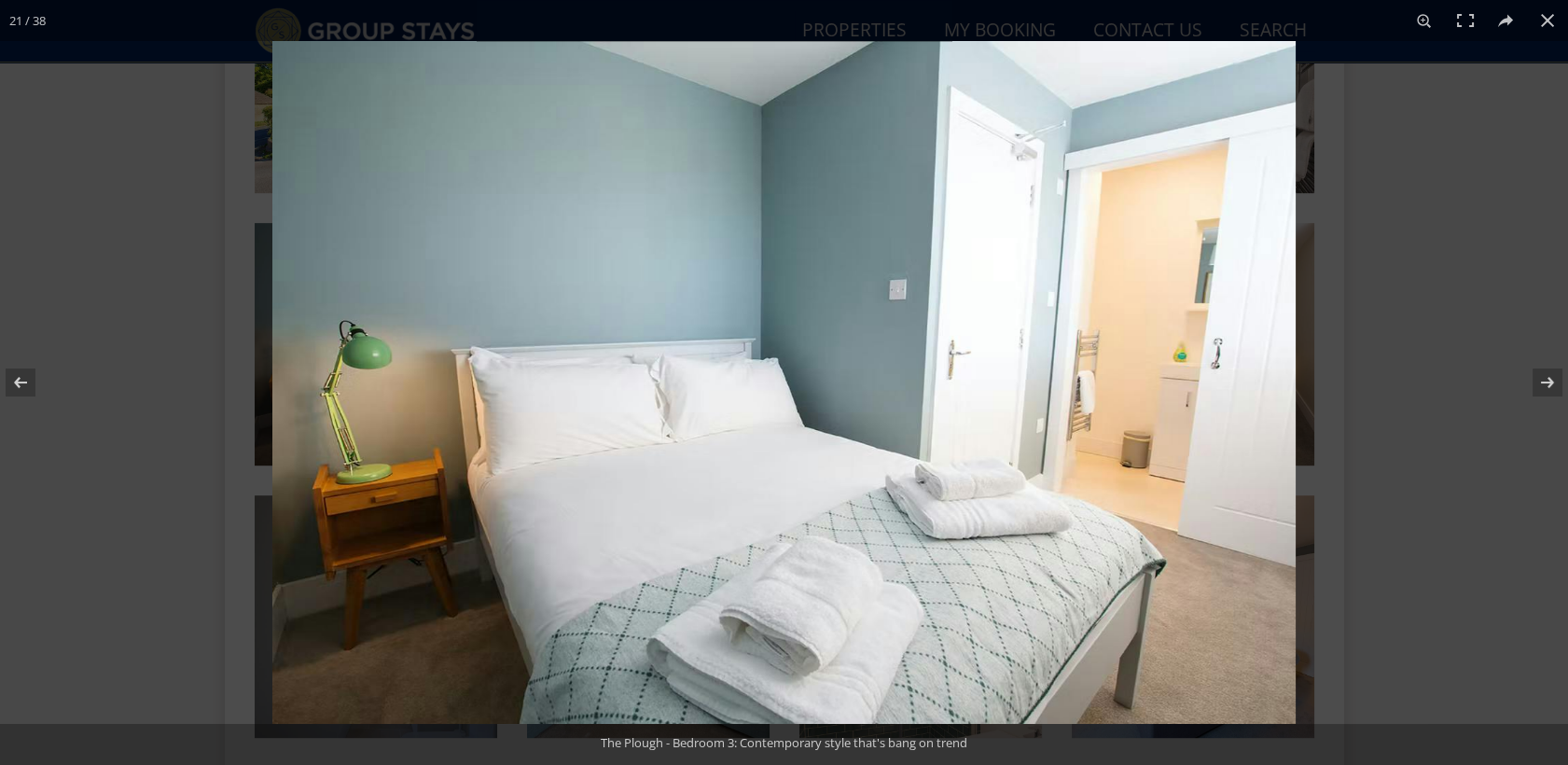 click at bounding box center [784, 382] 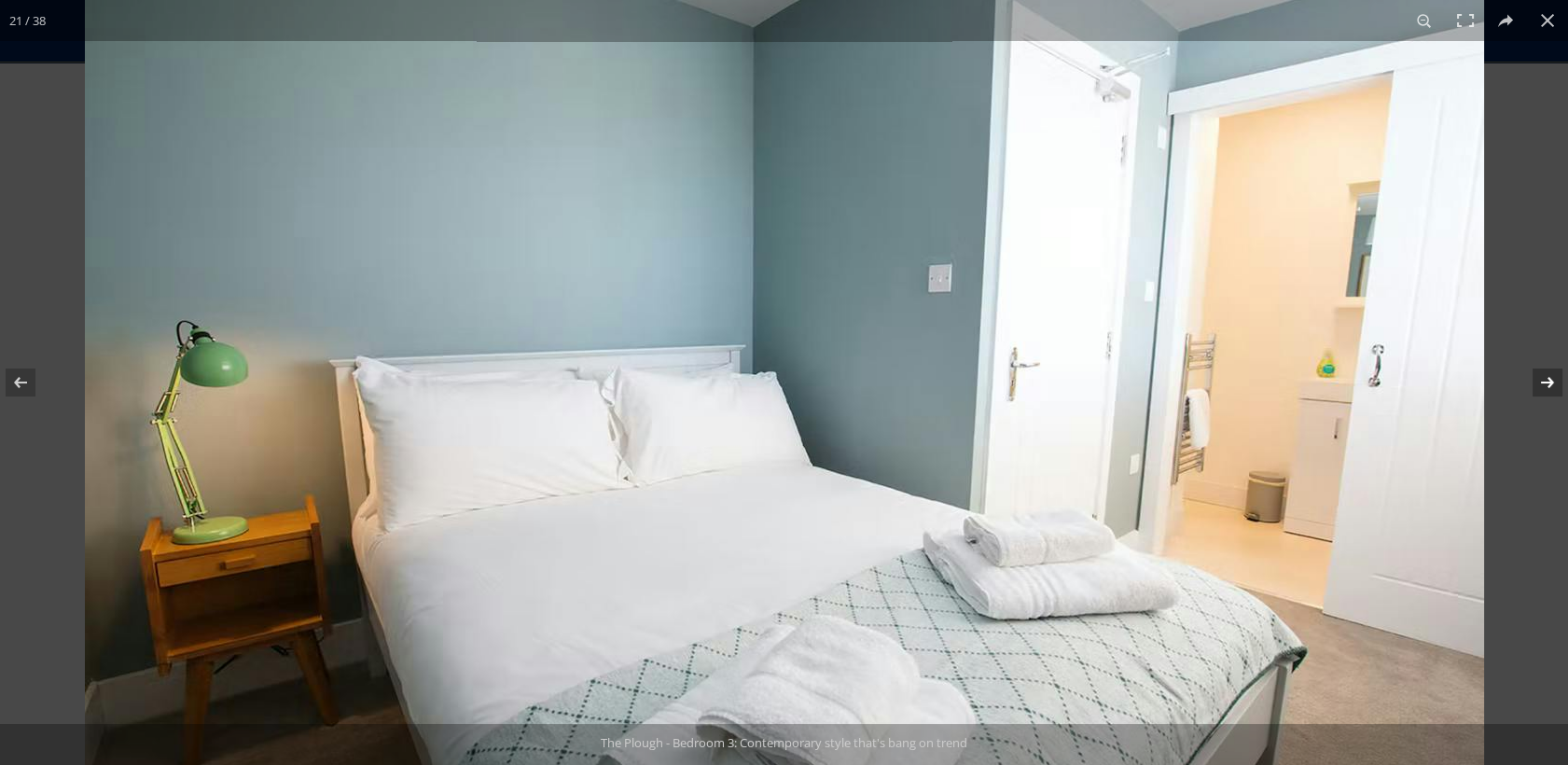 click at bounding box center (1535, 382) 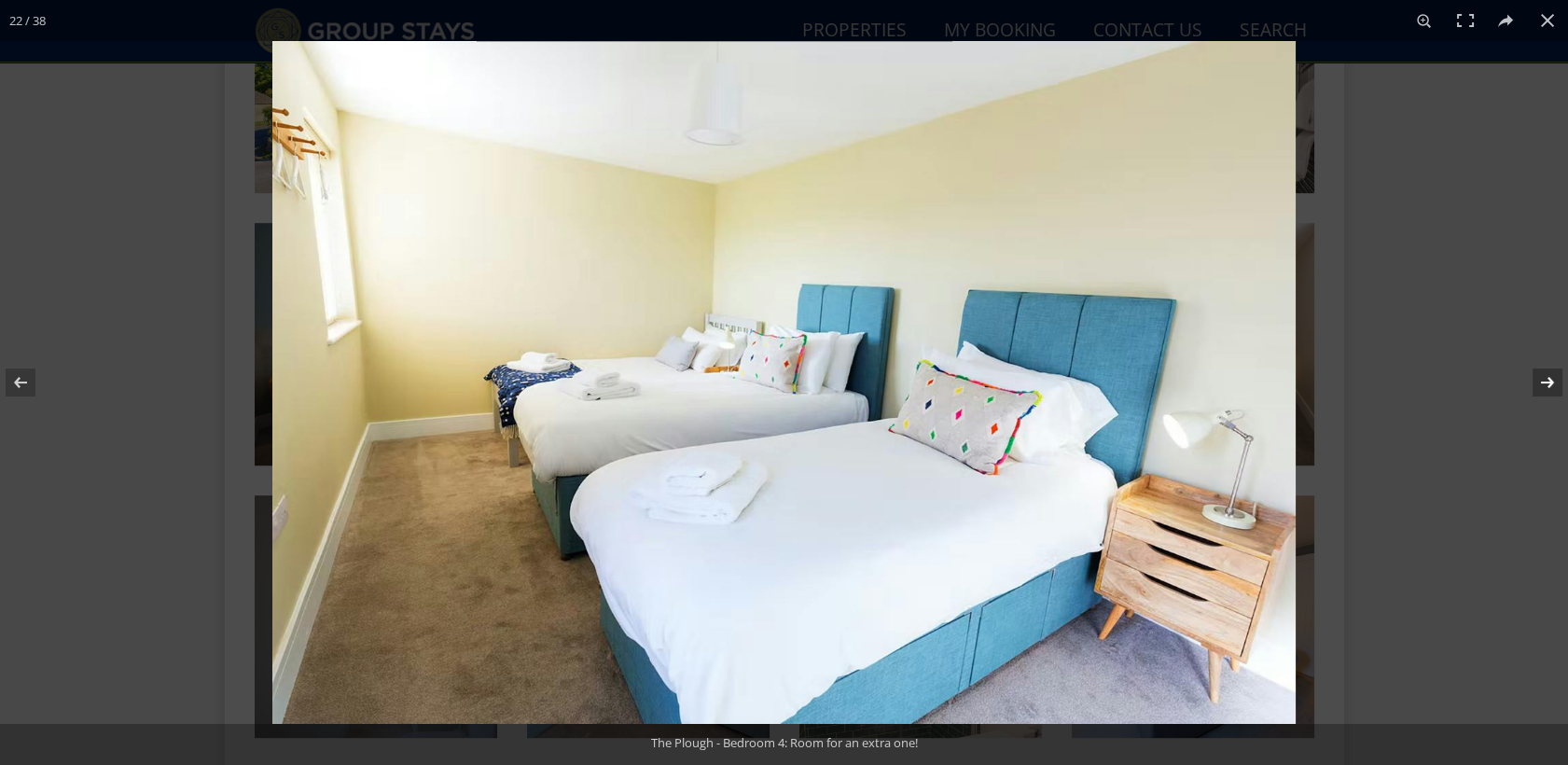 click at bounding box center (1535, 382) 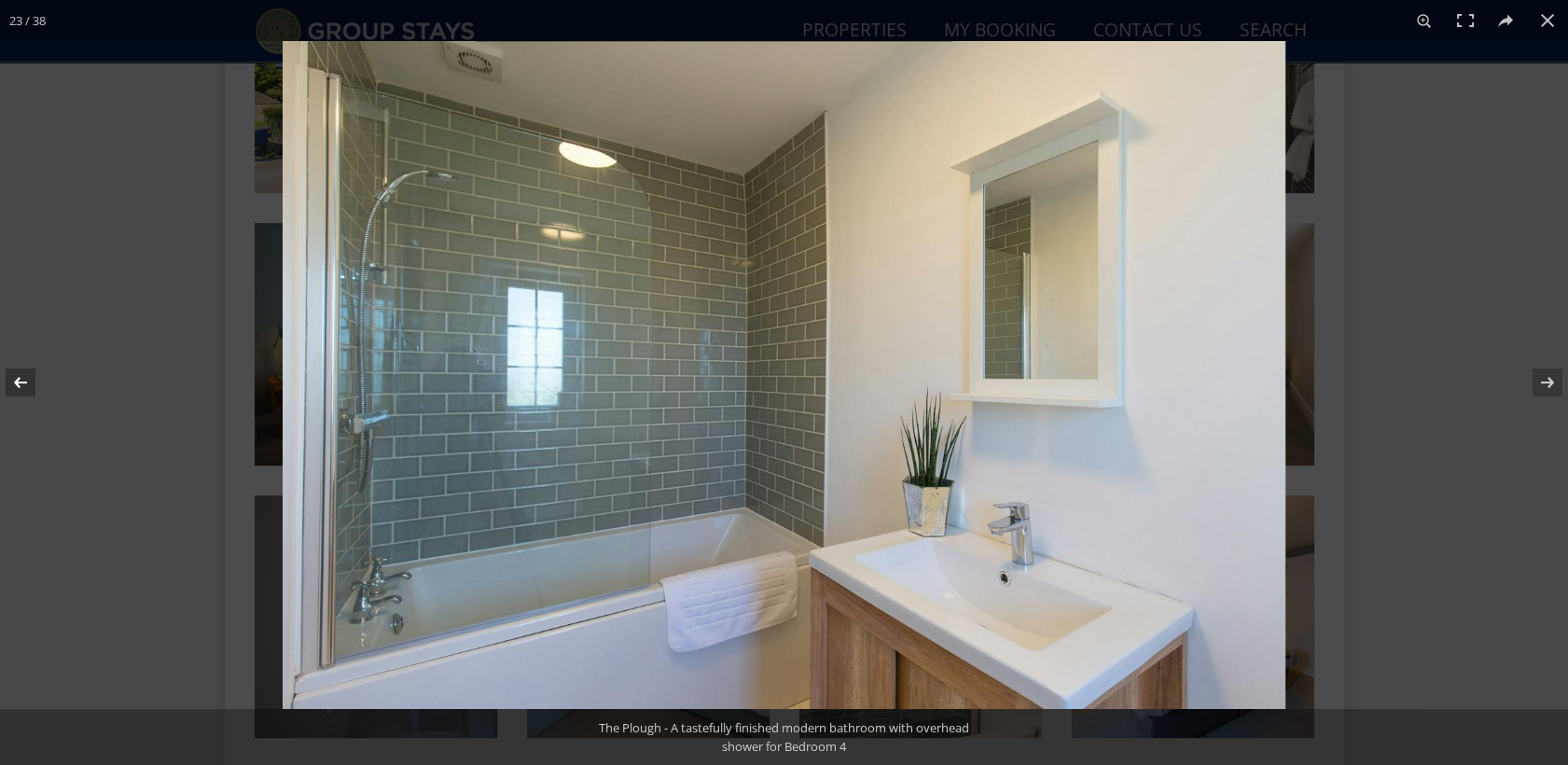 click at bounding box center (33, 382) 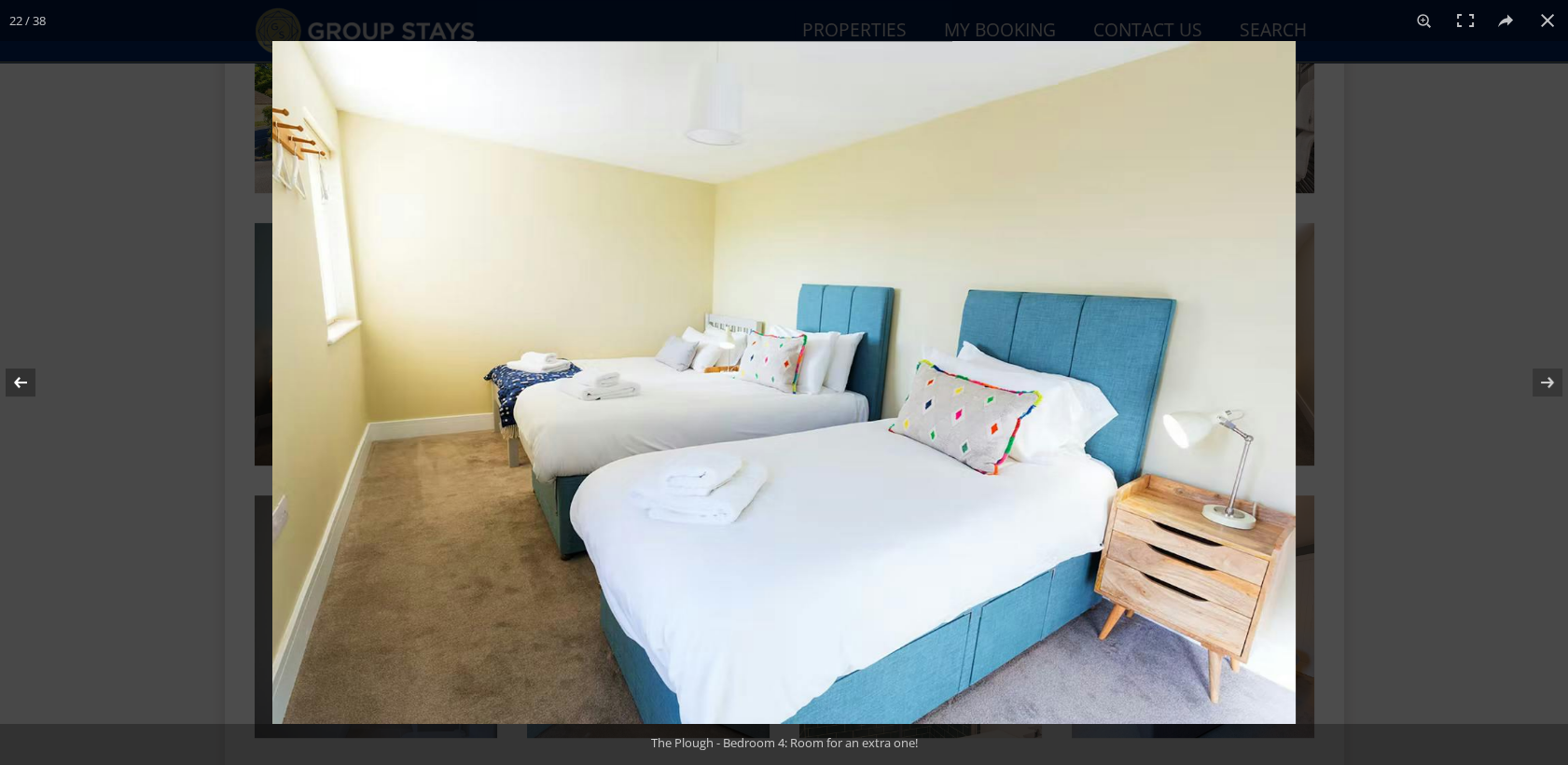 click at bounding box center (33, 382) 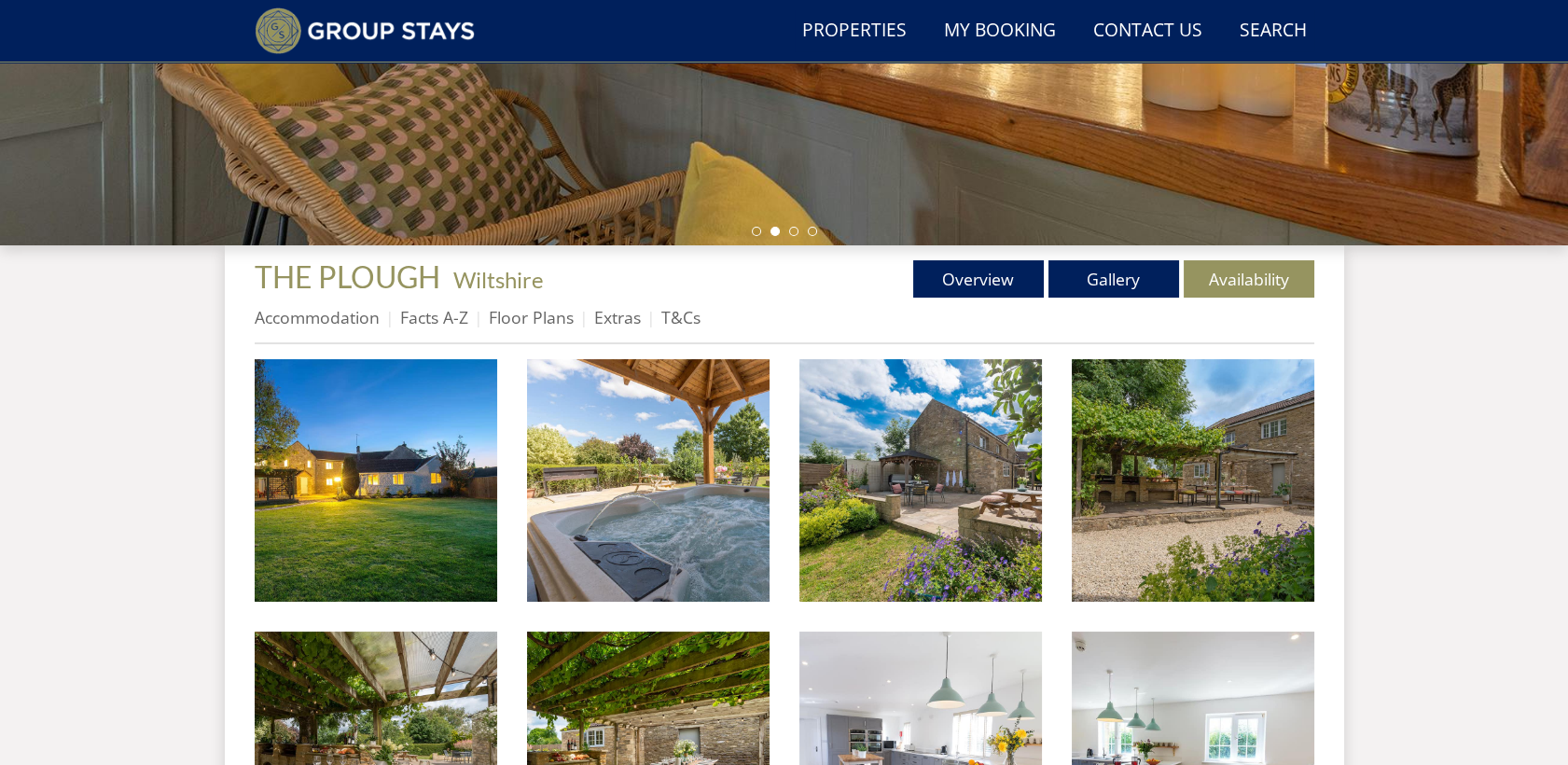scroll, scrollTop: 509, scrollLeft: 0, axis: vertical 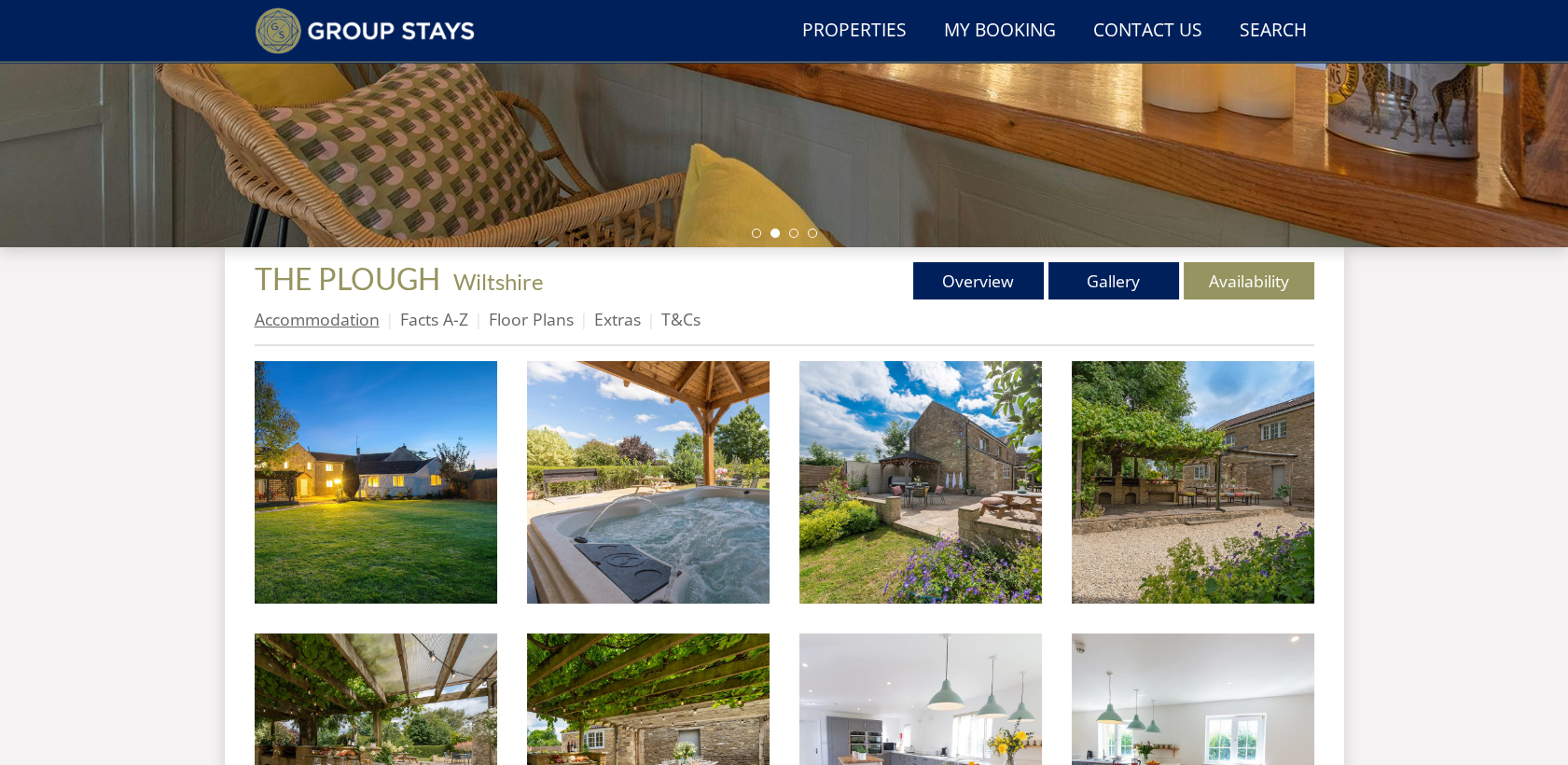 click on "Accommodation" at bounding box center [317, 319] 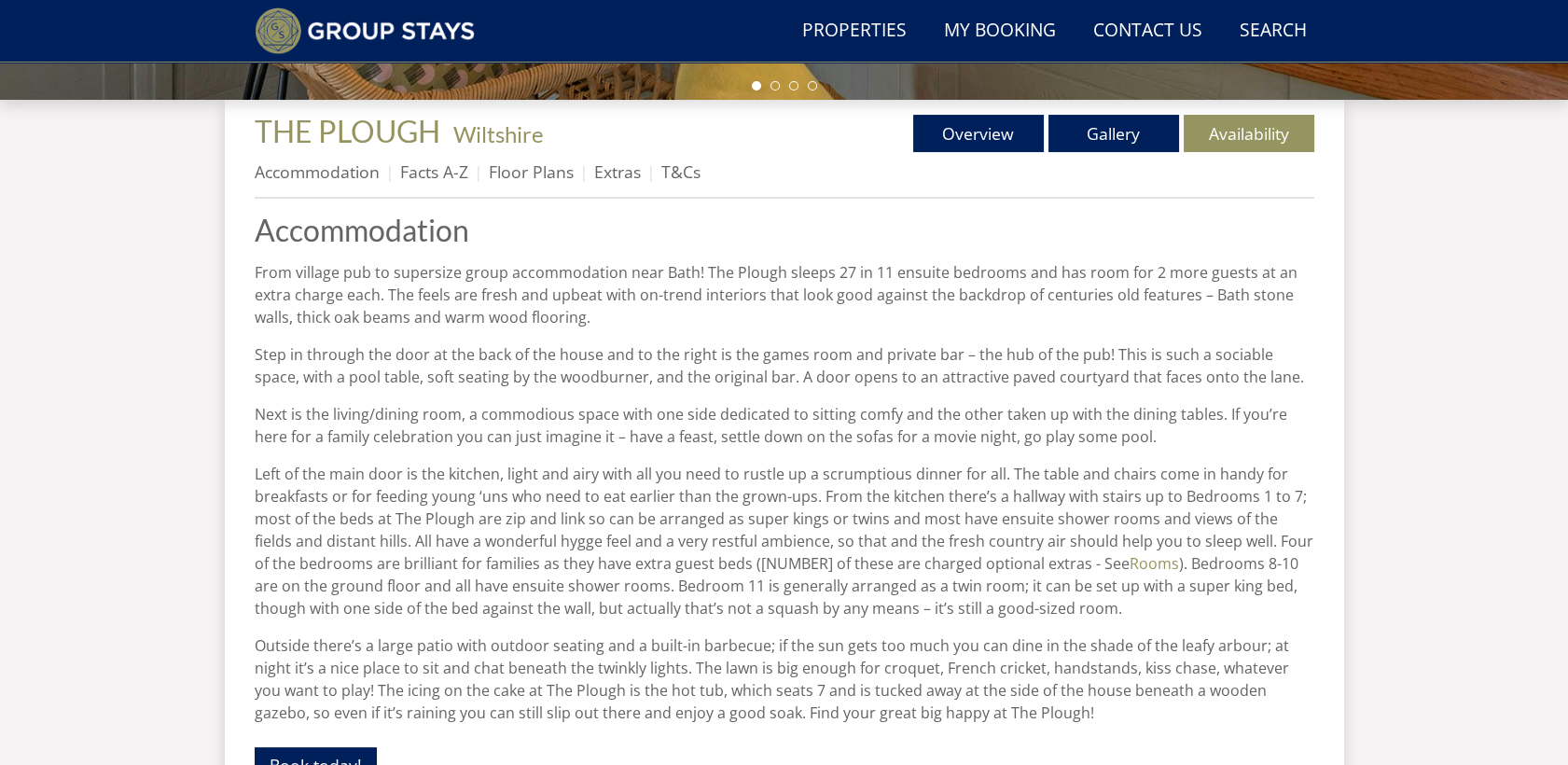scroll, scrollTop: 657, scrollLeft: 0, axis: vertical 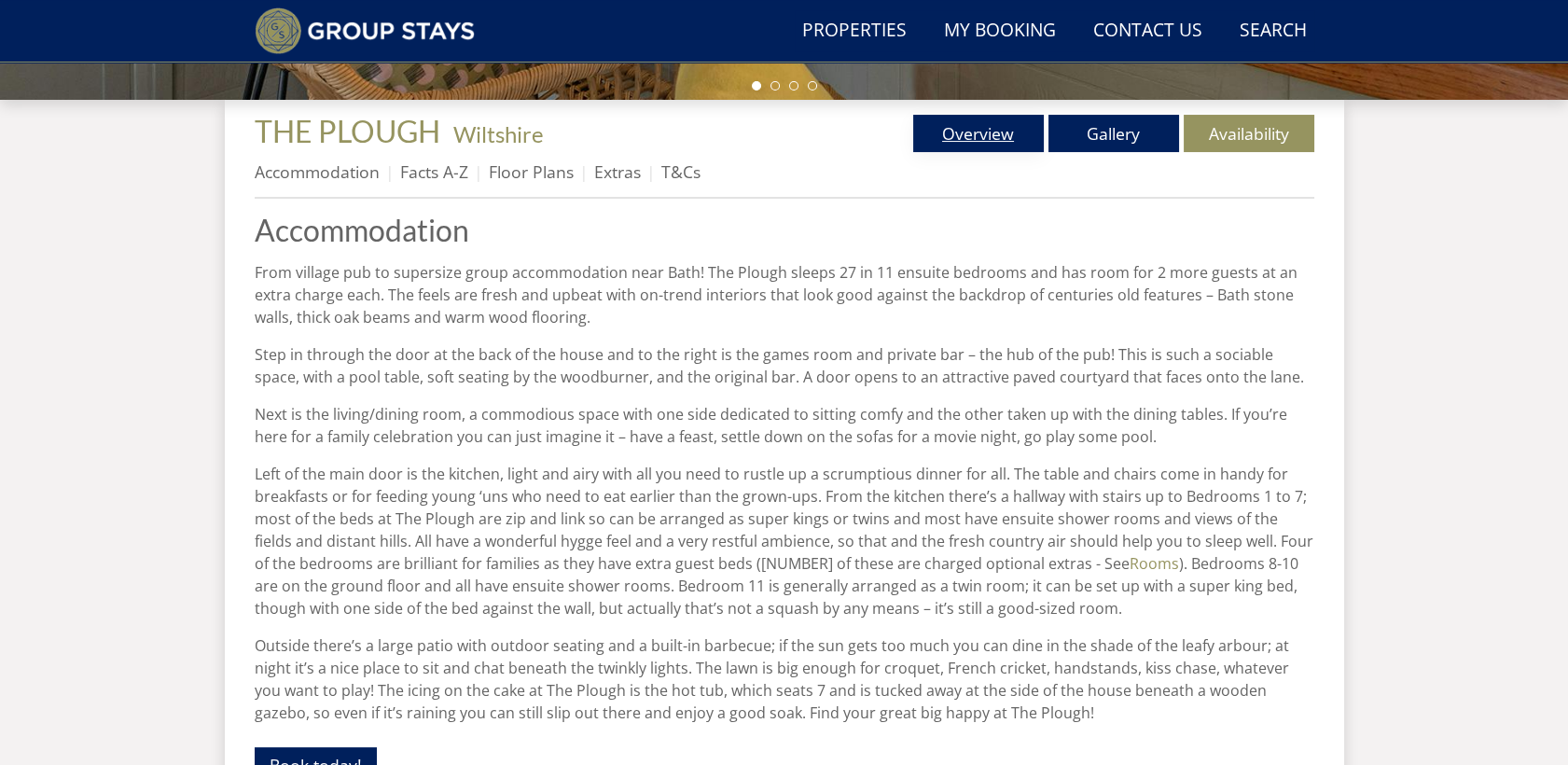 click on "Overview" at bounding box center (978, 133) 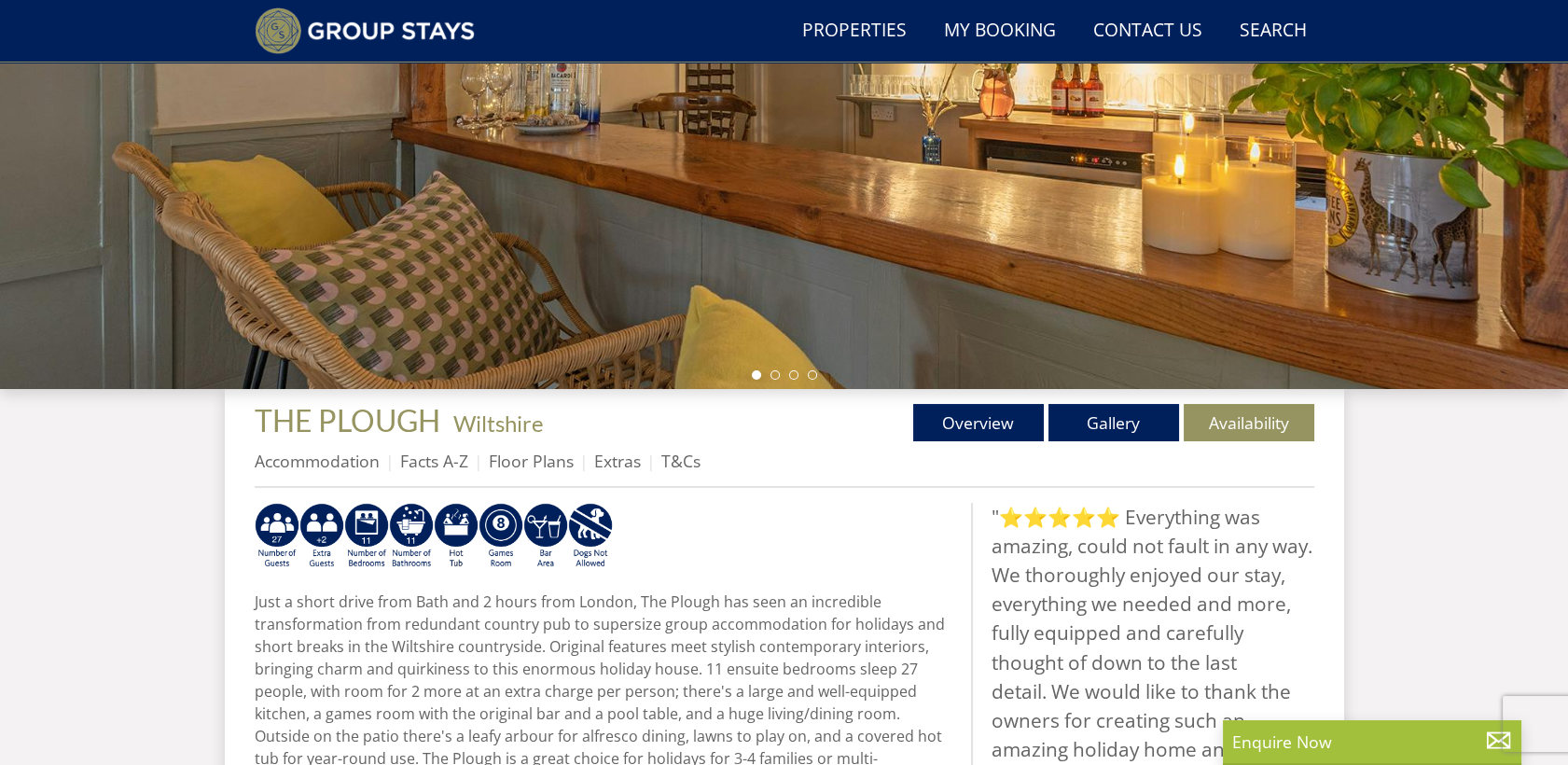 scroll, scrollTop: 350, scrollLeft: 0, axis: vertical 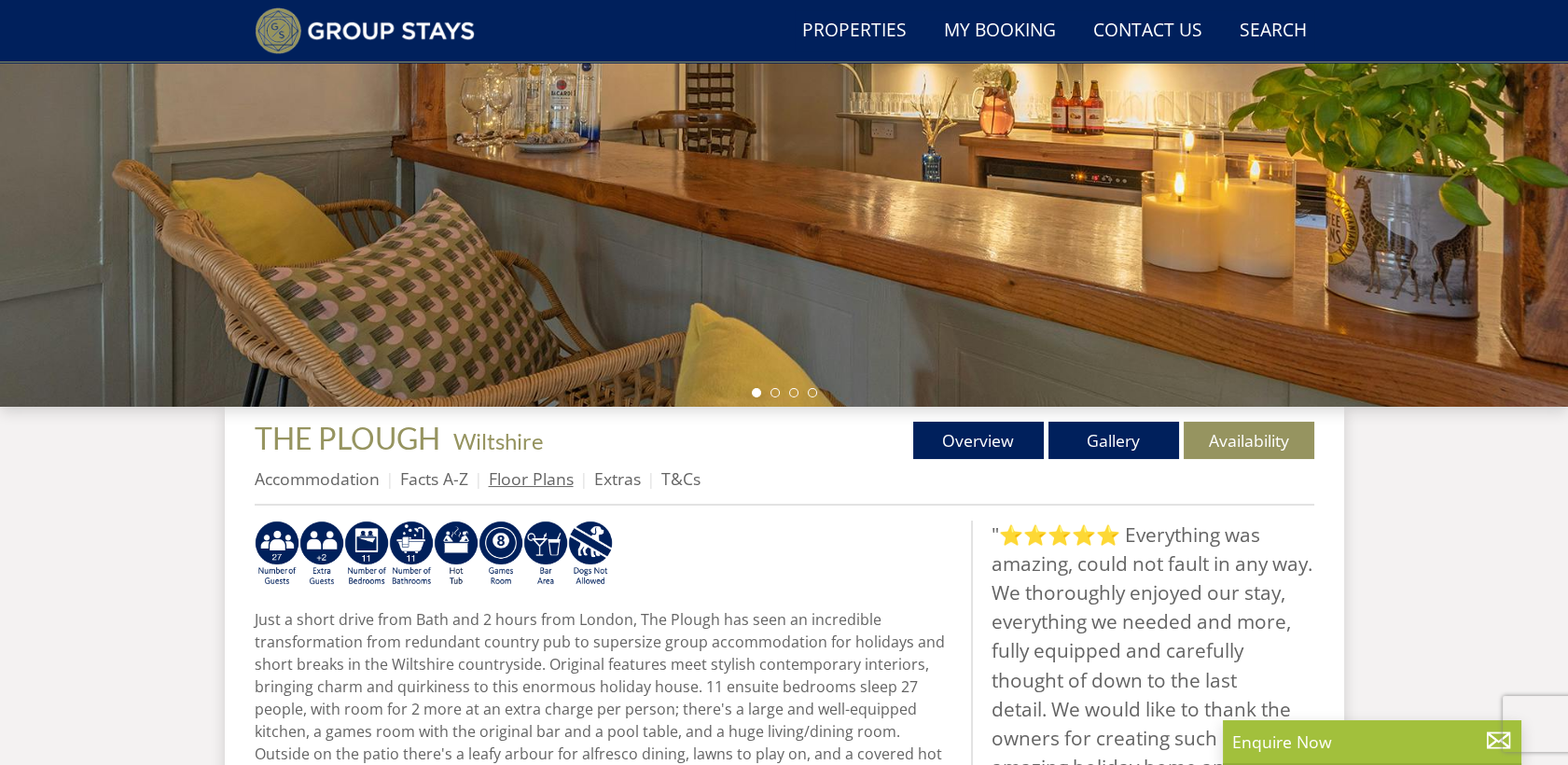 click on "Floor Plans" at bounding box center (531, 479) 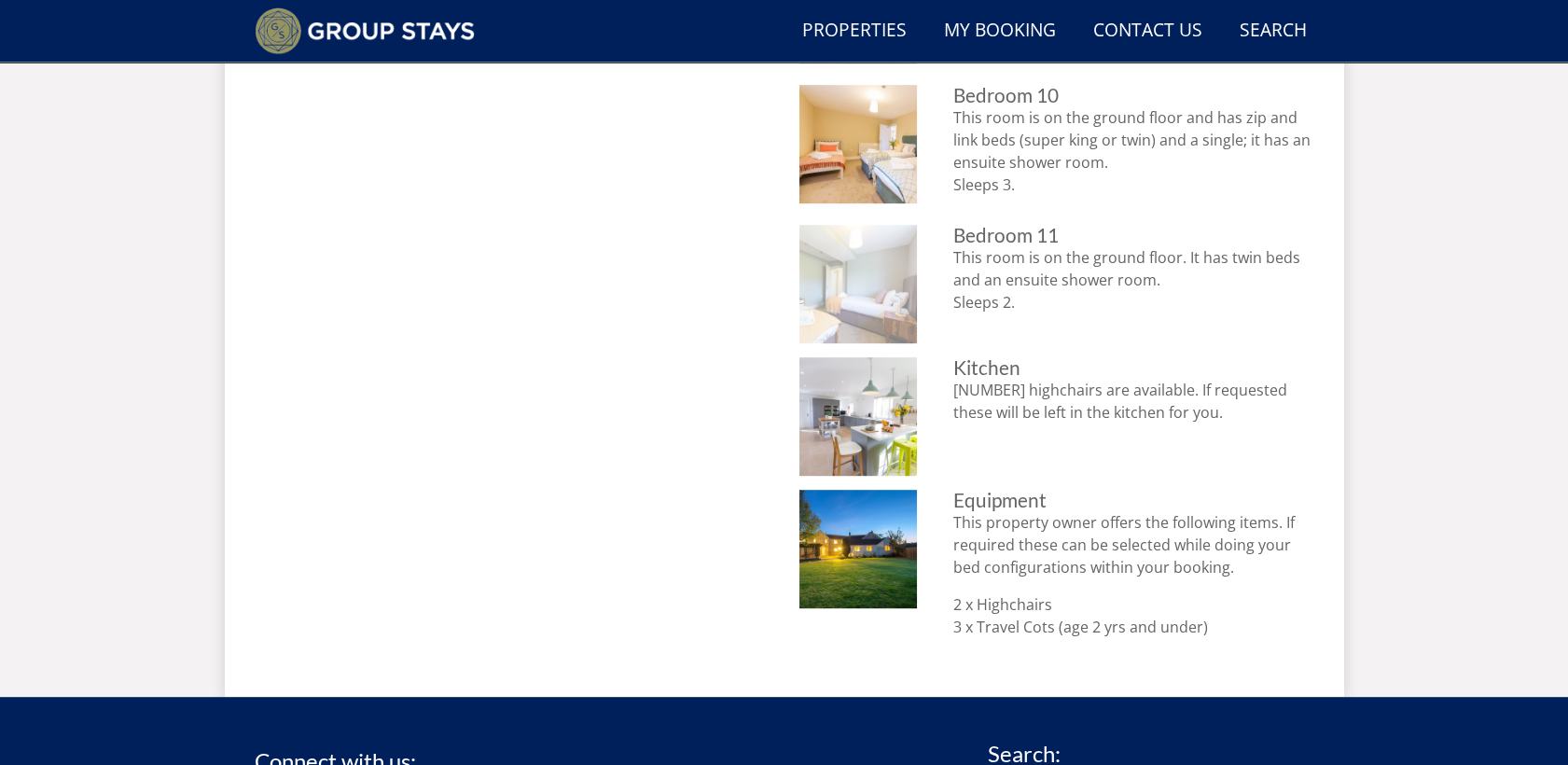 scroll, scrollTop: 2207, scrollLeft: 0, axis: vertical 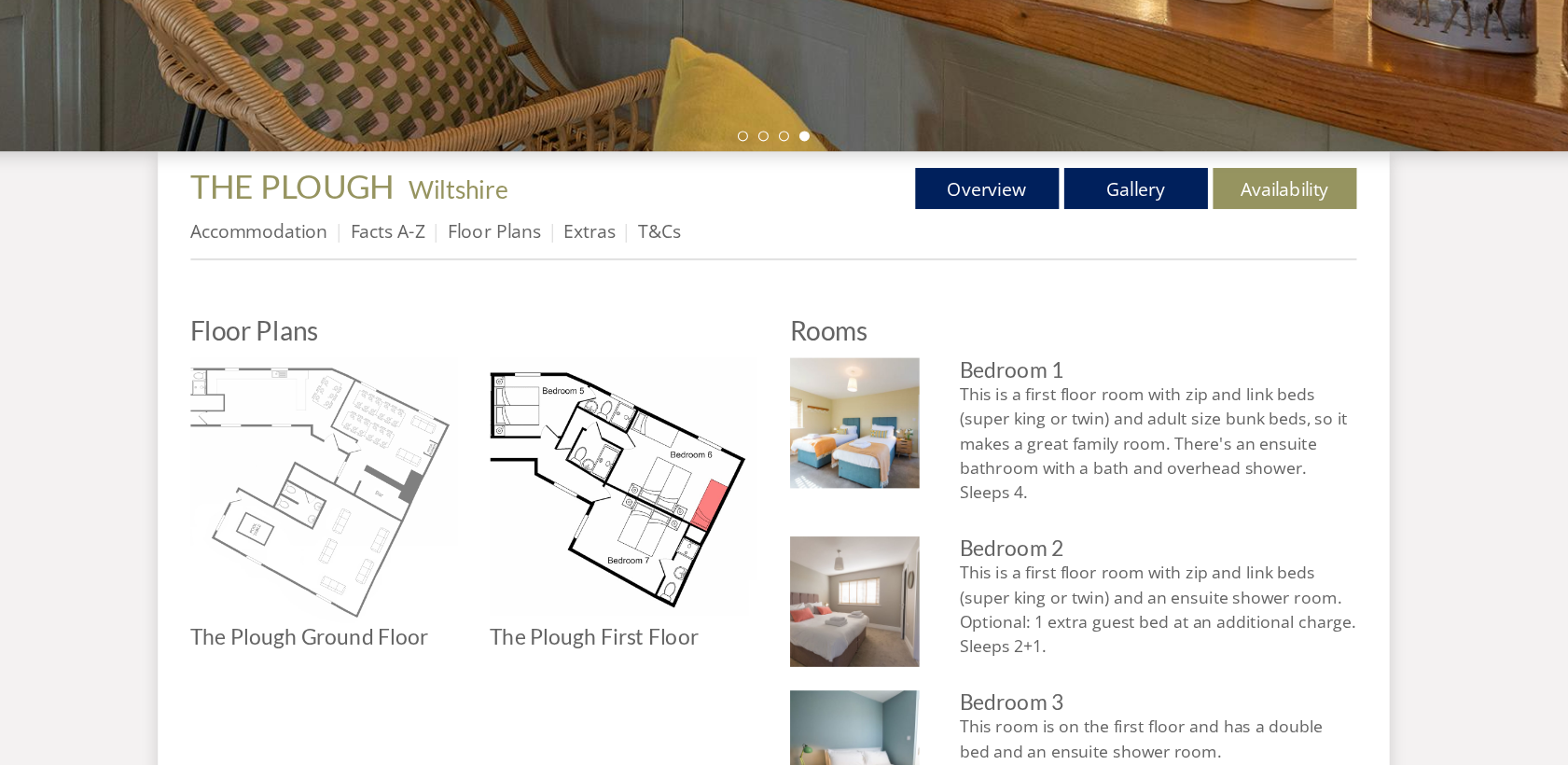 click at bounding box center [376, 516] 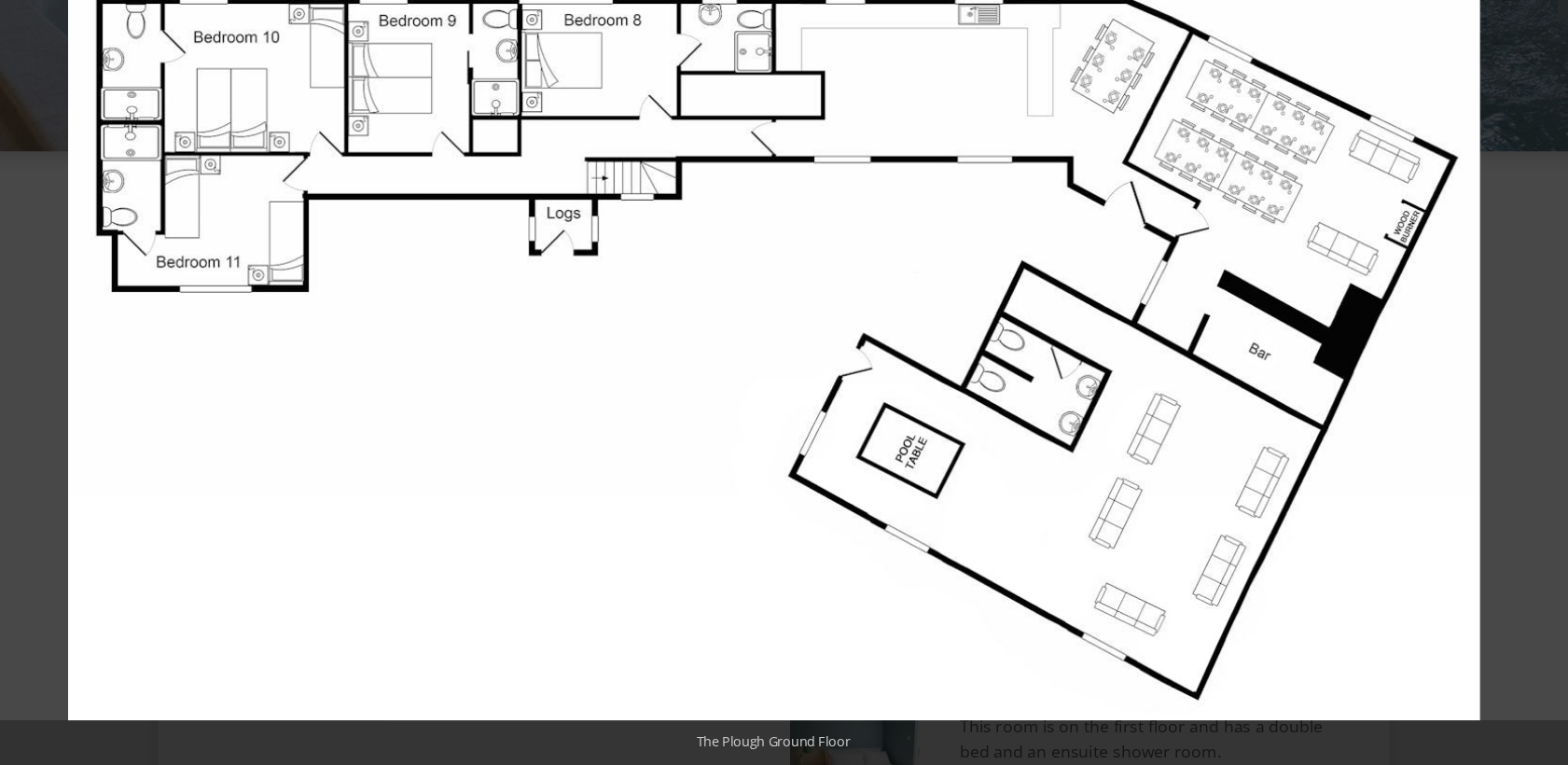 drag, startPoint x: 387, startPoint y: 542, endPoint x: 323, endPoint y: 563, distance: 67.35726 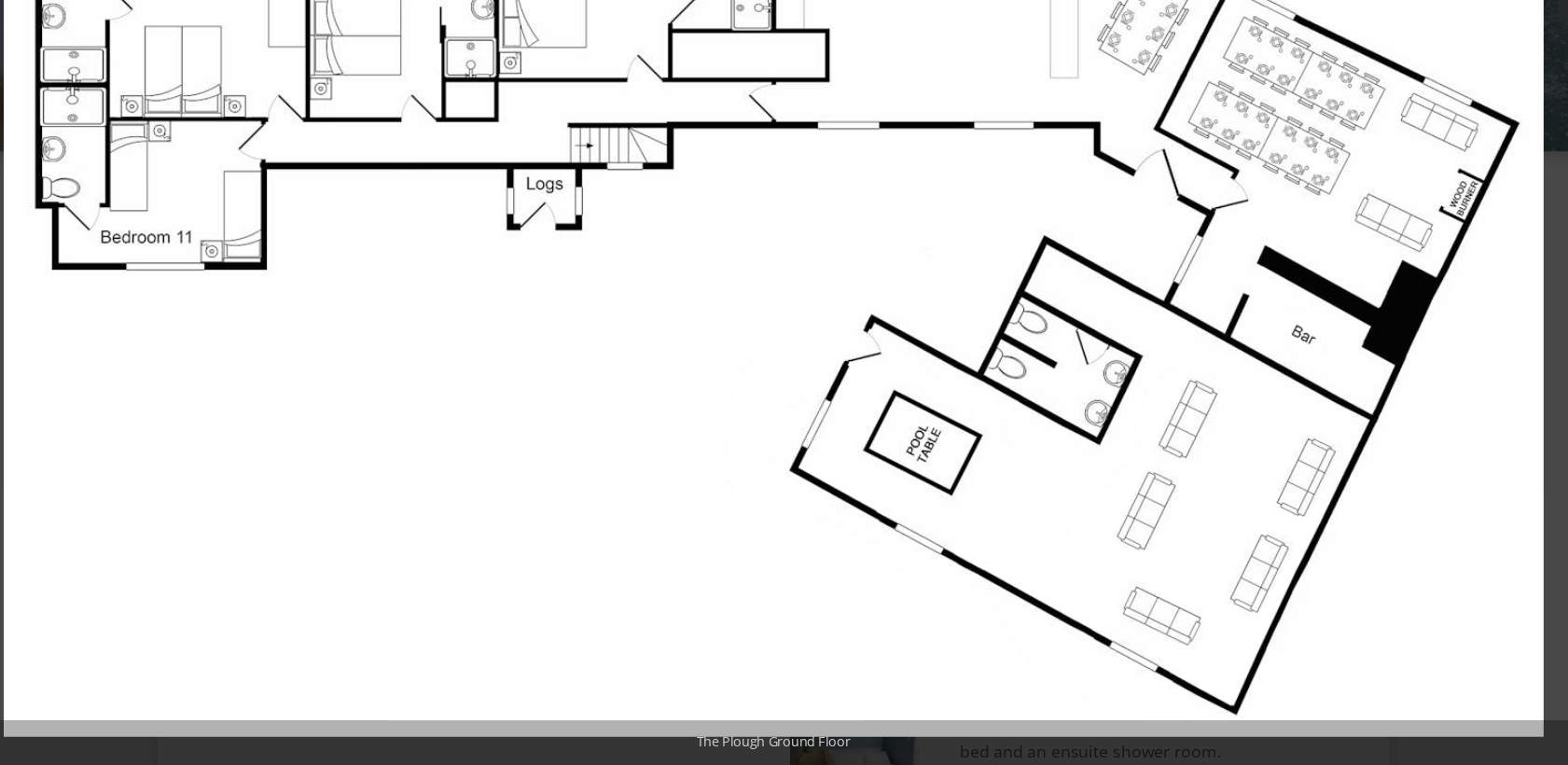 click at bounding box center (784, 367) 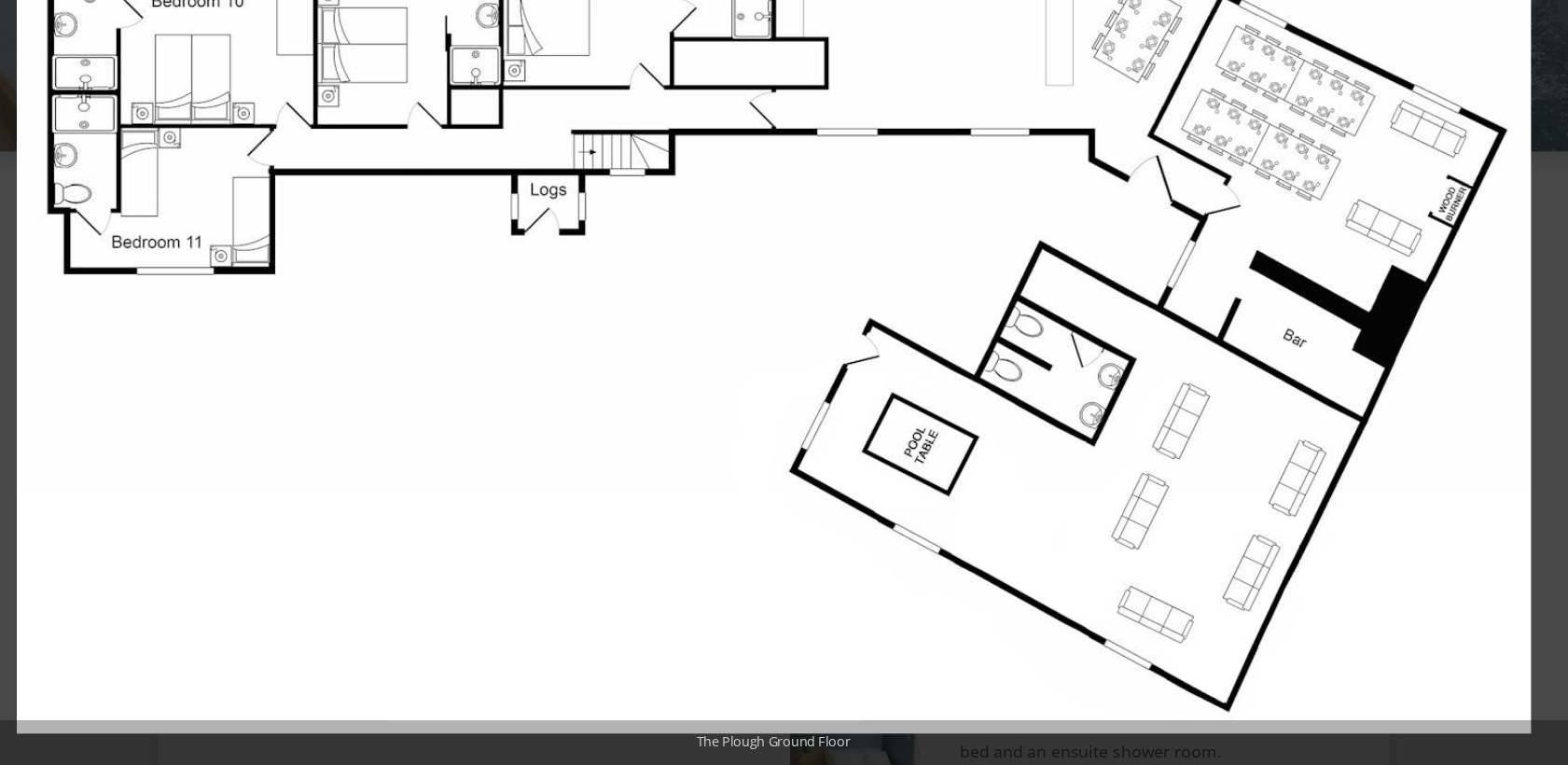 click at bounding box center [784, 369] 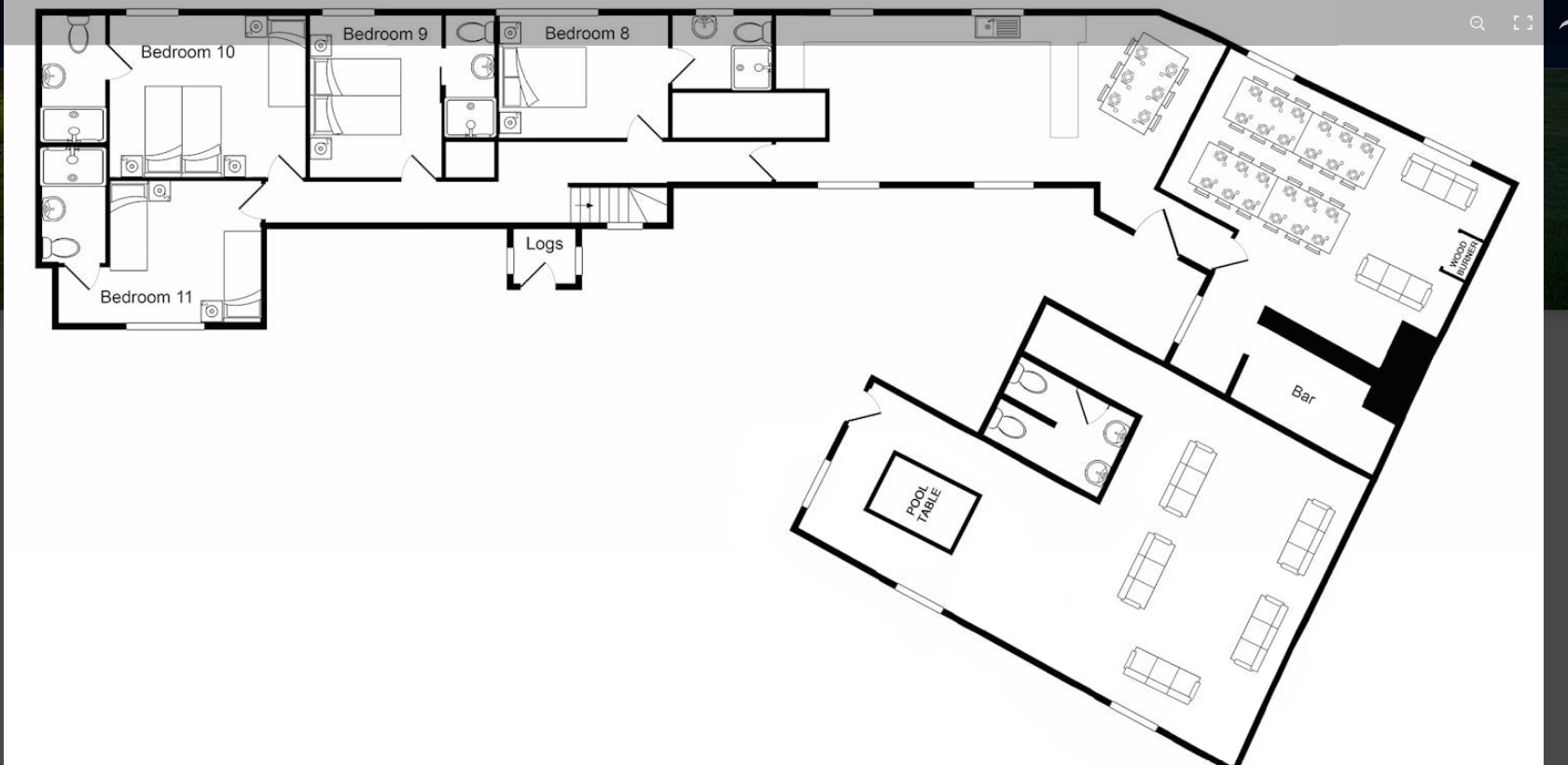 scroll, scrollTop: 466, scrollLeft: 0, axis: vertical 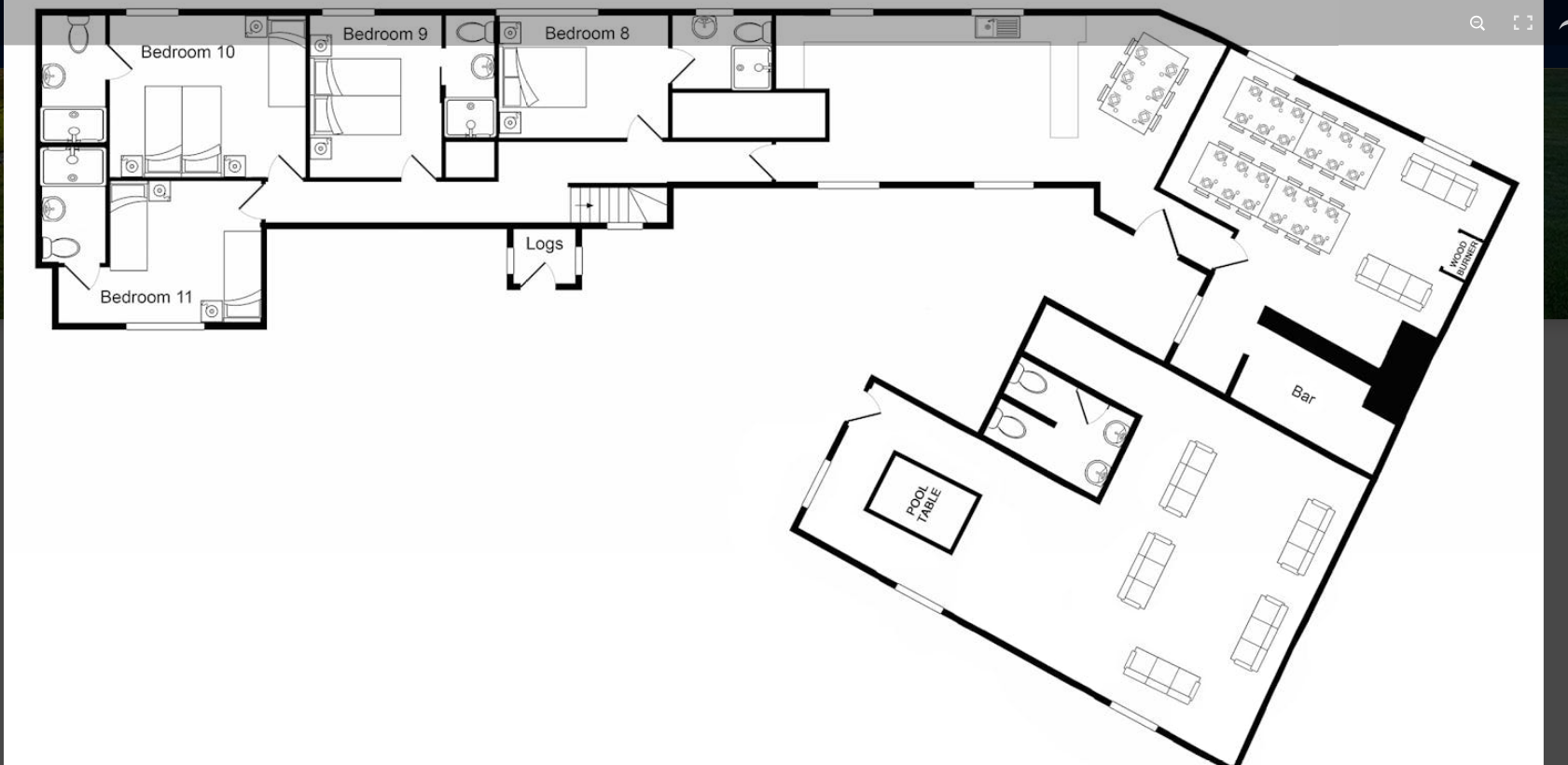 click at bounding box center (1424, 21) 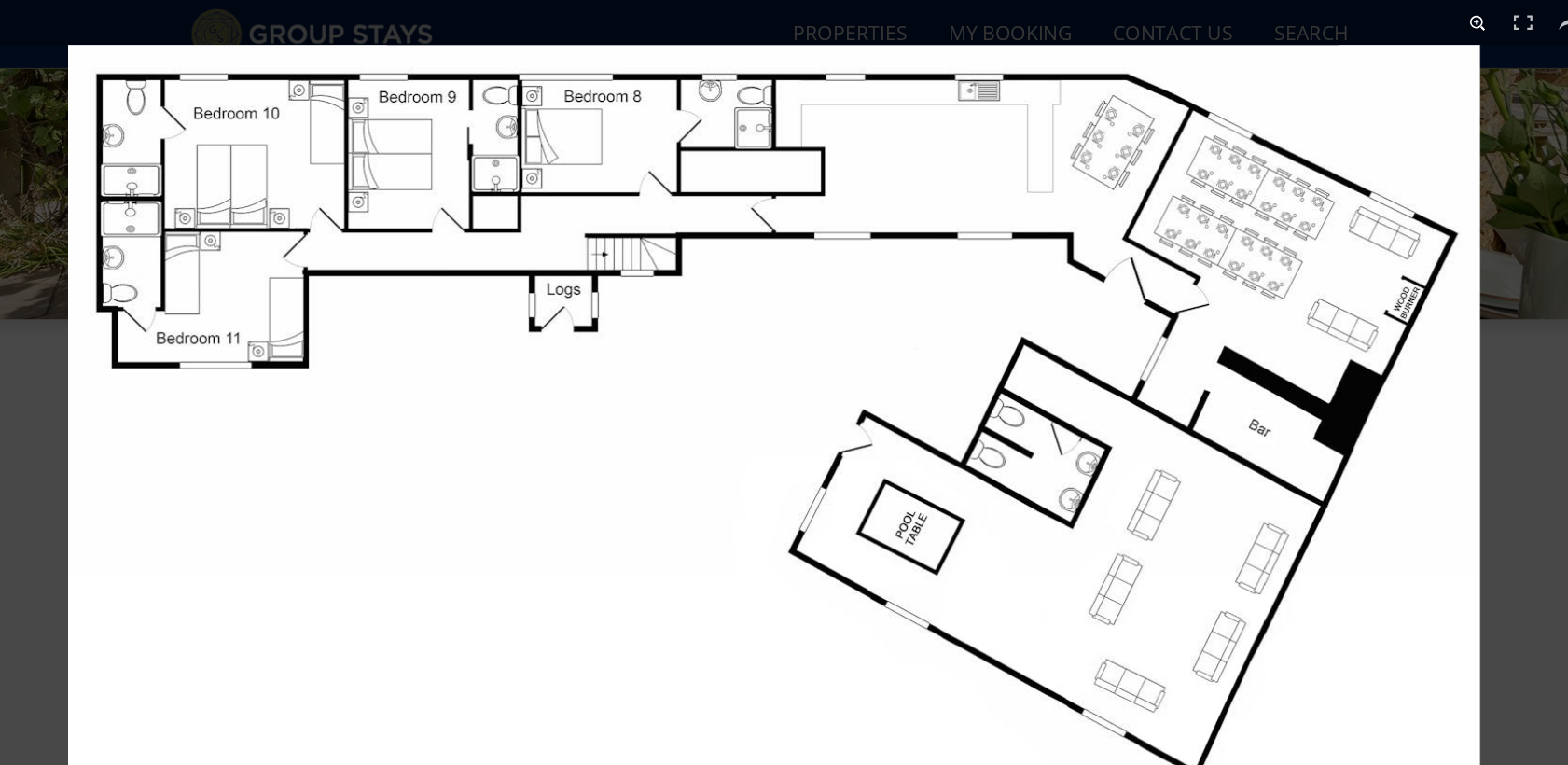 click at bounding box center (1424, 21) 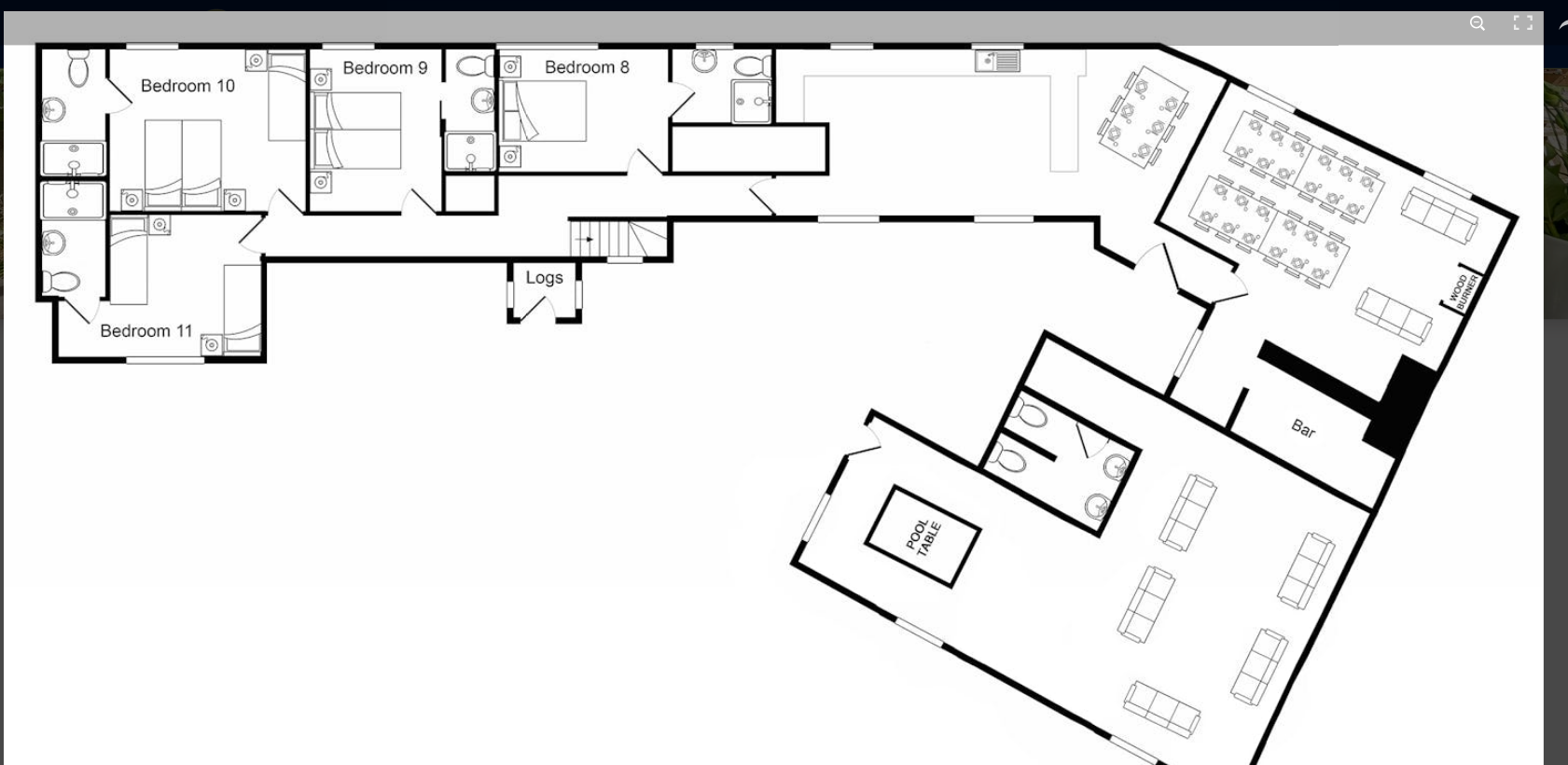click at bounding box center (1424, 21) 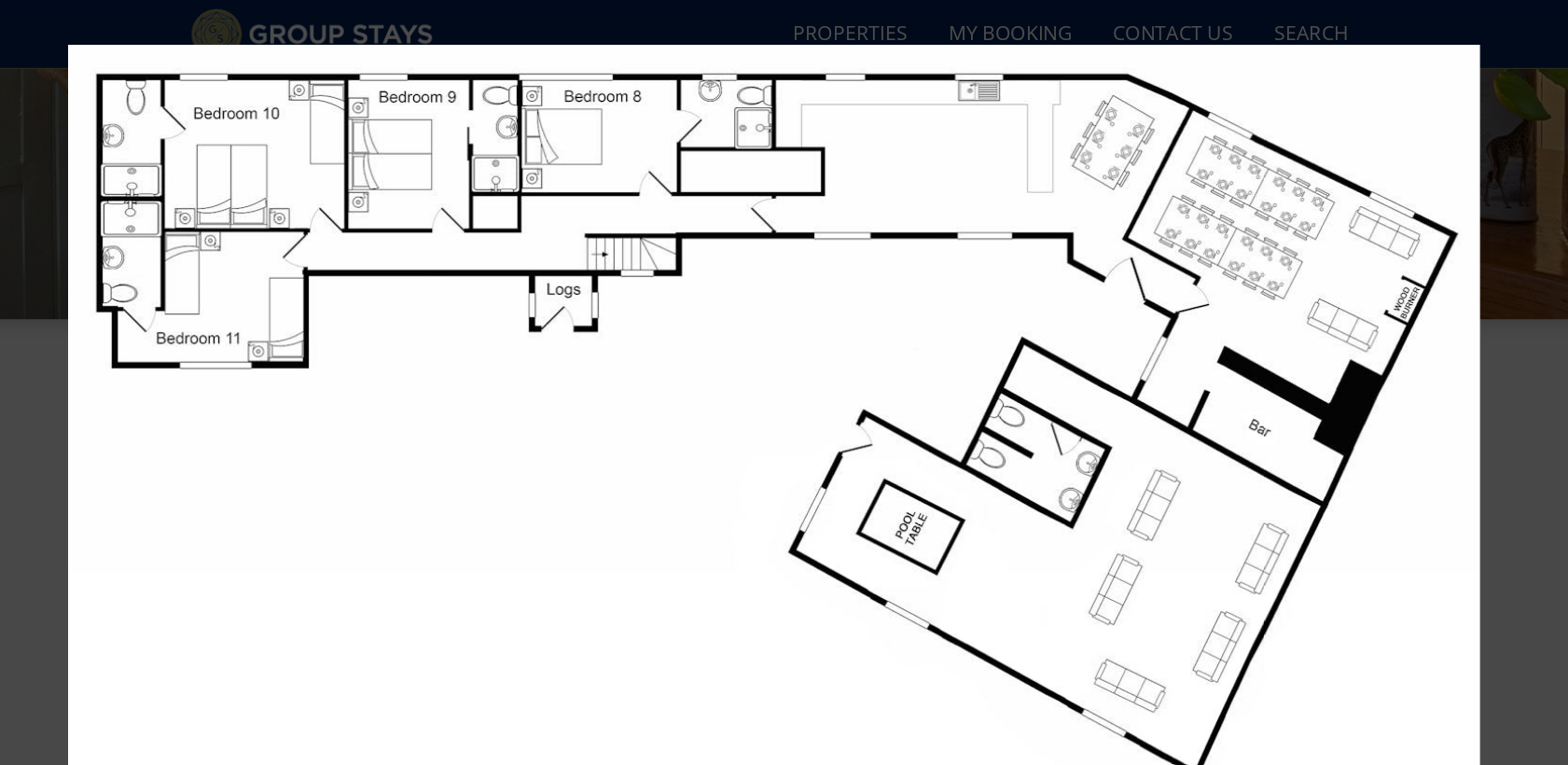 drag, startPoint x: 160, startPoint y: 6, endPoint x: 478, endPoint y: 436, distance: 534.8121 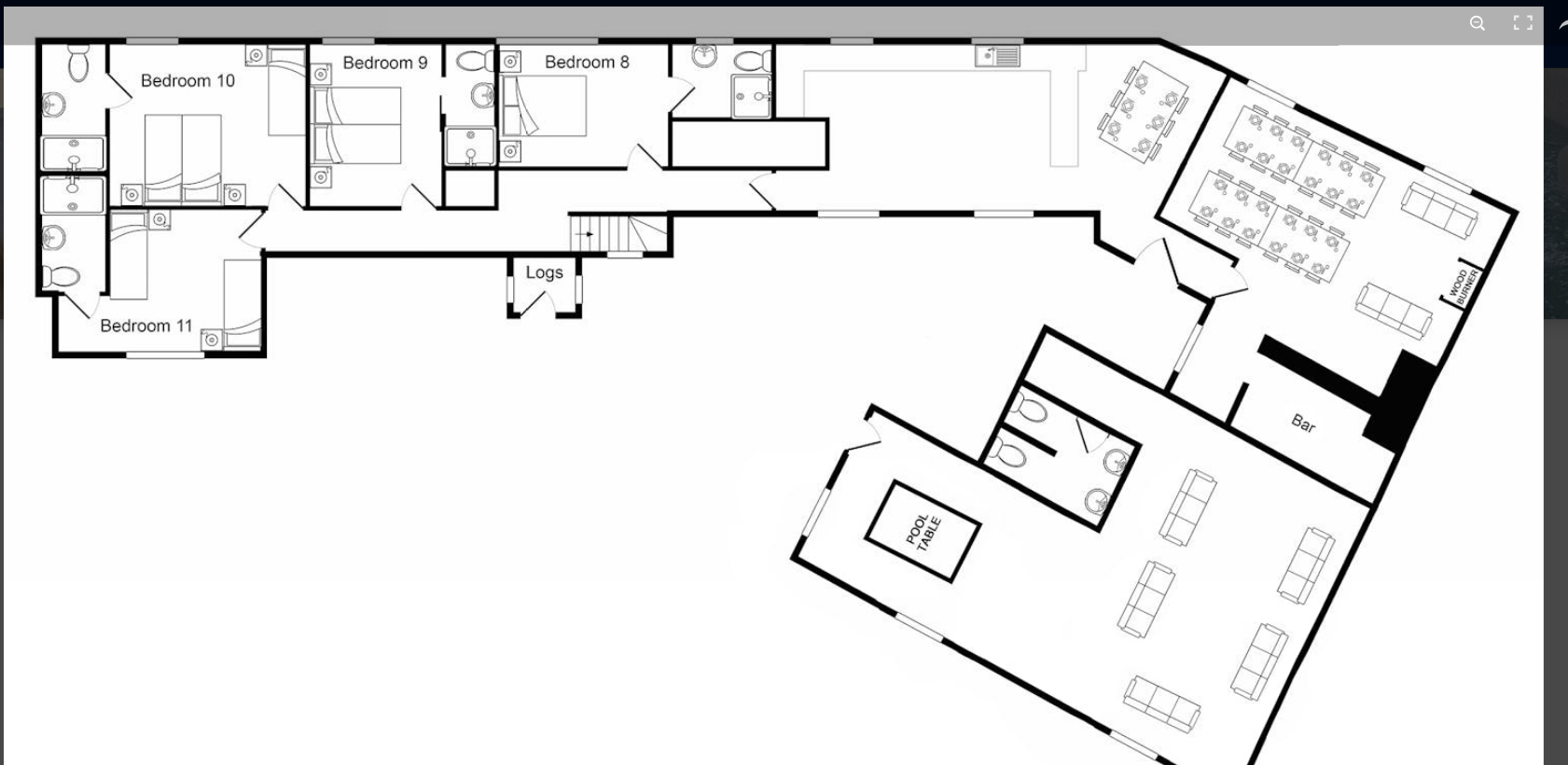 click at bounding box center (1424, 21) 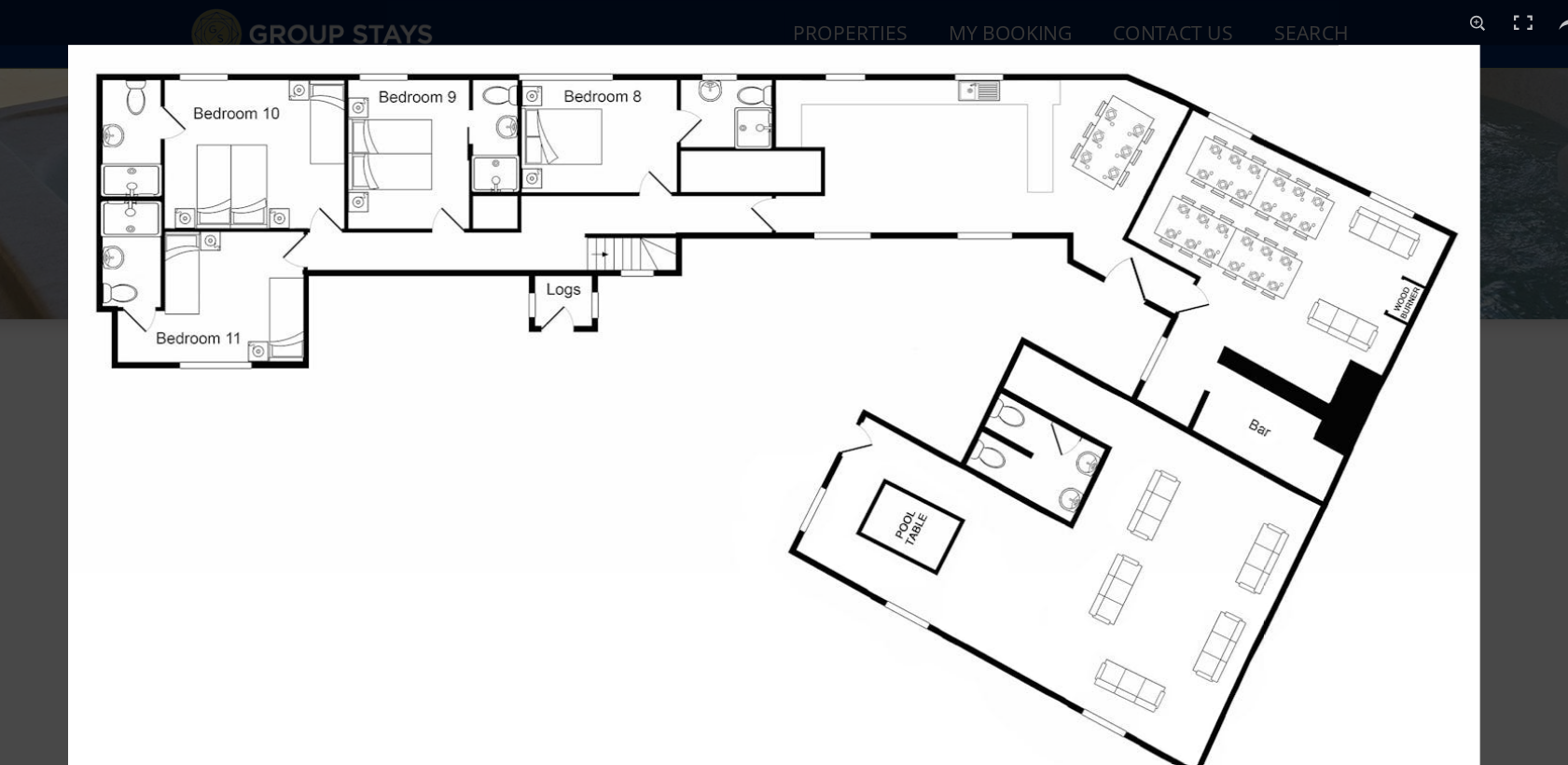 click at bounding box center [784, 382] 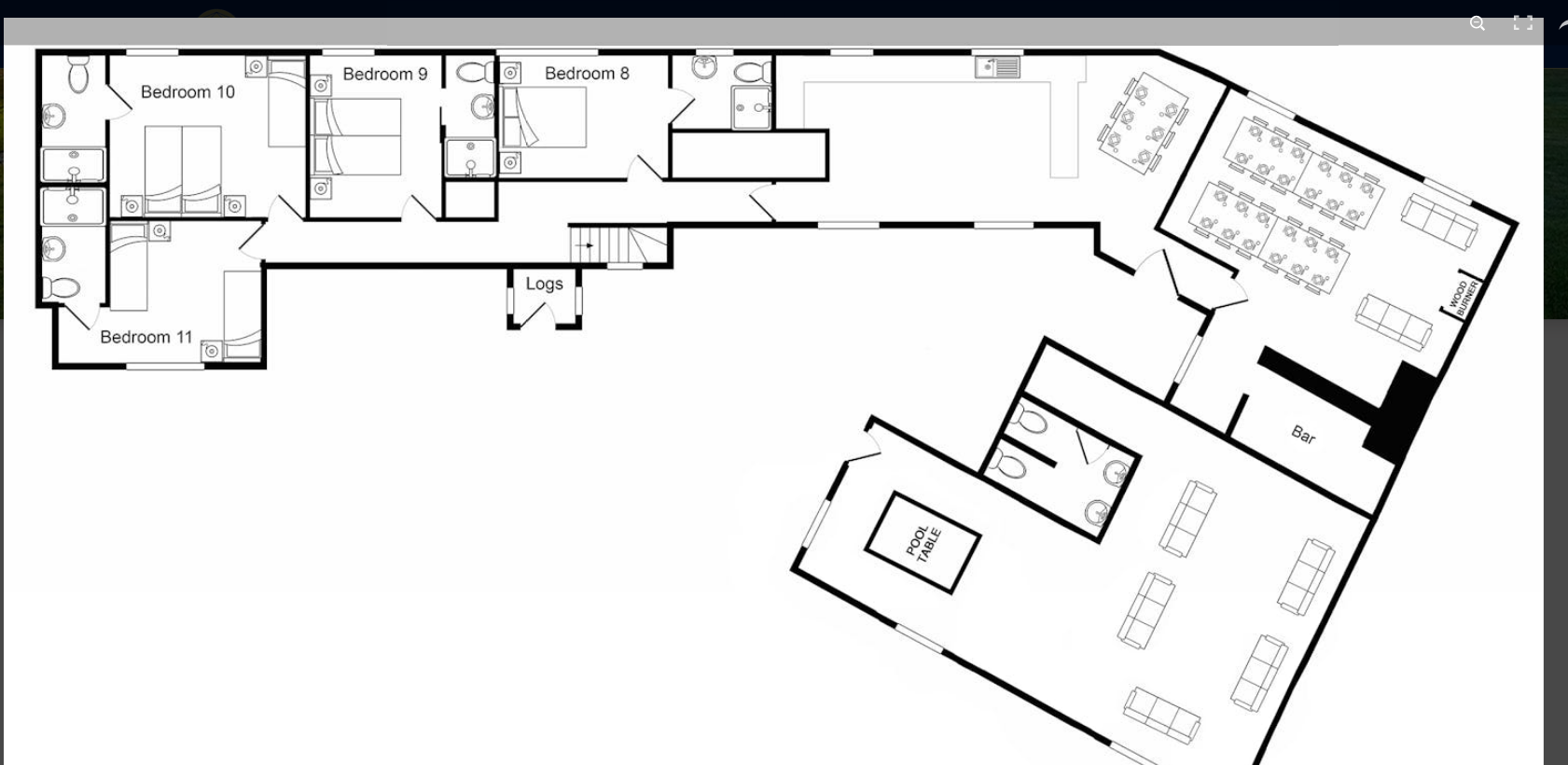 click at bounding box center (1424, 21) 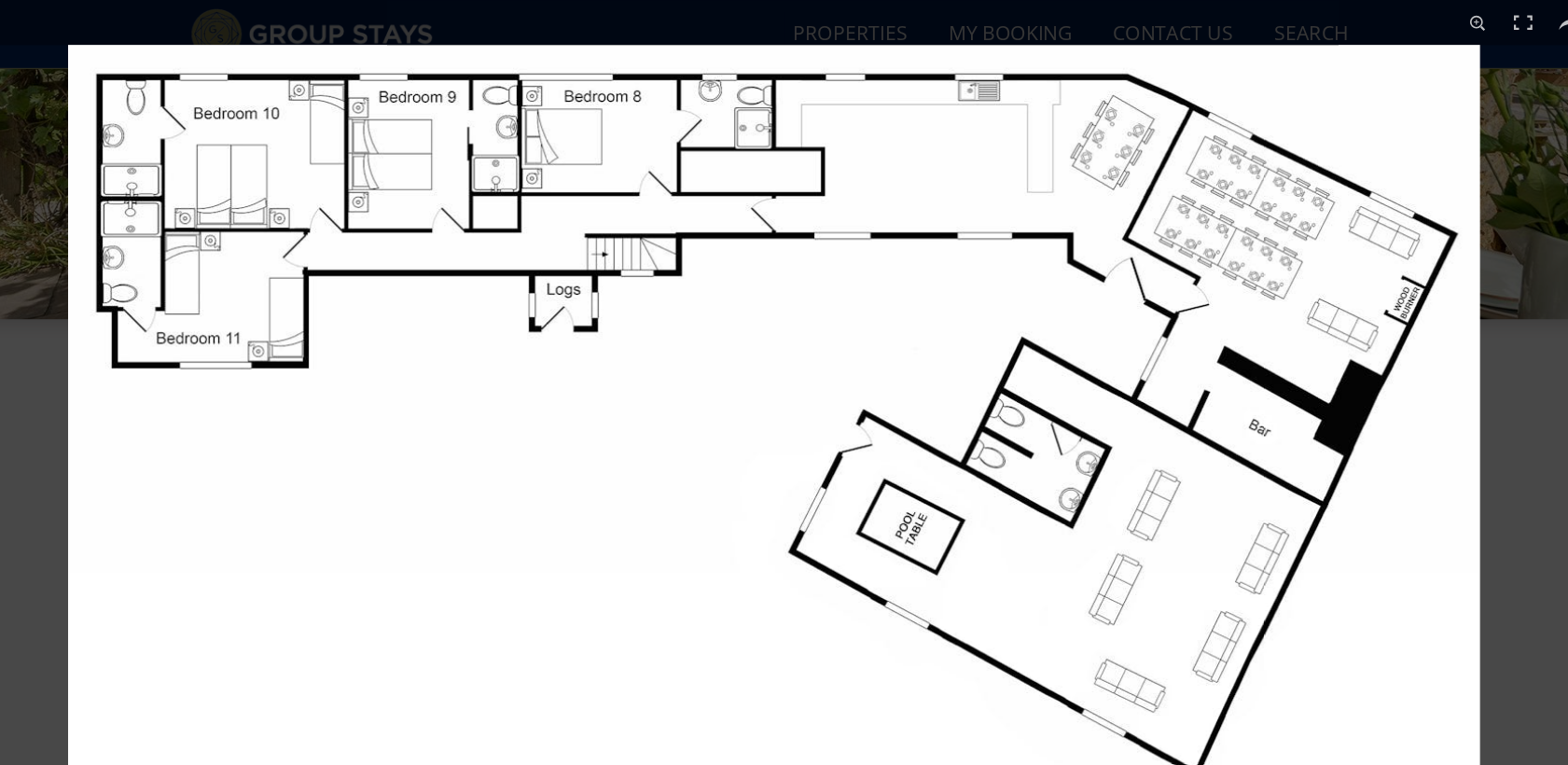 click at bounding box center (784, 382) 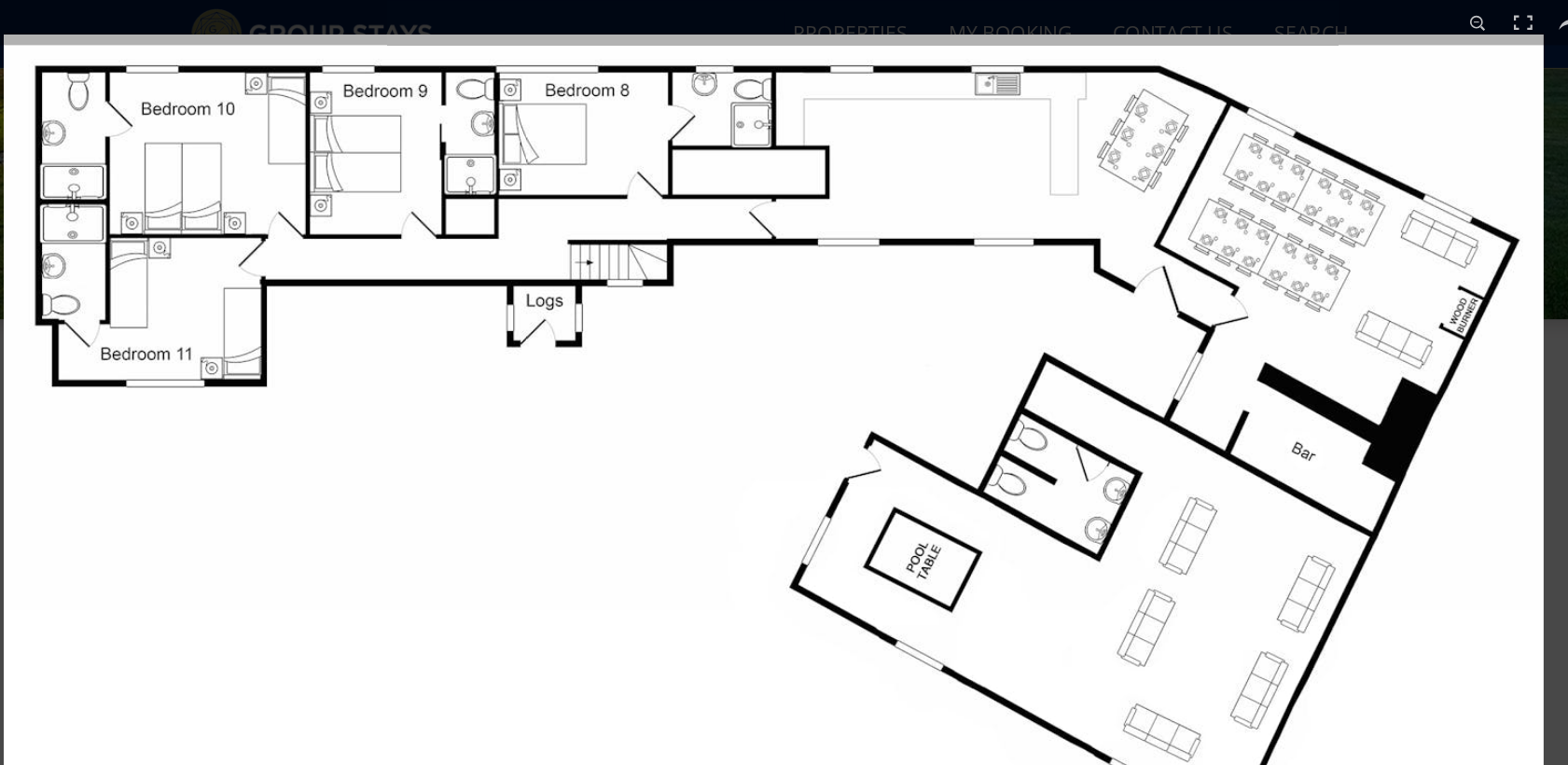 drag, startPoint x: 1467, startPoint y: 29, endPoint x: 1530, endPoint y: 107, distance: 100.26465 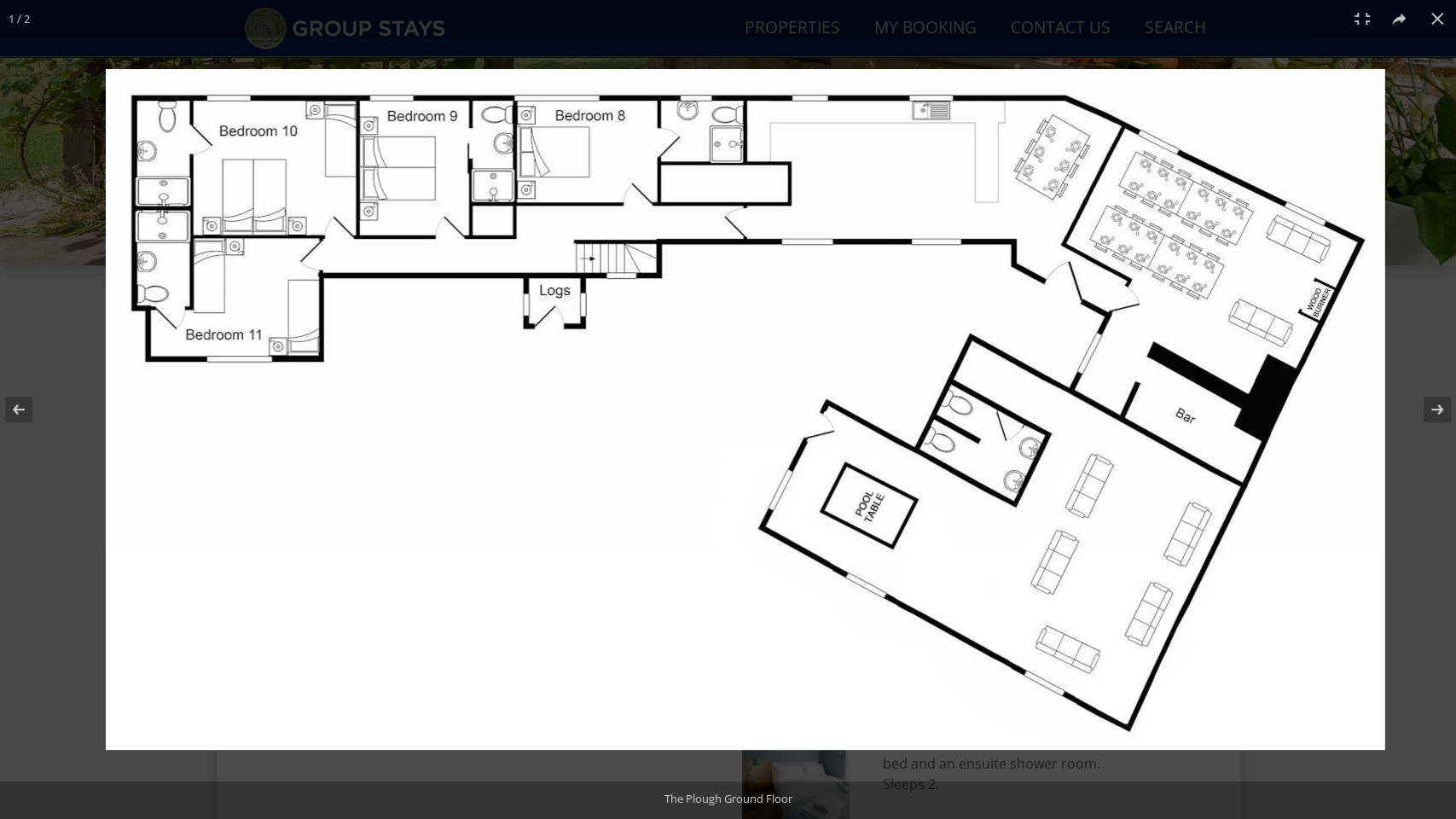 drag, startPoint x: 107, startPoint y: 90, endPoint x: 177, endPoint y: 142, distance: 87.20092 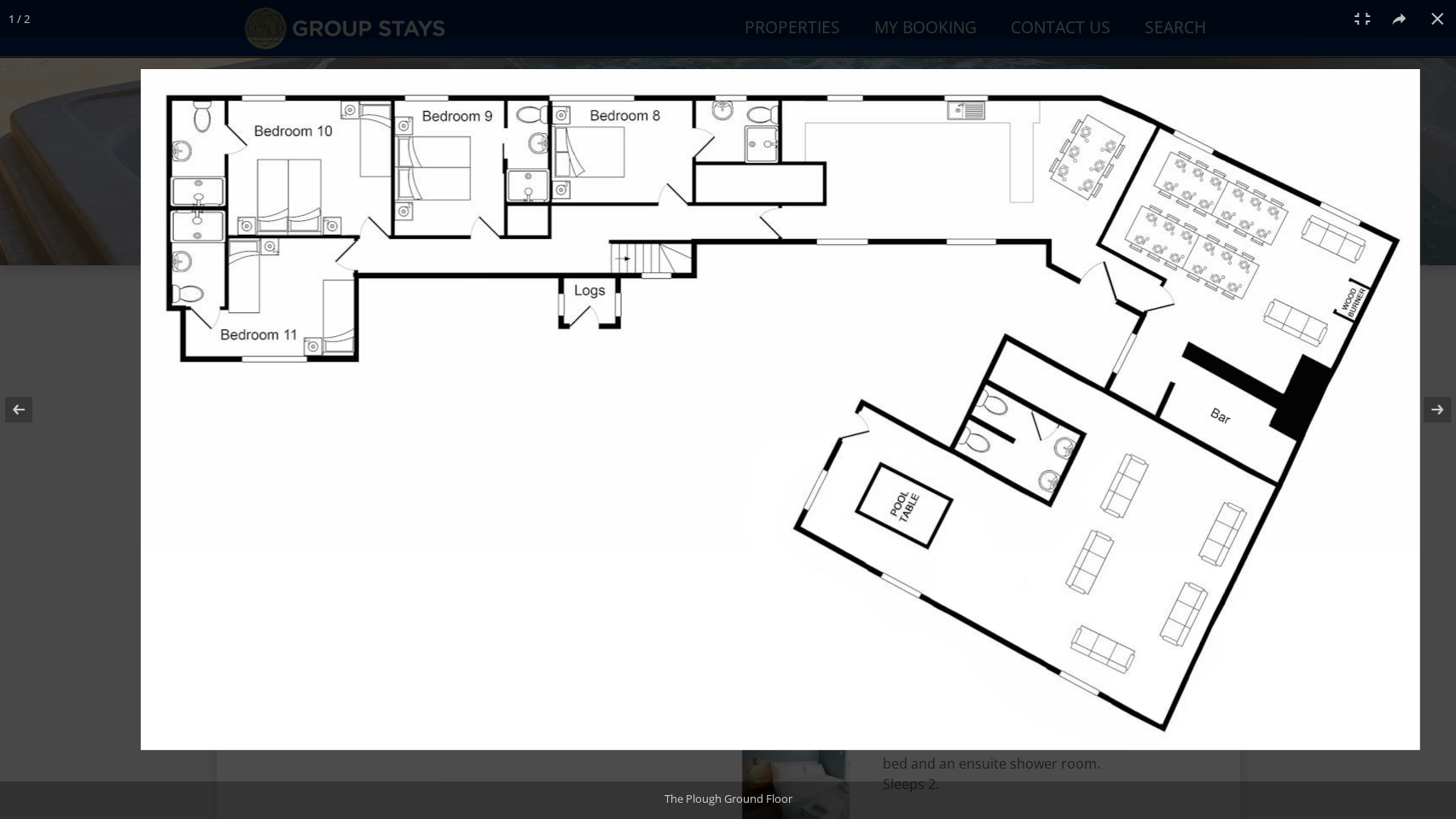 drag, startPoint x: 109, startPoint y: 90, endPoint x: 189, endPoint y: 164, distance: 108.977062 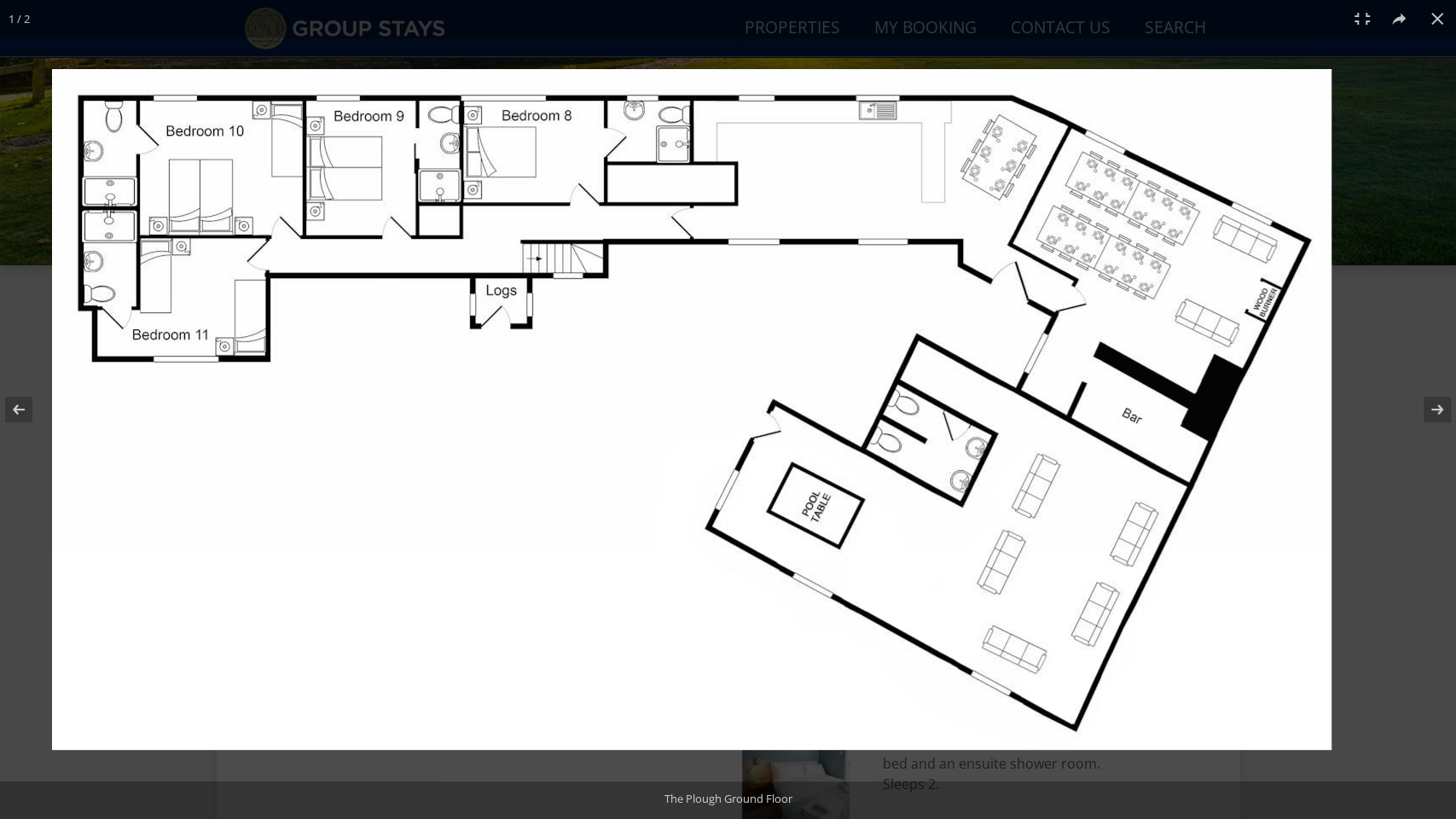 drag, startPoint x: 108, startPoint y: 83, endPoint x: 102, endPoint y: 102, distance: 19.924859 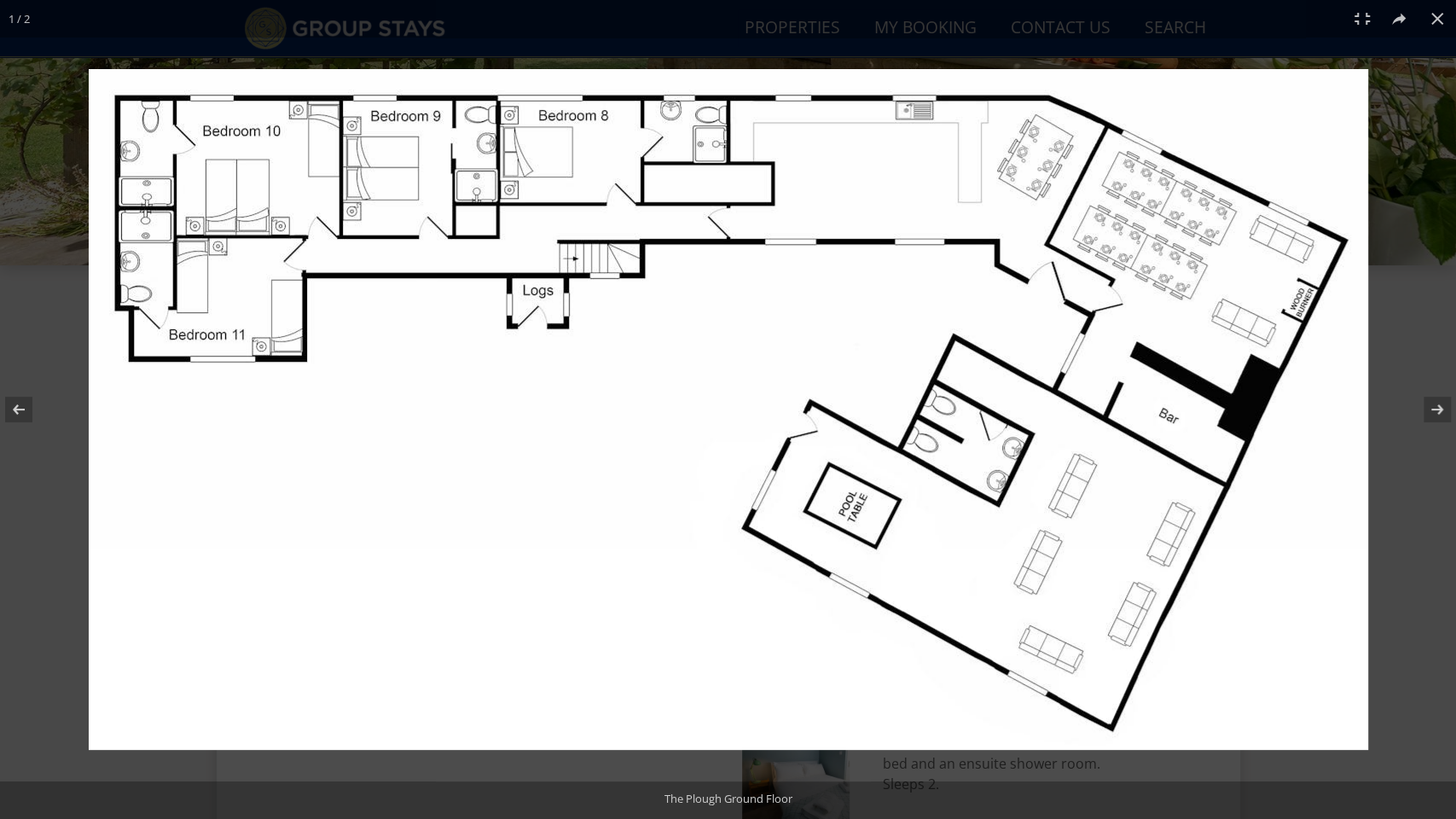 click at bounding box center (728, 410) 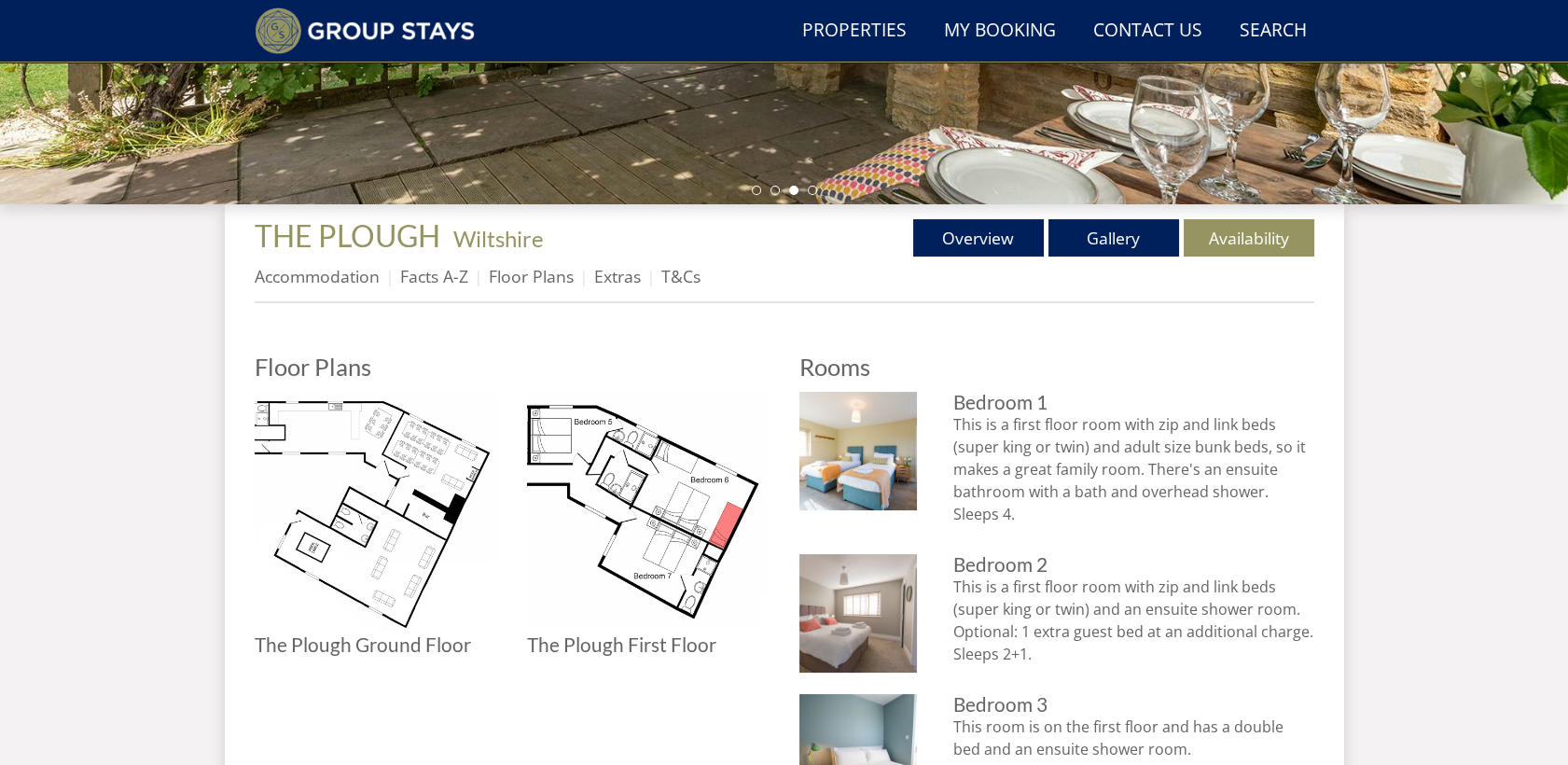 scroll, scrollTop: 552, scrollLeft: 0, axis: vertical 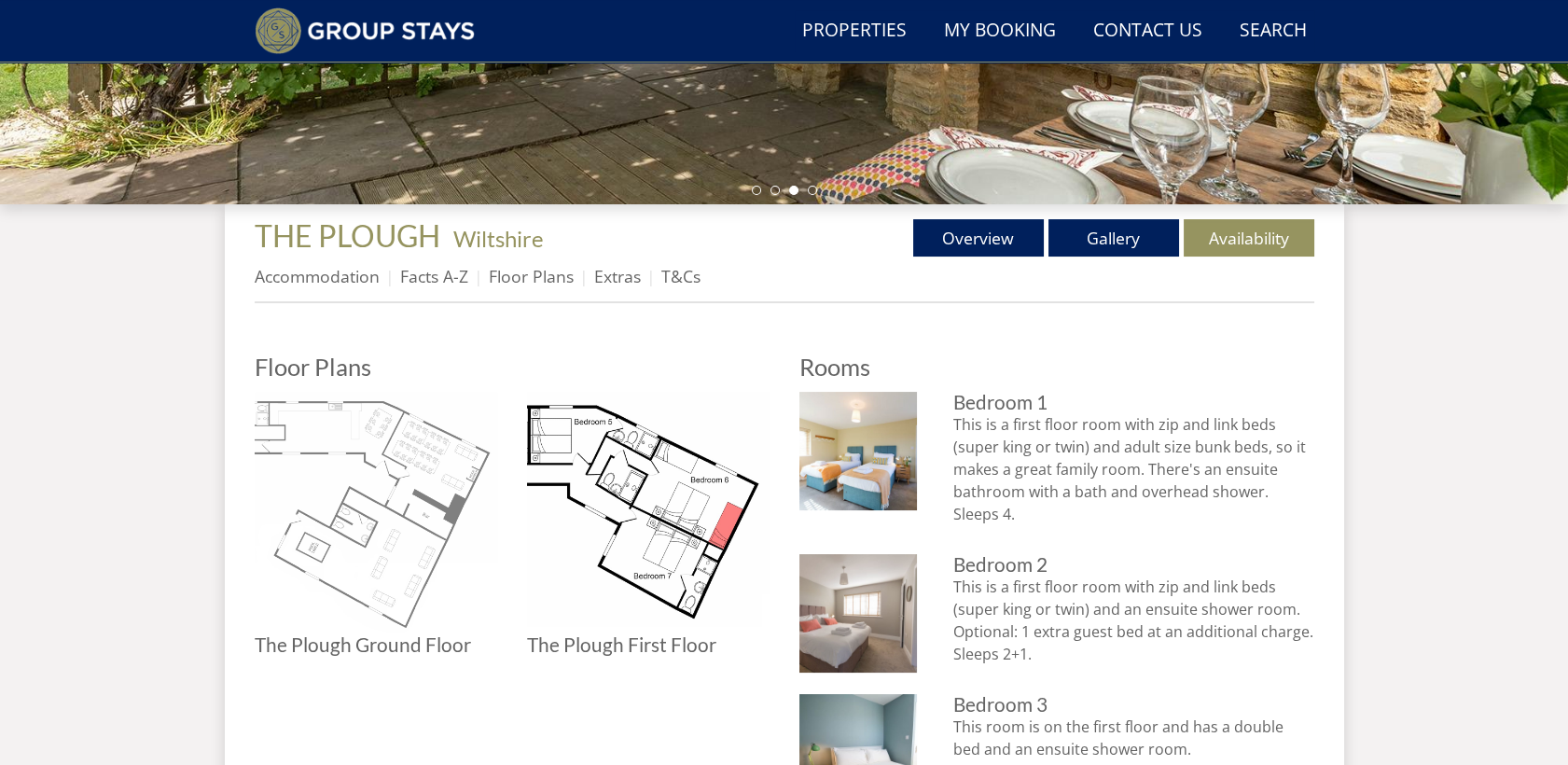 click at bounding box center [376, 513] 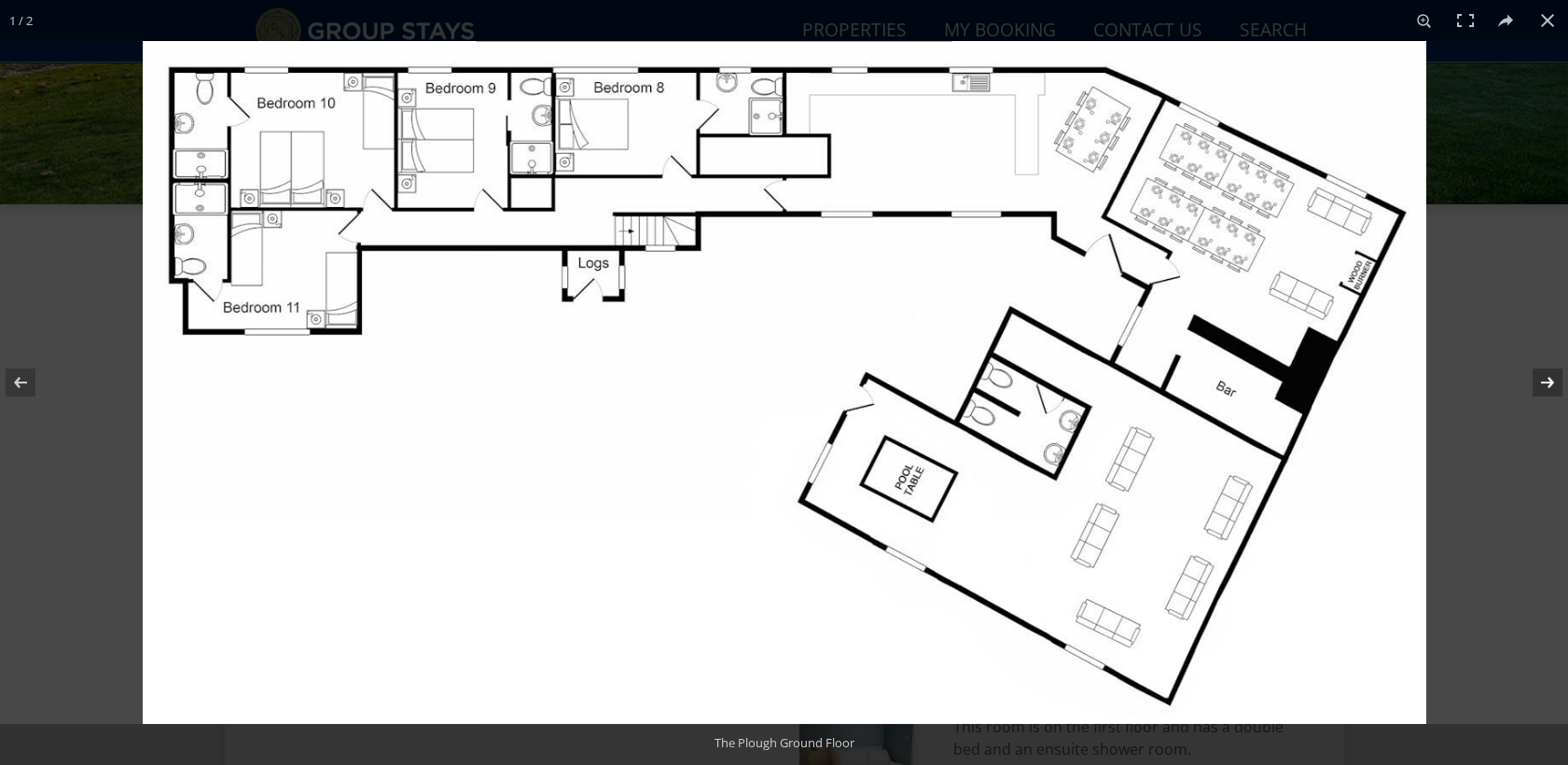 click at bounding box center (1535, 382) 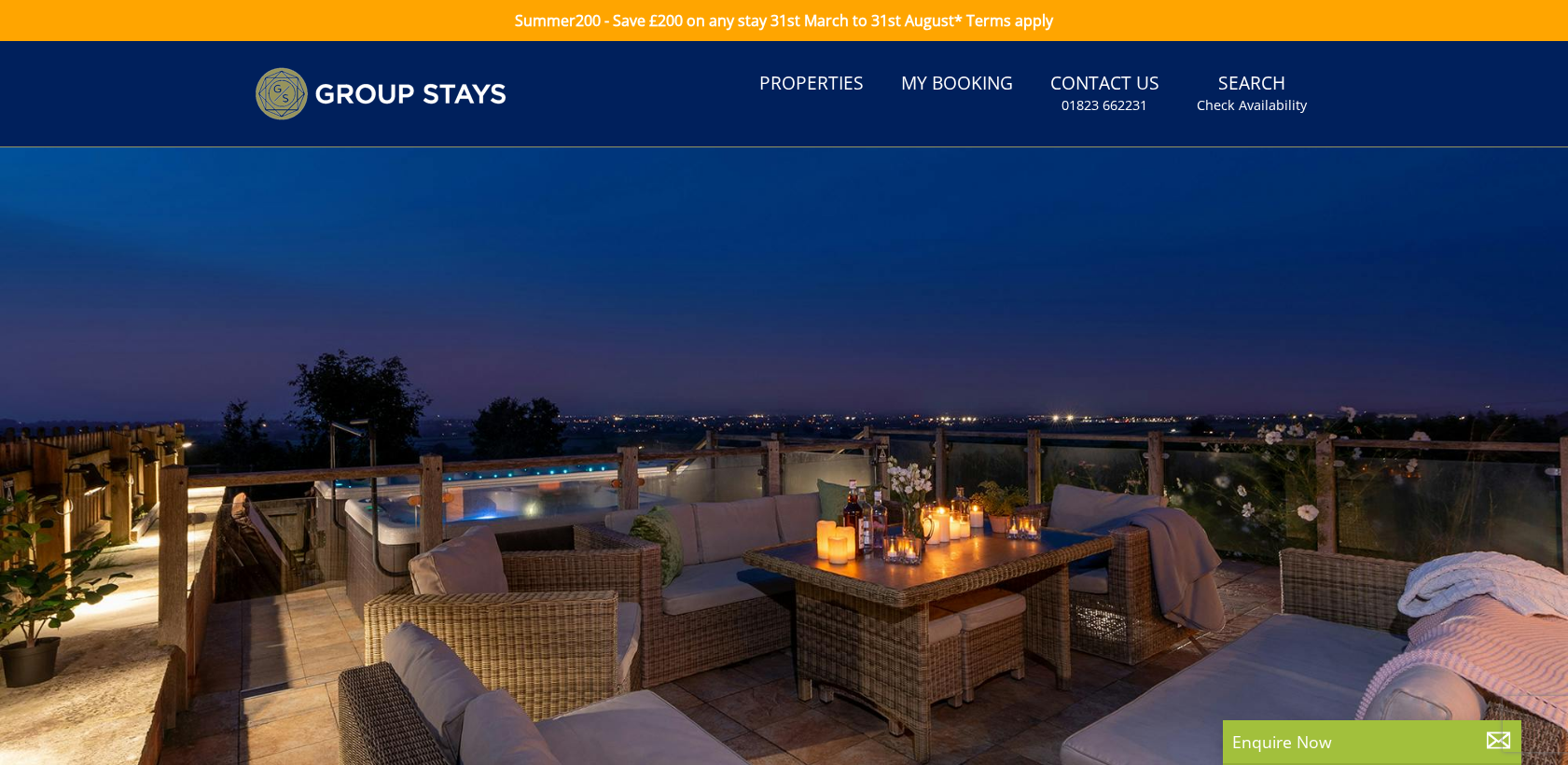 scroll, scrollTop: 0, scrollLeft: 0, axis: both 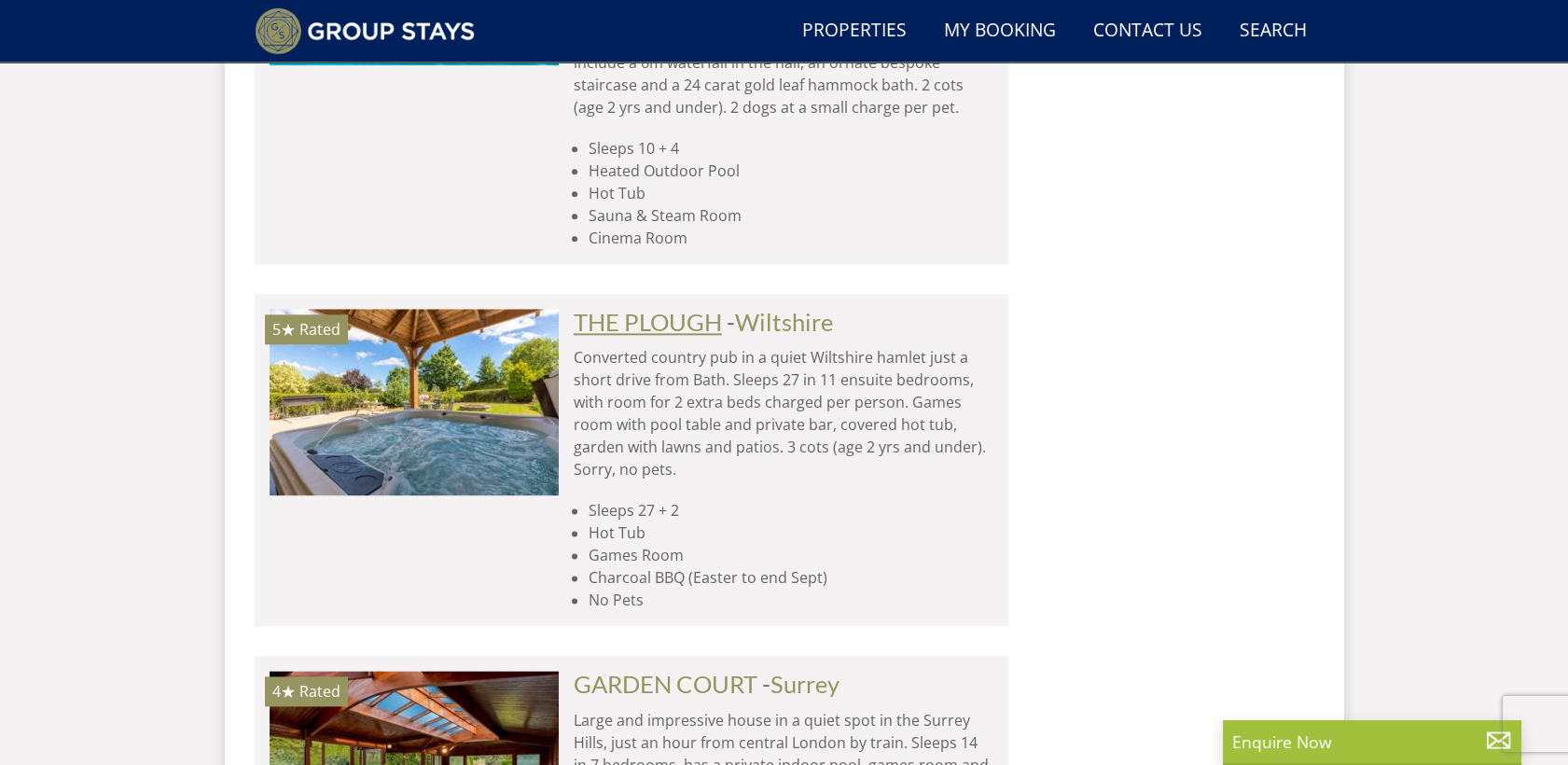 click on "THE PLOUGH" at bounding box center (647, 322) 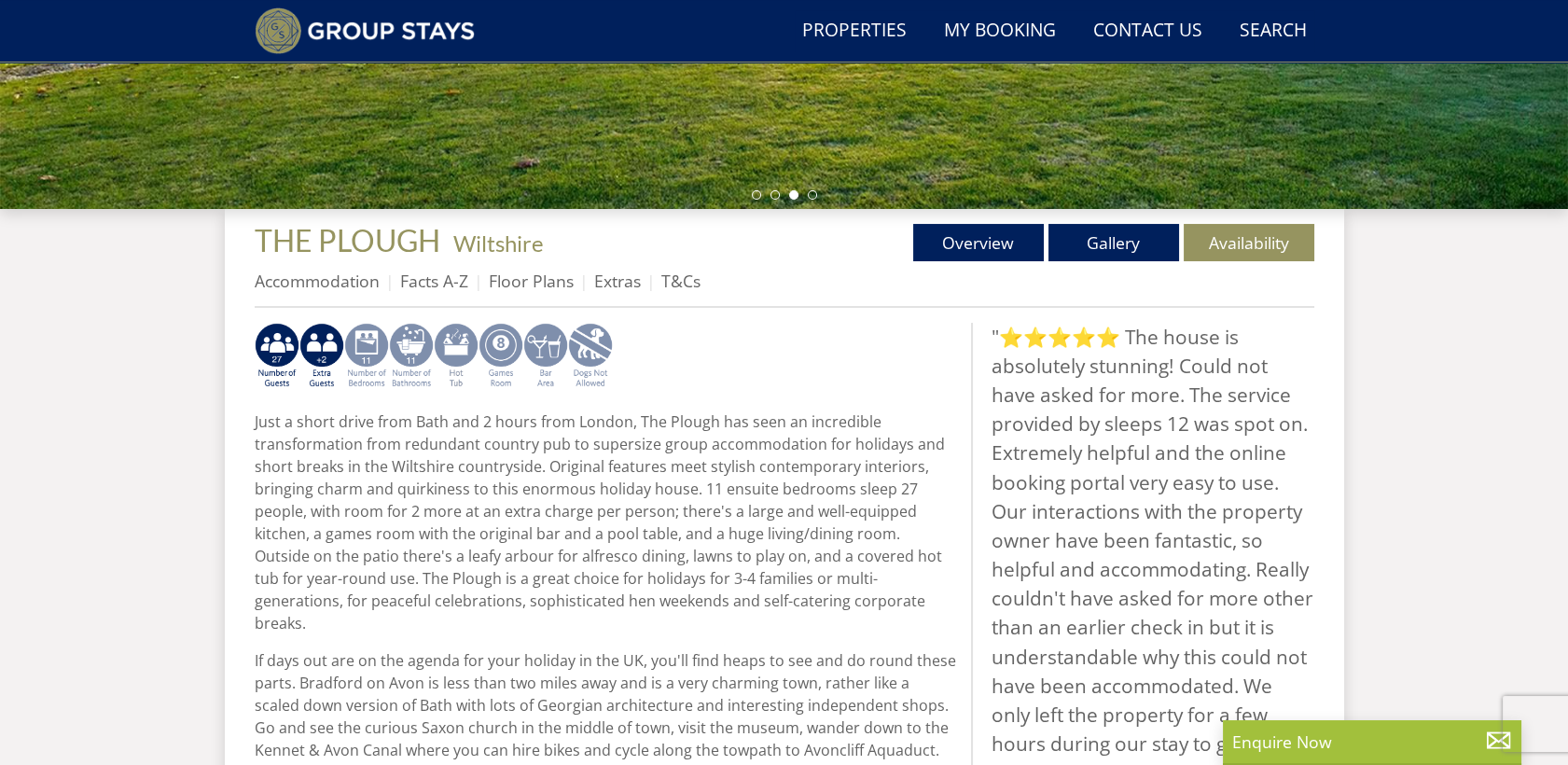 scroll, scrollTop: 549, scrollLeft: 0, axis: vertical 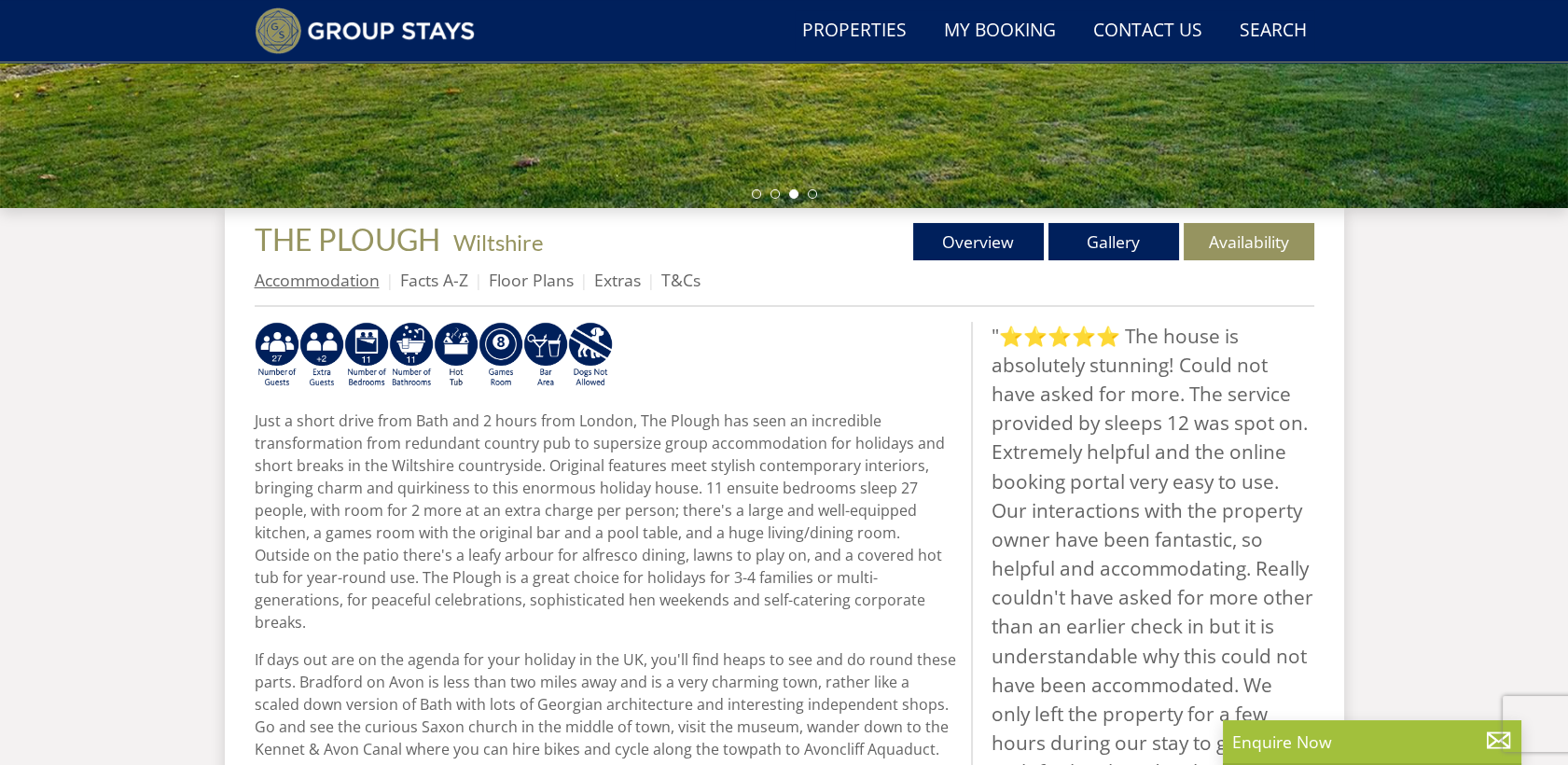 click on "Accommodation" at bounding box center (317, 280) 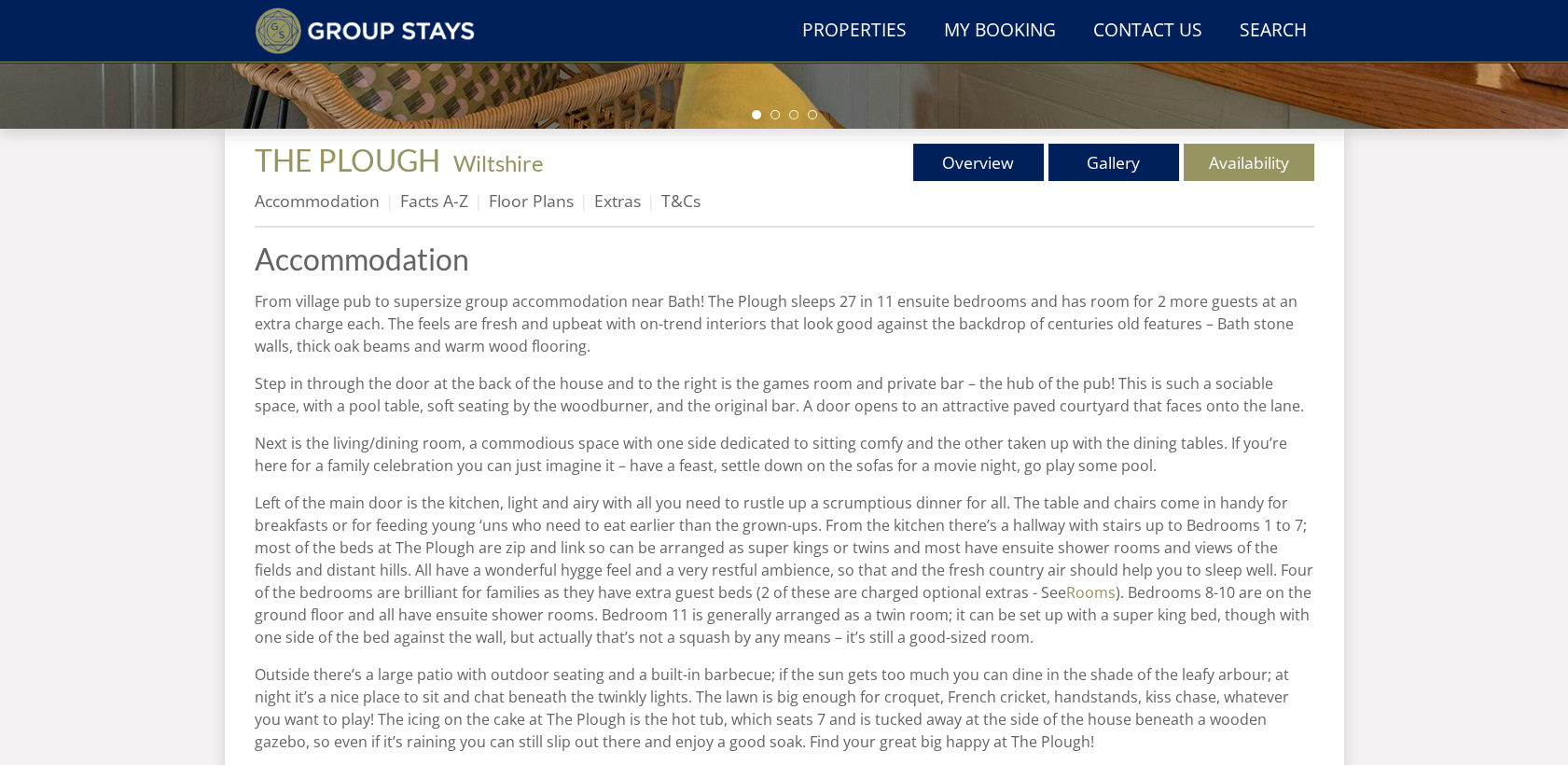 scroll, scrollTop: 633, scrollLeft: 0, axis: vertical 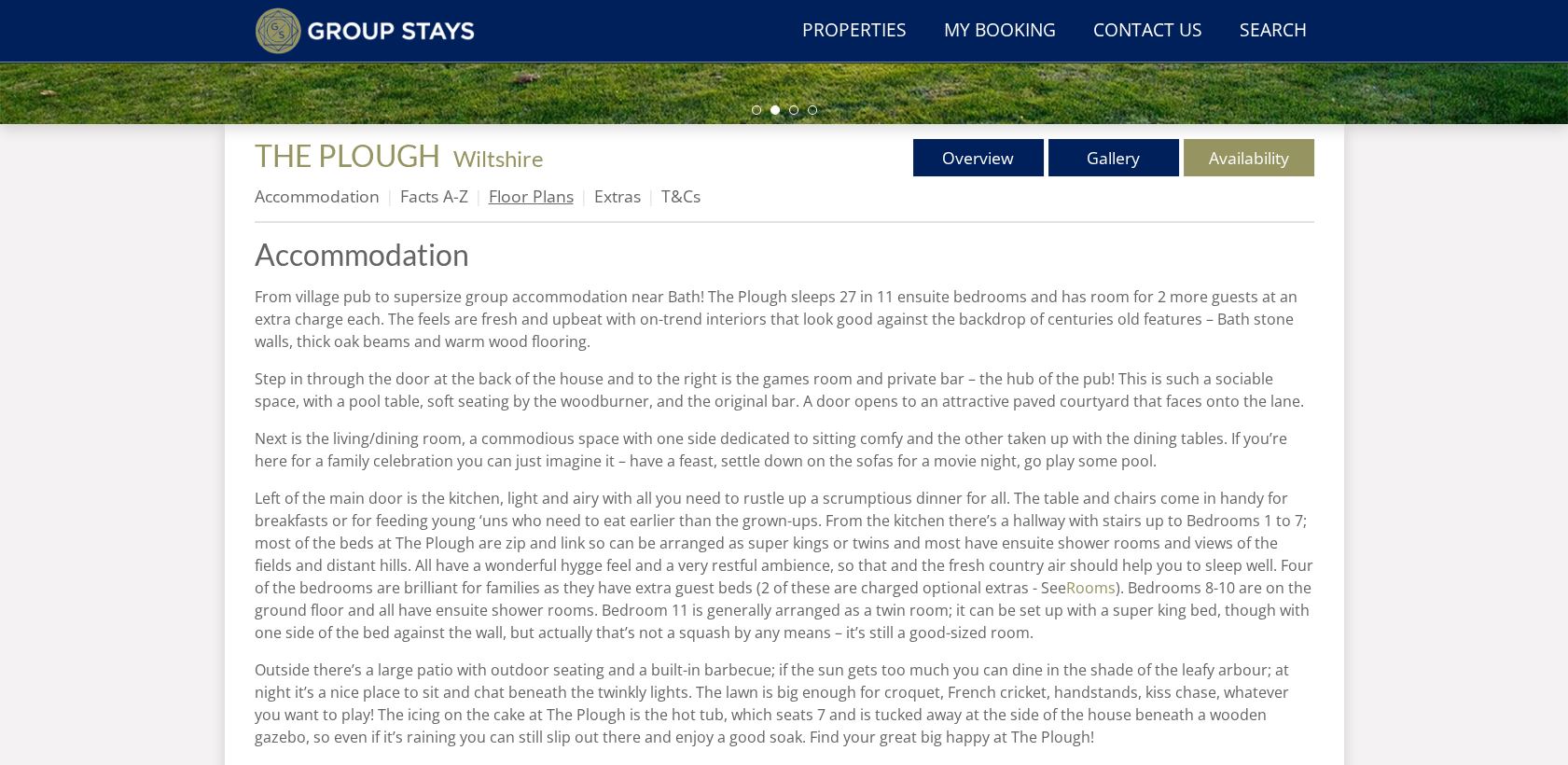 click on "Floor Plans" at bounding box center (531, 196) 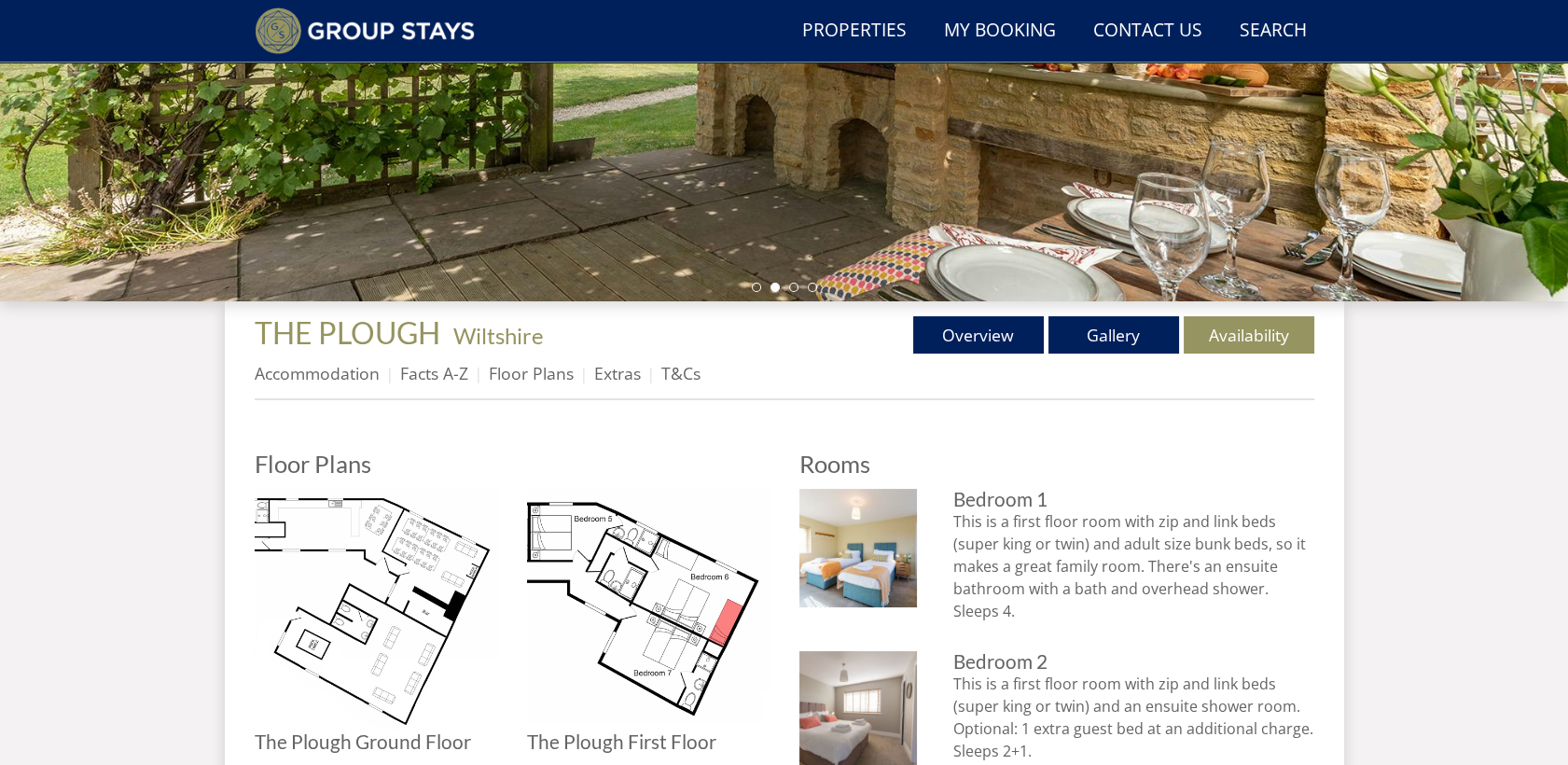 scroll, scrollTop: 460, scrollLeft: 0, axis: vertical 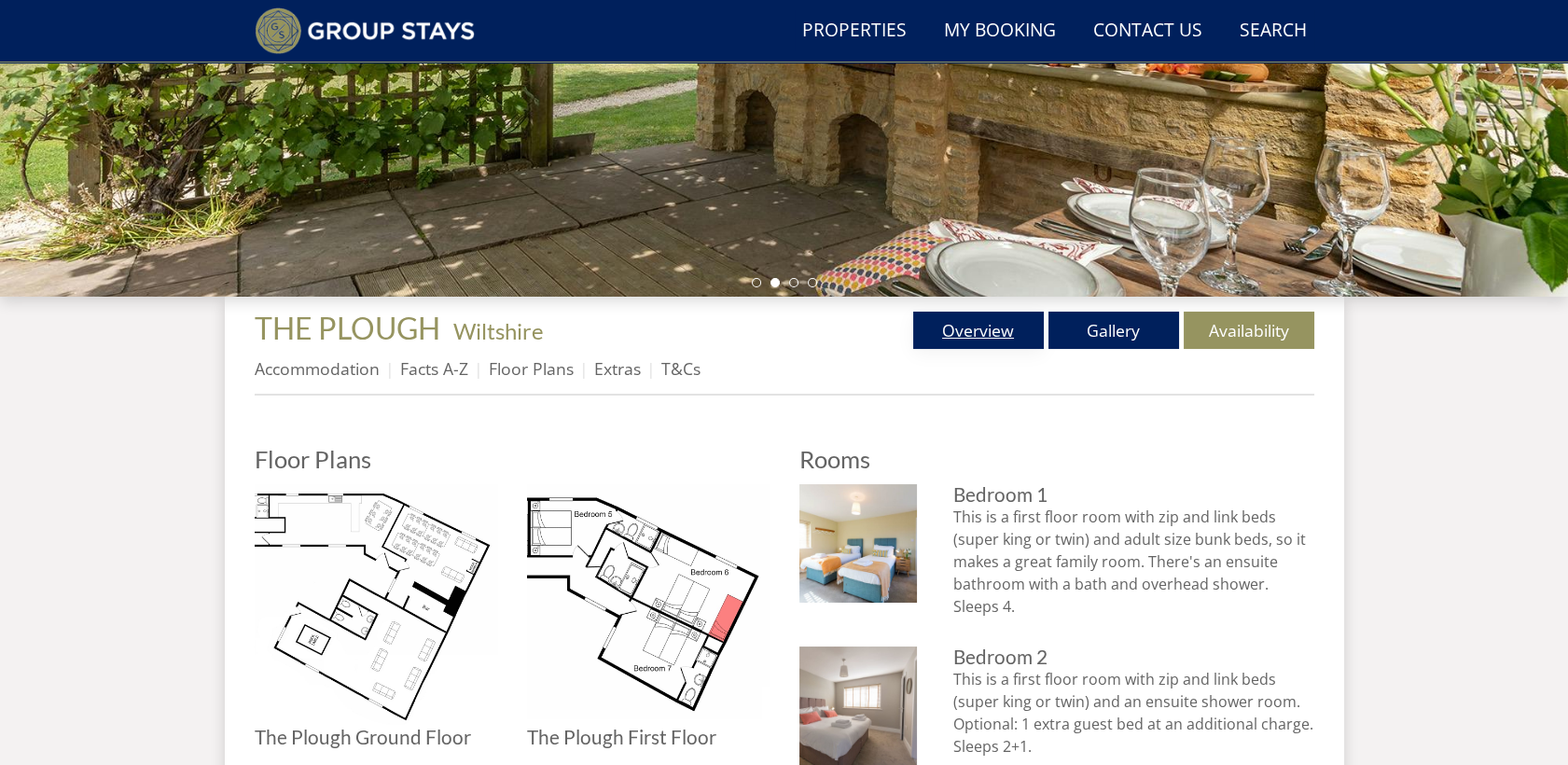 click on "Overview" at bounding box center [978, 330] 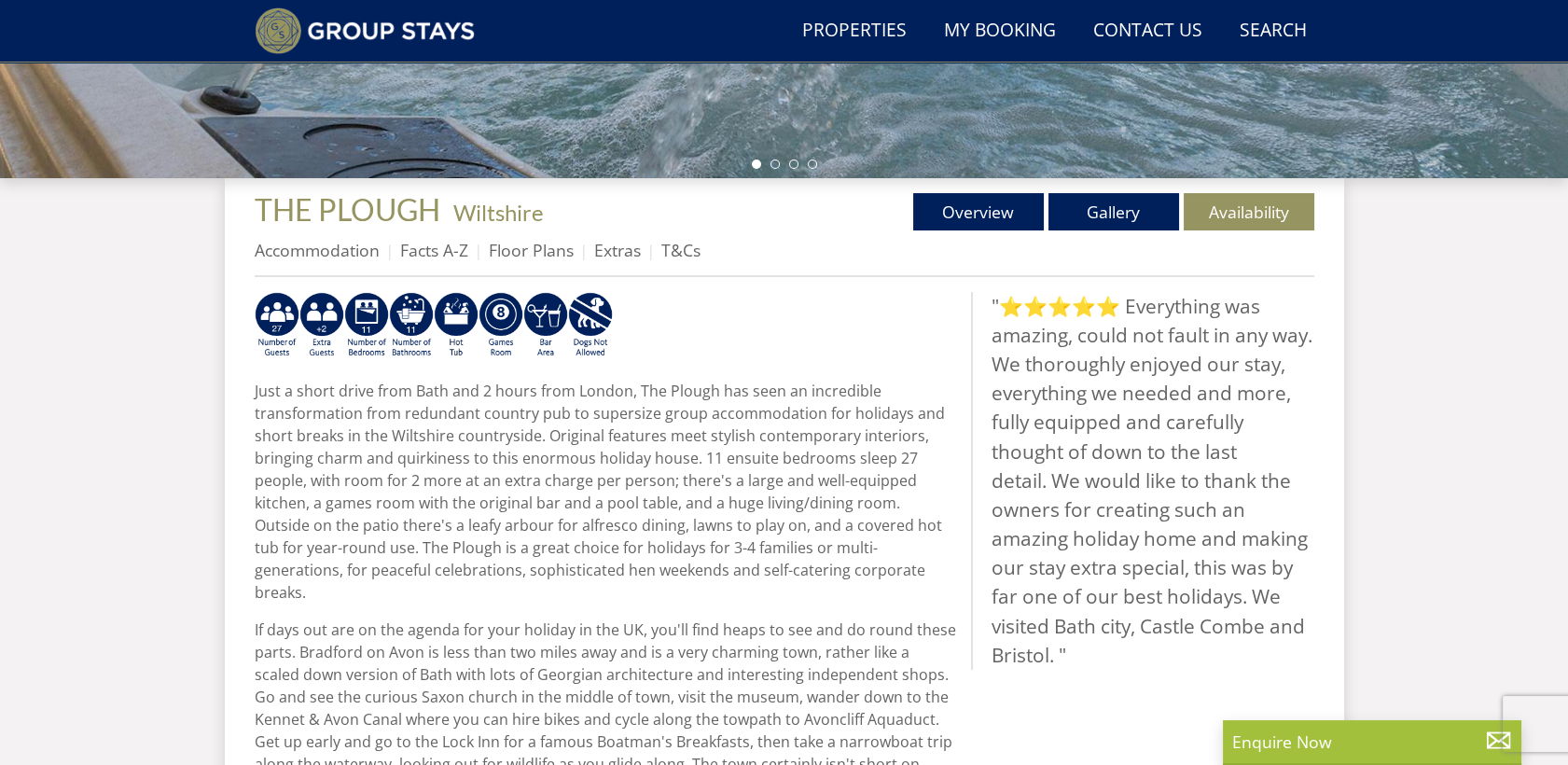 scroll, scrollTop: 570, scrollLeft: 0, axis: vertical 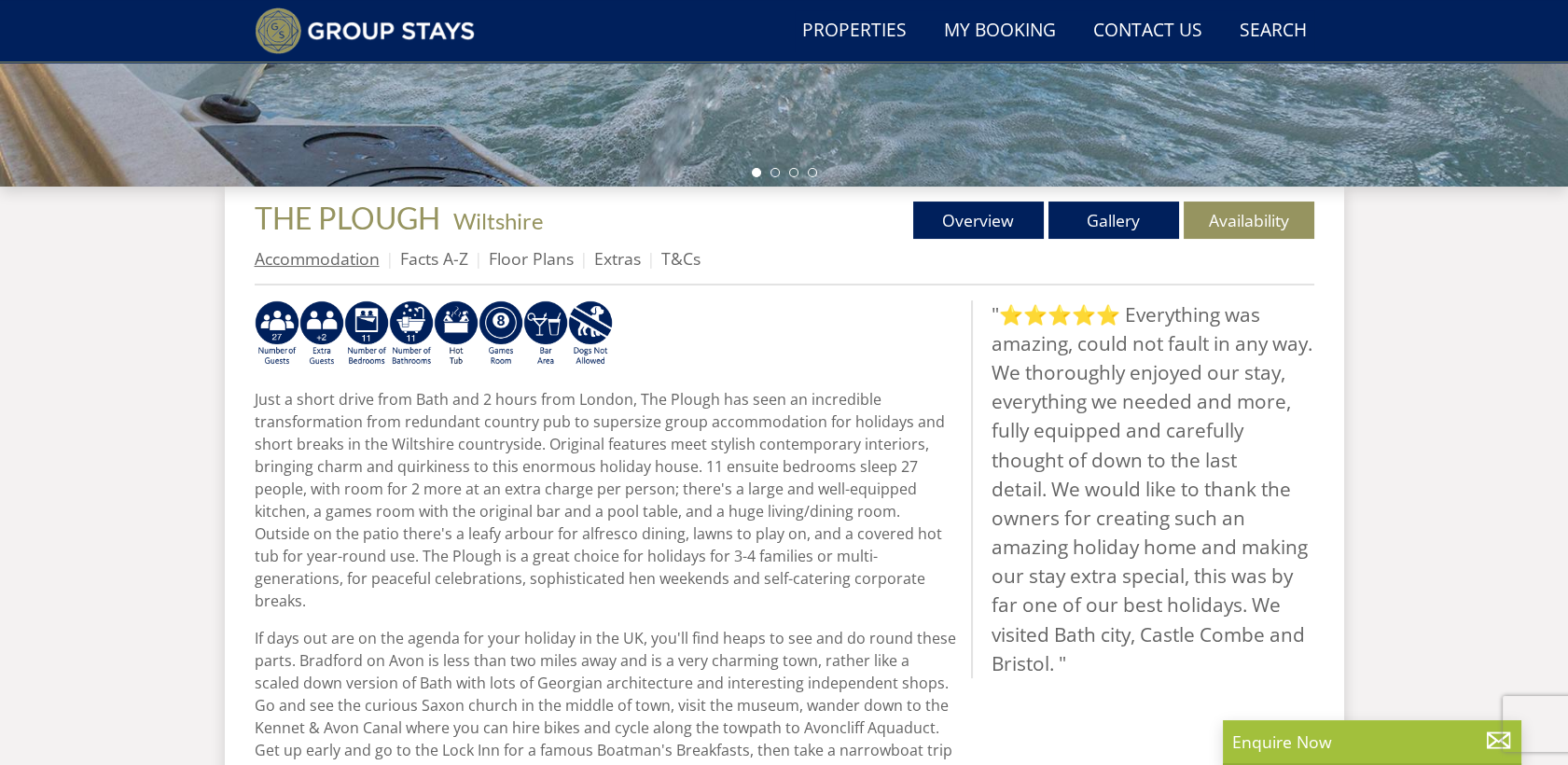 click on "Accommodation" at bounding box center [317, 258] 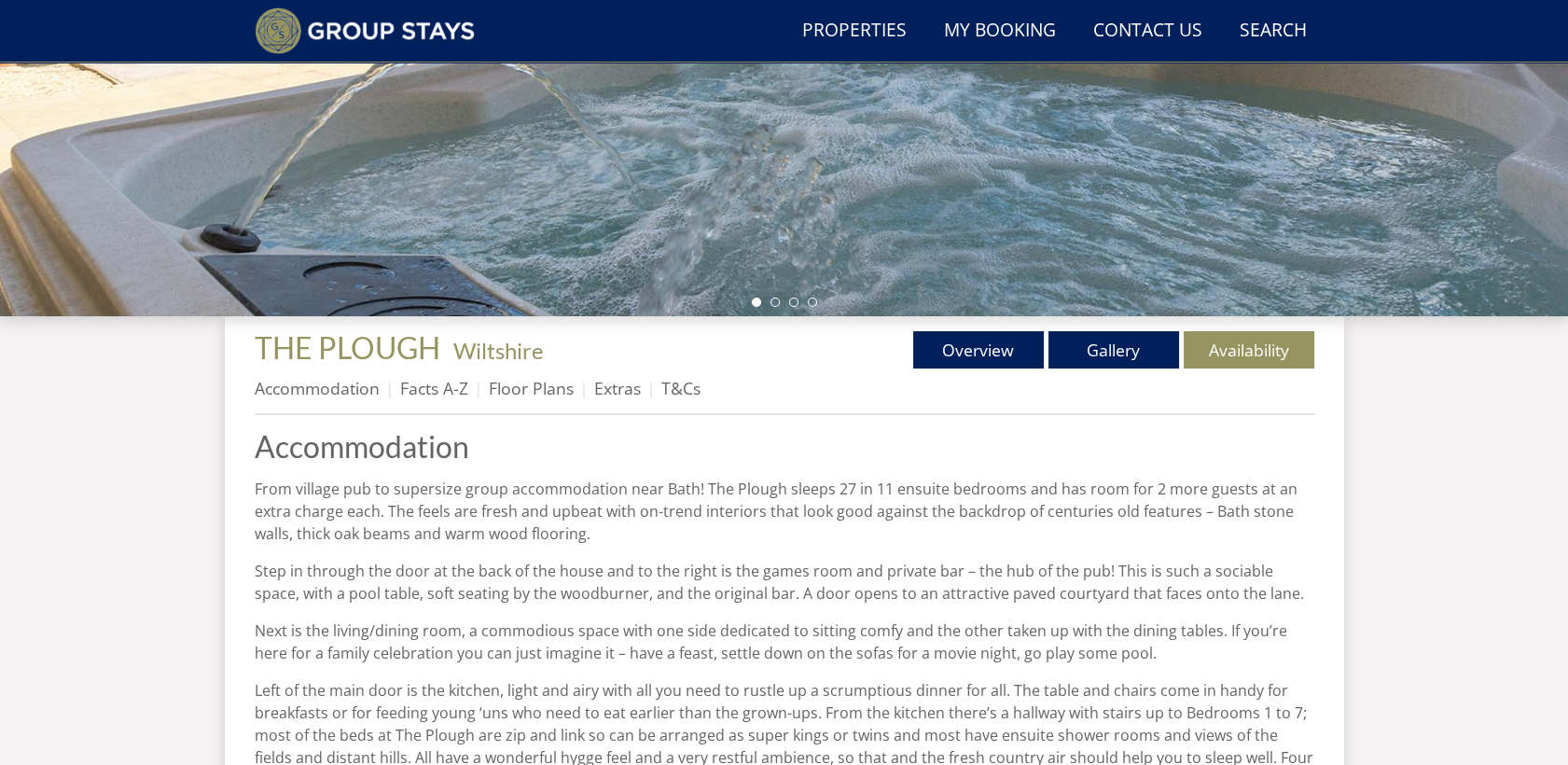 scroll, scrollTop: 438, scrollLeft: 0, axis: vertical 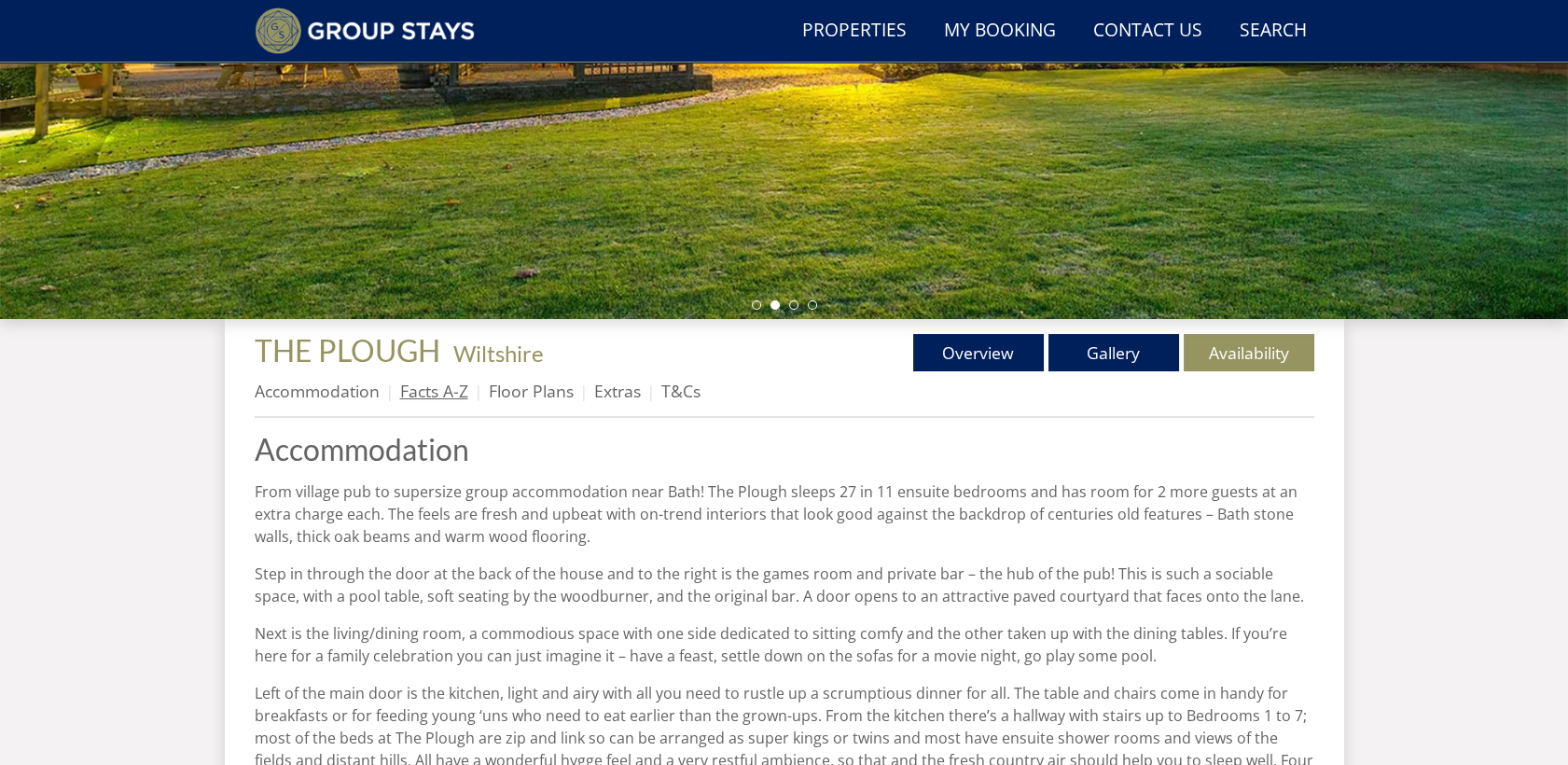 click on "Facts A-Z" at bounding box center [434, 391] 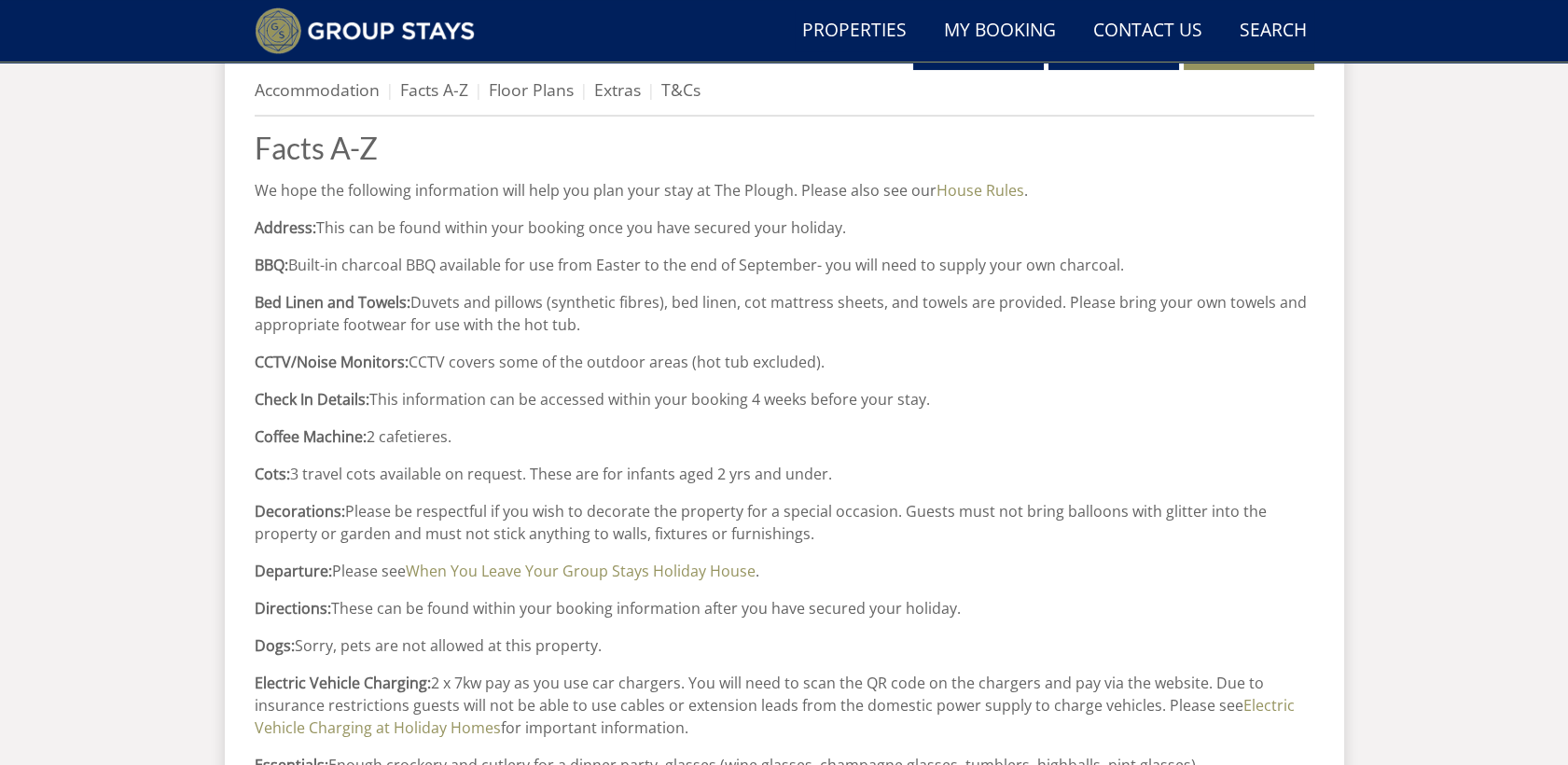 scroll, scrollTop: 739, scrollLeft: 0, axis: vertical 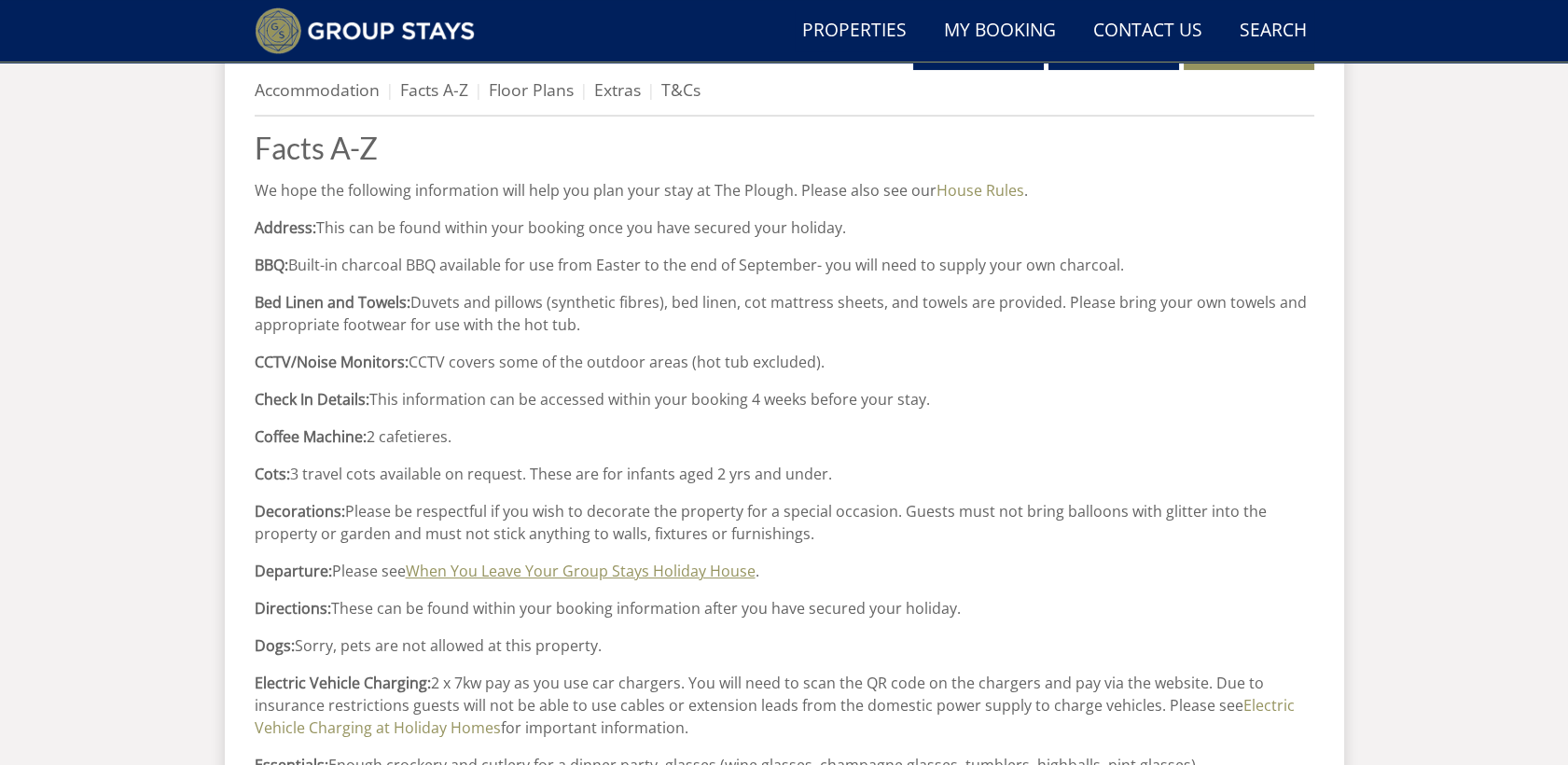 click on "When You Leave Your Group Stays Holiday House" at bounding box center [580, 571] 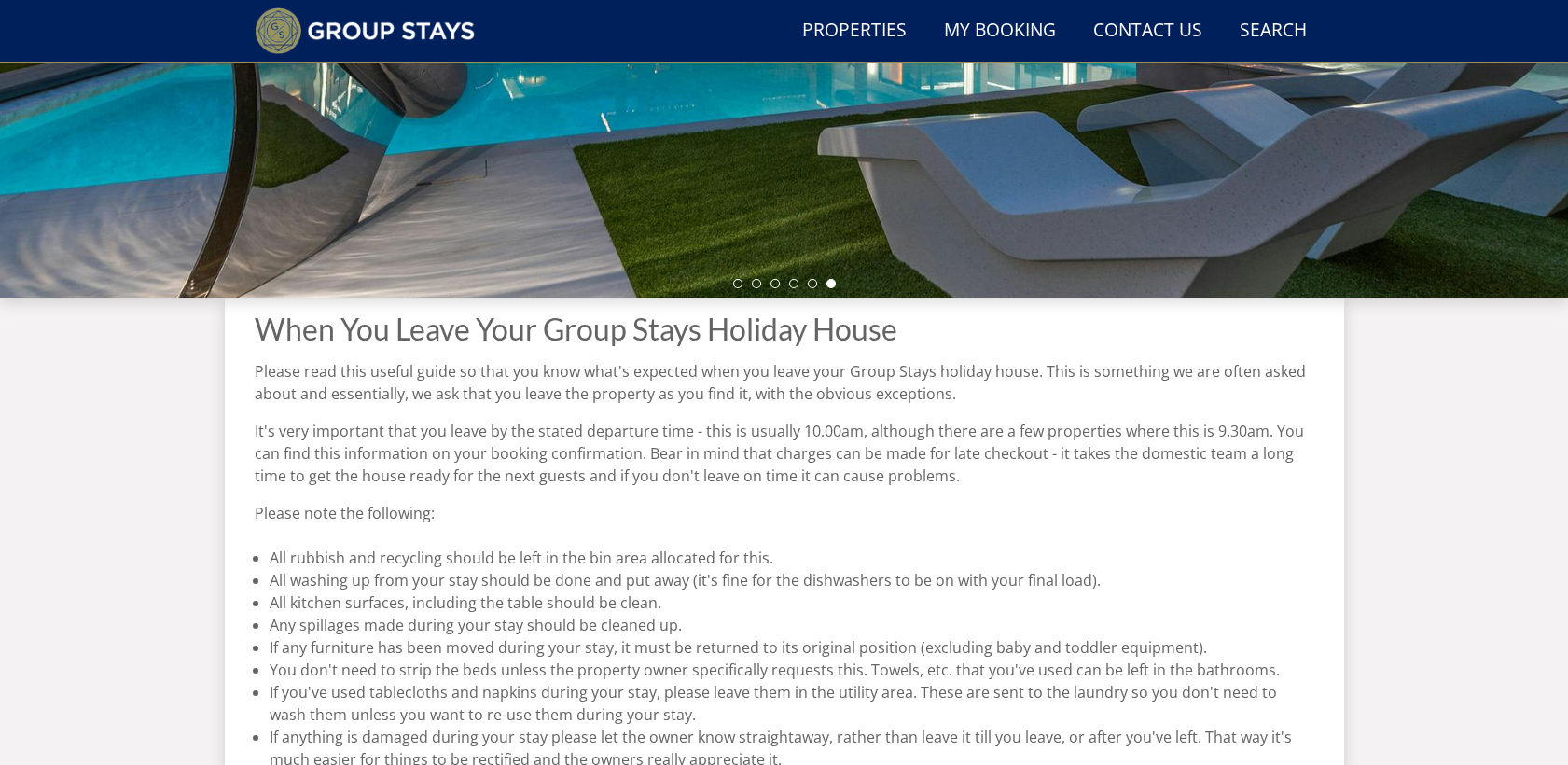 scroll, scrollTop: 0, scrollLeft: 0, axis: both 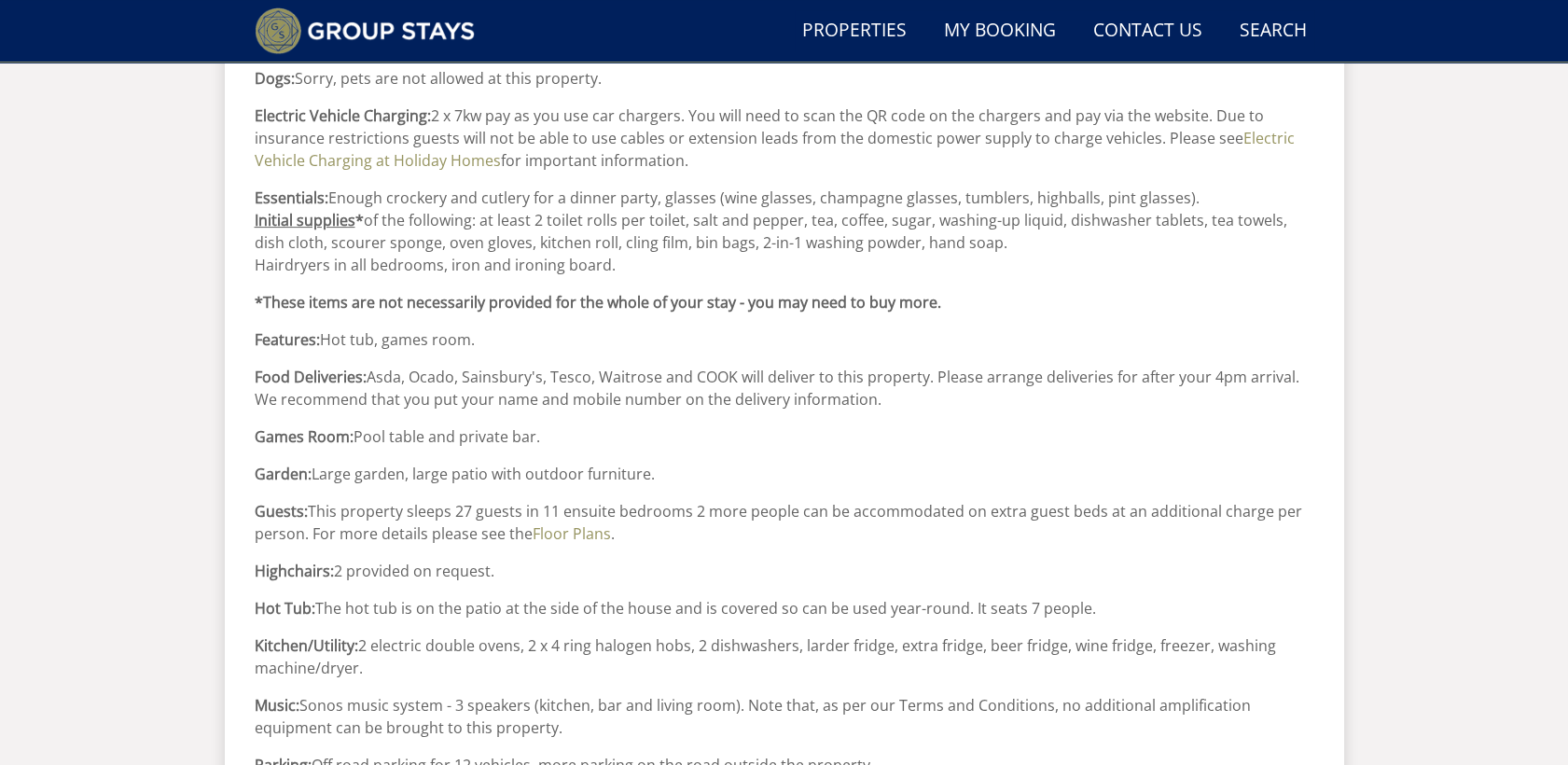 click on "Guests:  This property sleeps 27 guests in 11 ensuite bedrooms 2 more people can be accommodated on extra guest beds at an additional charge per person. For more details please see the  Floor Plans ." at bounding box center (784, 522) 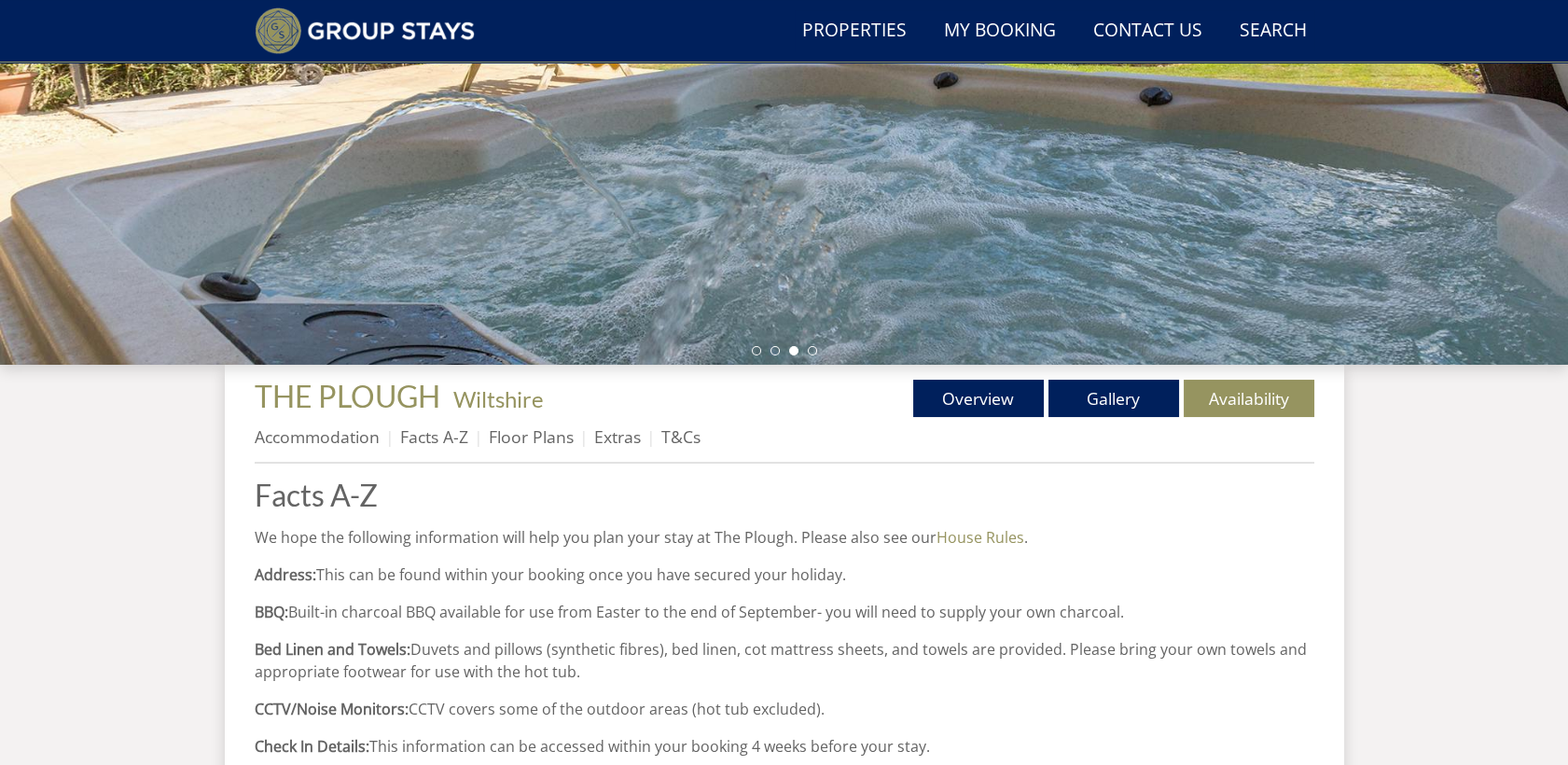 scroll, scrollTop: 391, scrollLeft: 0, axis: vertical 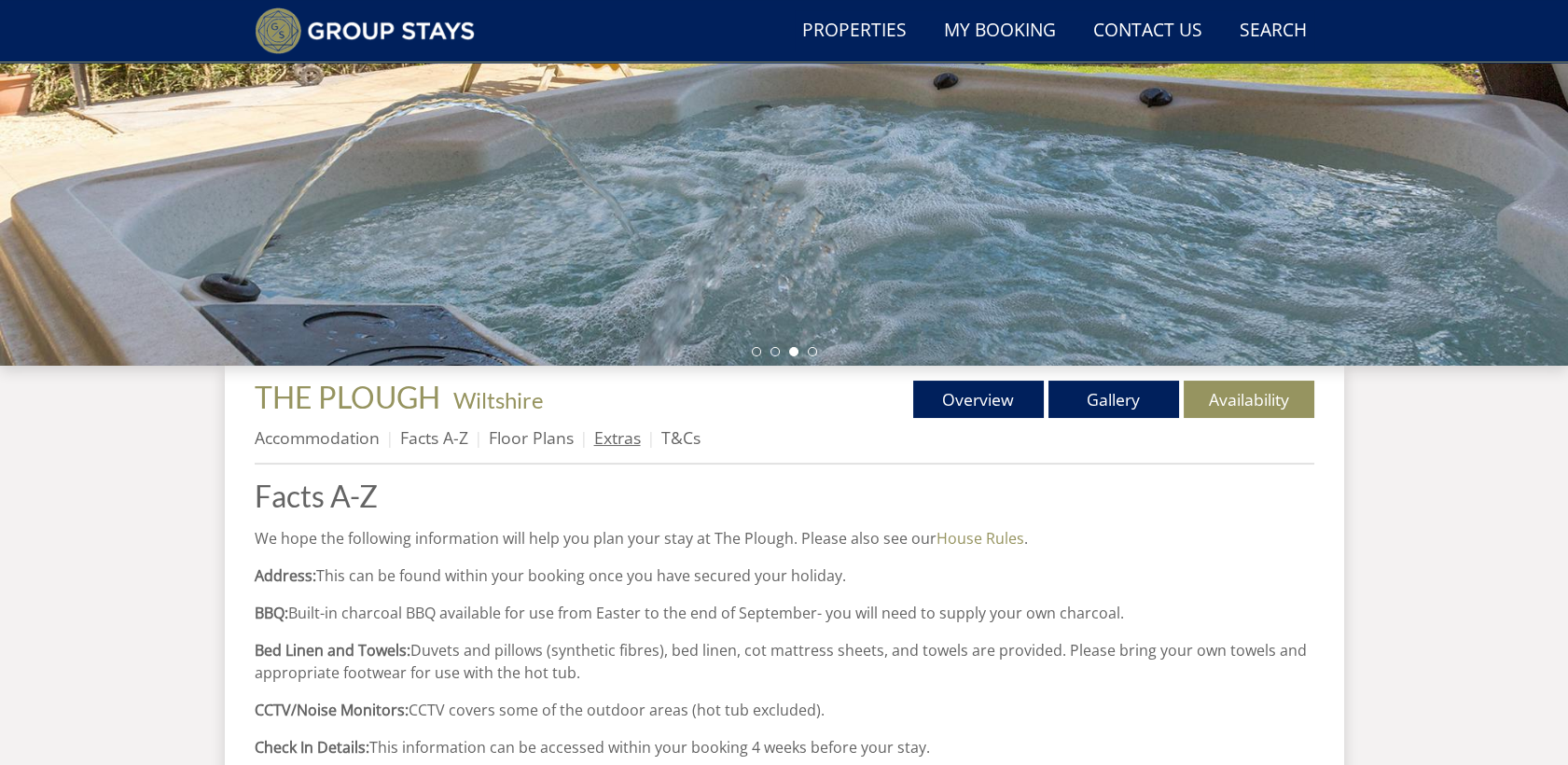 click on "Extras" at bounding box center (617, 438) 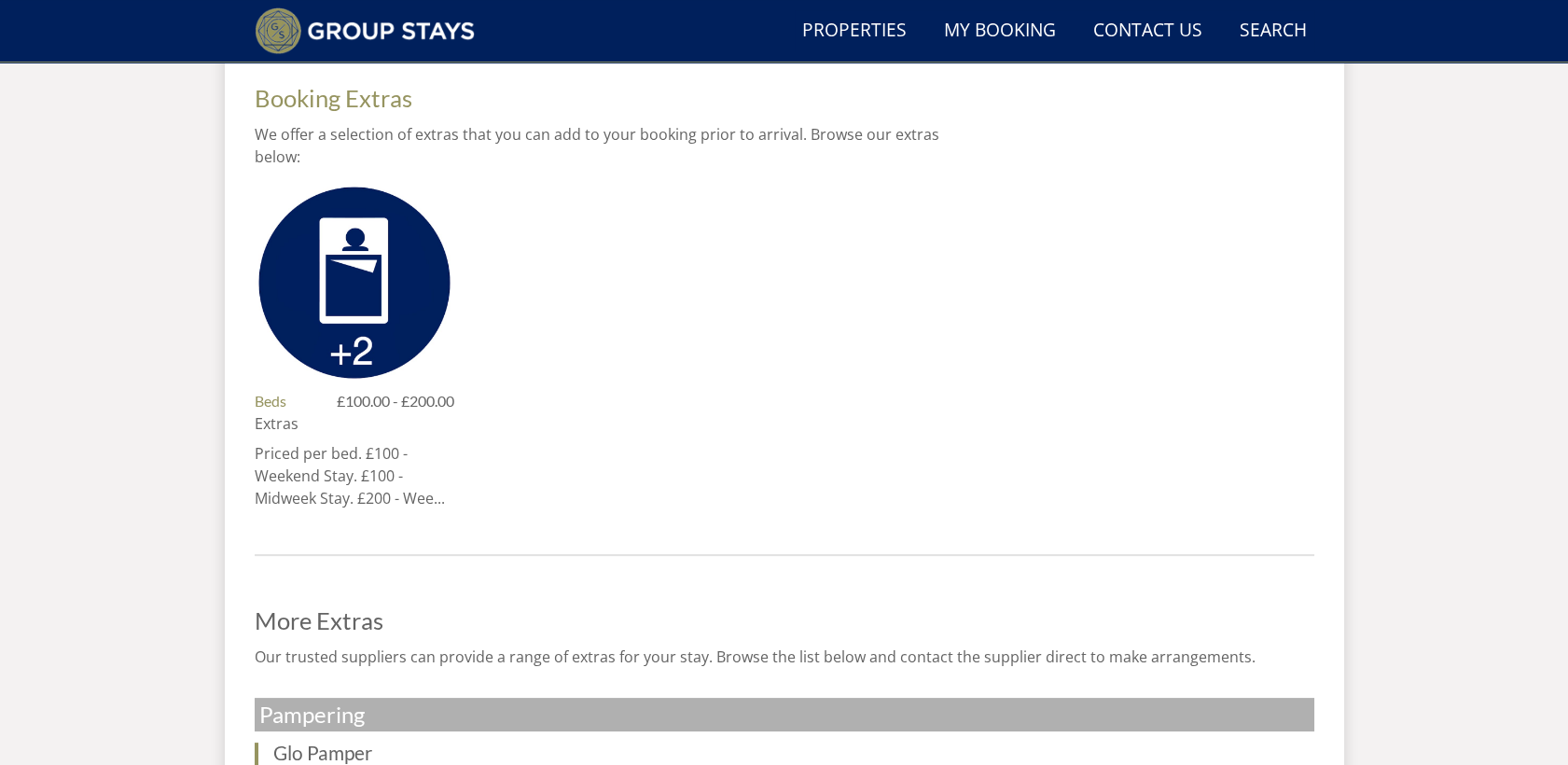 scroll, scrollTop: 828, scrollLeft: 0, axis: vertical 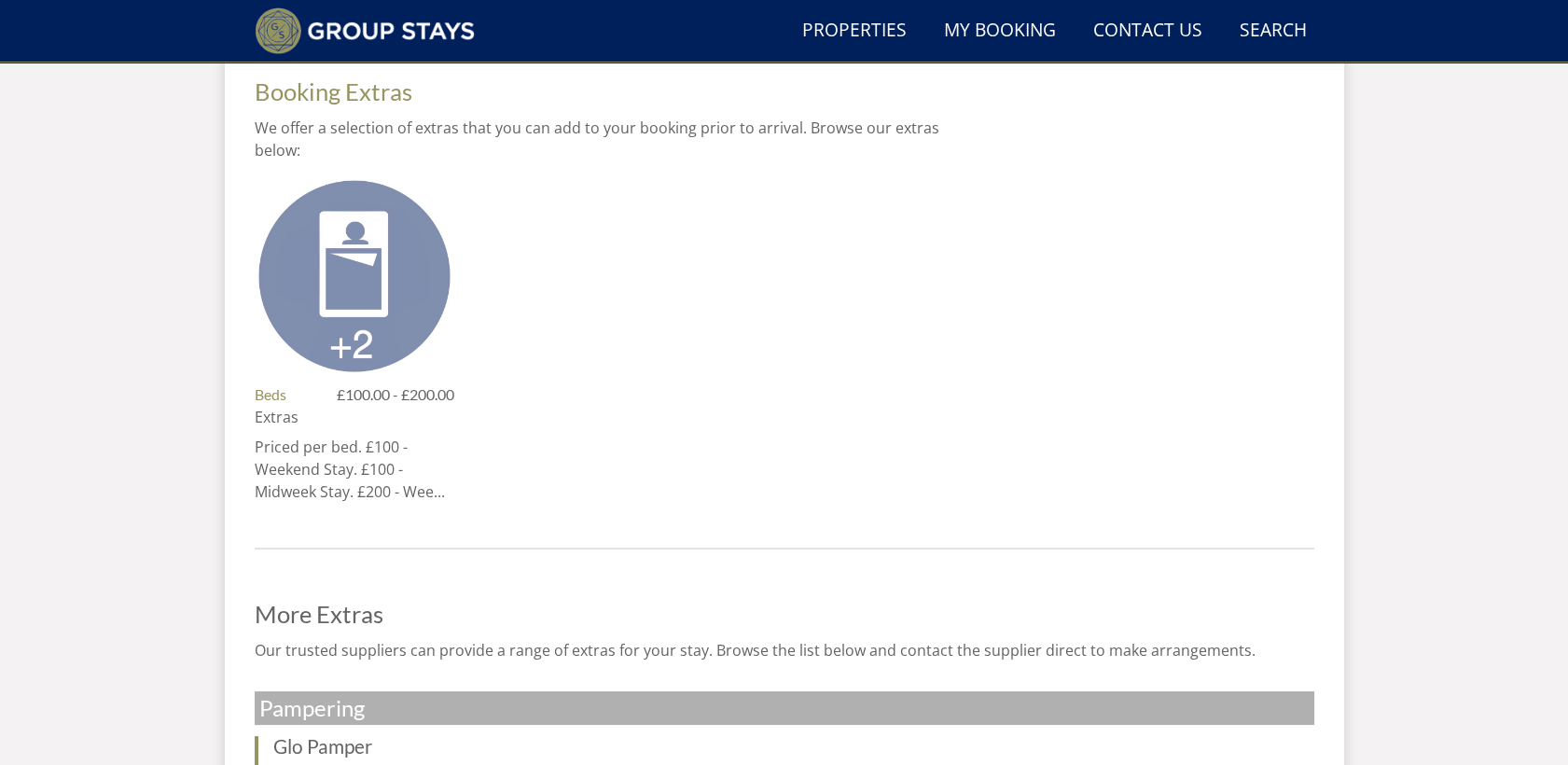click at bounding box center (354, 276) 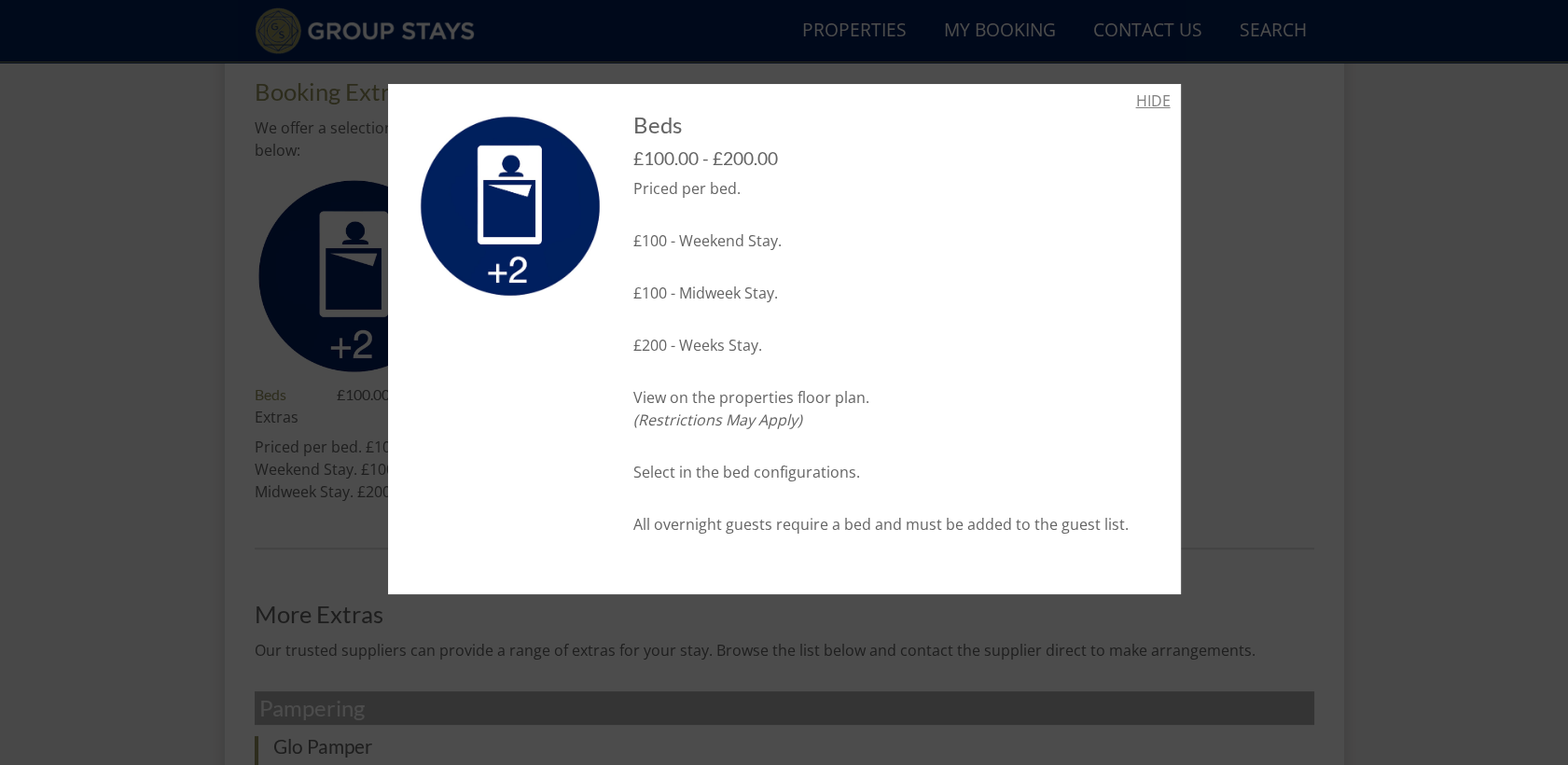 click on "HIDE" at bounding box center (1153, 101) 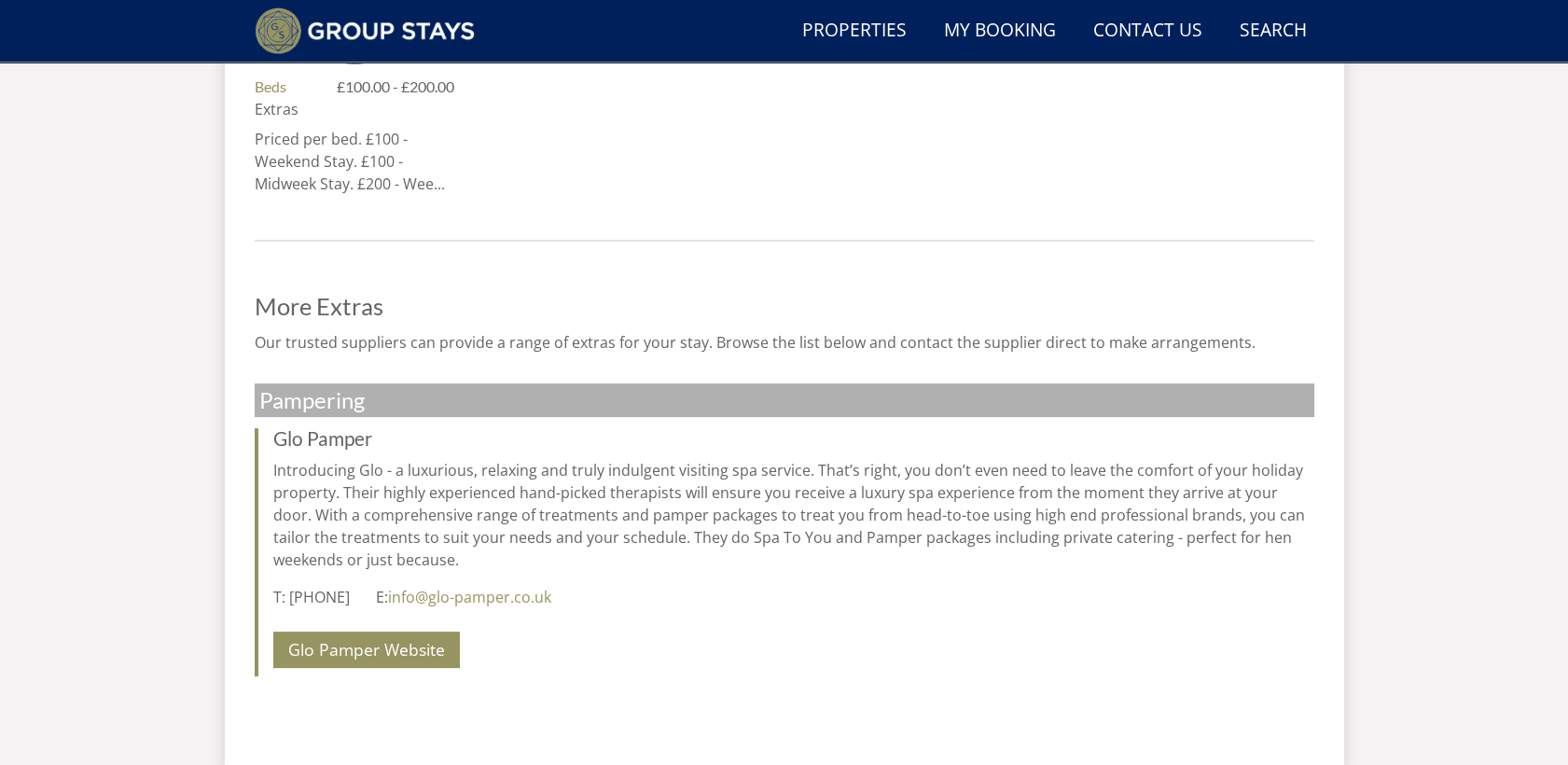 scroll, scrollTop: 1246, scrollLeft: 0, axis: vertical 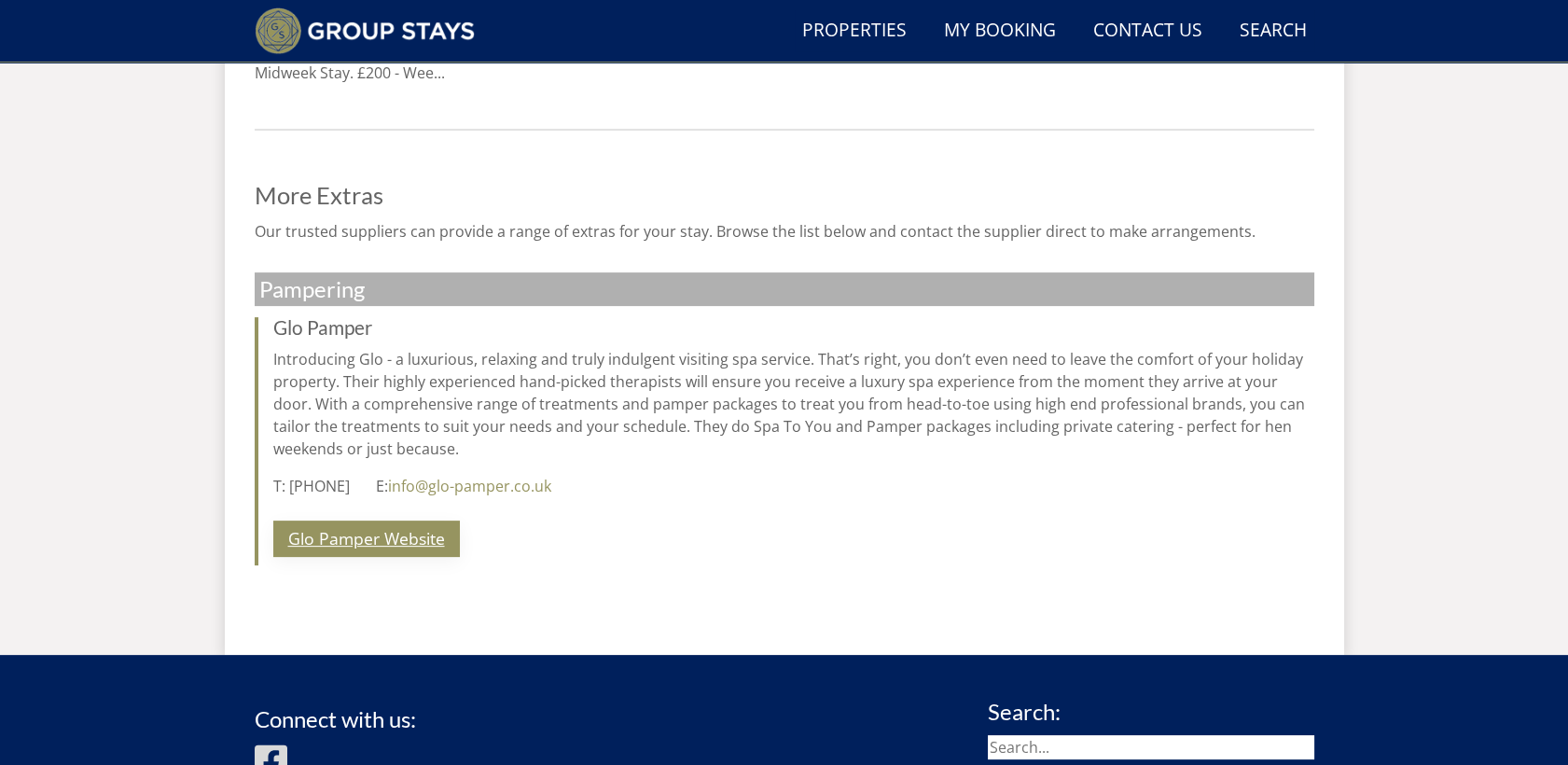 click on "Glo Pamper Website" at bounding box center (367, 538) 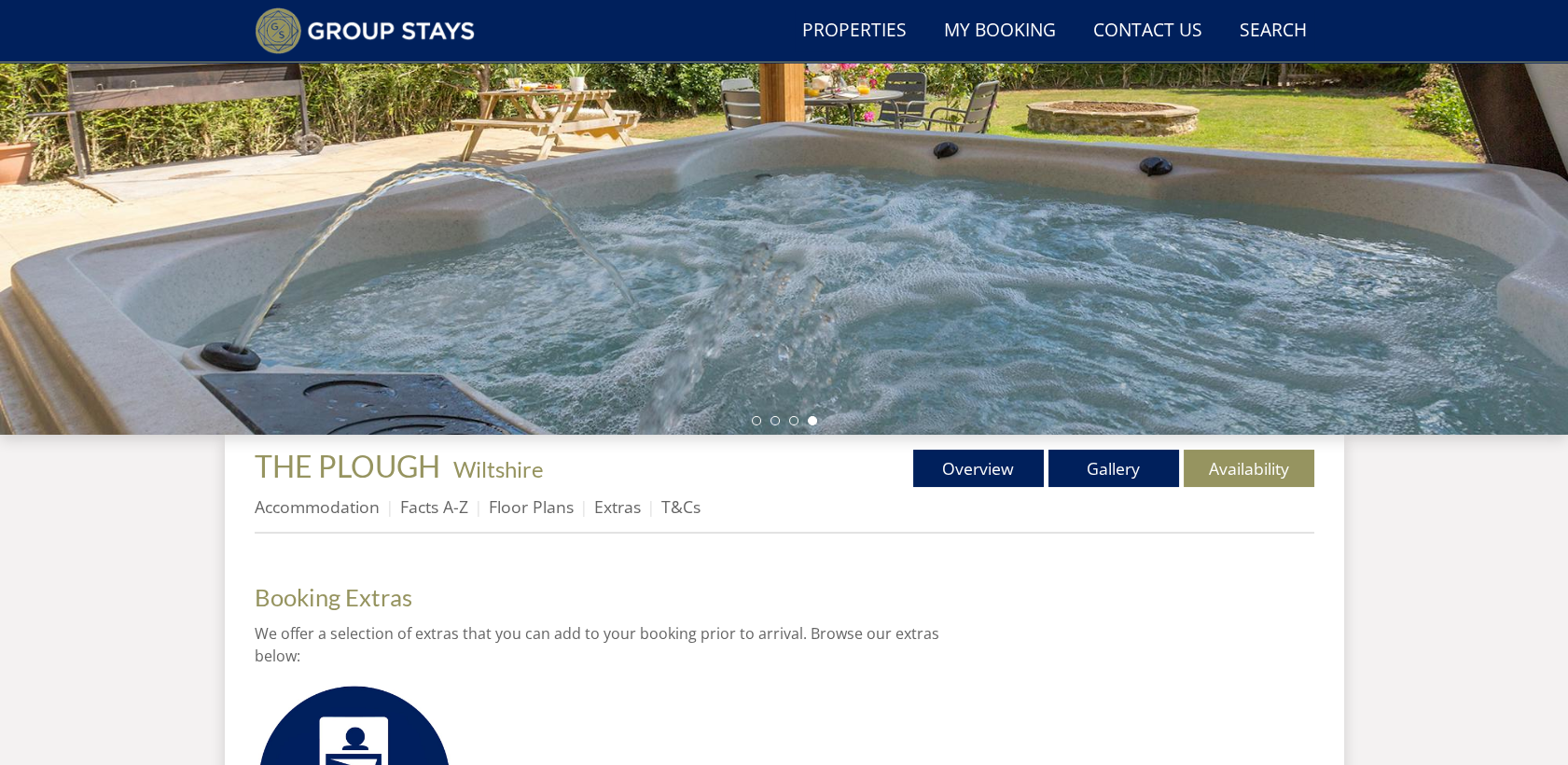 scroll, scrollTop: 321, scrollLeft: 0, axis: vertical 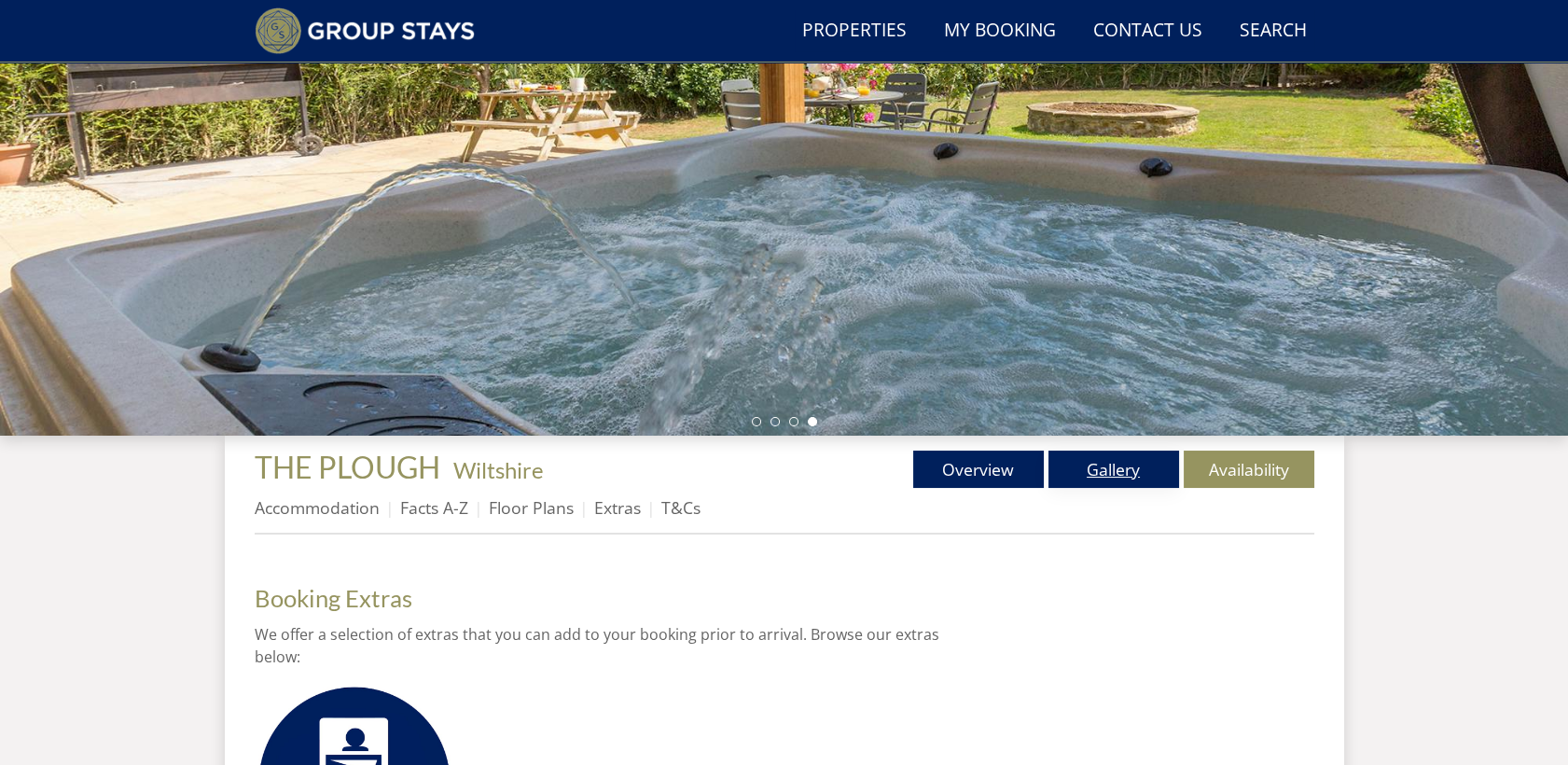 click on "Gallery" at bounding box center [1114, 469] 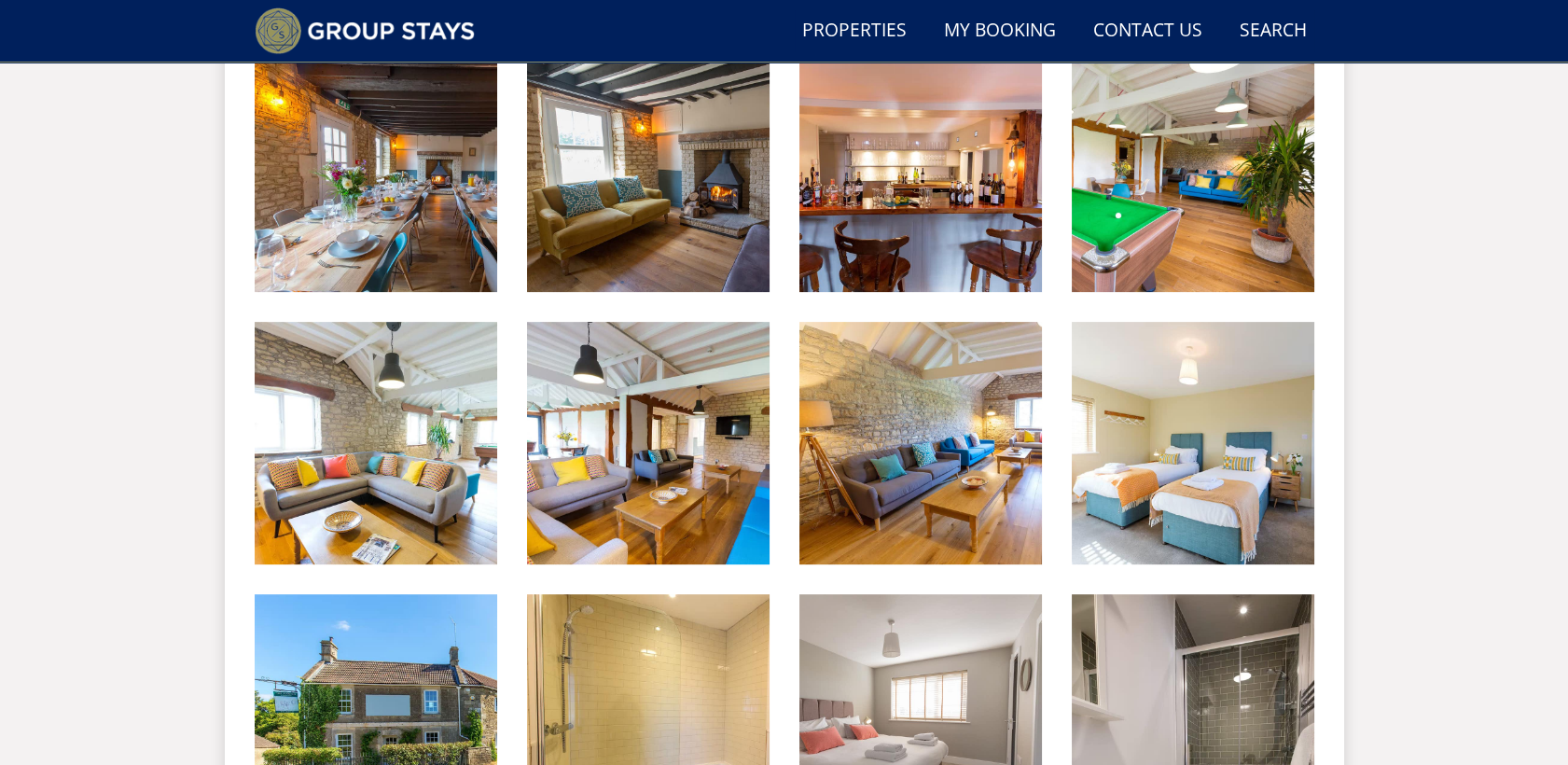 scroll, scrollTop: 1363, scrollLeft: 0, axis: vertical 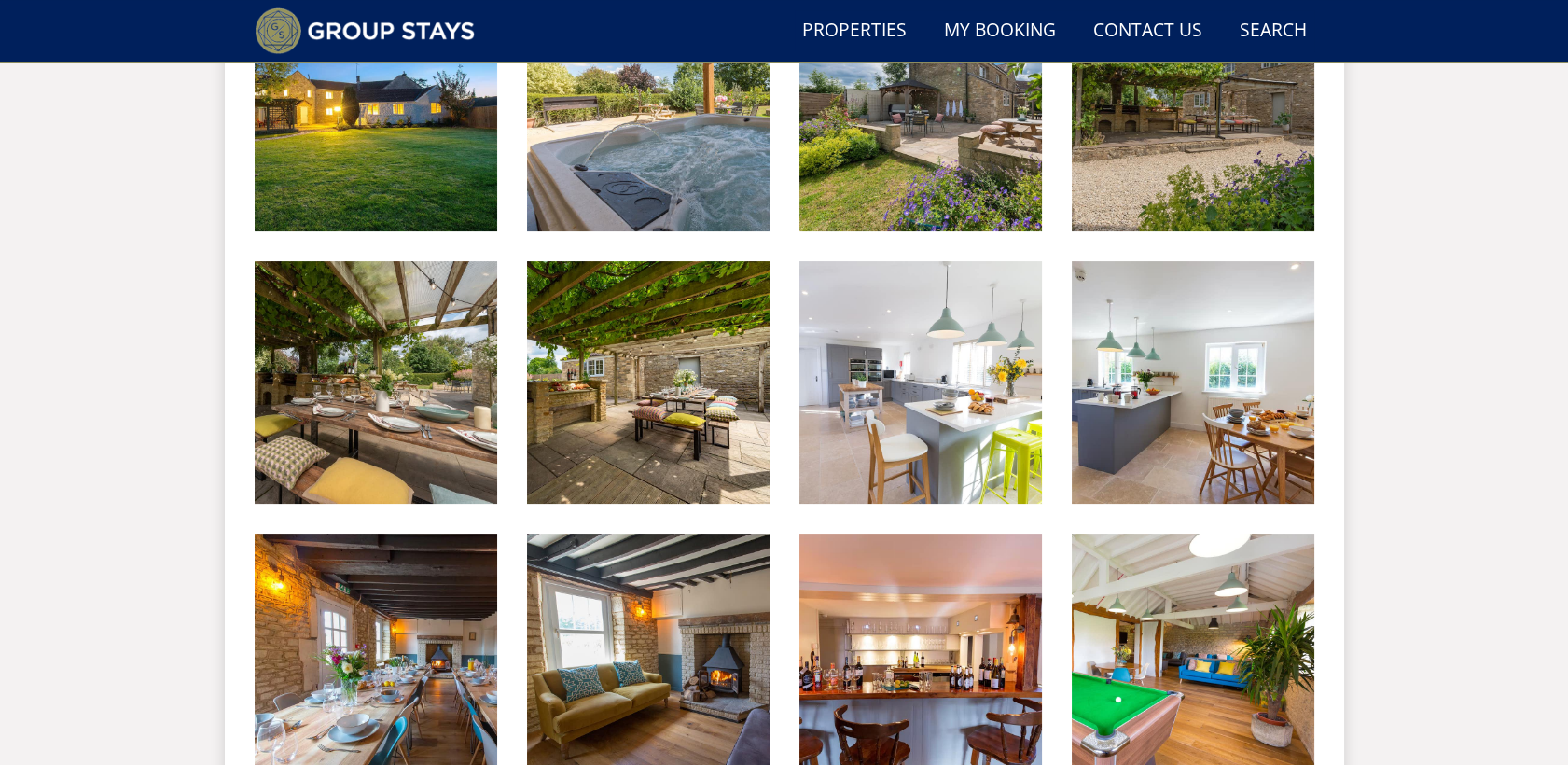 click at bounding box center [648, 655] 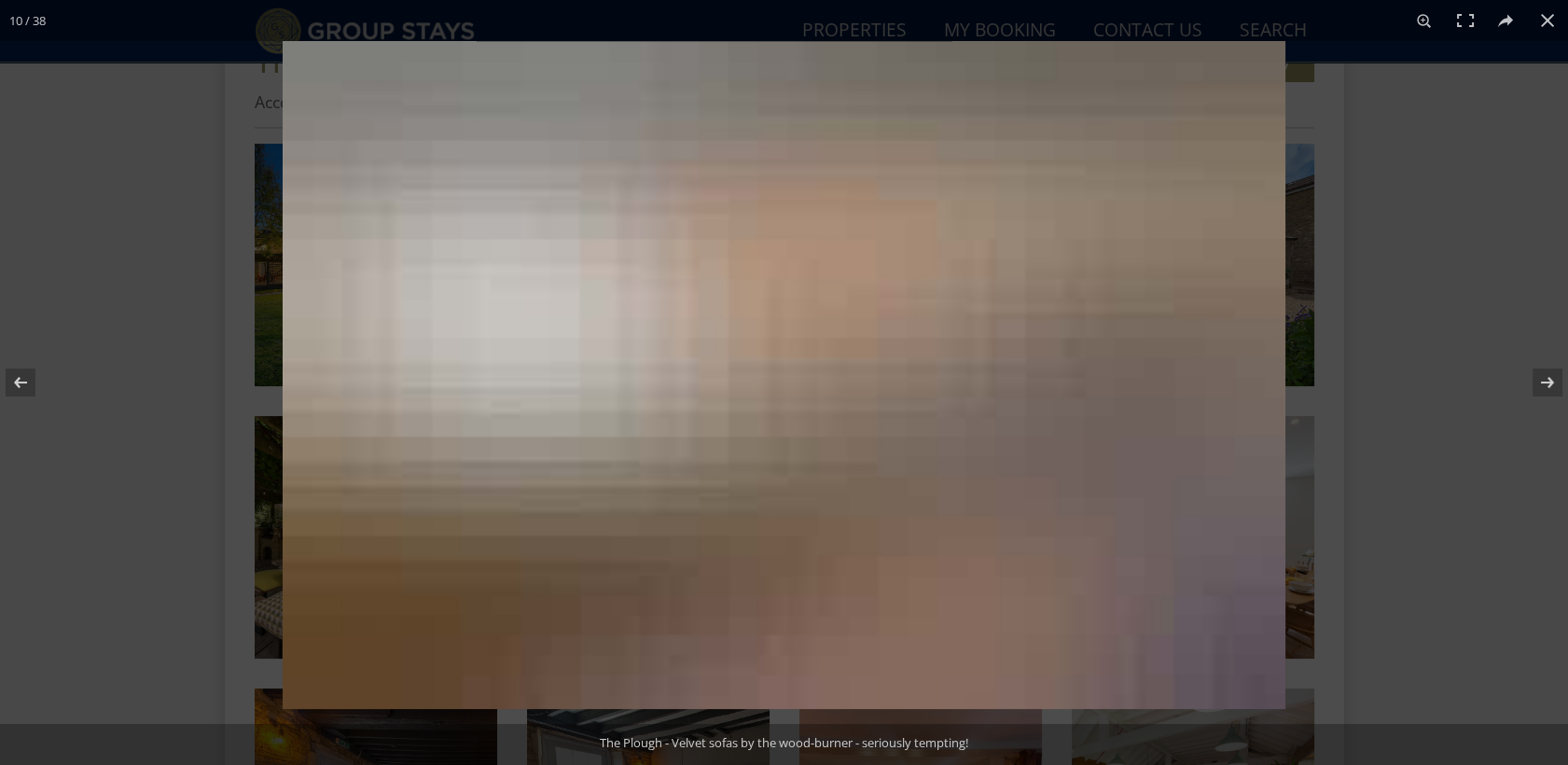 scroll, scrollTop: 722, scrollLeft: 0, axis: vertical 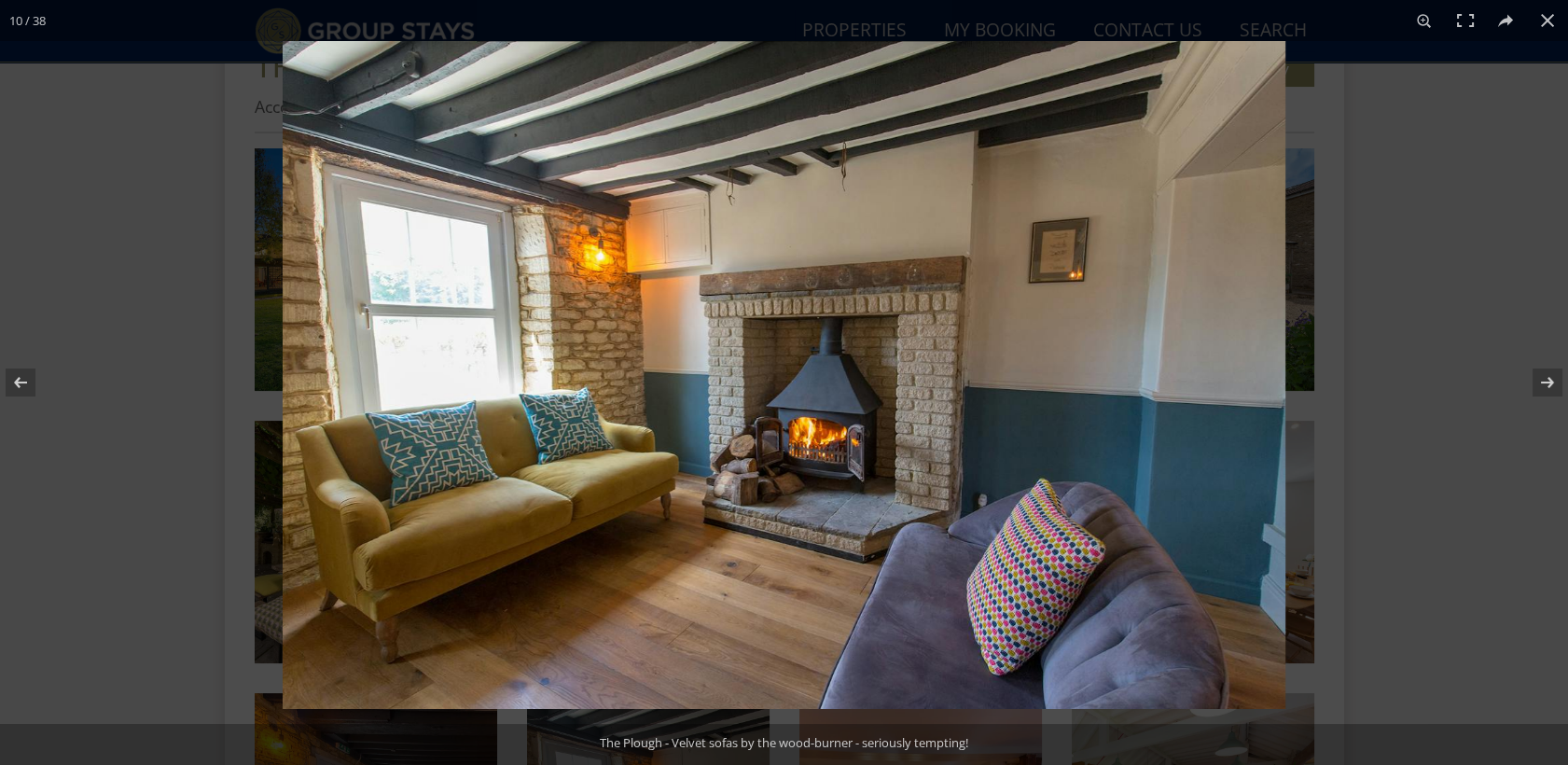 click at bounding box center [784, 375] 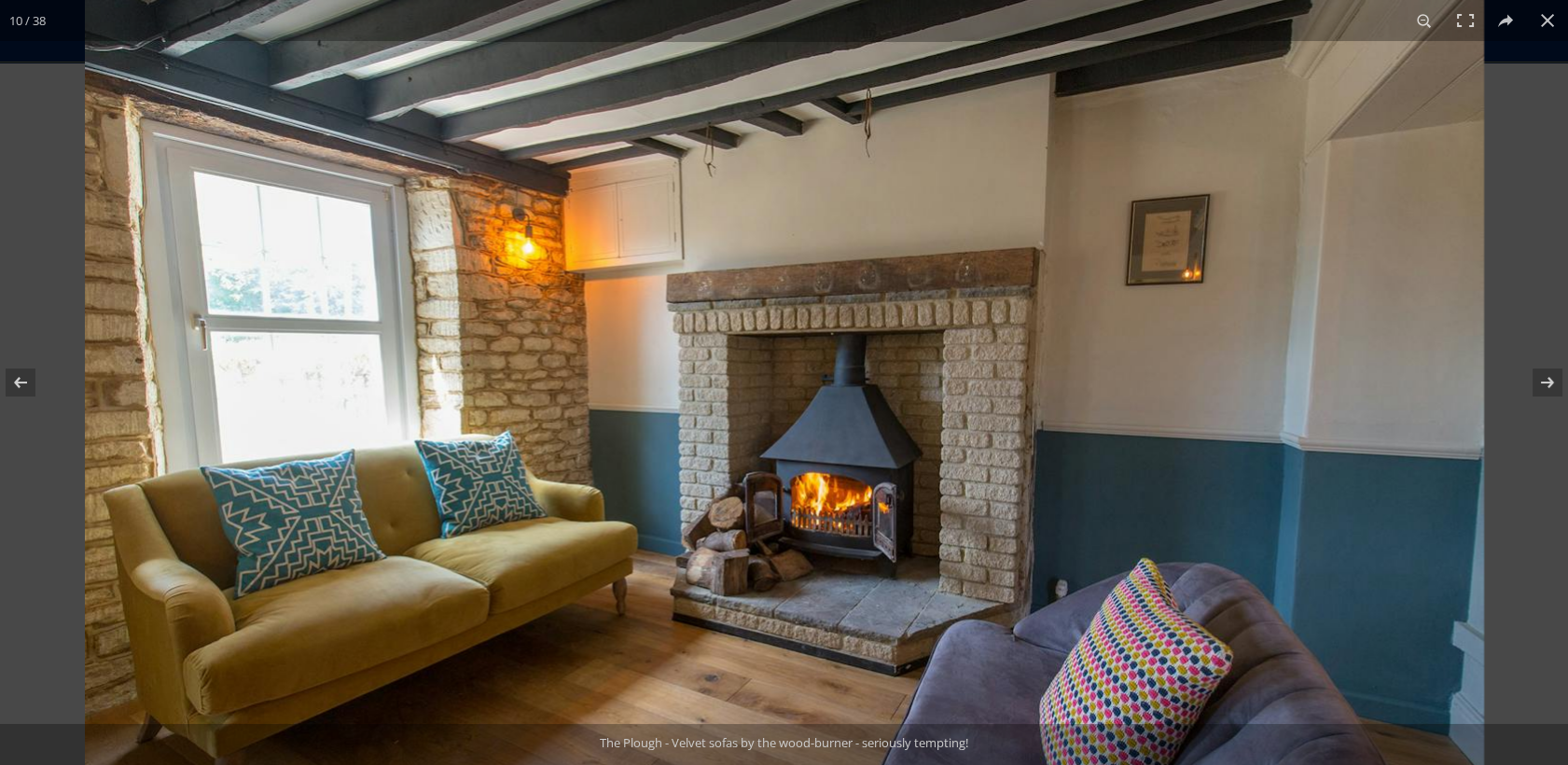 click at bounding box center (784, 413) 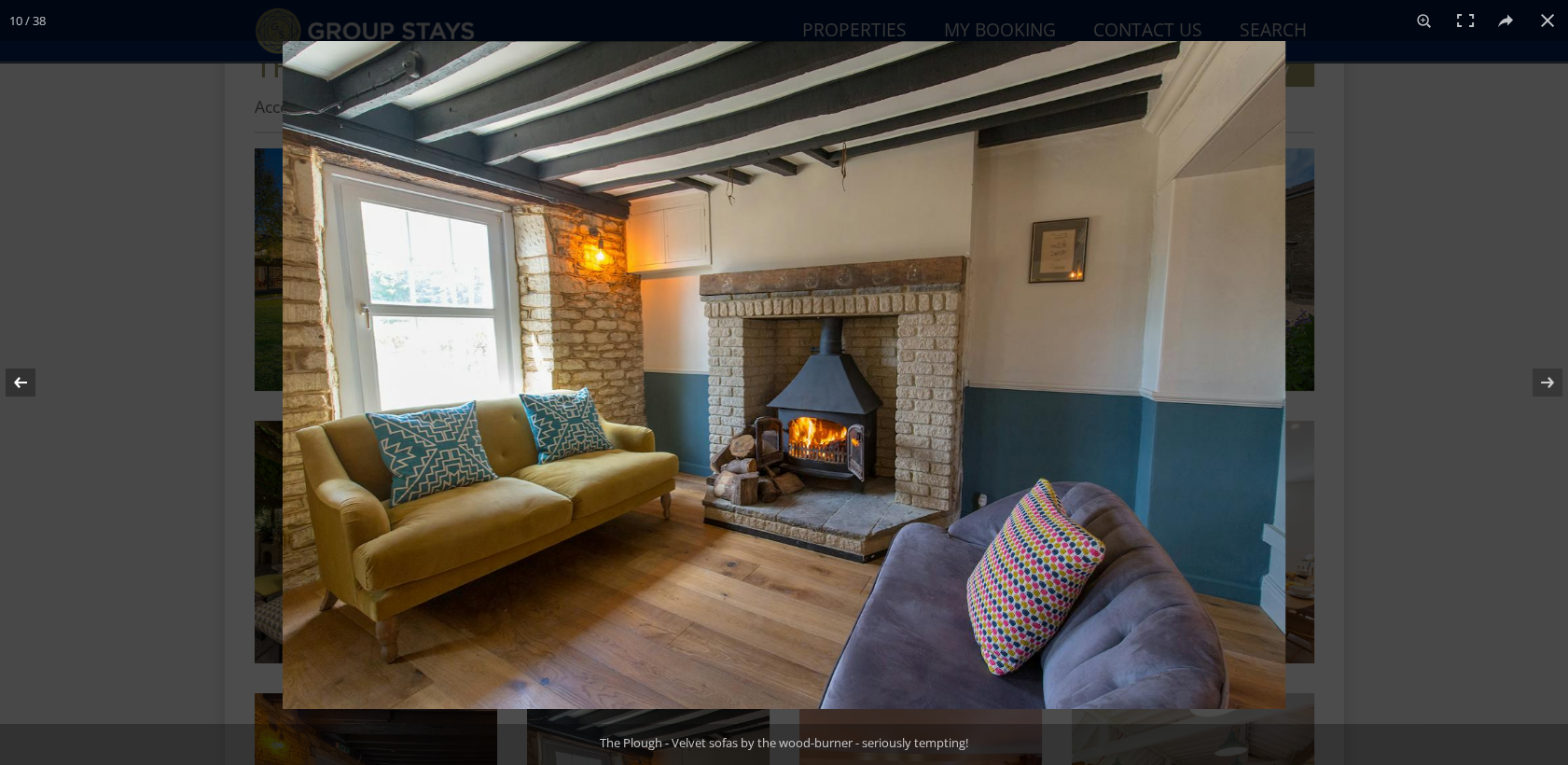 click at bounding box center (33, 382) 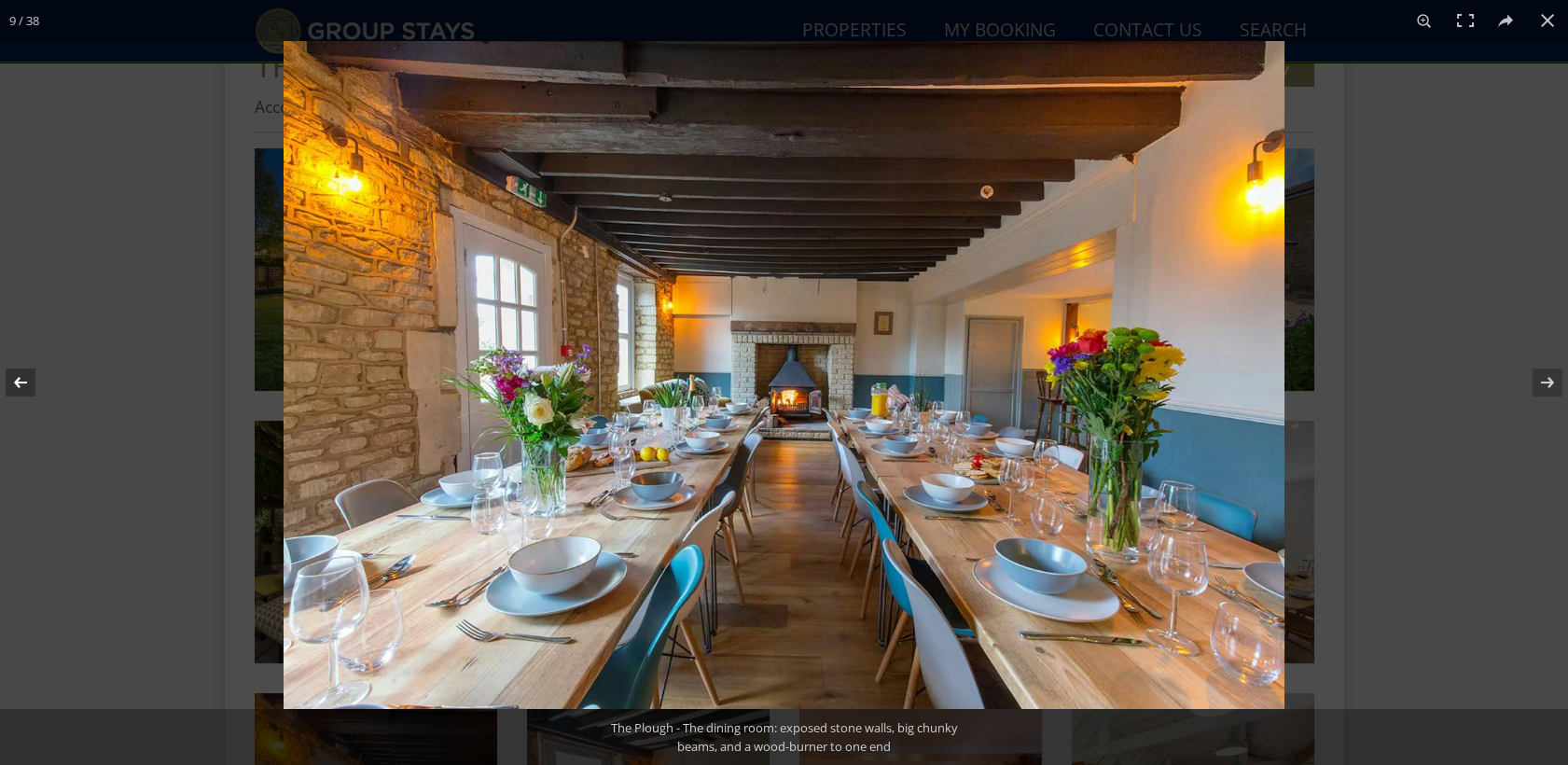 click at bounding box center (33, 382) 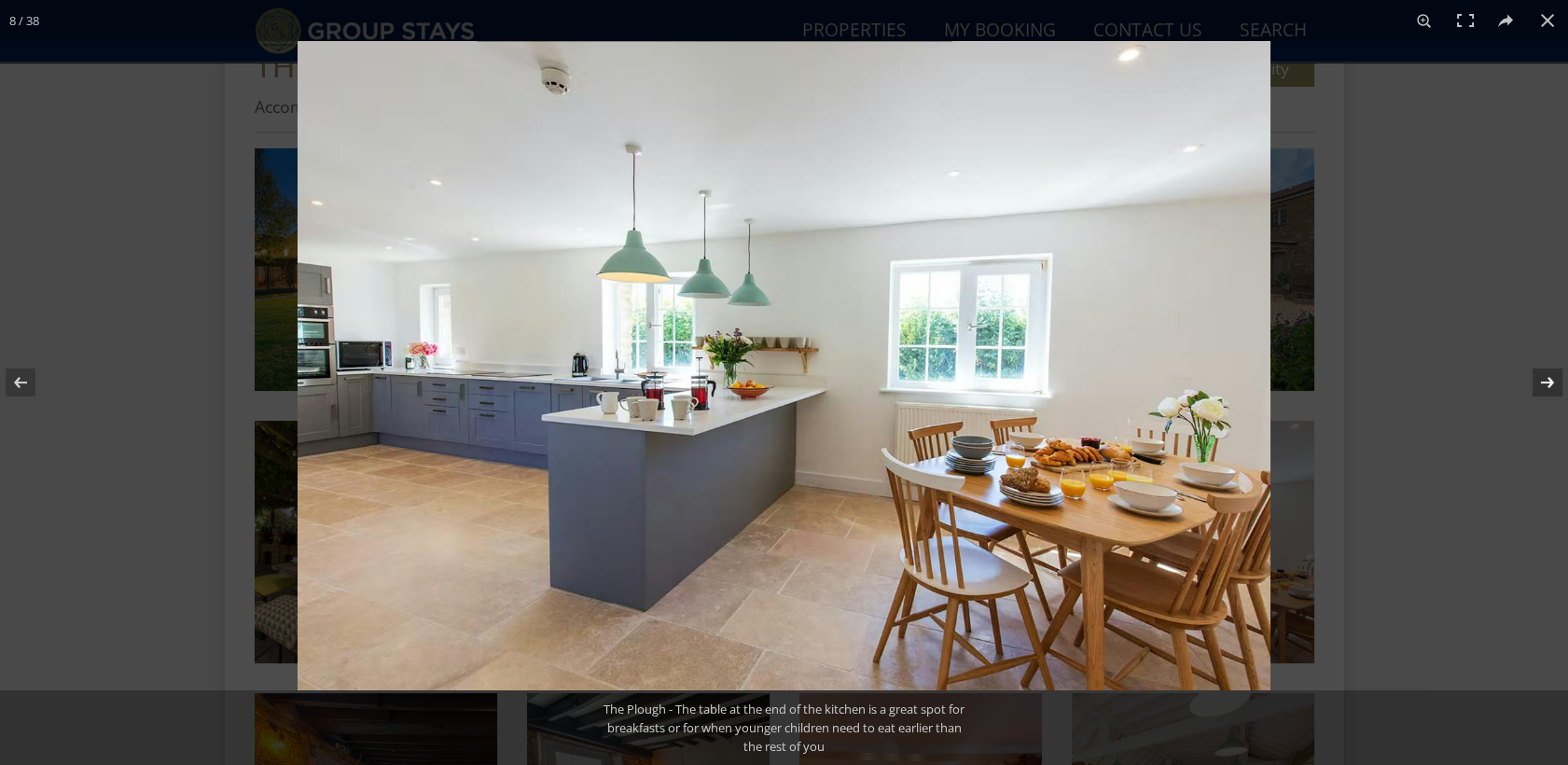 click at bounding box center [1535, 382] 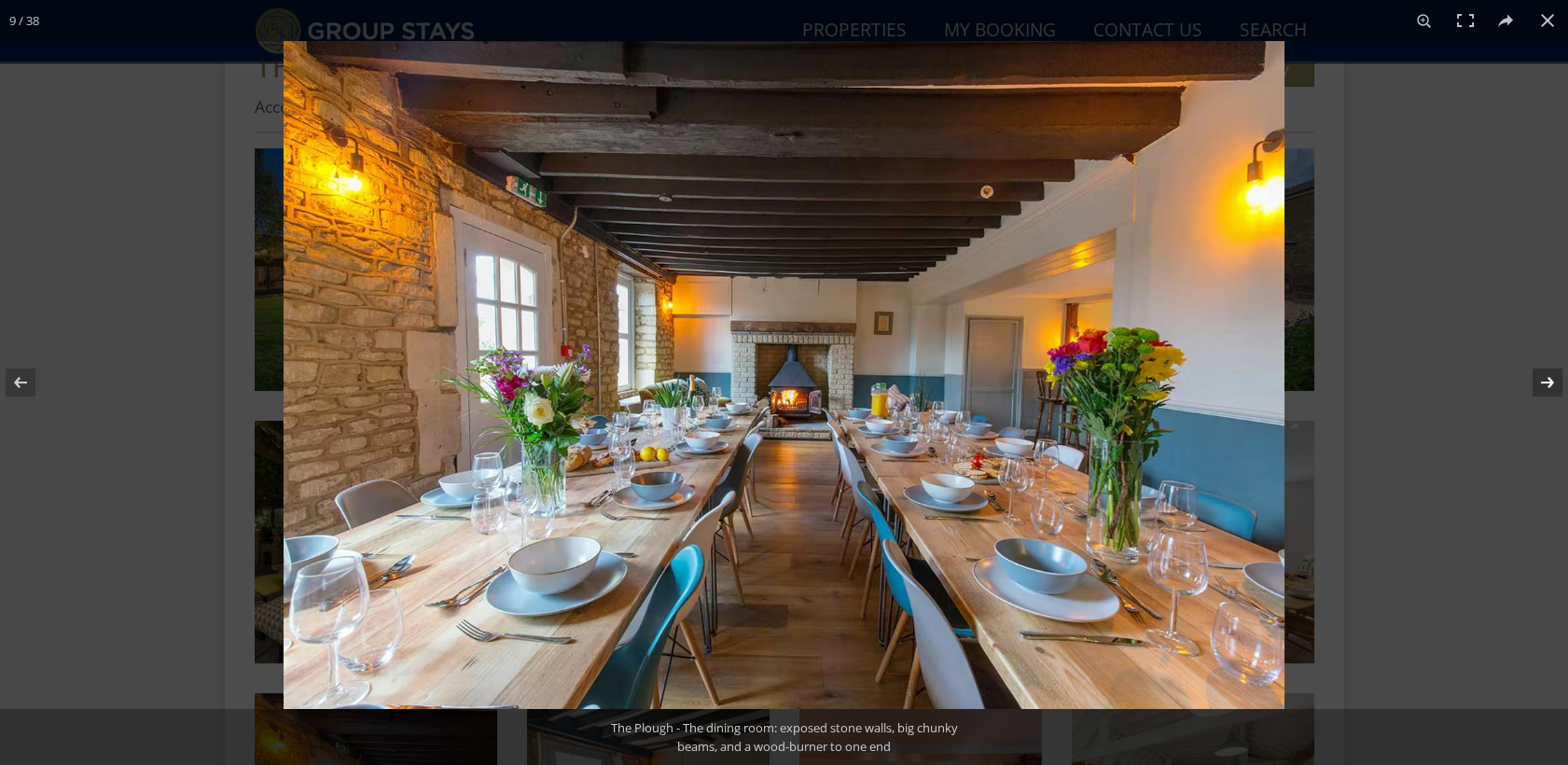click at bounding box center (1535, 382) 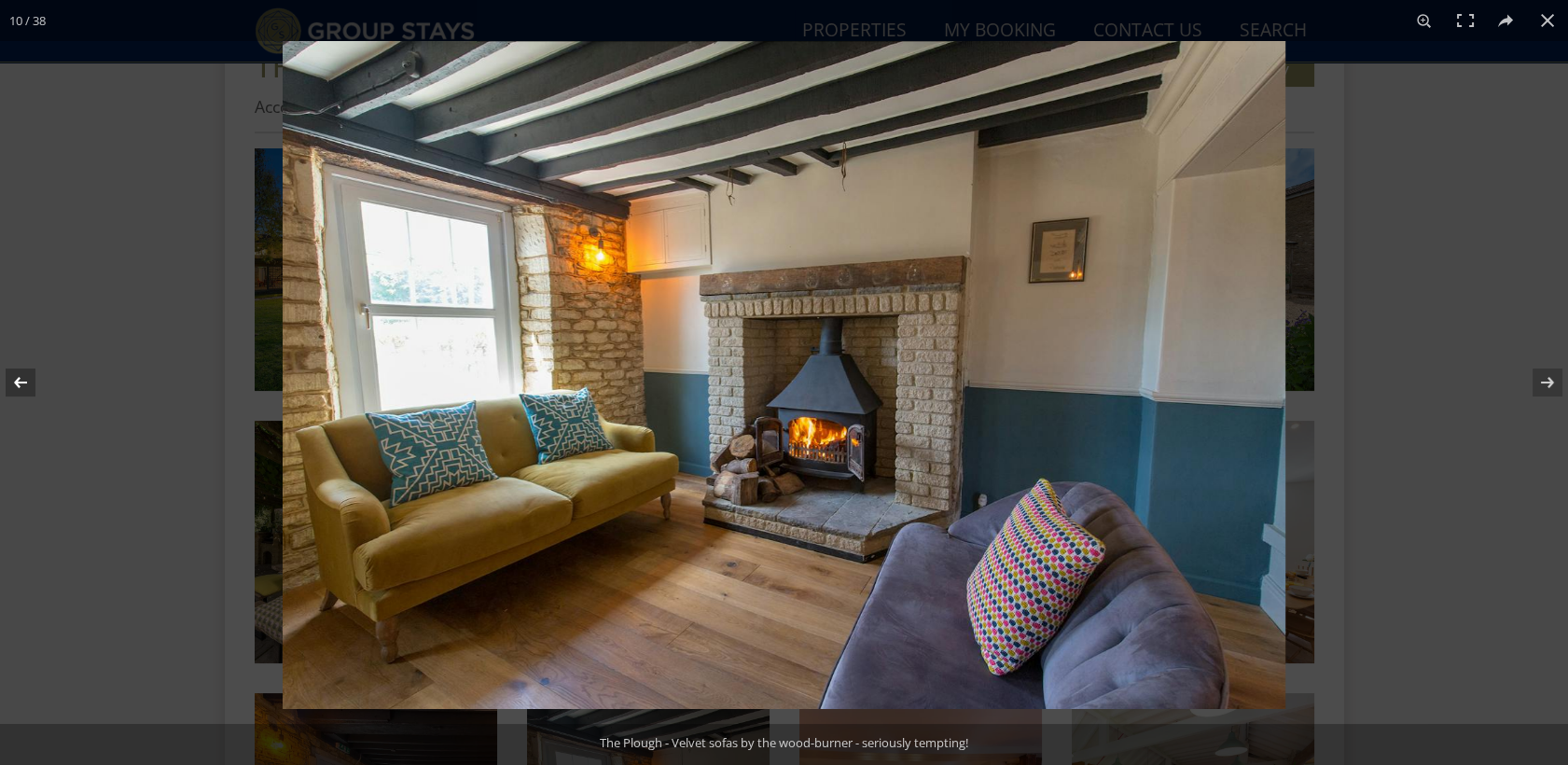 click at bounding box center (33, 382) 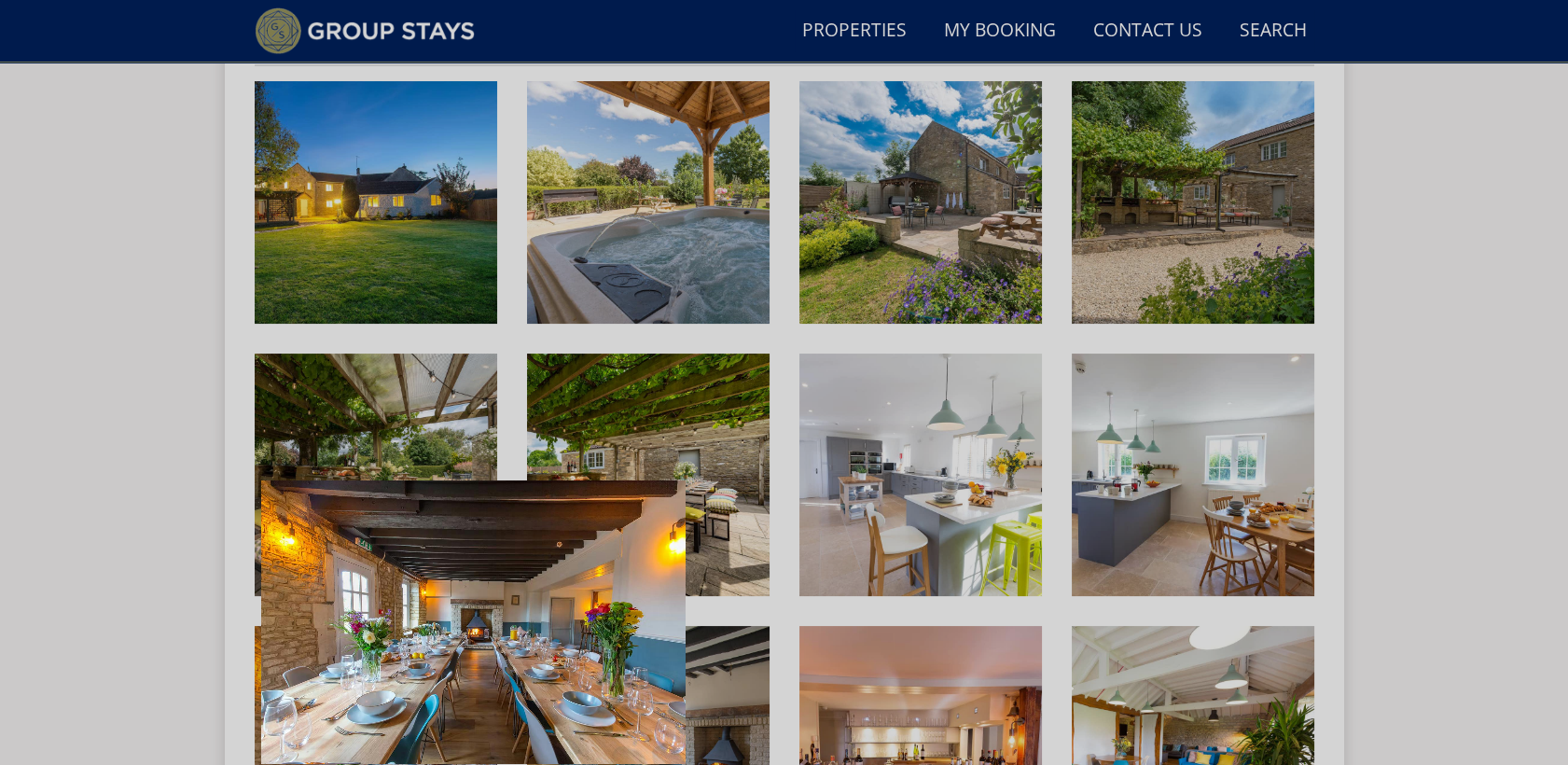 scroll, scrollTop: 799, scrollLeft: 0, axis: vertical 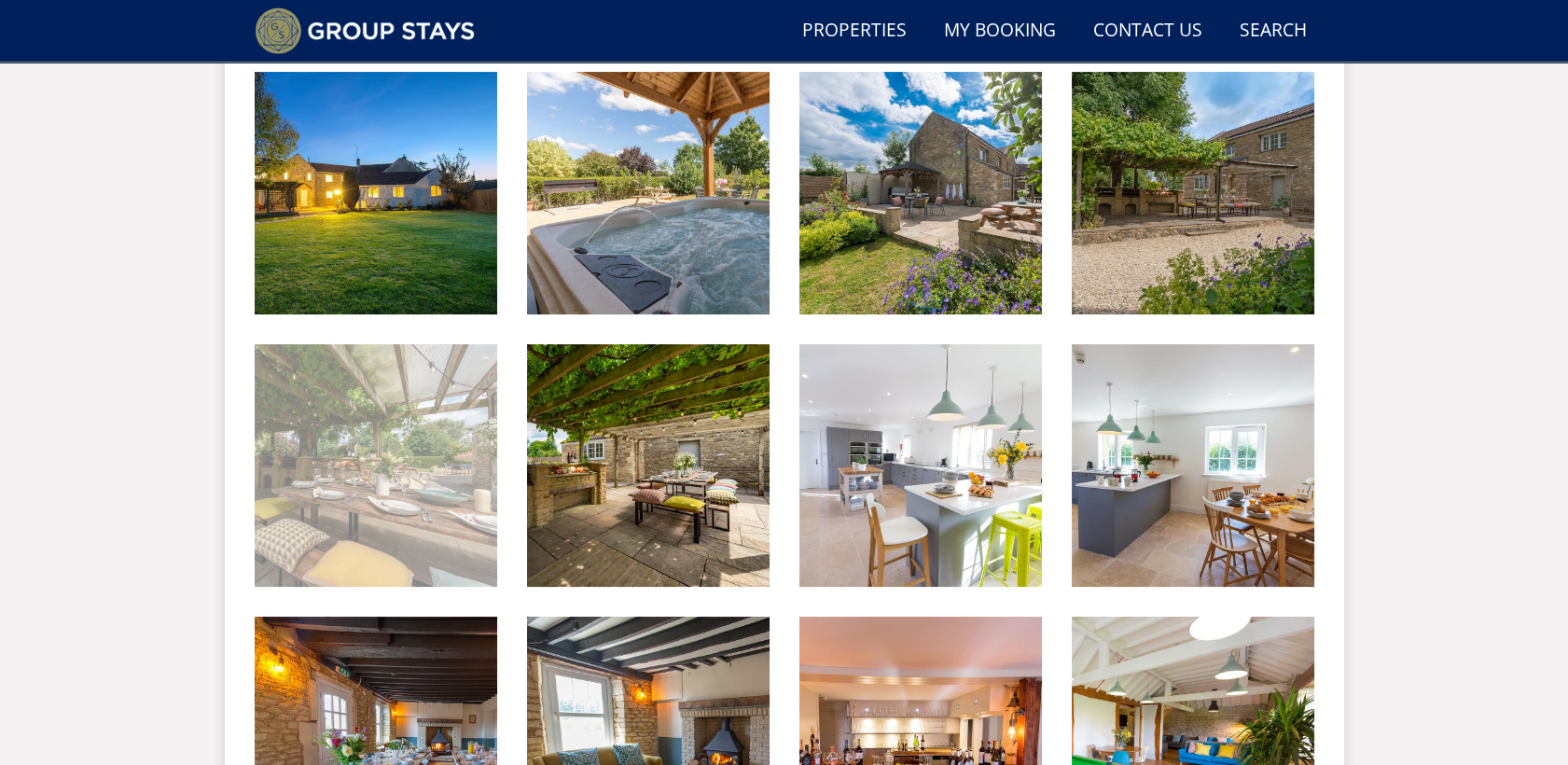 click at bounding box center [376, 466] 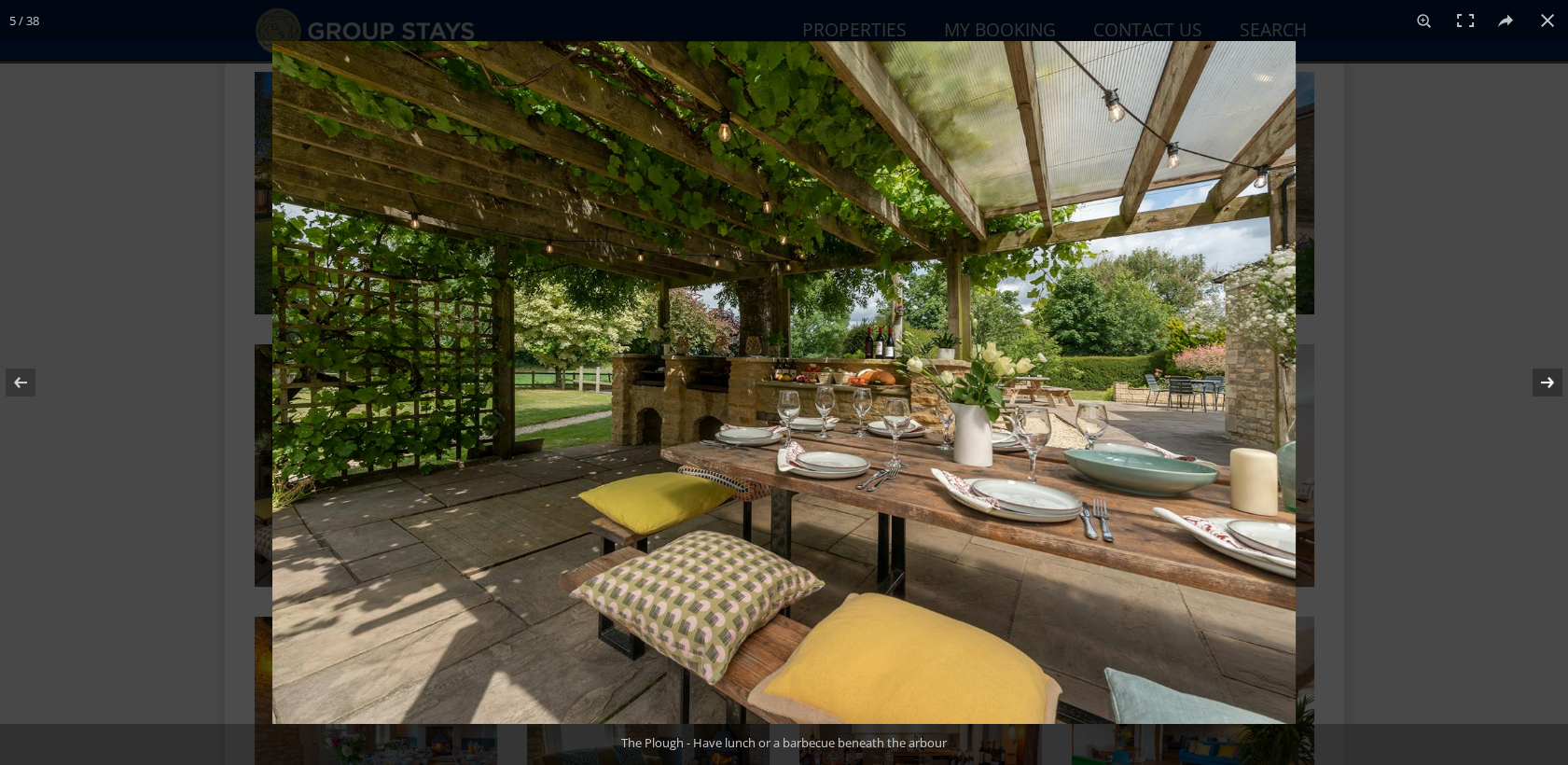 click at bounding box center [1535, 382] 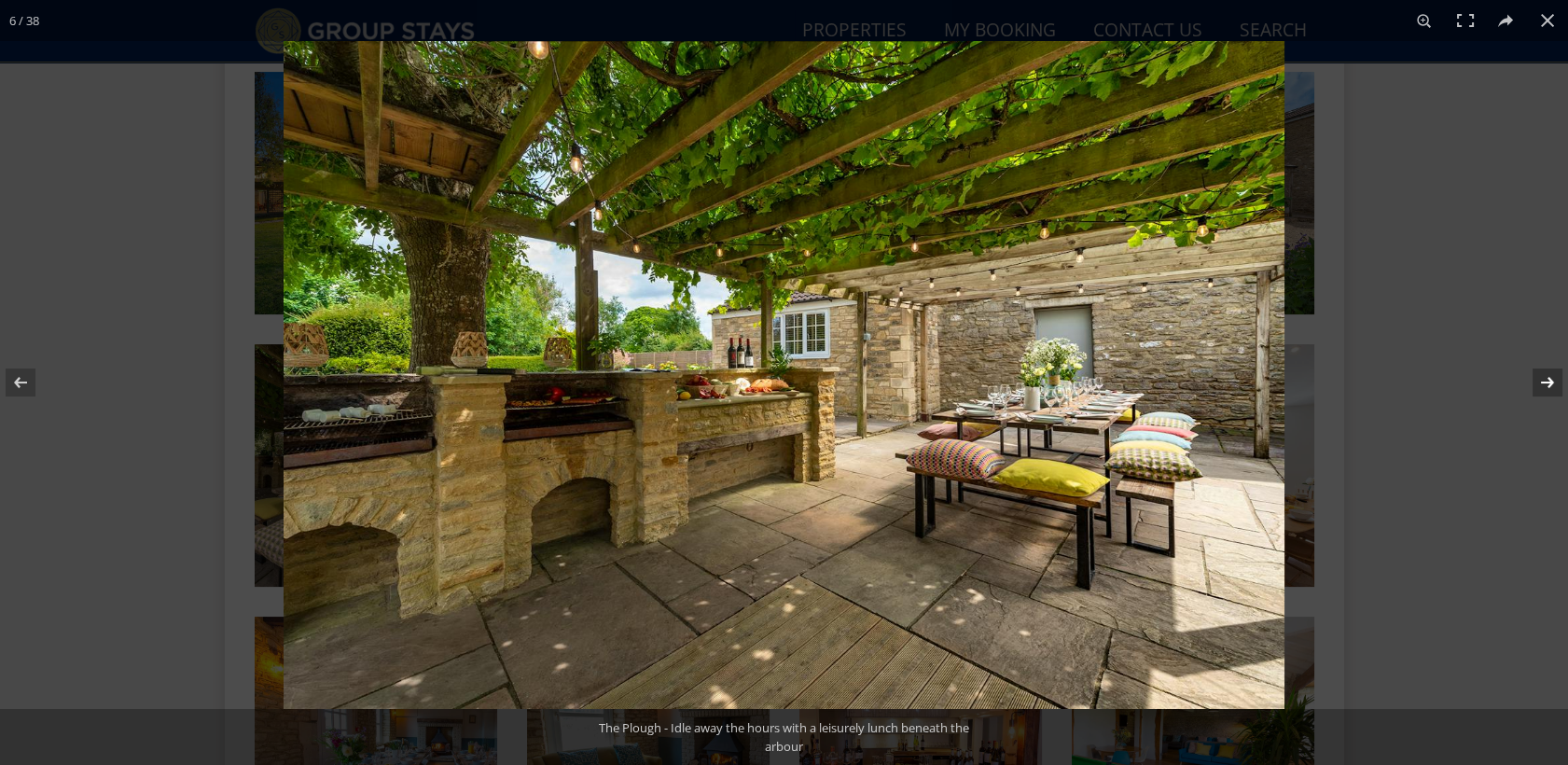 click at bounding box center (1535, 382) 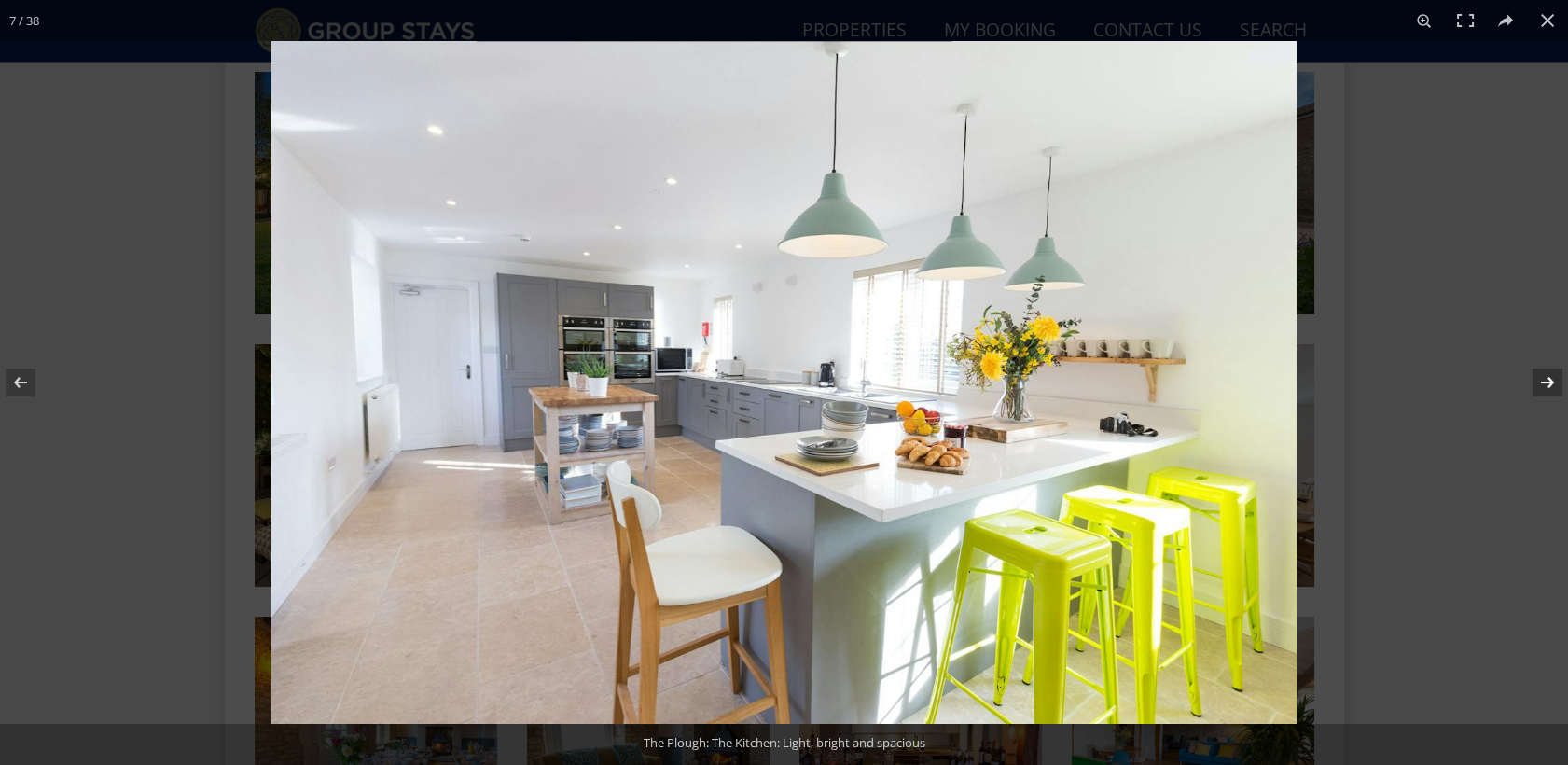 click at bounding box center (1535, 382) 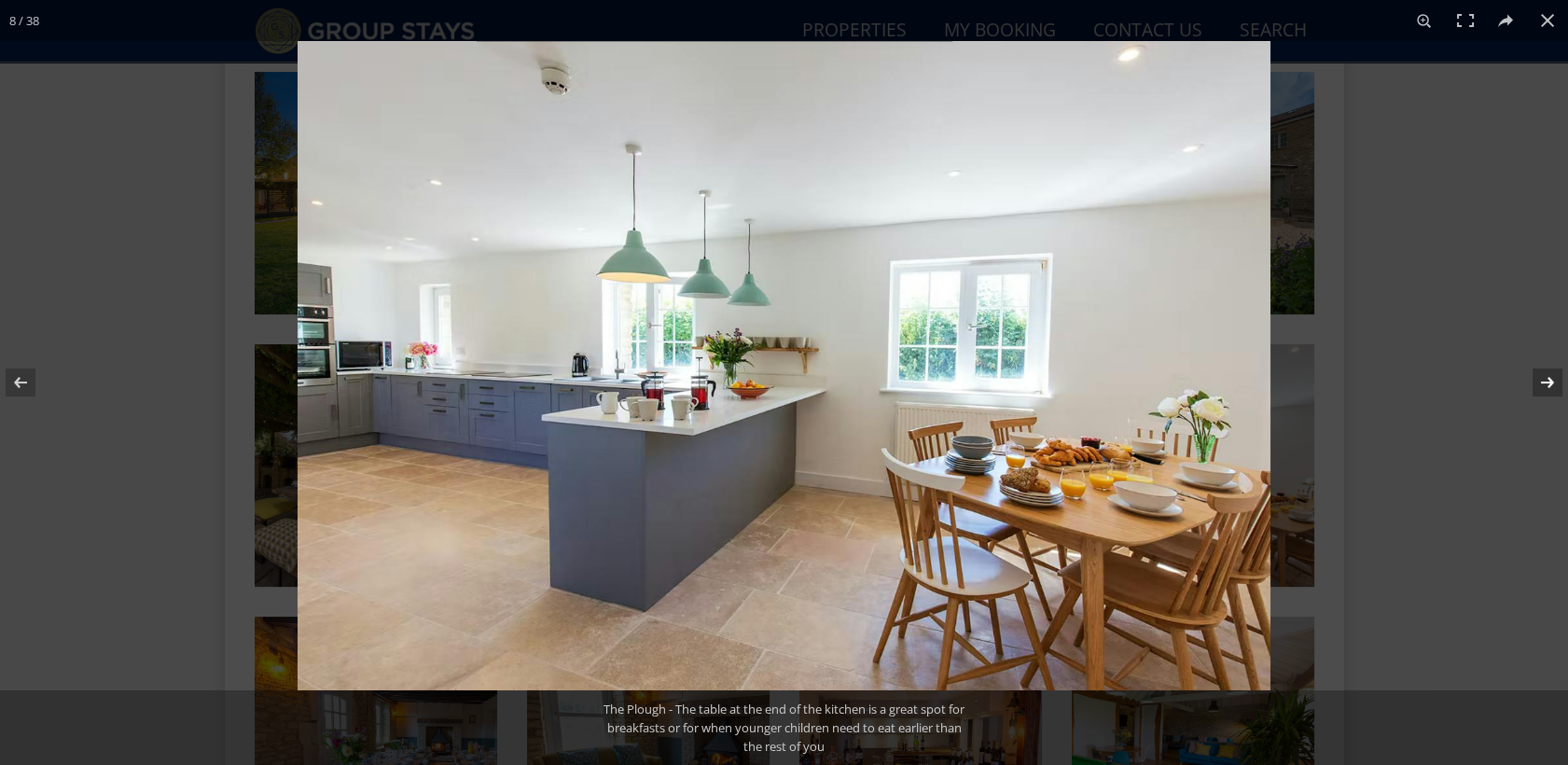 click at bounding box center [1535, 382] 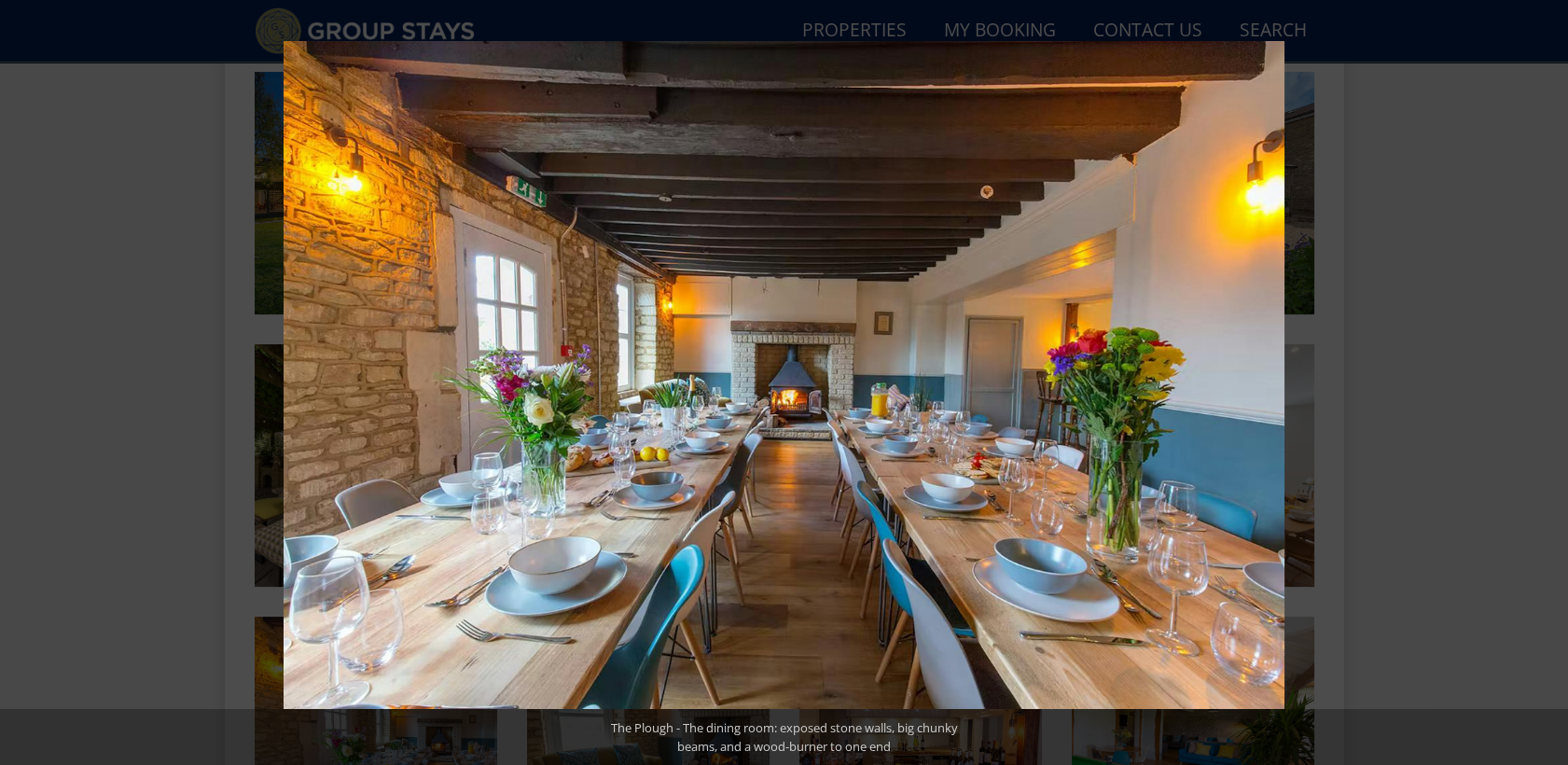click at bounding box center (1535, 382) 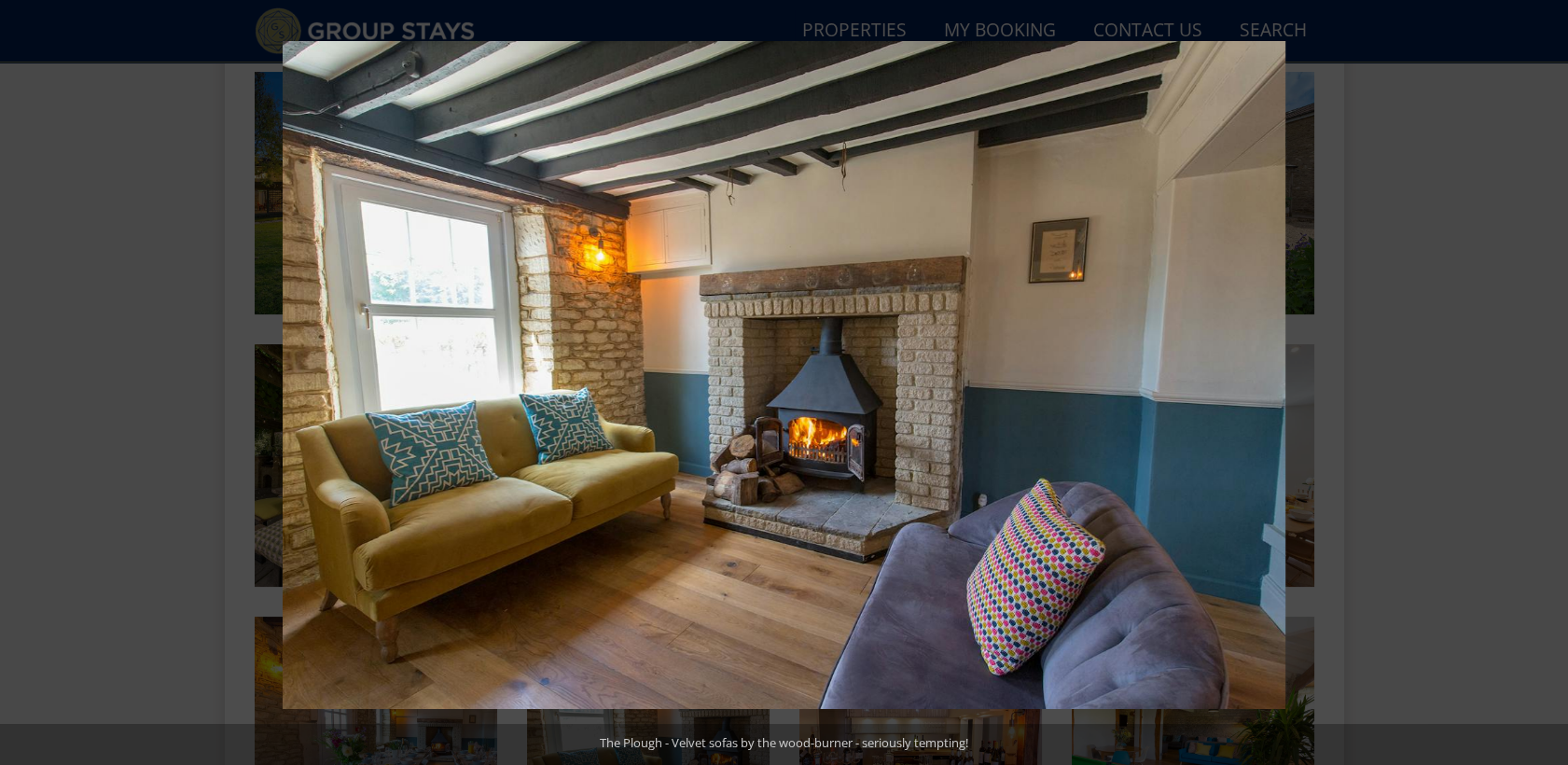 click at bounding box center [1535, 382] 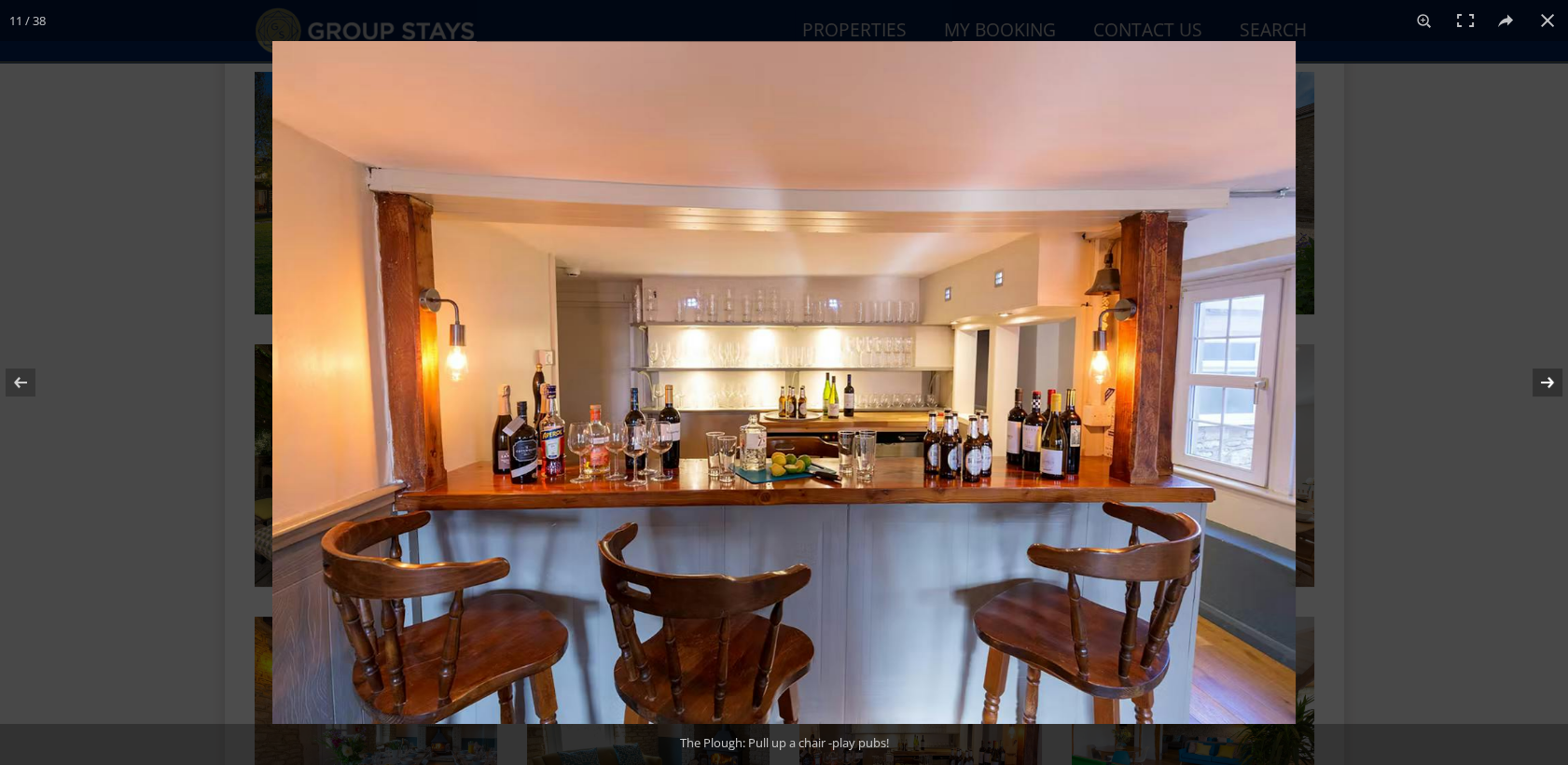 click at bounding box center (1535, 382) 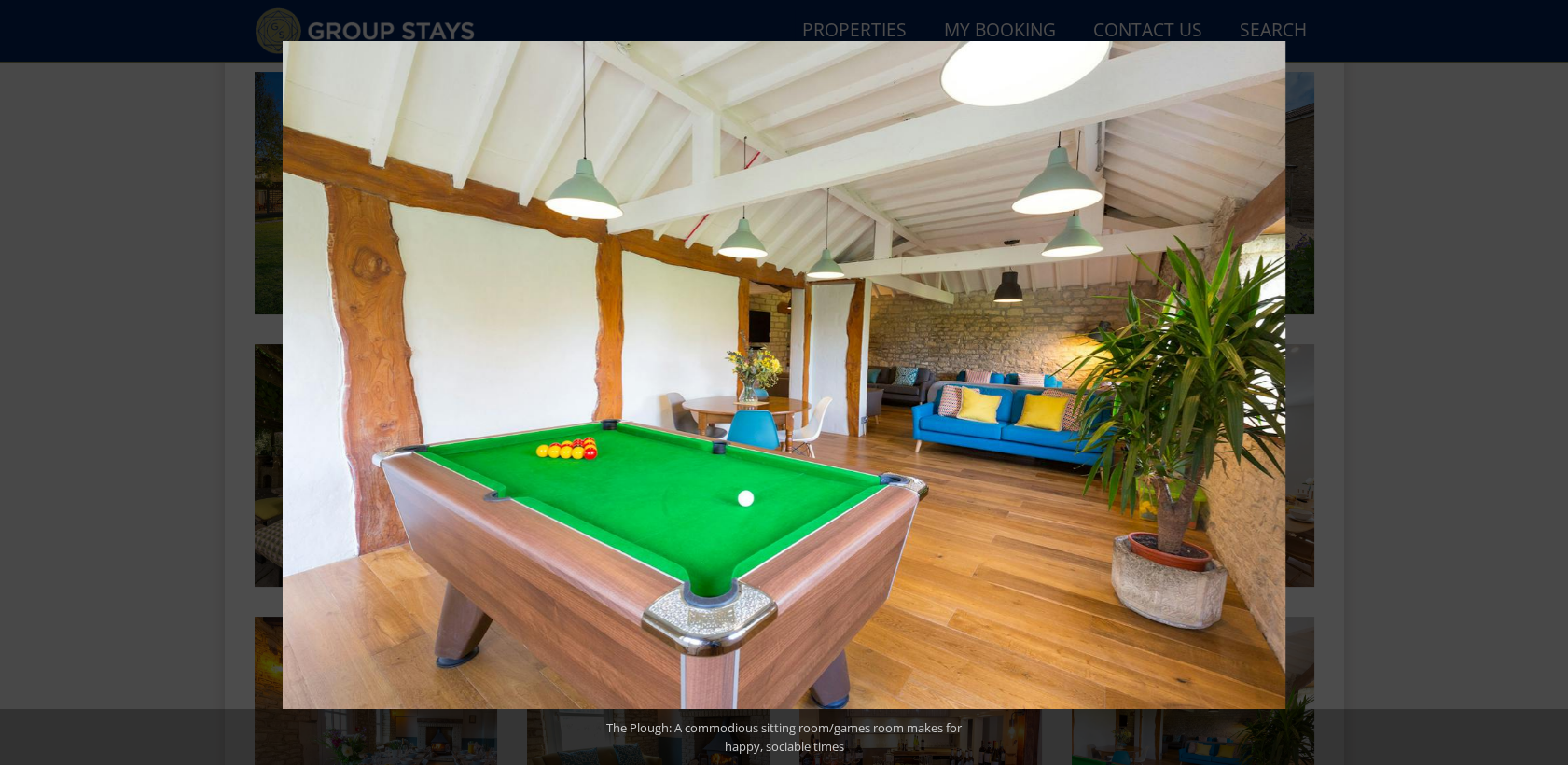 click at bounding box center [1535, 382] 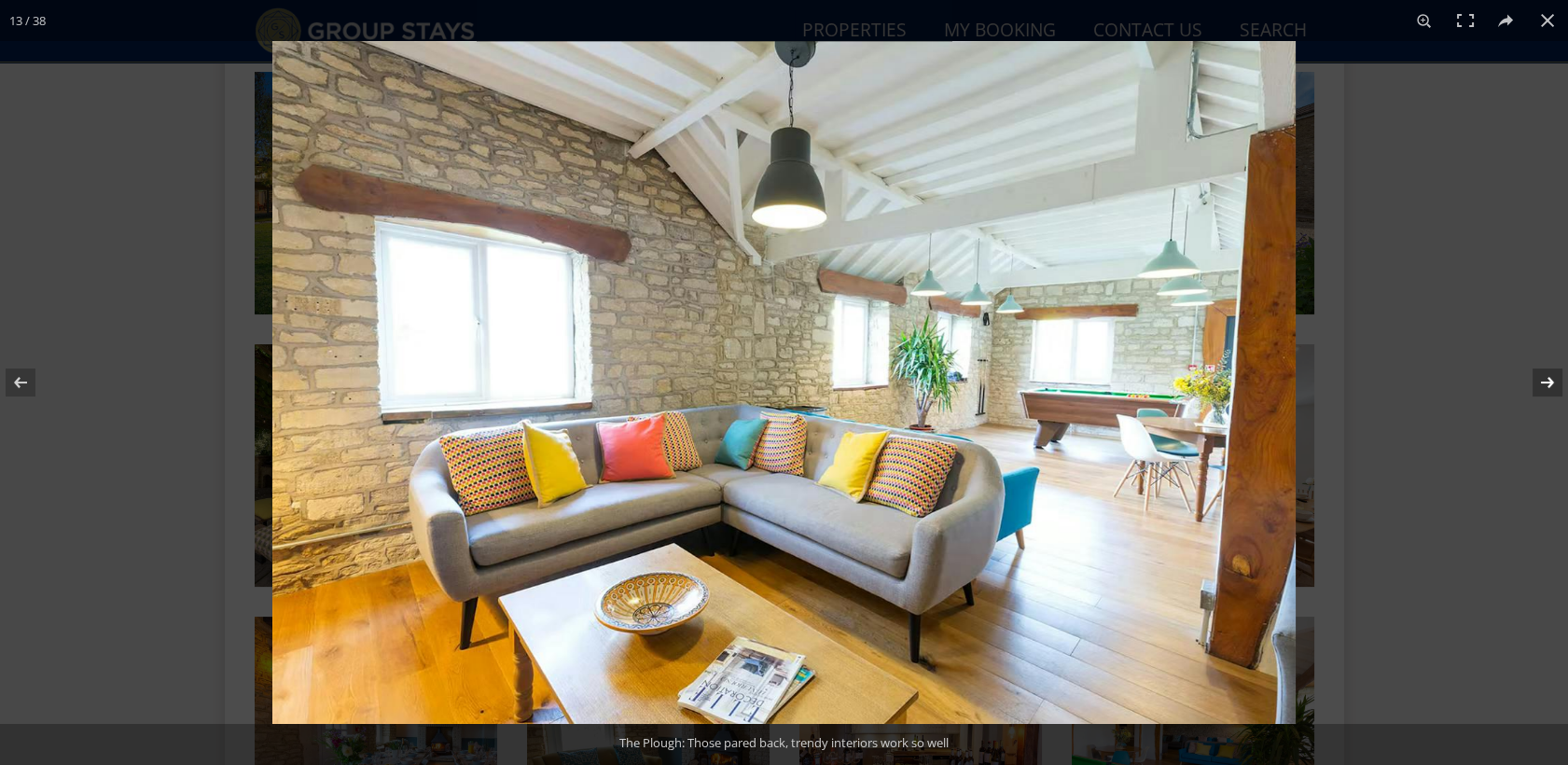 click at bounding box center (1535, 382) 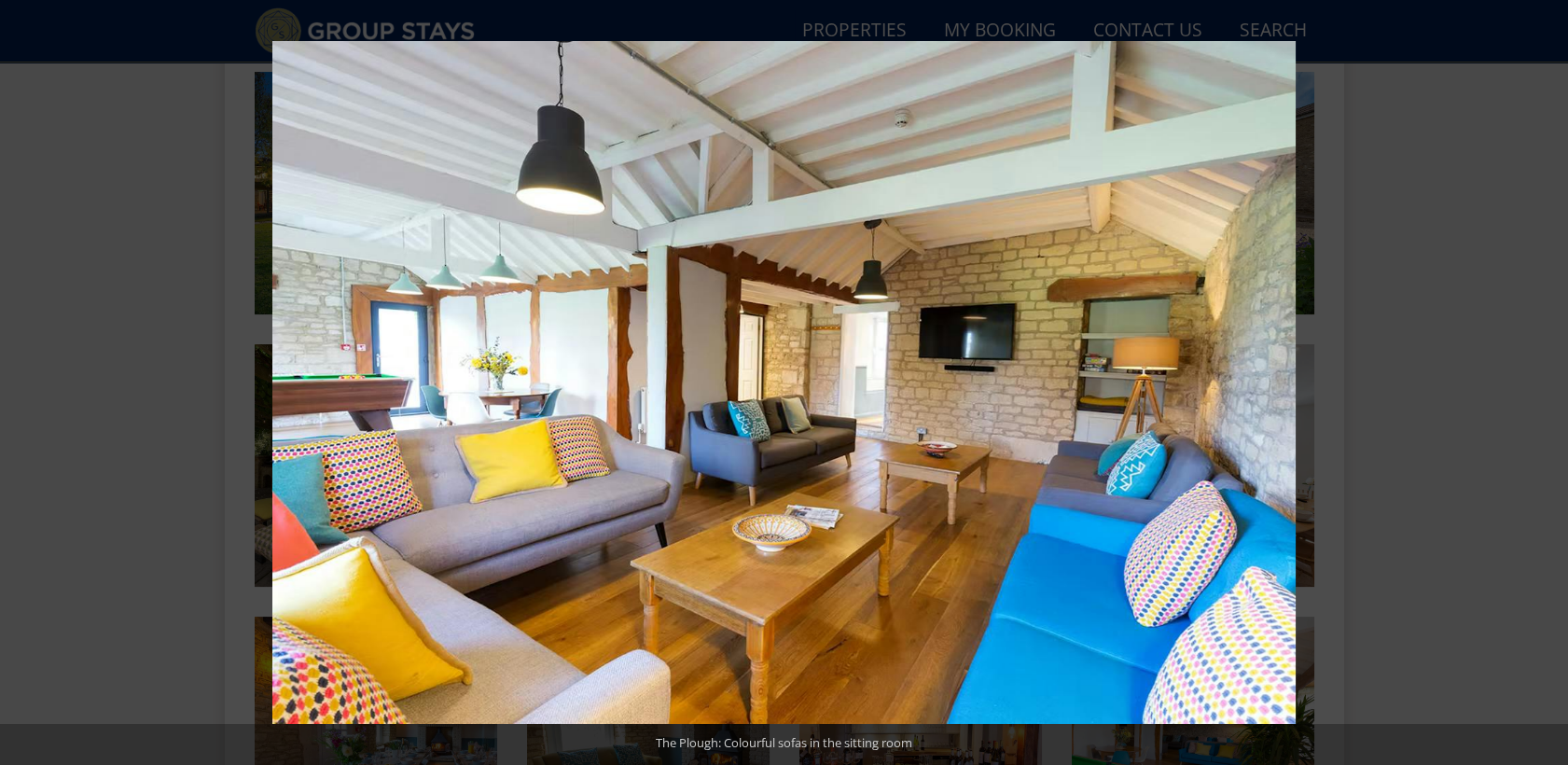 click at bounding box center [1535, 382] 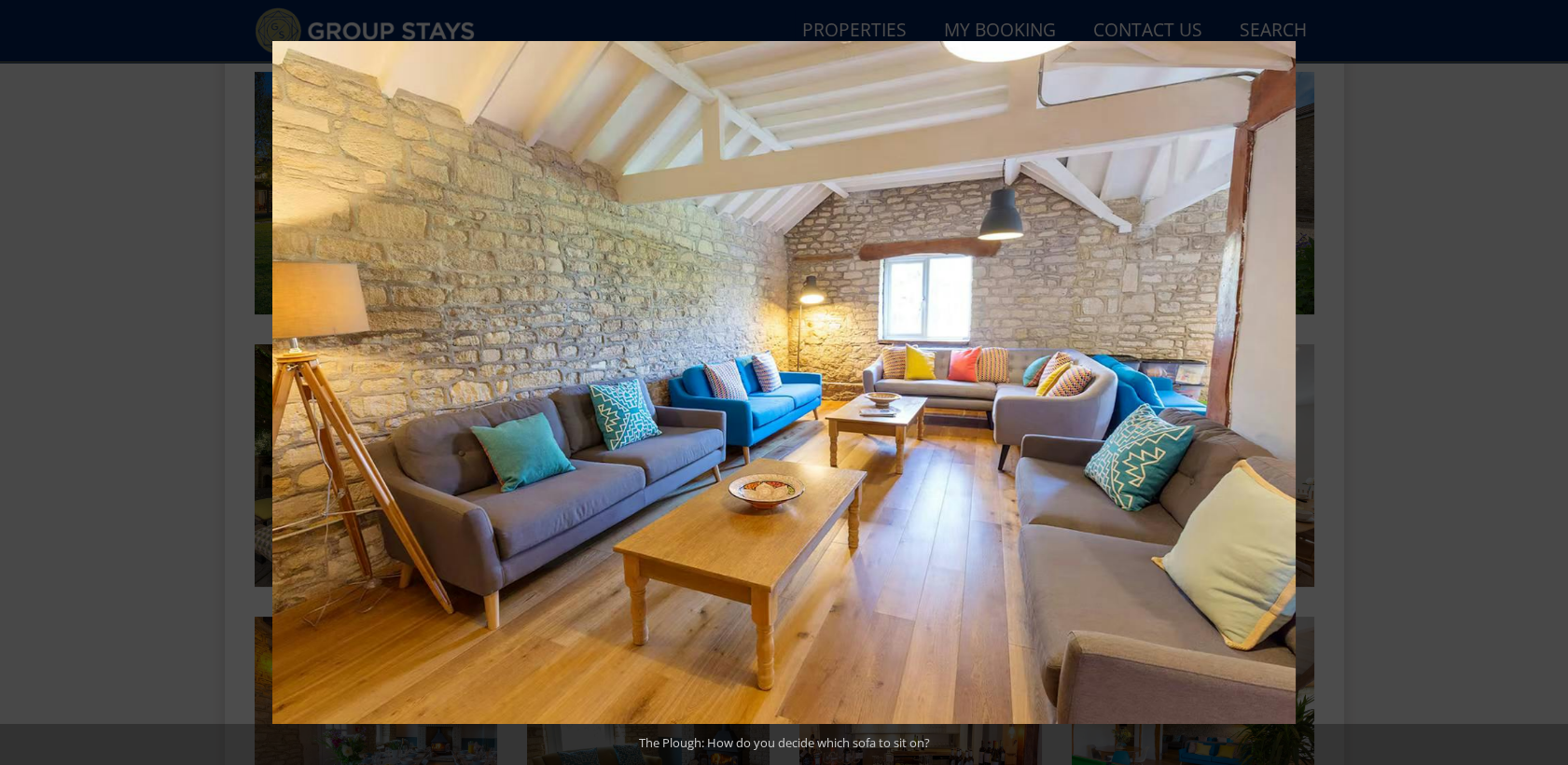 click at bounding box center (1535, 382) 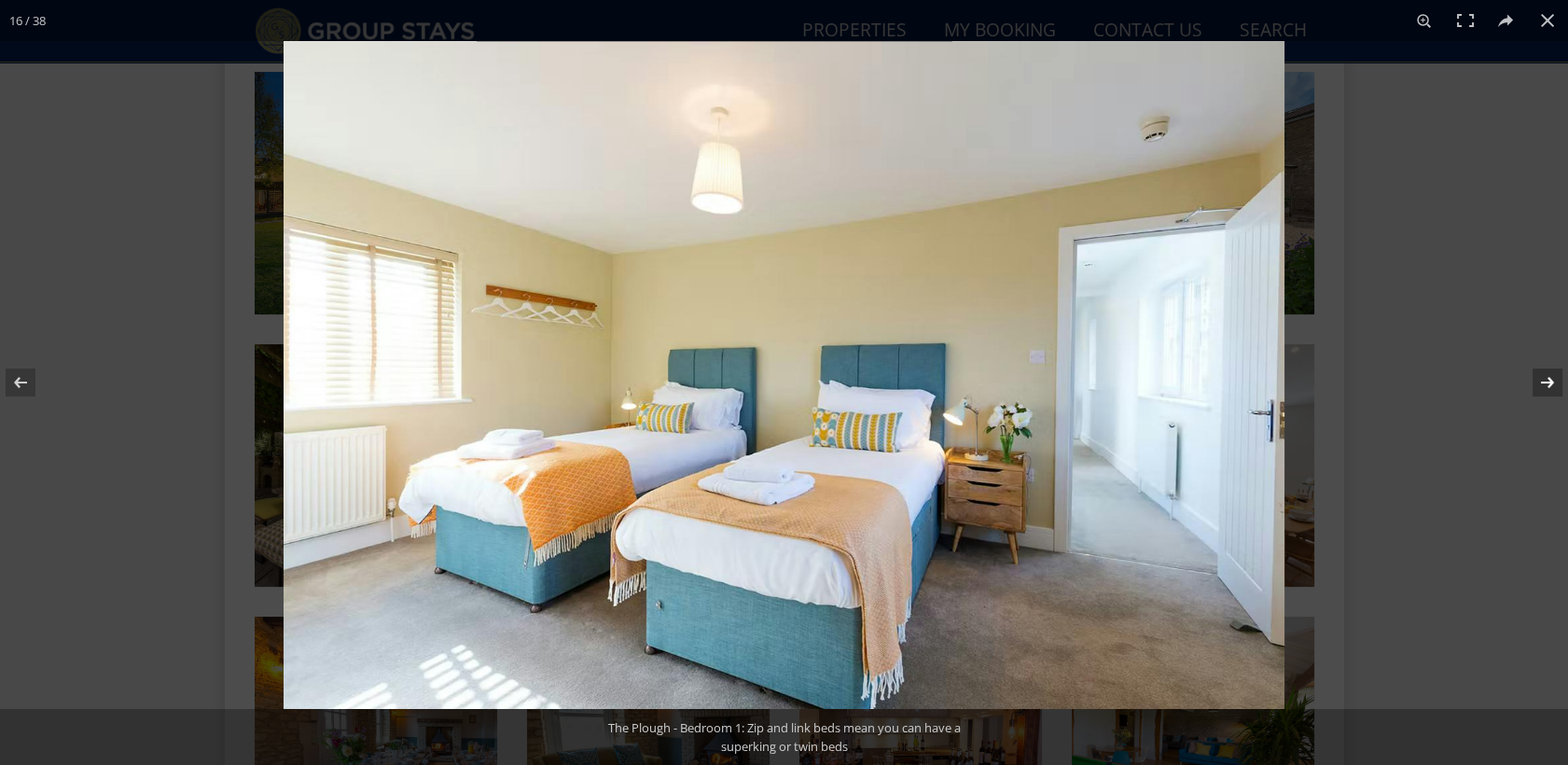 click at bounding box center (1535, 382) 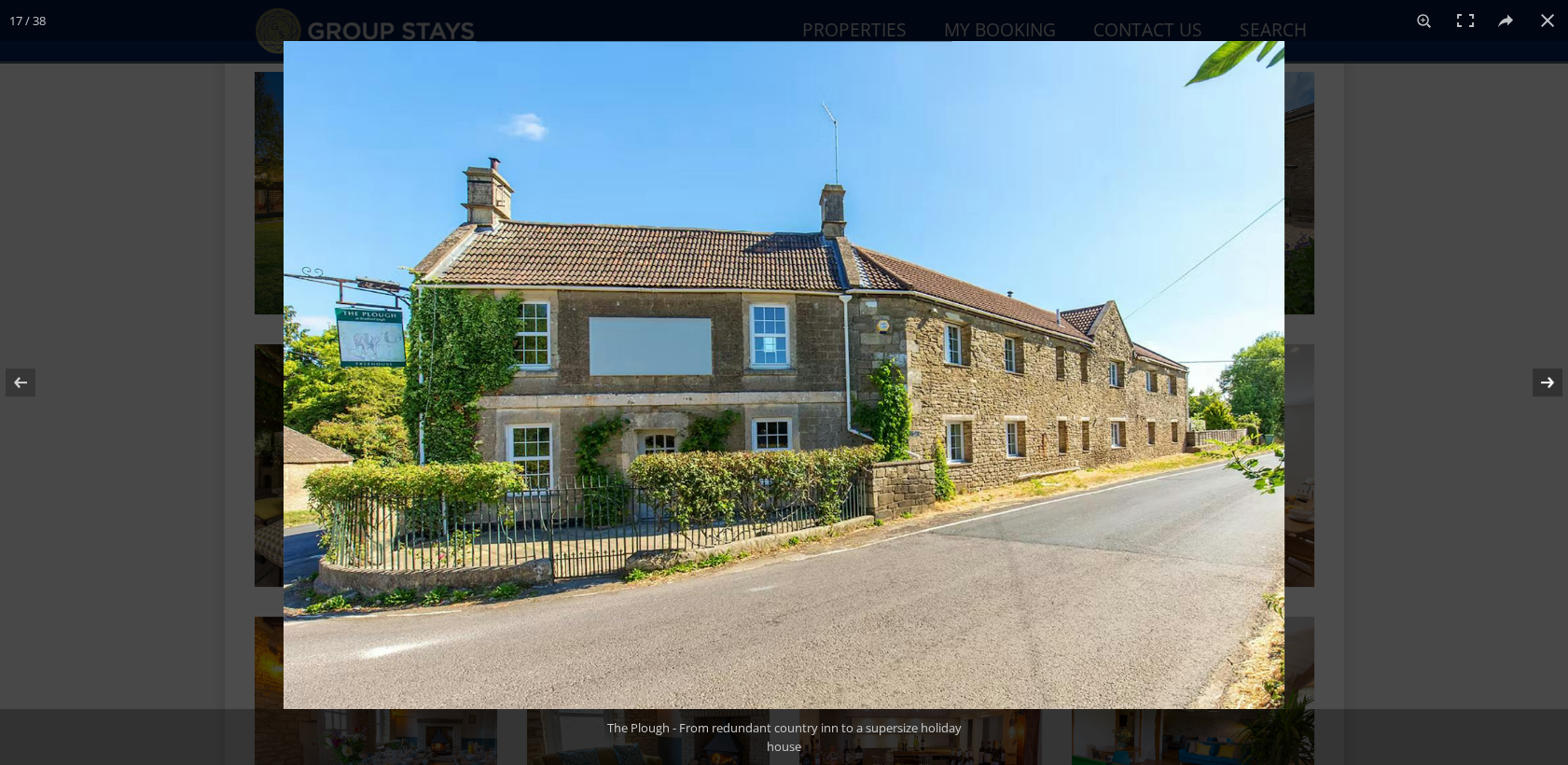 click at bounding box center (1535, 382) 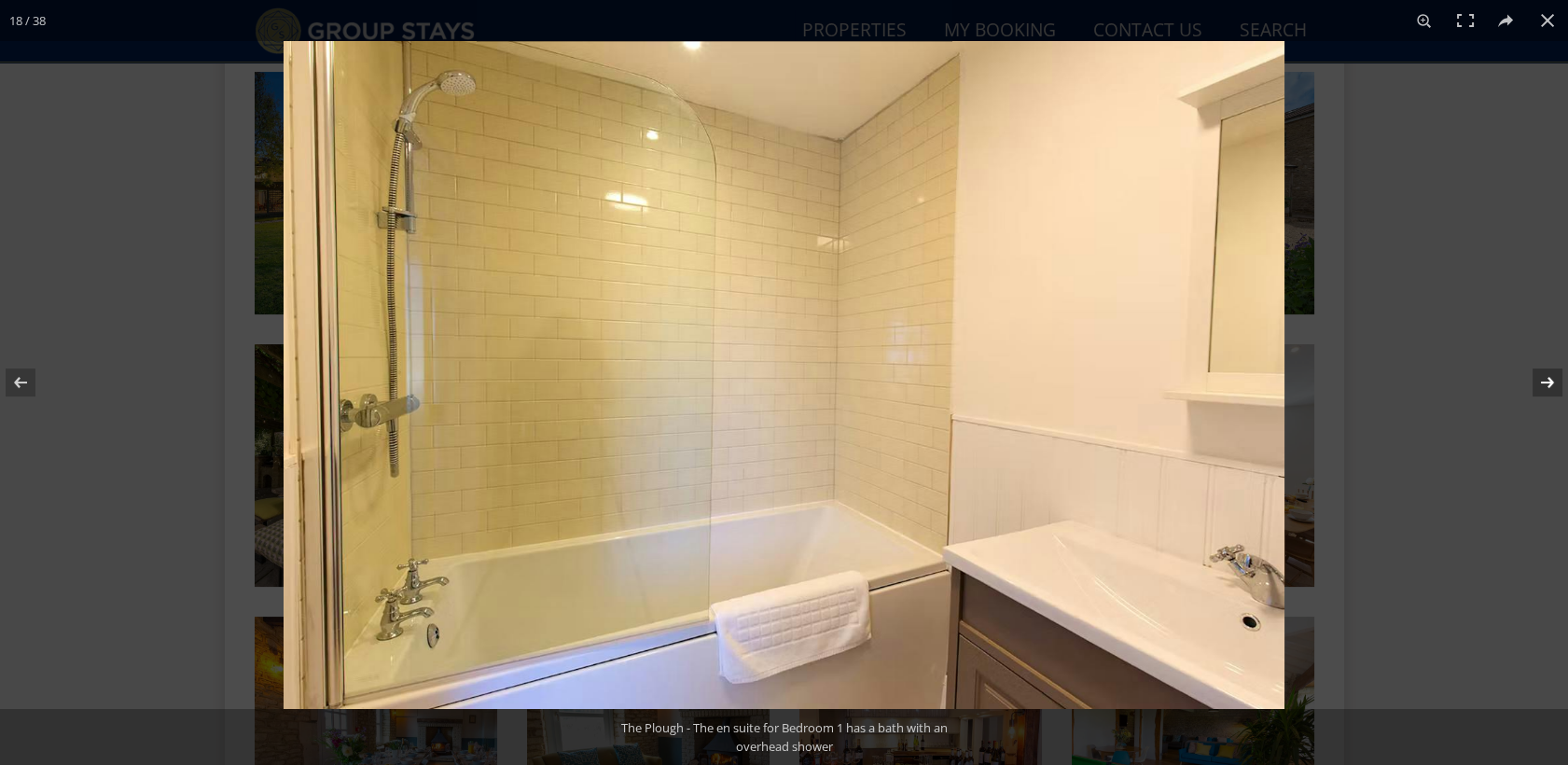 click at bounding box center [1535, 382] 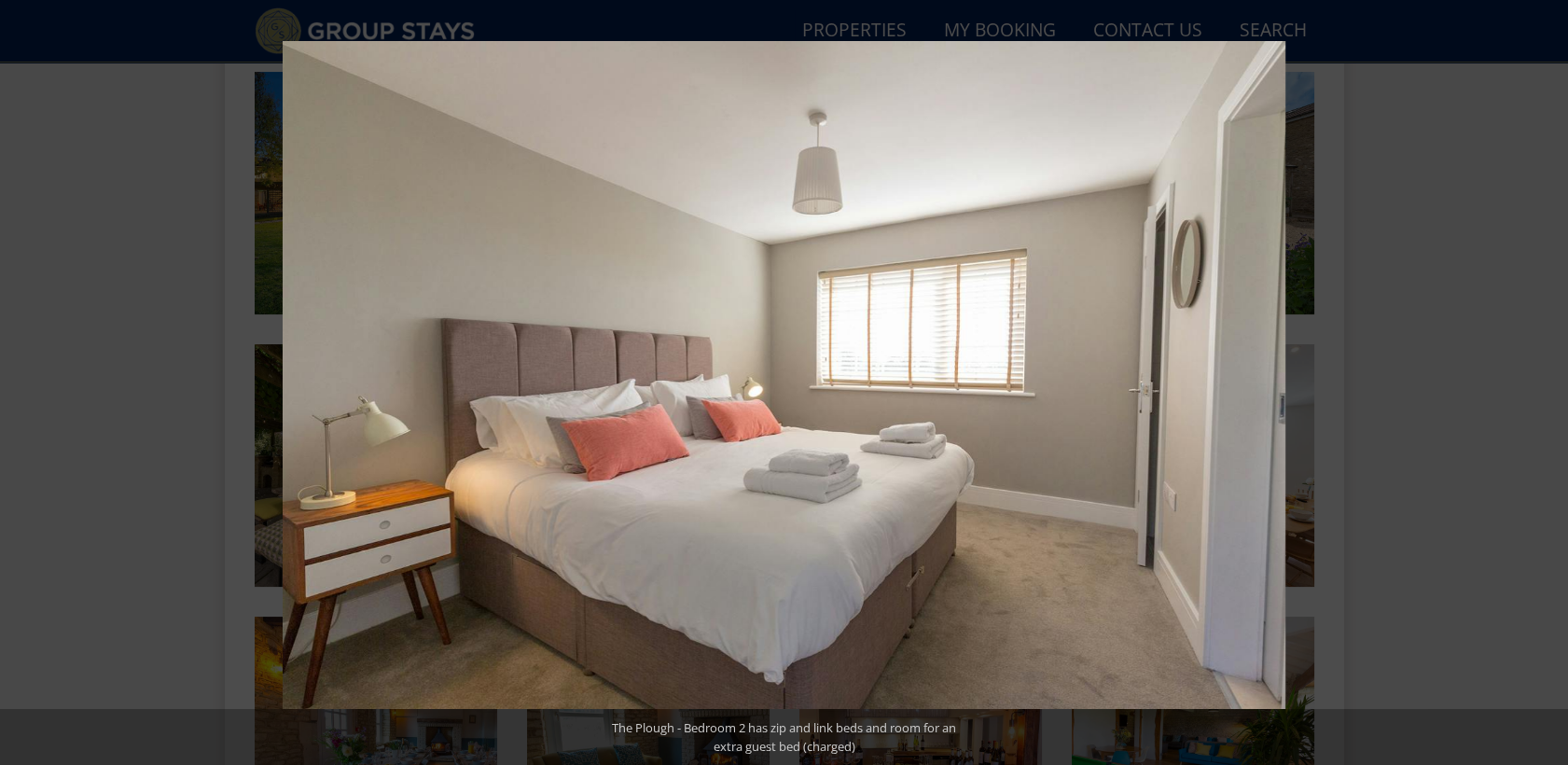 click at bounding box center (1535, 382) 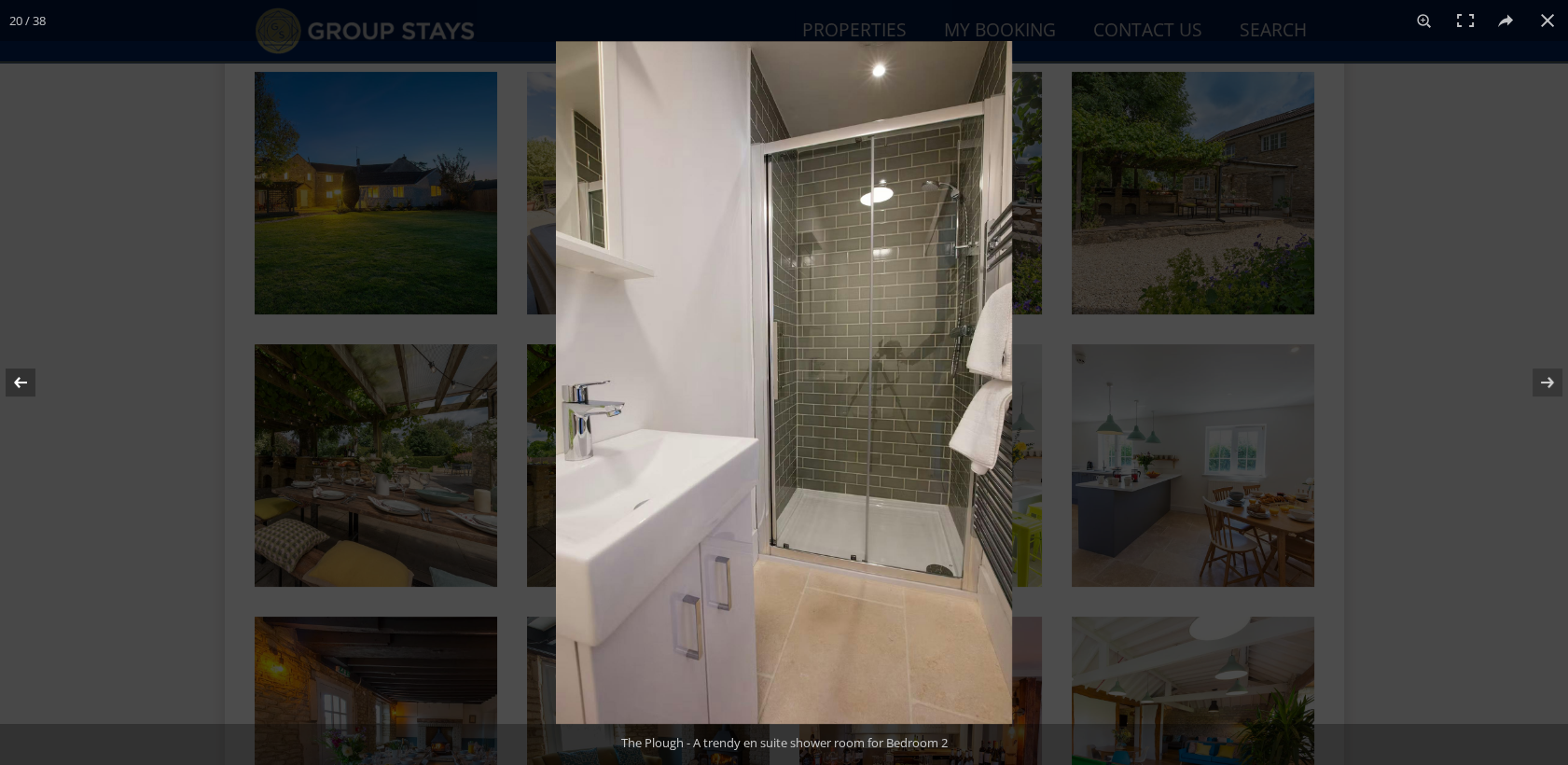 click at bounding box center [33, 382] 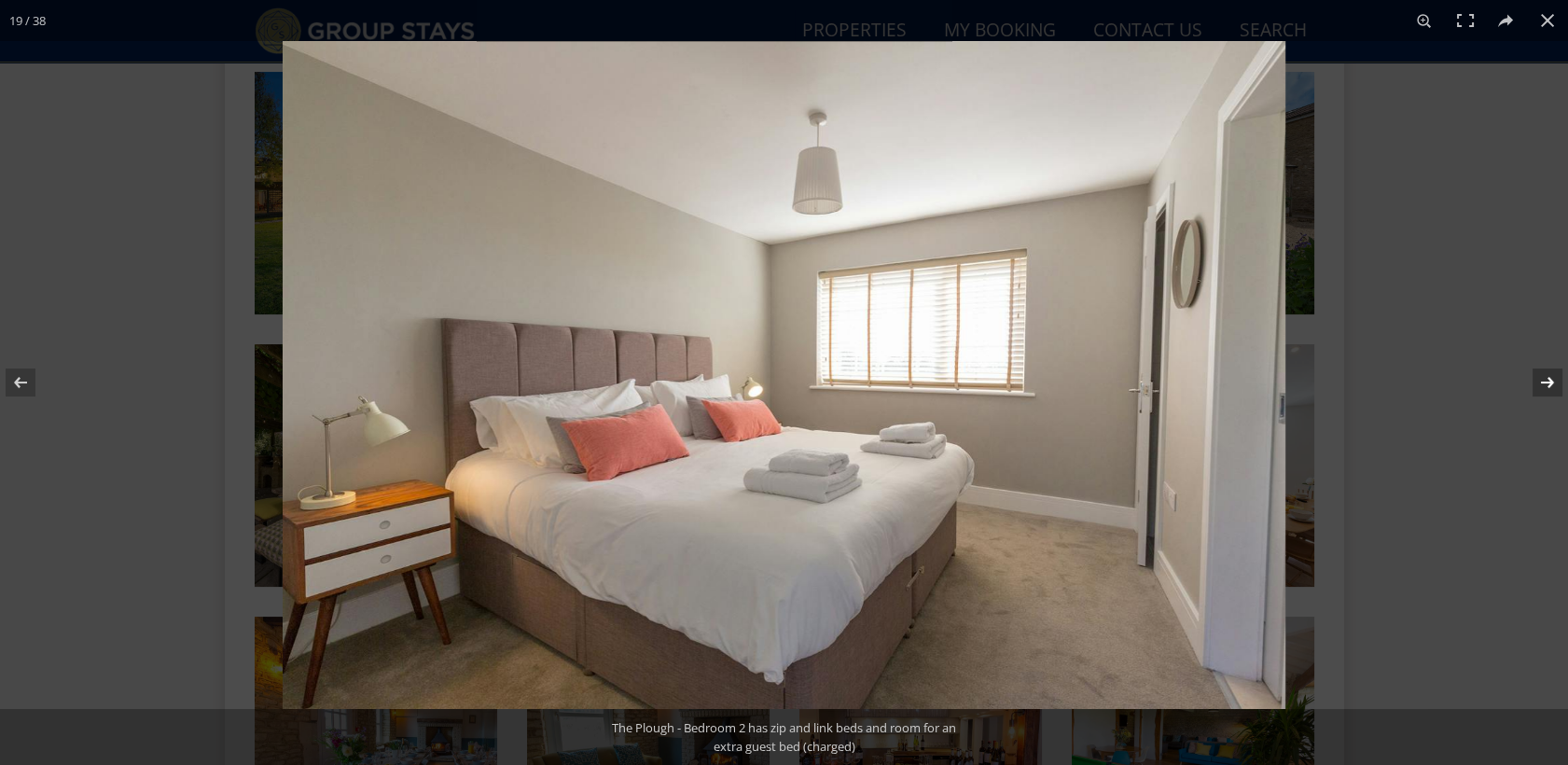 click at bounding box center (1535, 382) 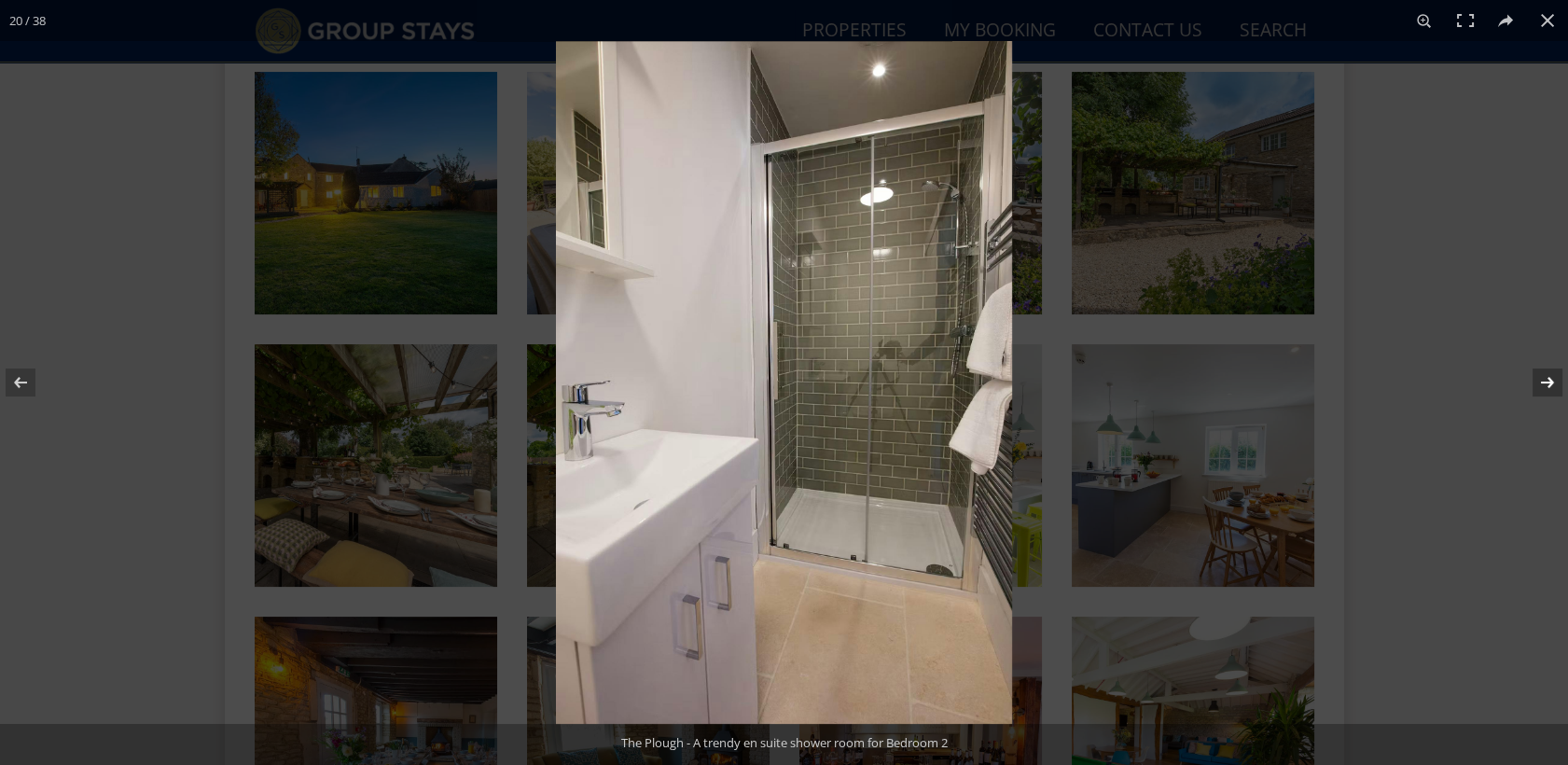 click at bounding box center (1535, 382) 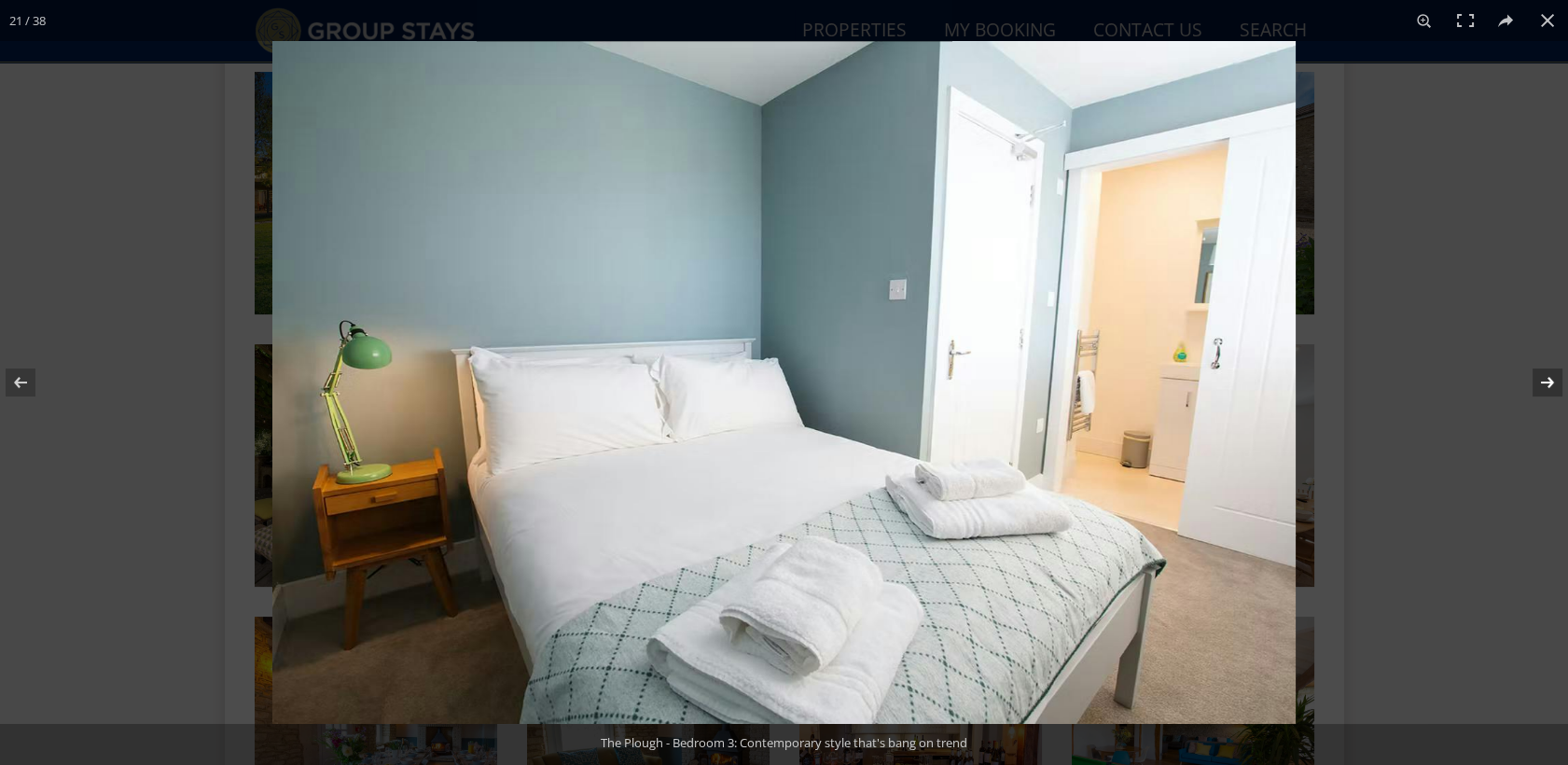 click at bounding box center [1535, 382] 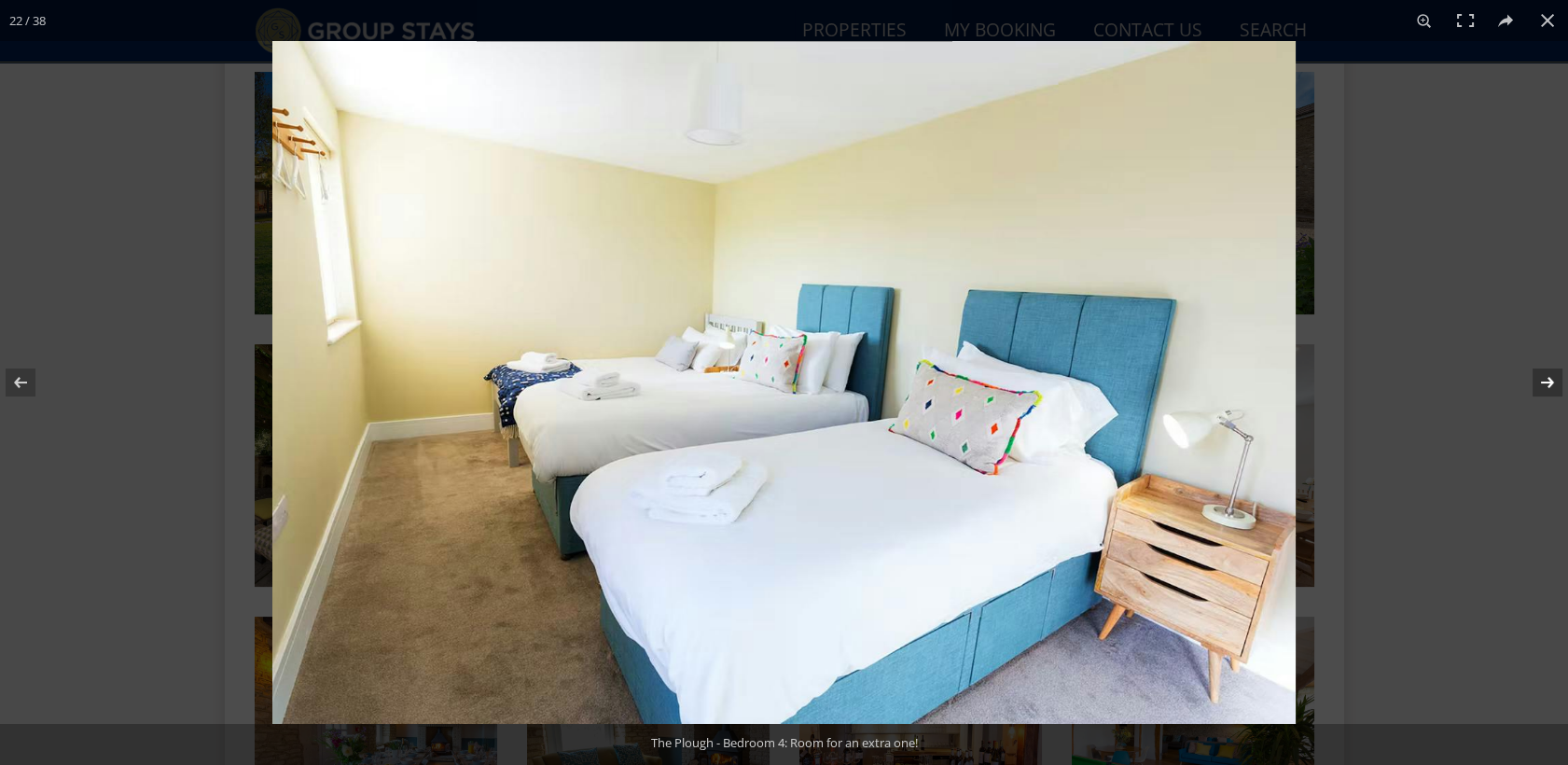 click at bounding box center [1535, 382] 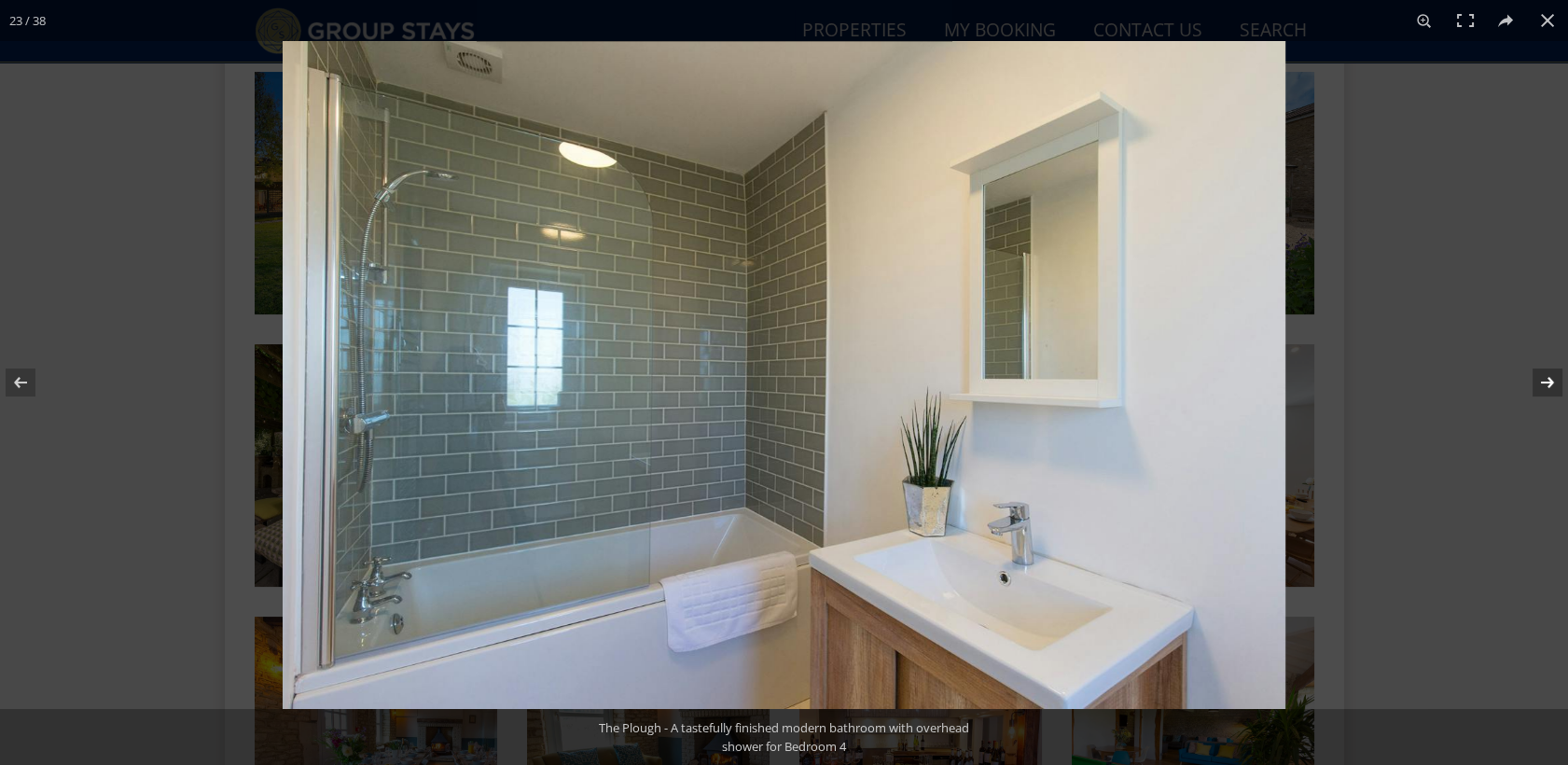 click at bounding box center [1535, 382] 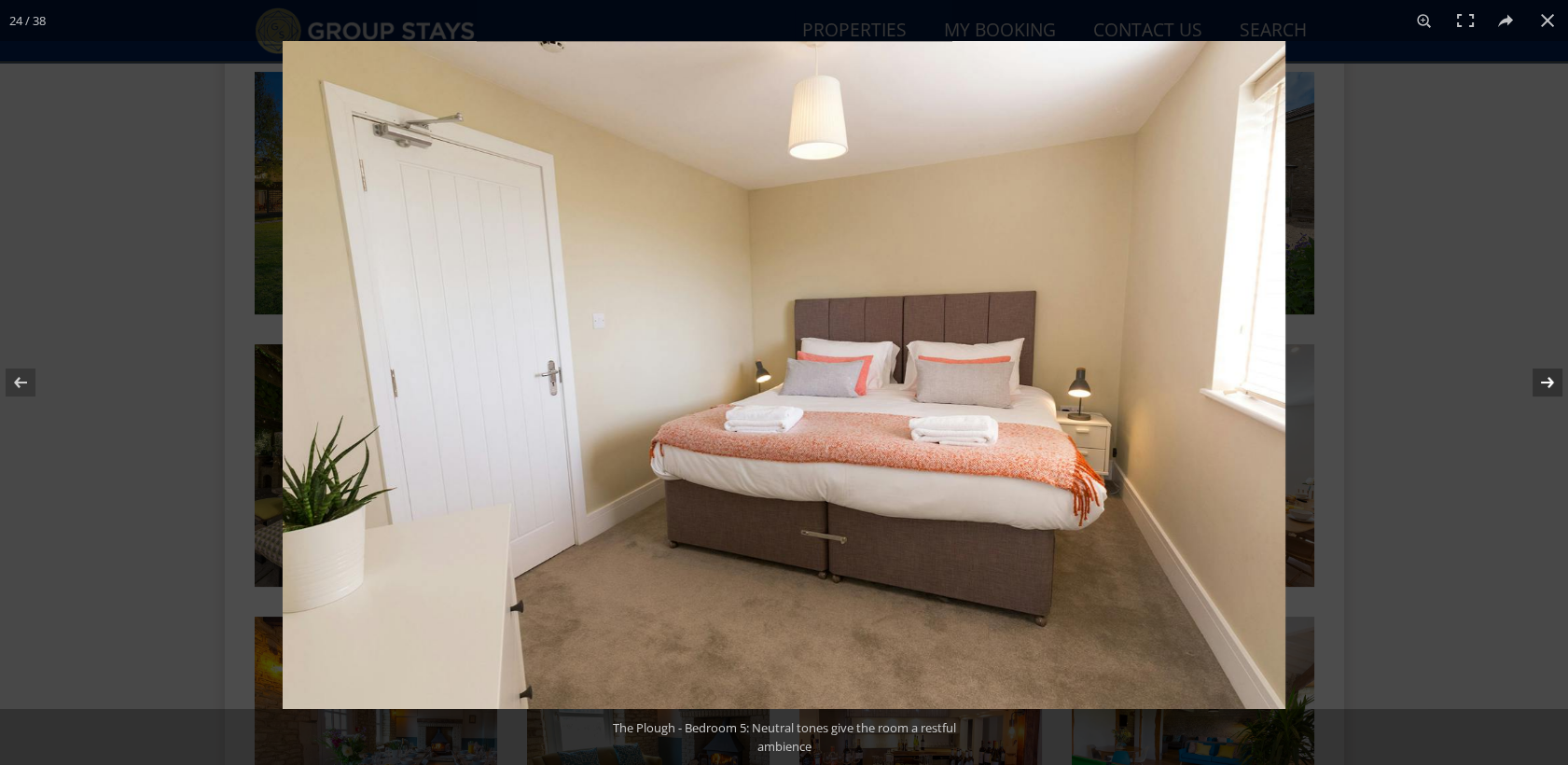 click at bounding box center [1535, 382] 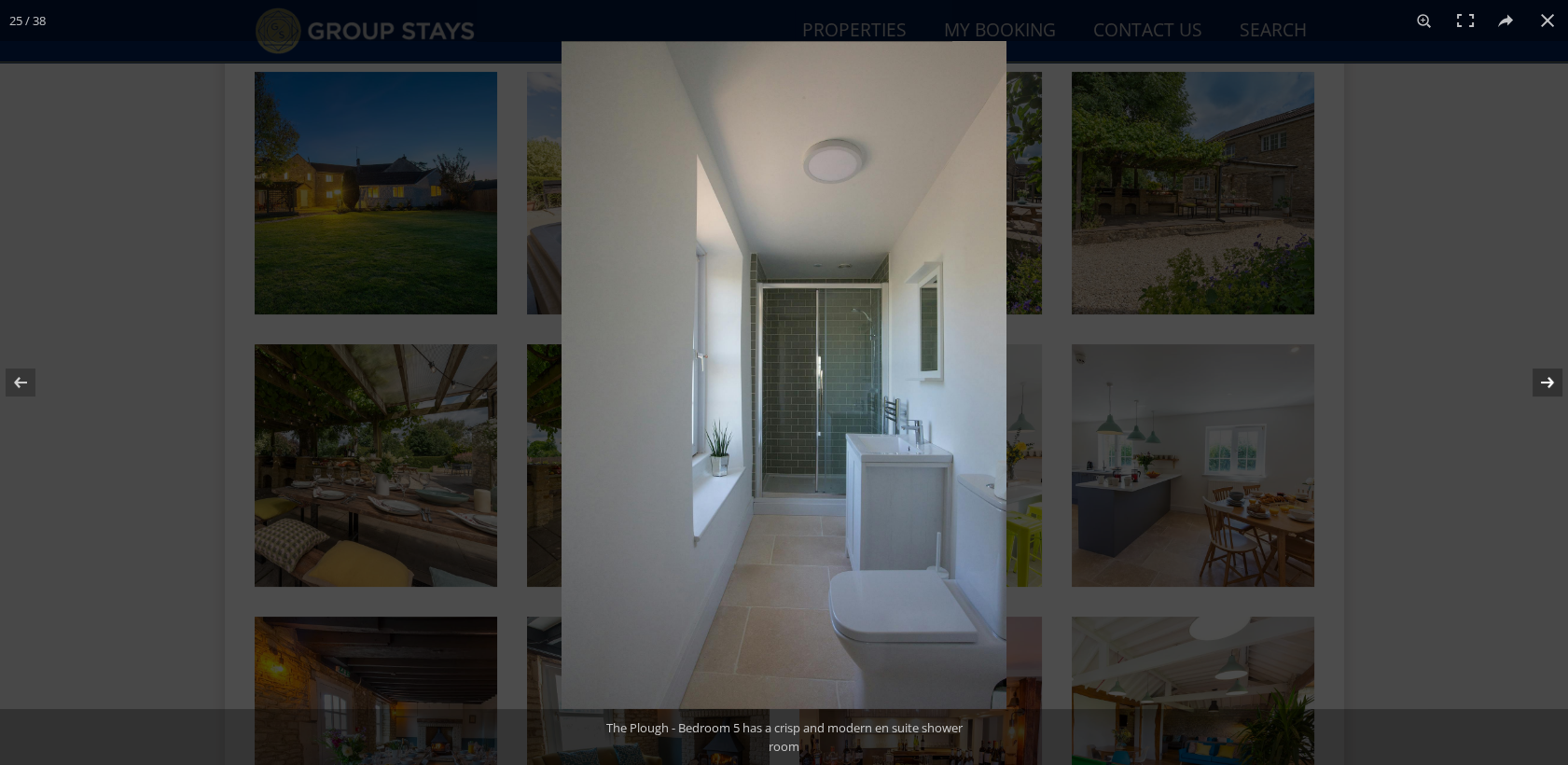 click at bounding box center [1535, 382] 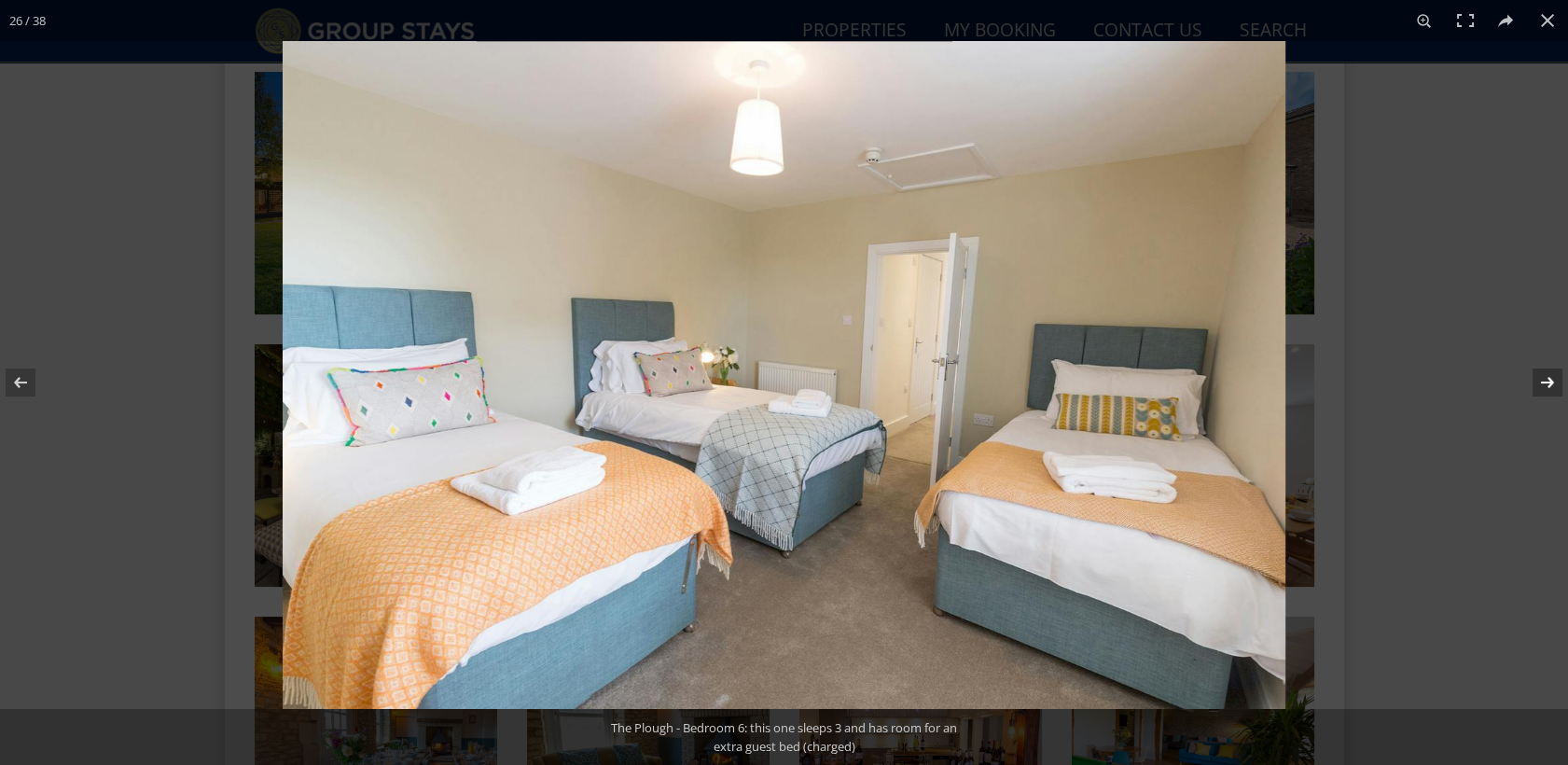 click at bounding box center [1535, 382] 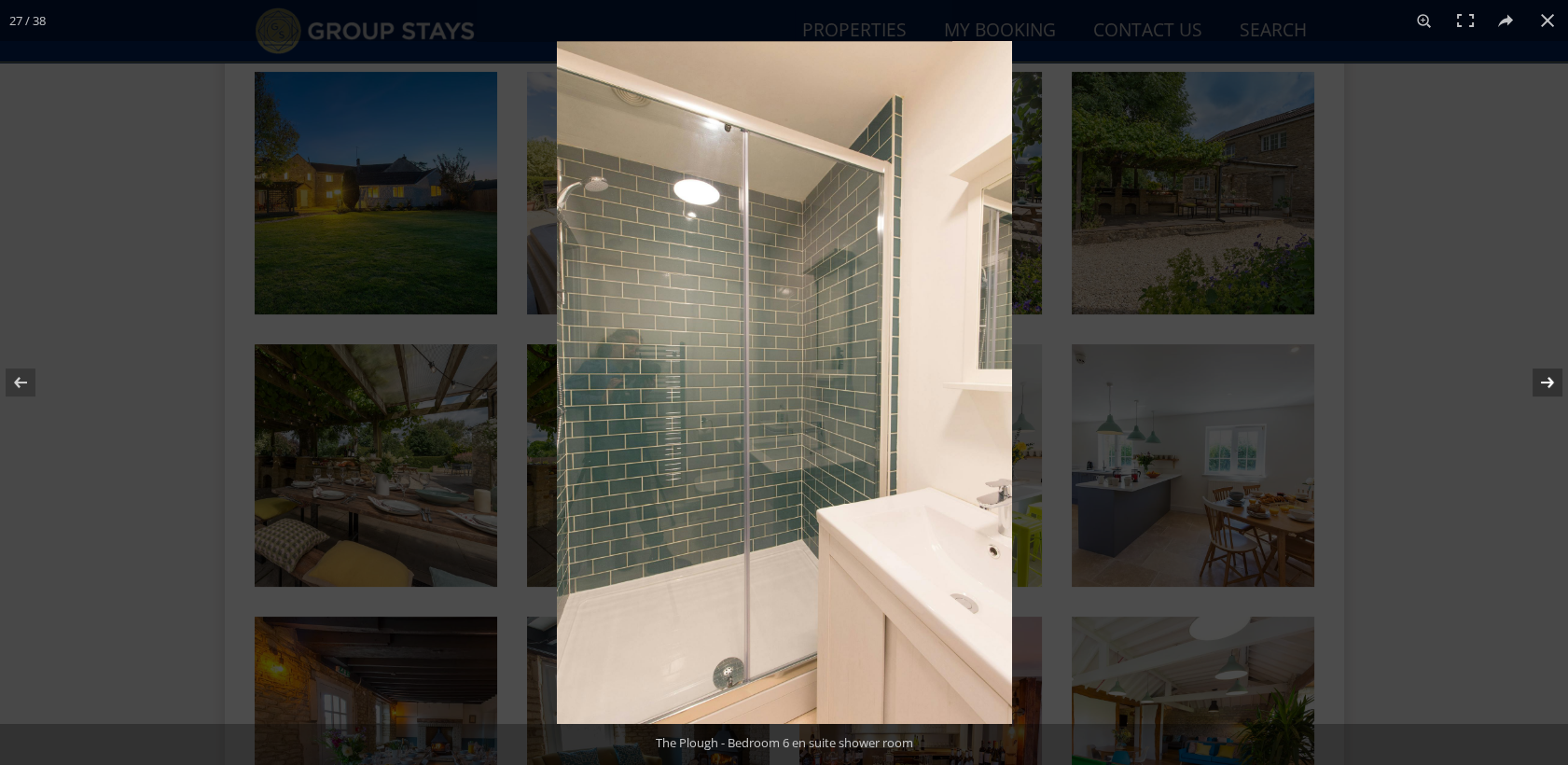 click at bounding box center [1535, 382] 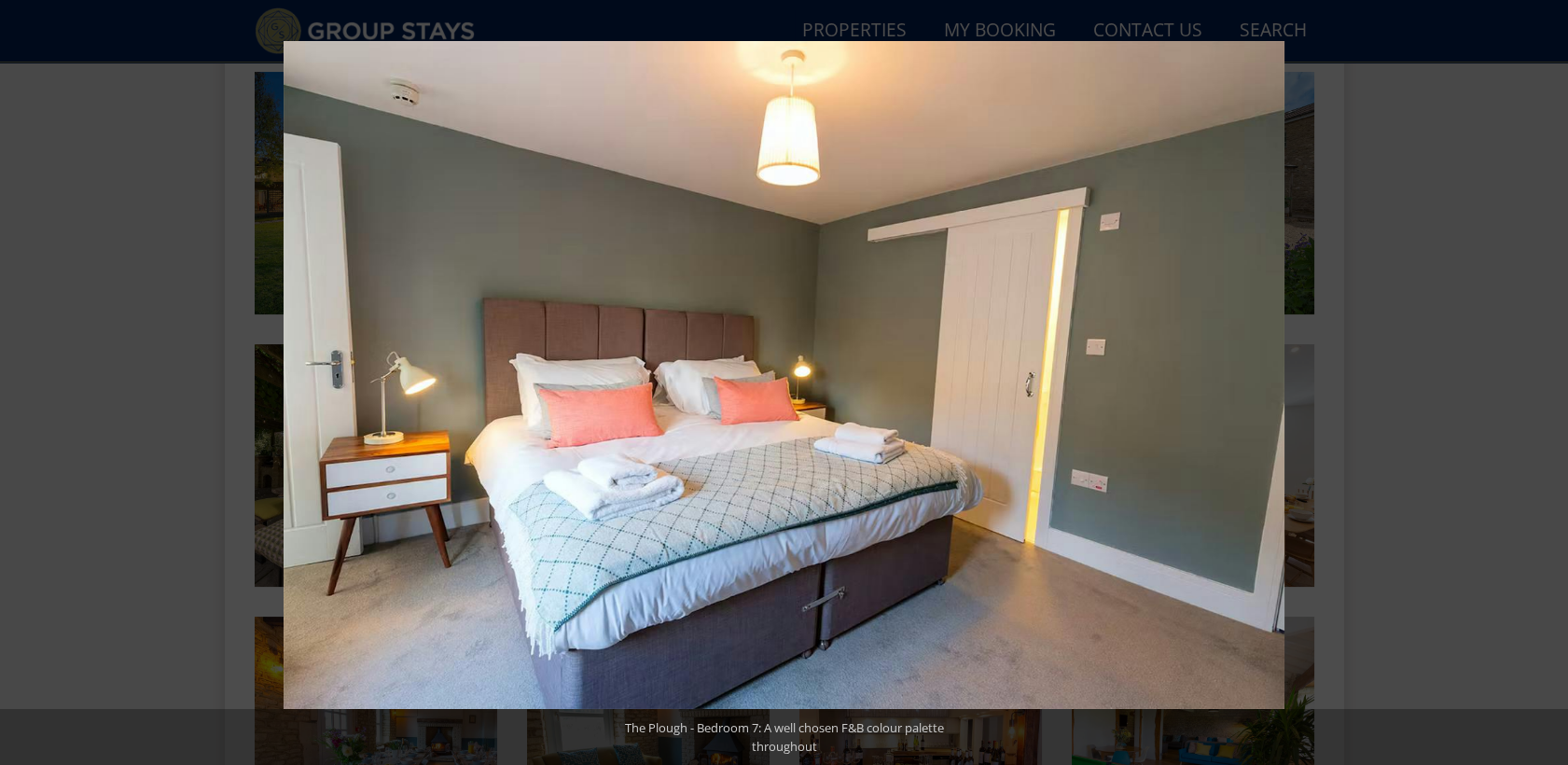click at bounding box center (1535, 382) 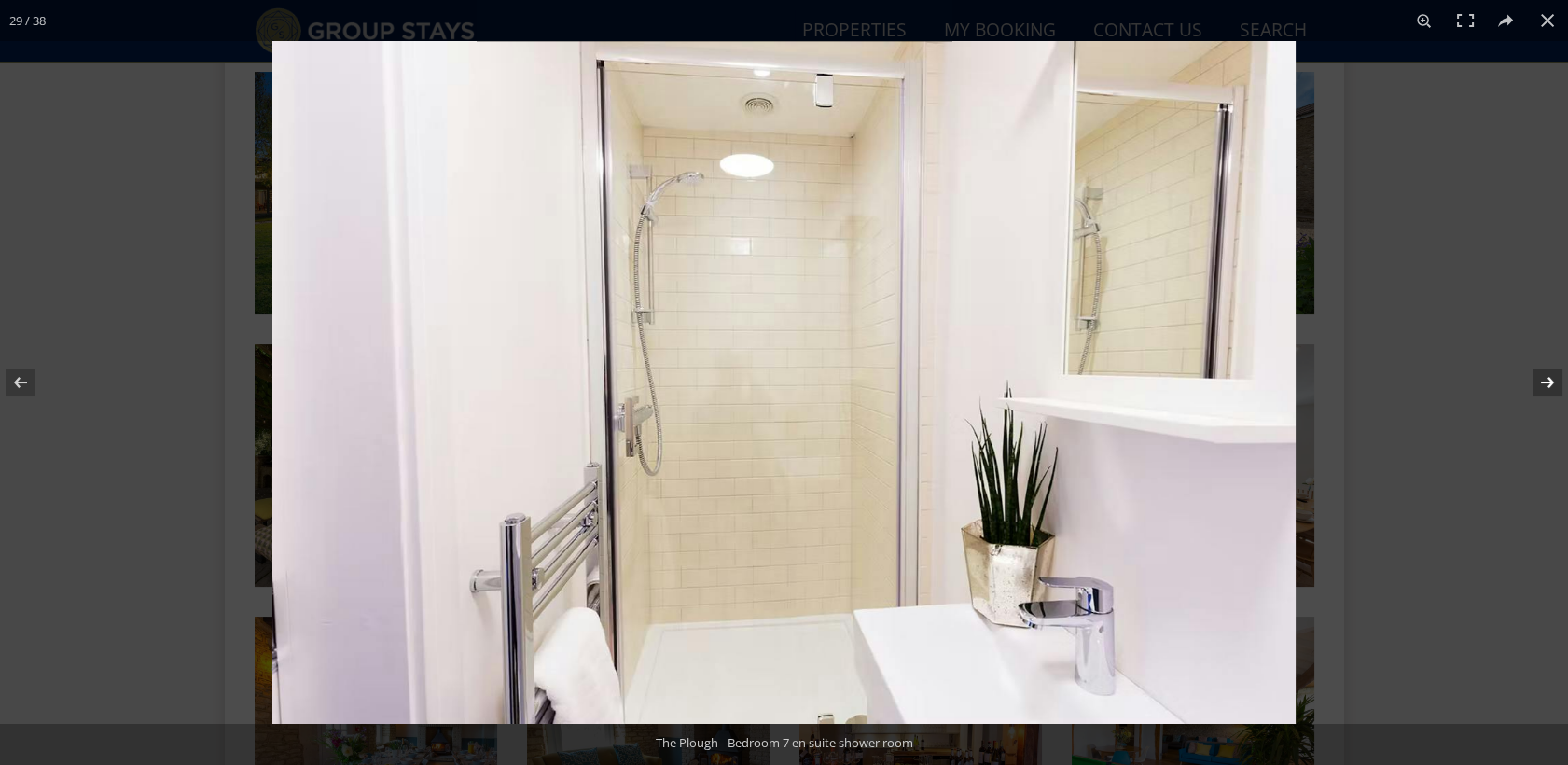 click at bounding box center [1535, 382] 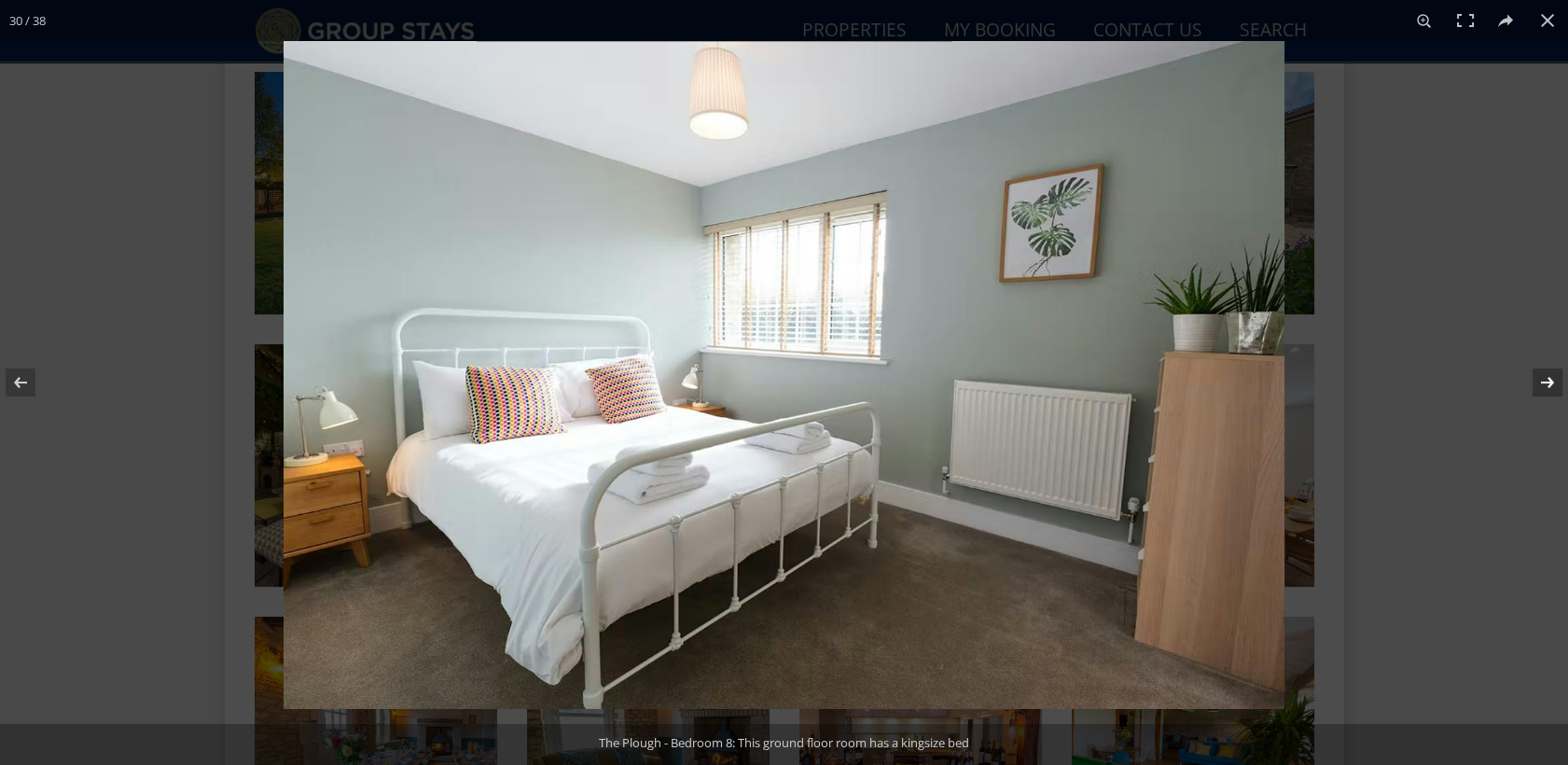 click at bounding box center (1535, 382) 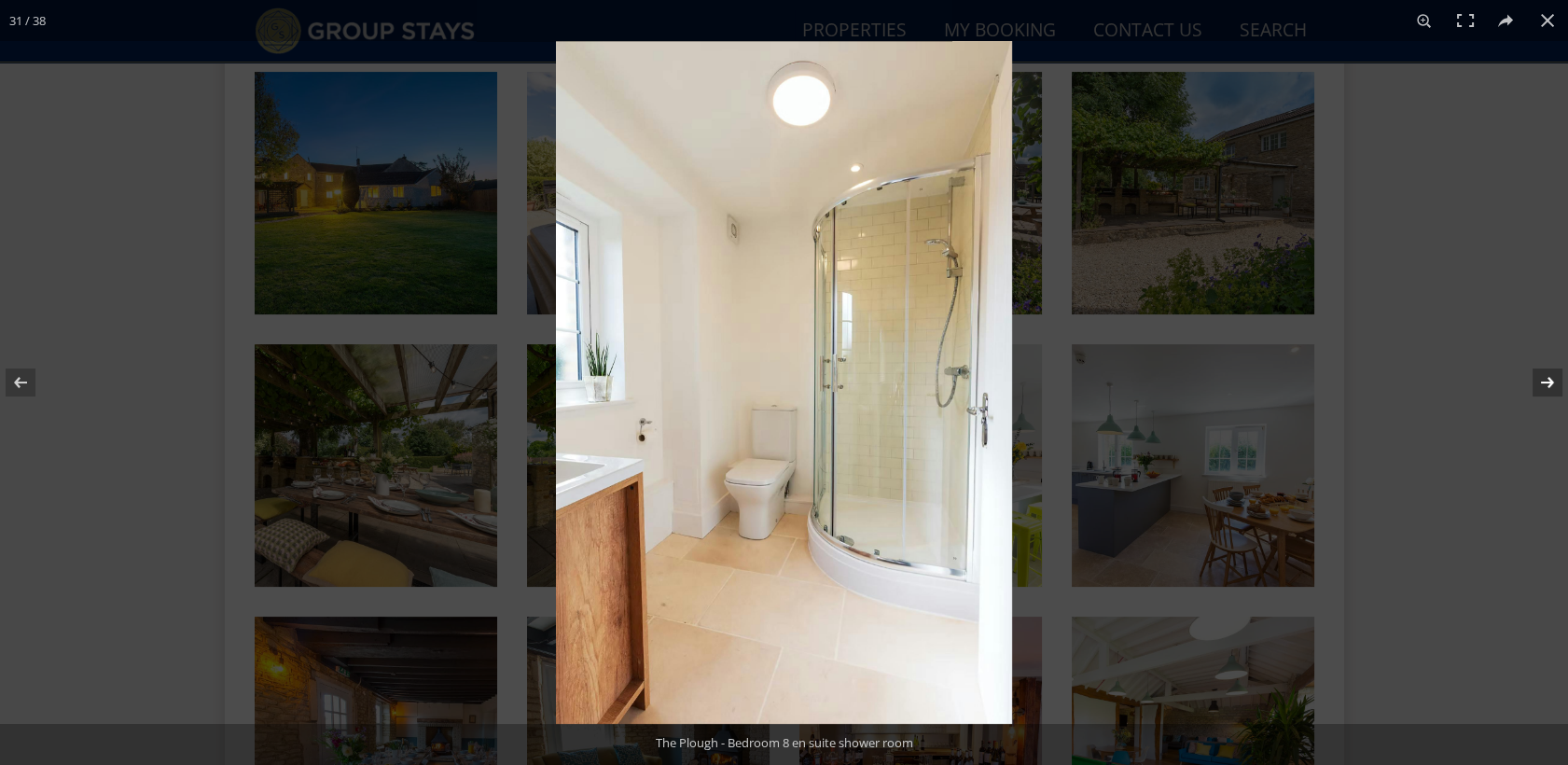 click at bounding box center (1535, 382) 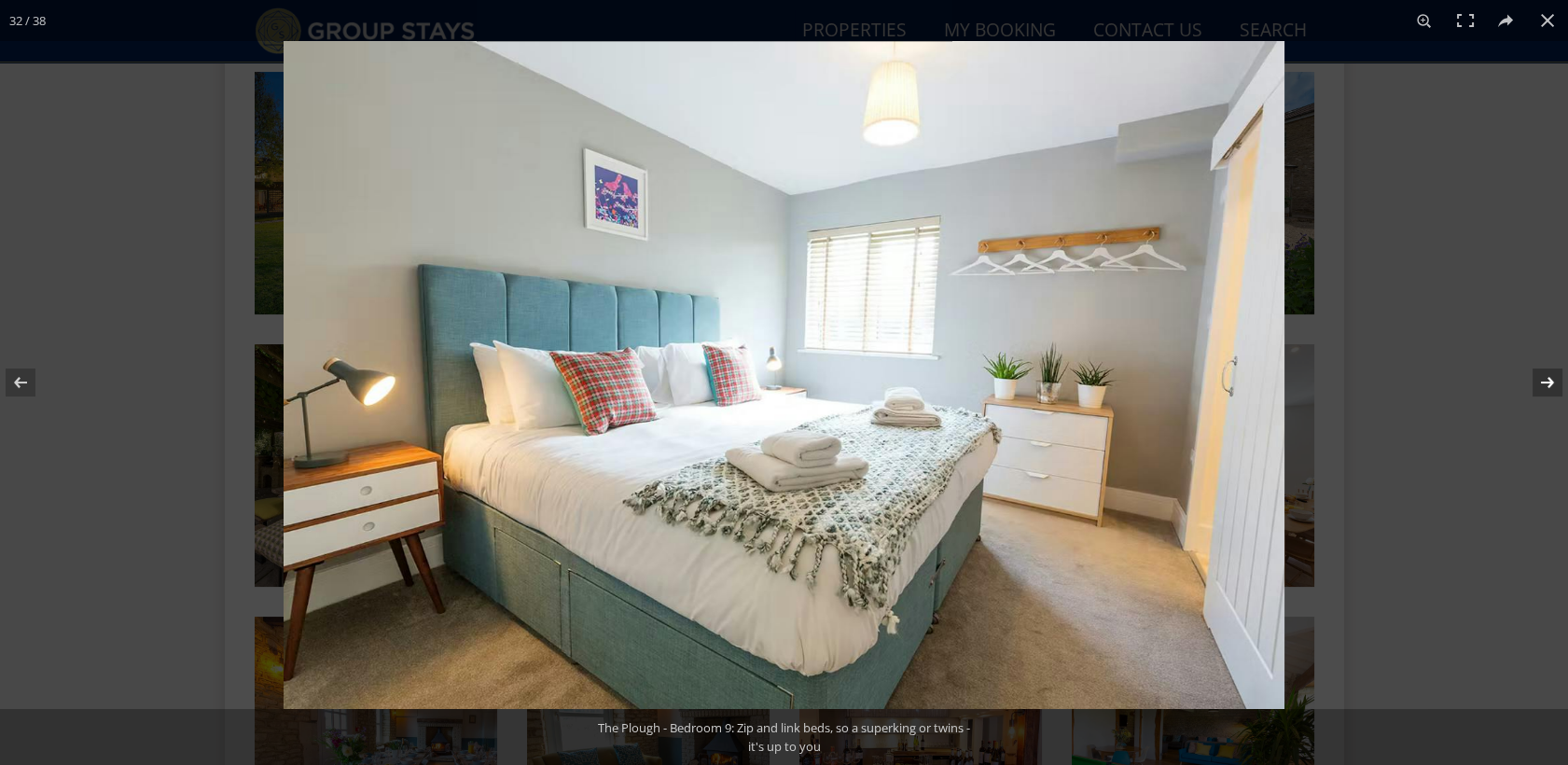 click at bounding box center [1535, 382] 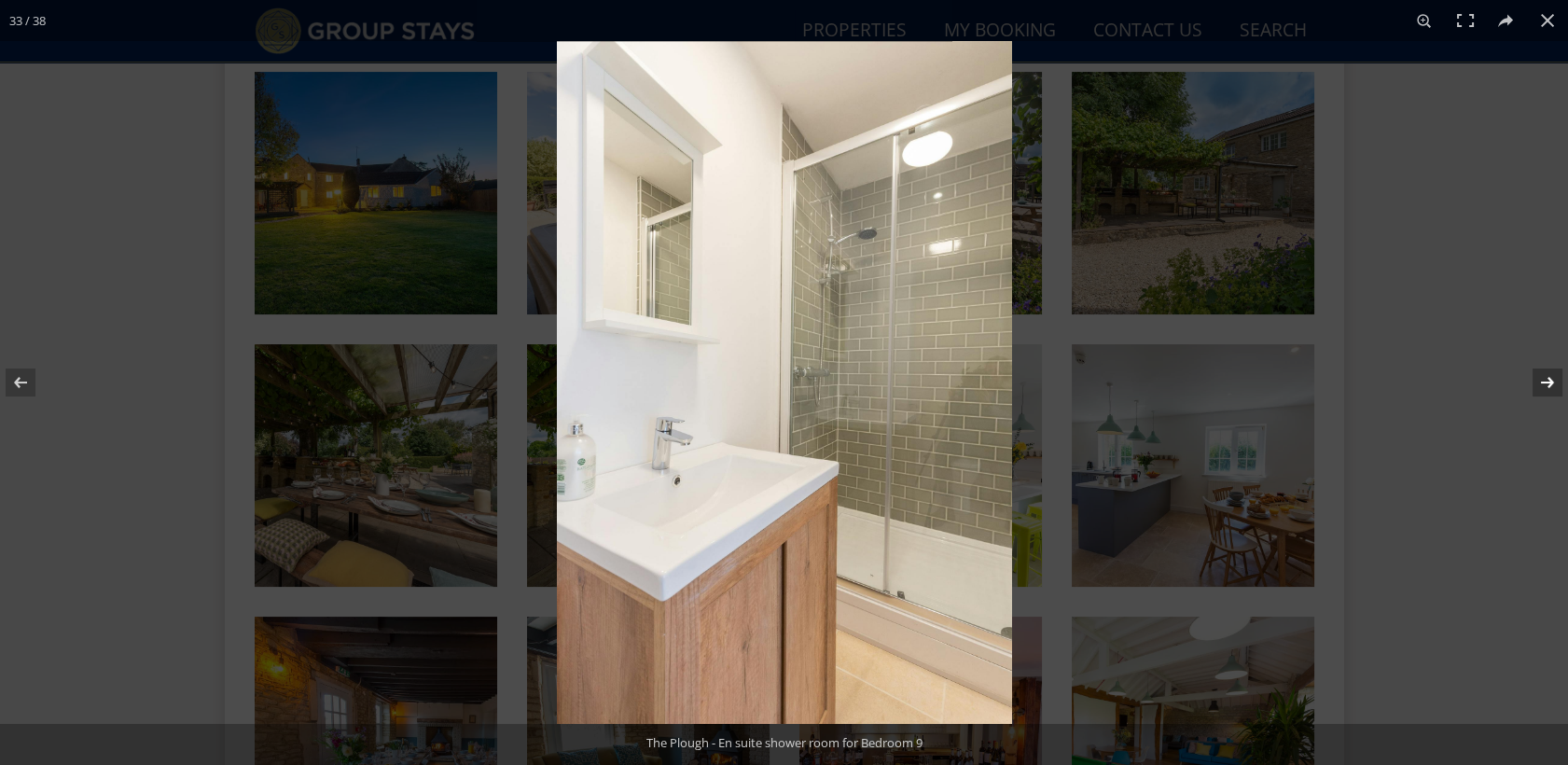 click at bounding box center (1535, 382) 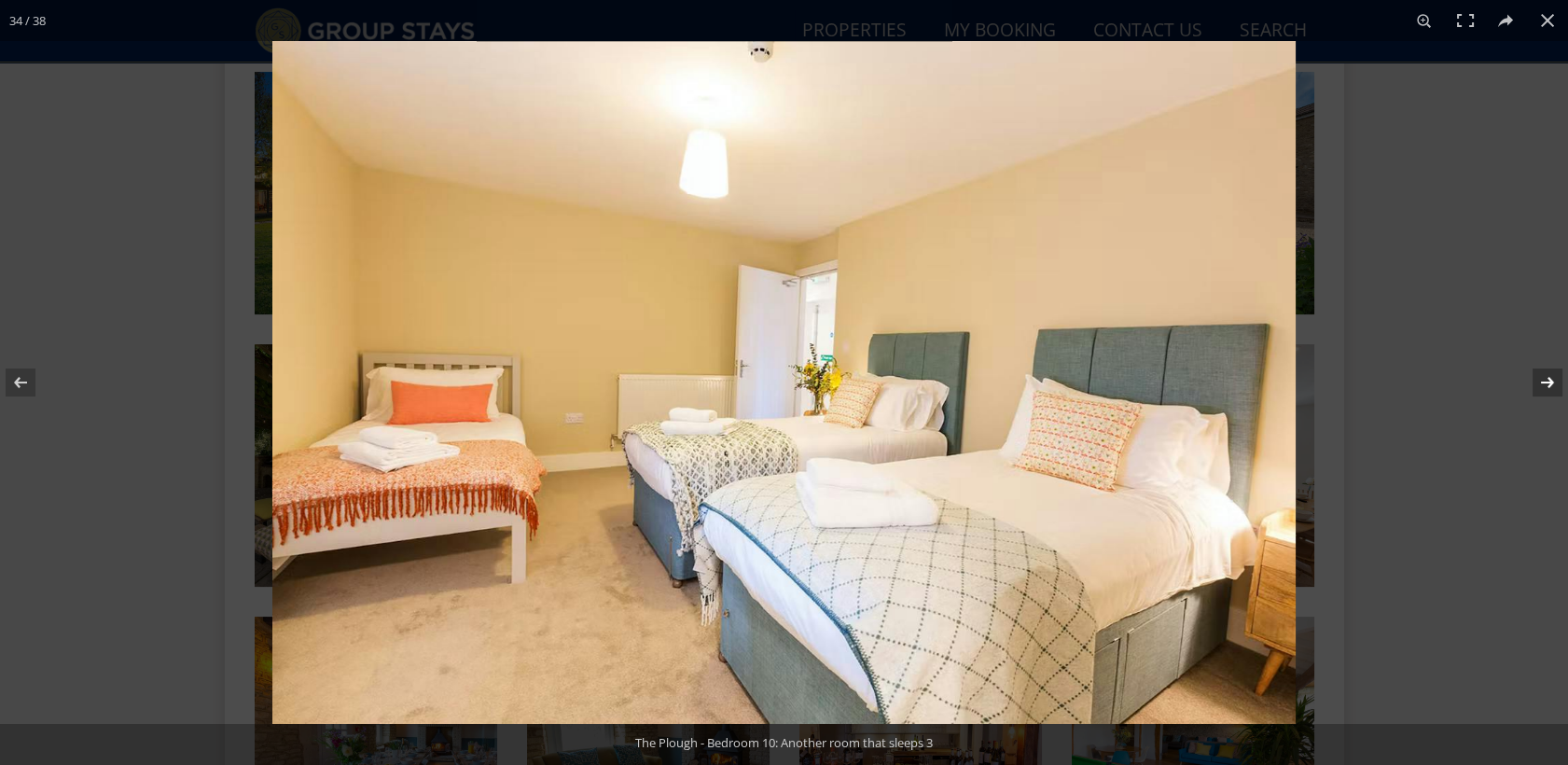click at bounding box center (1535, 382) 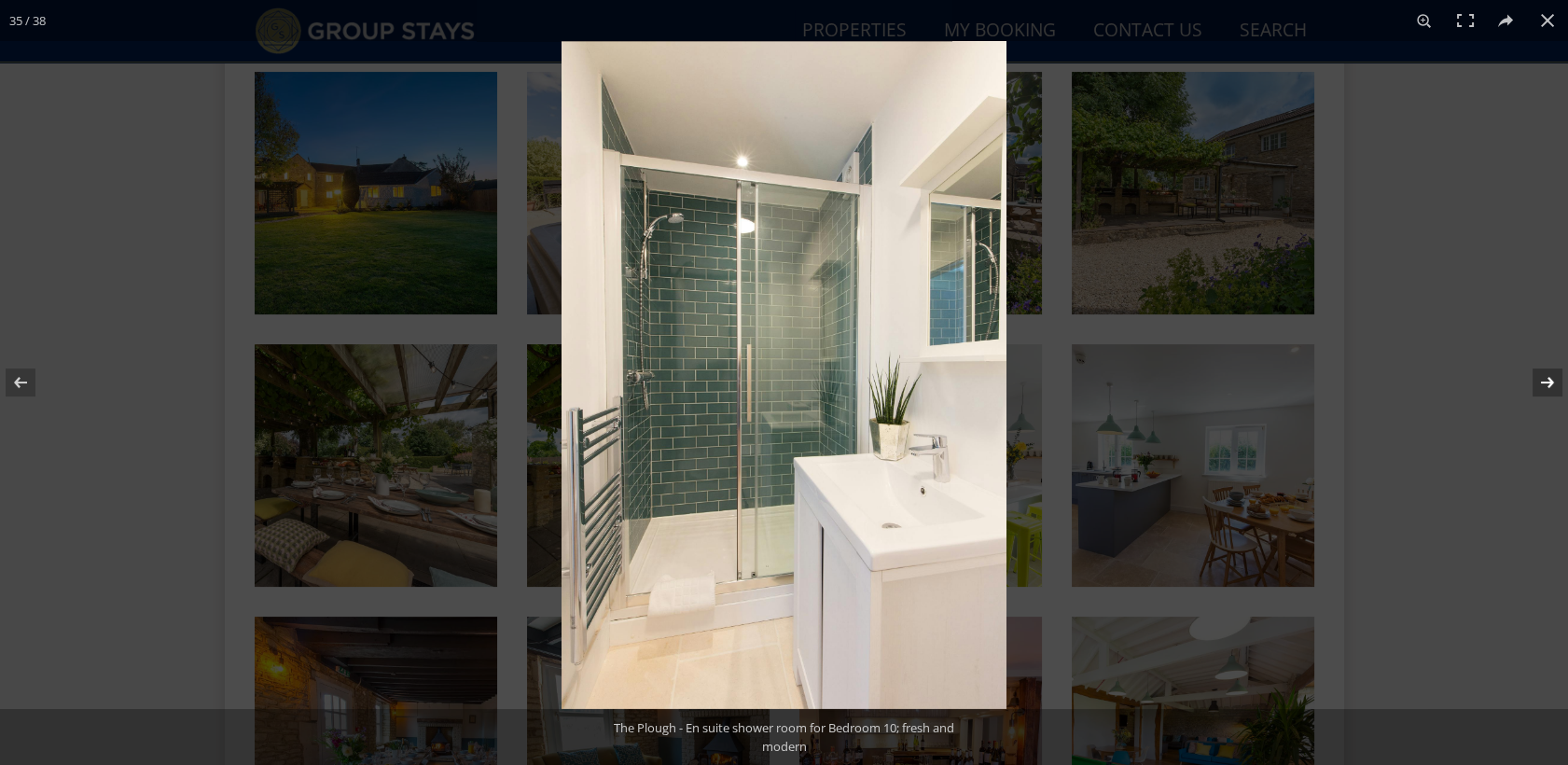 click at bounding box center (1535, 382) 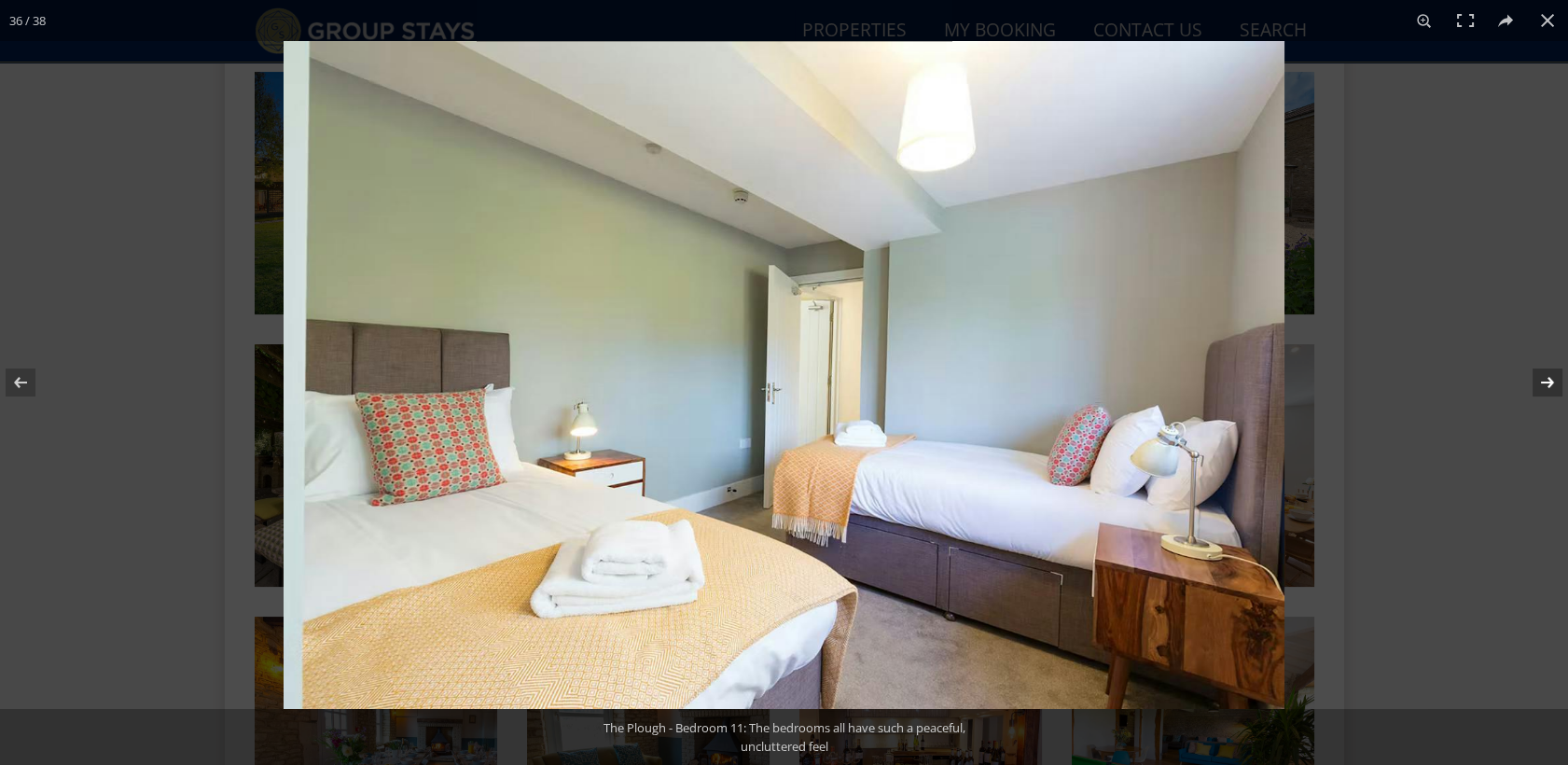 click at bounding box center (1535, 382) 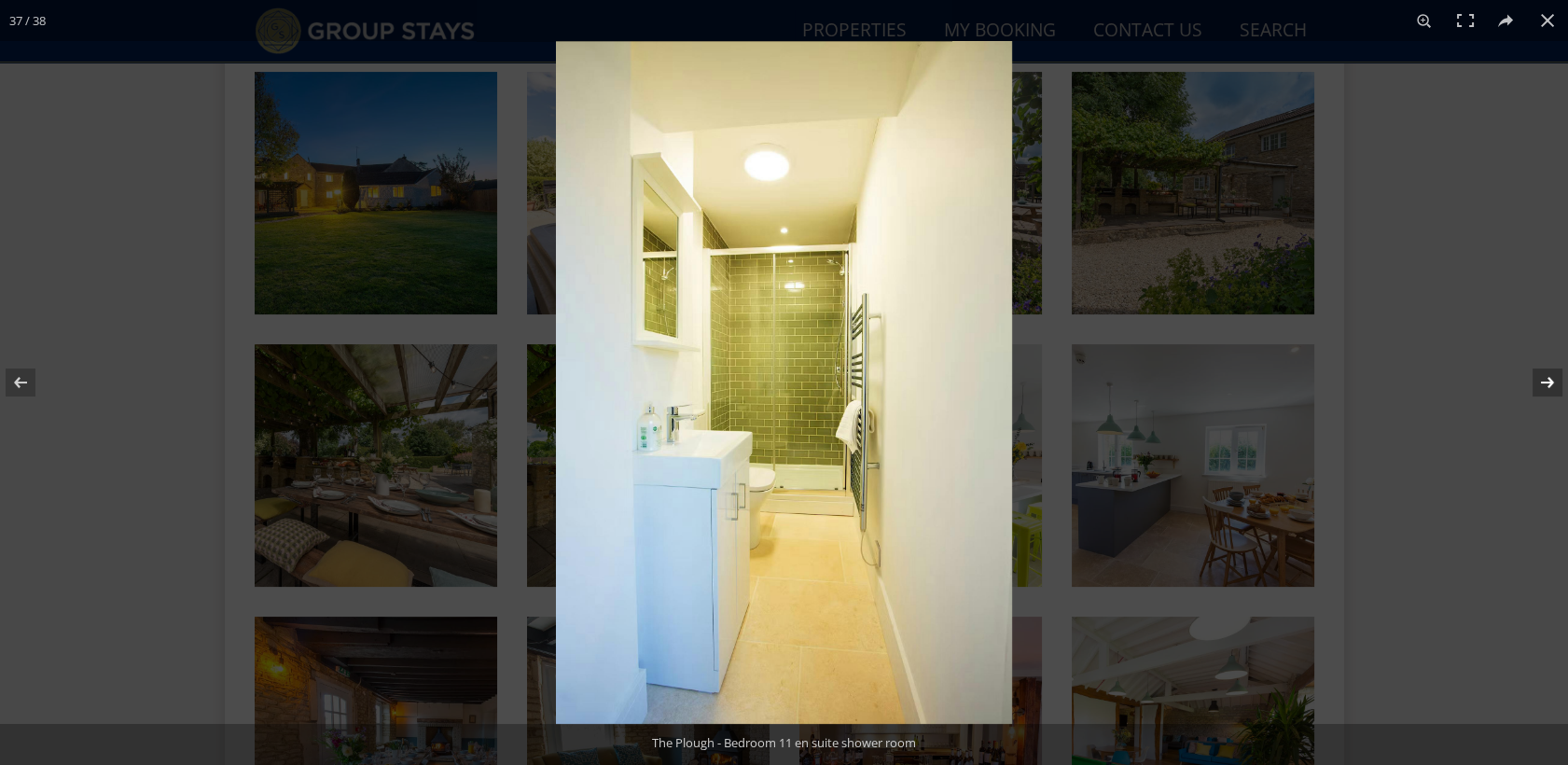 click at bounding box center (1535, 382) 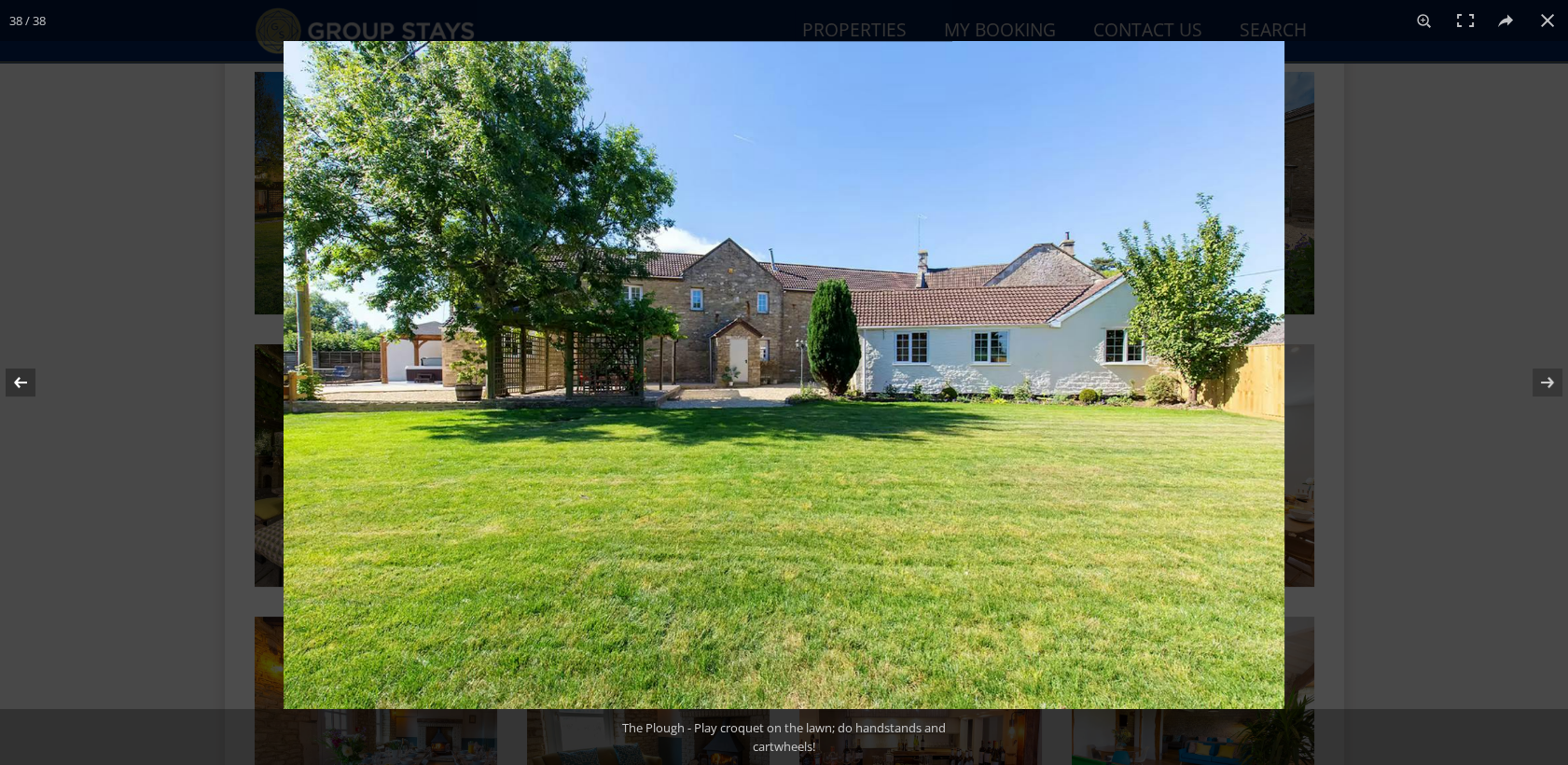 click at bounding box center (33, 382) 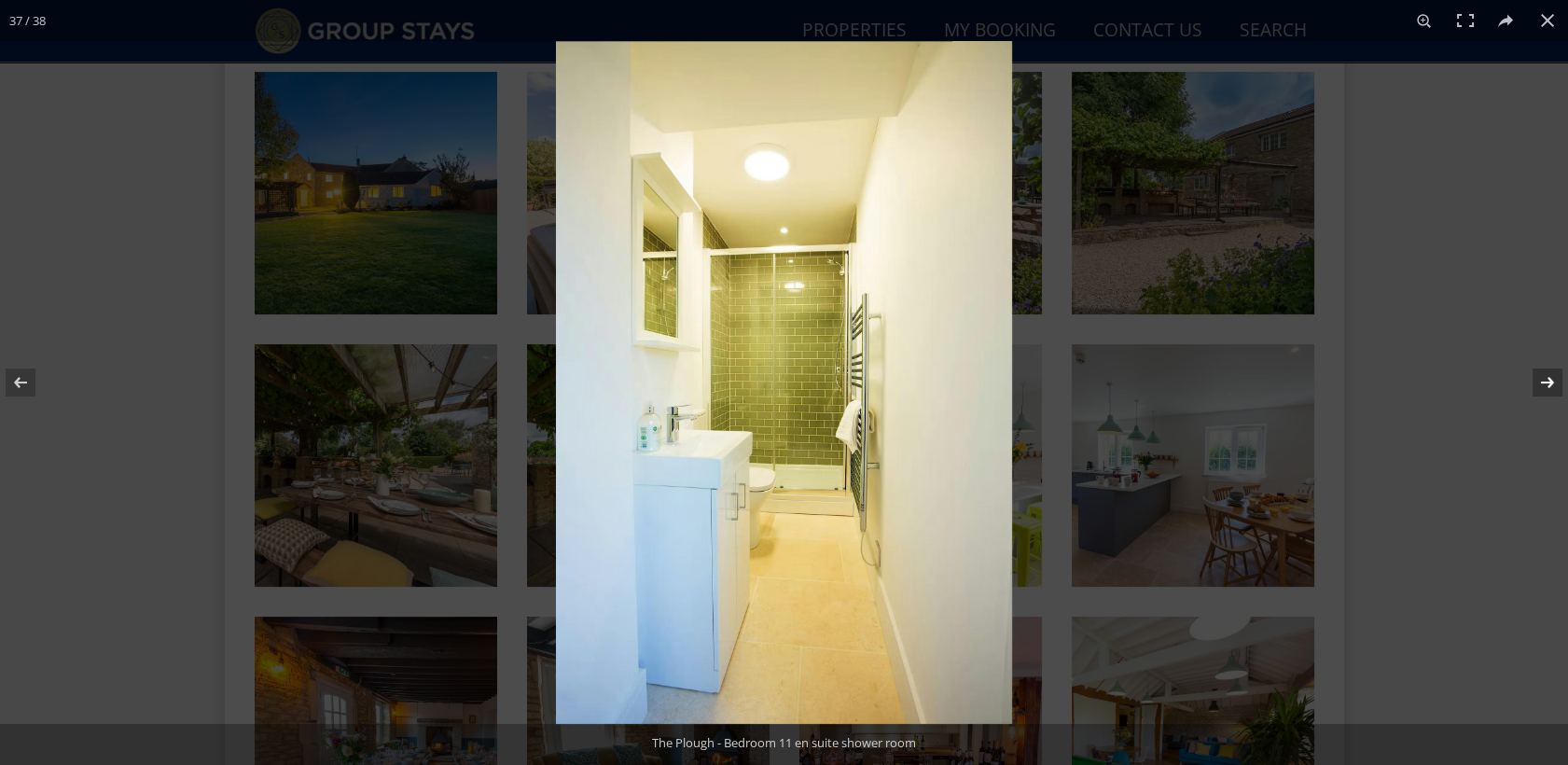 click at bounding box center [1535, 382] 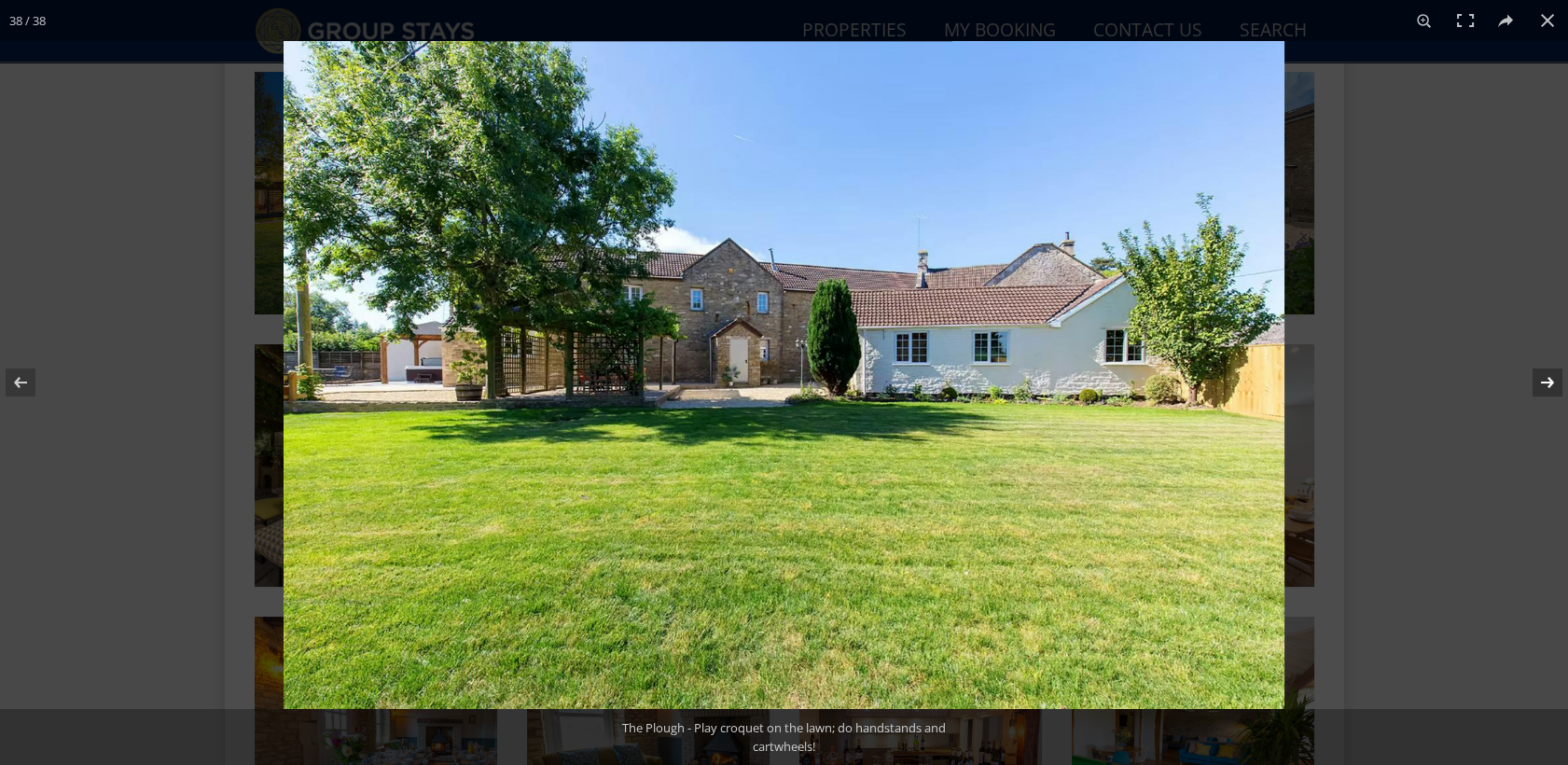 click at bounding box center (1535, 382) 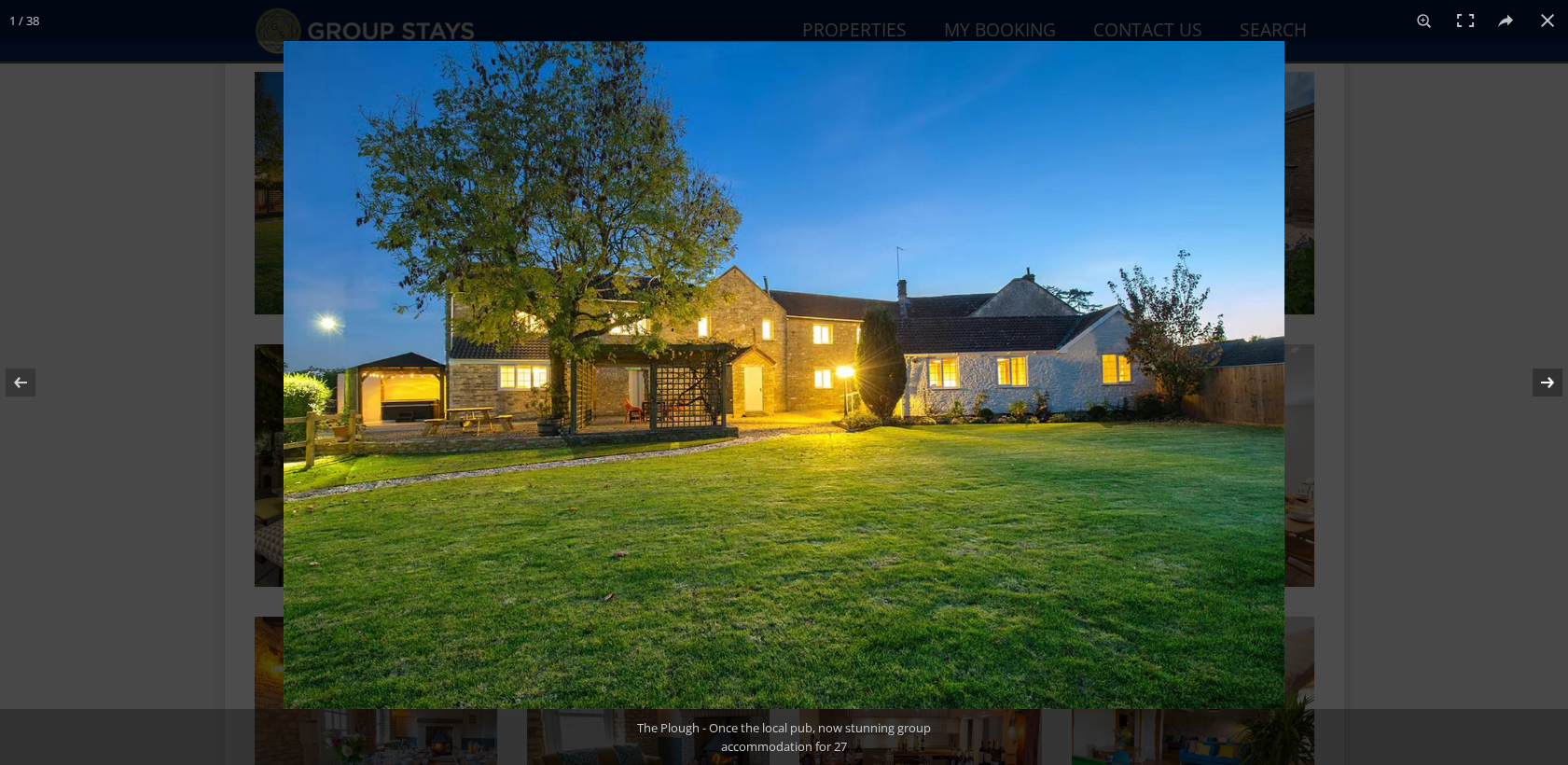click at bounding box center [1535, 382] 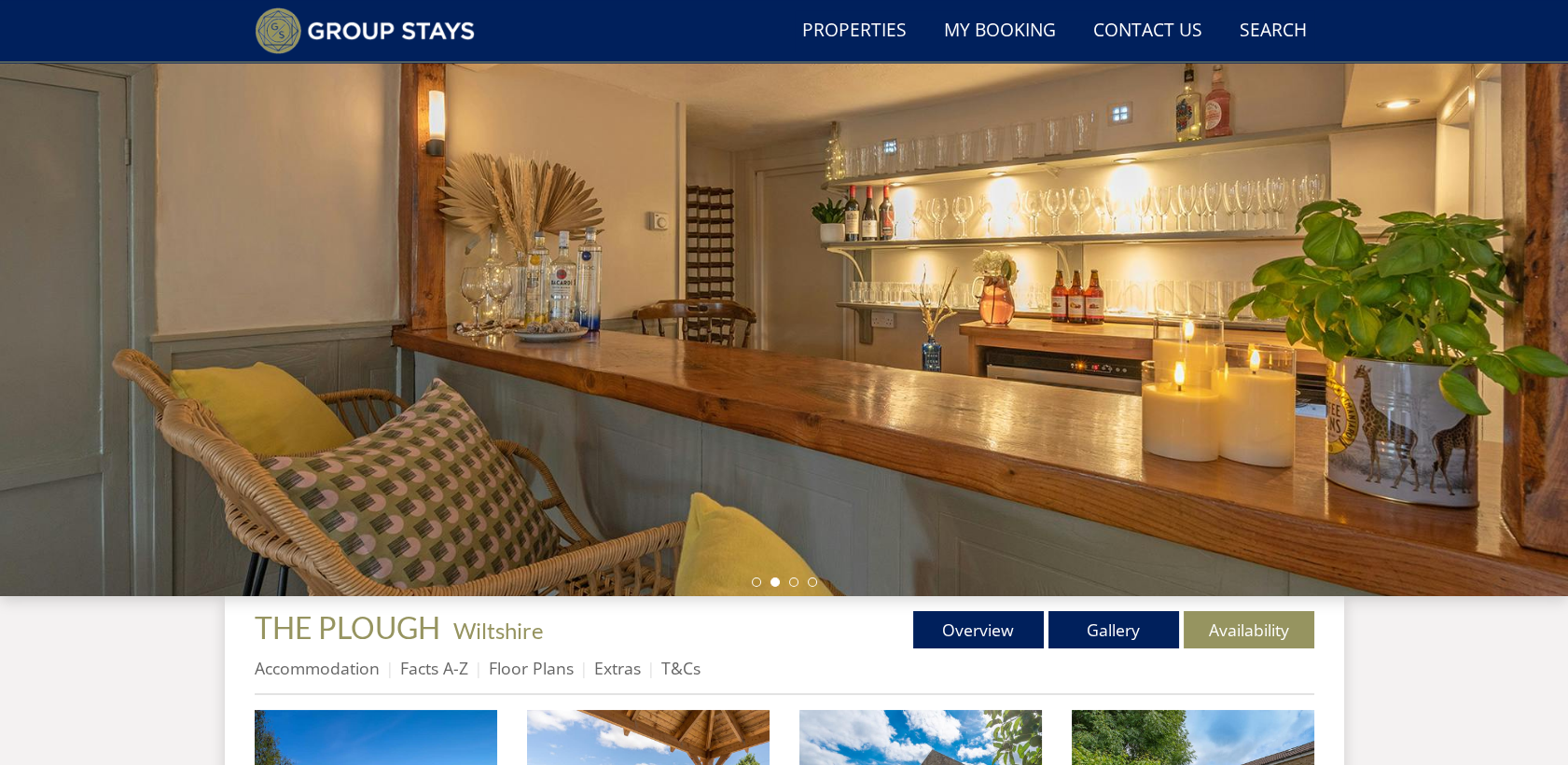 scroll, scrollTop: 179, scrollLeft: 0, axis: vertical 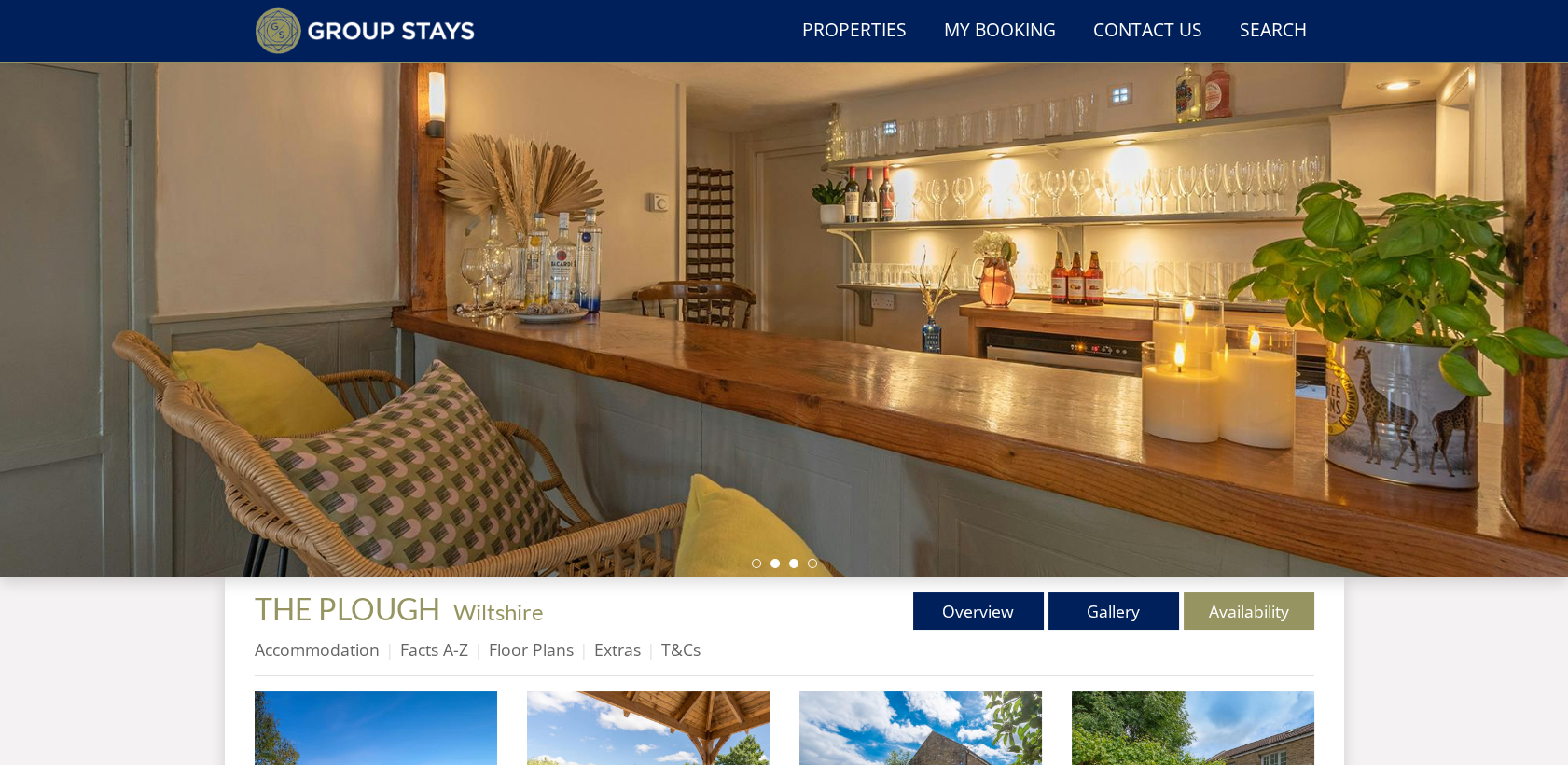 click at bounding box center (794, 563) 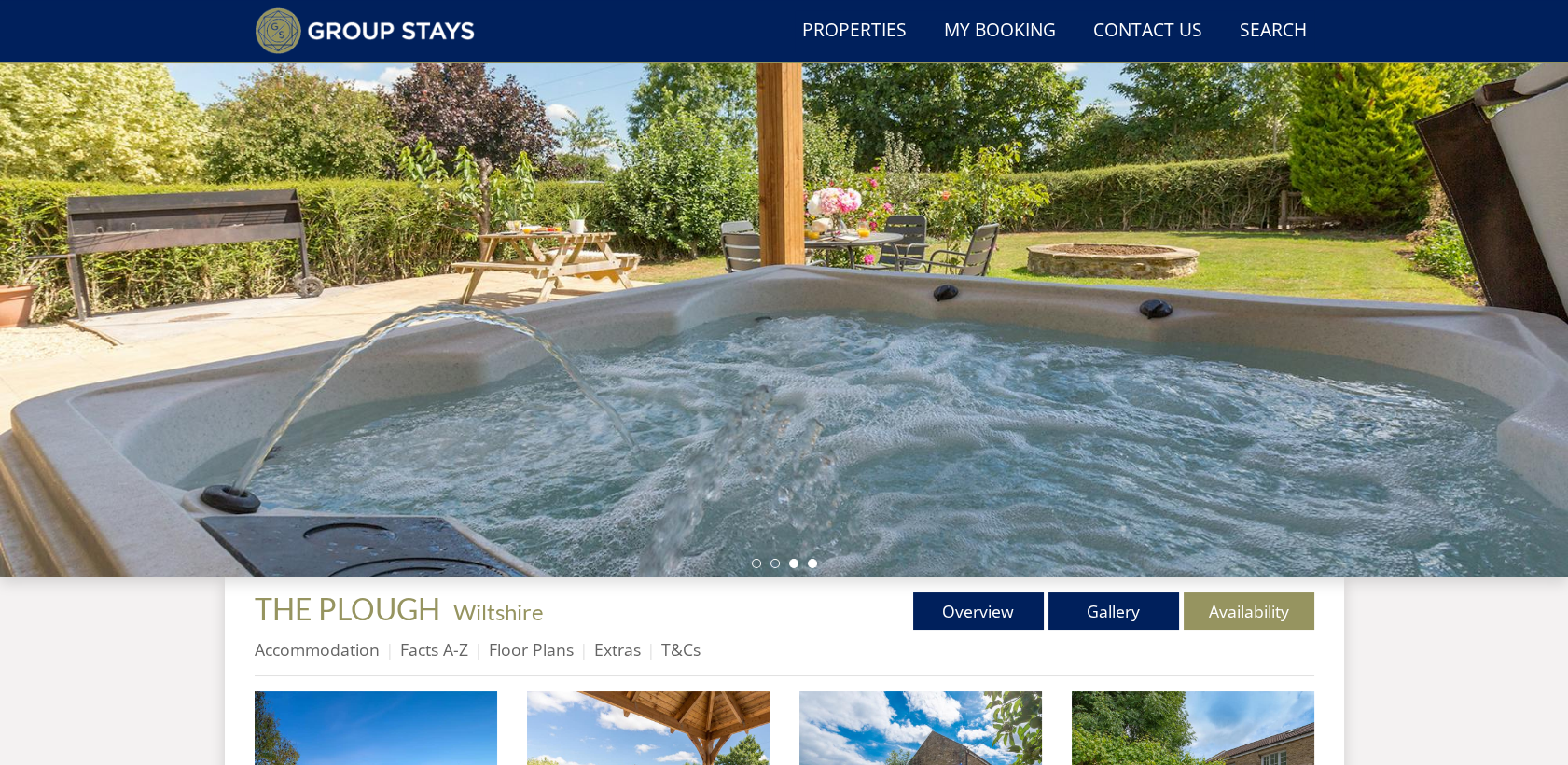 click at bounding box center [812, 563] 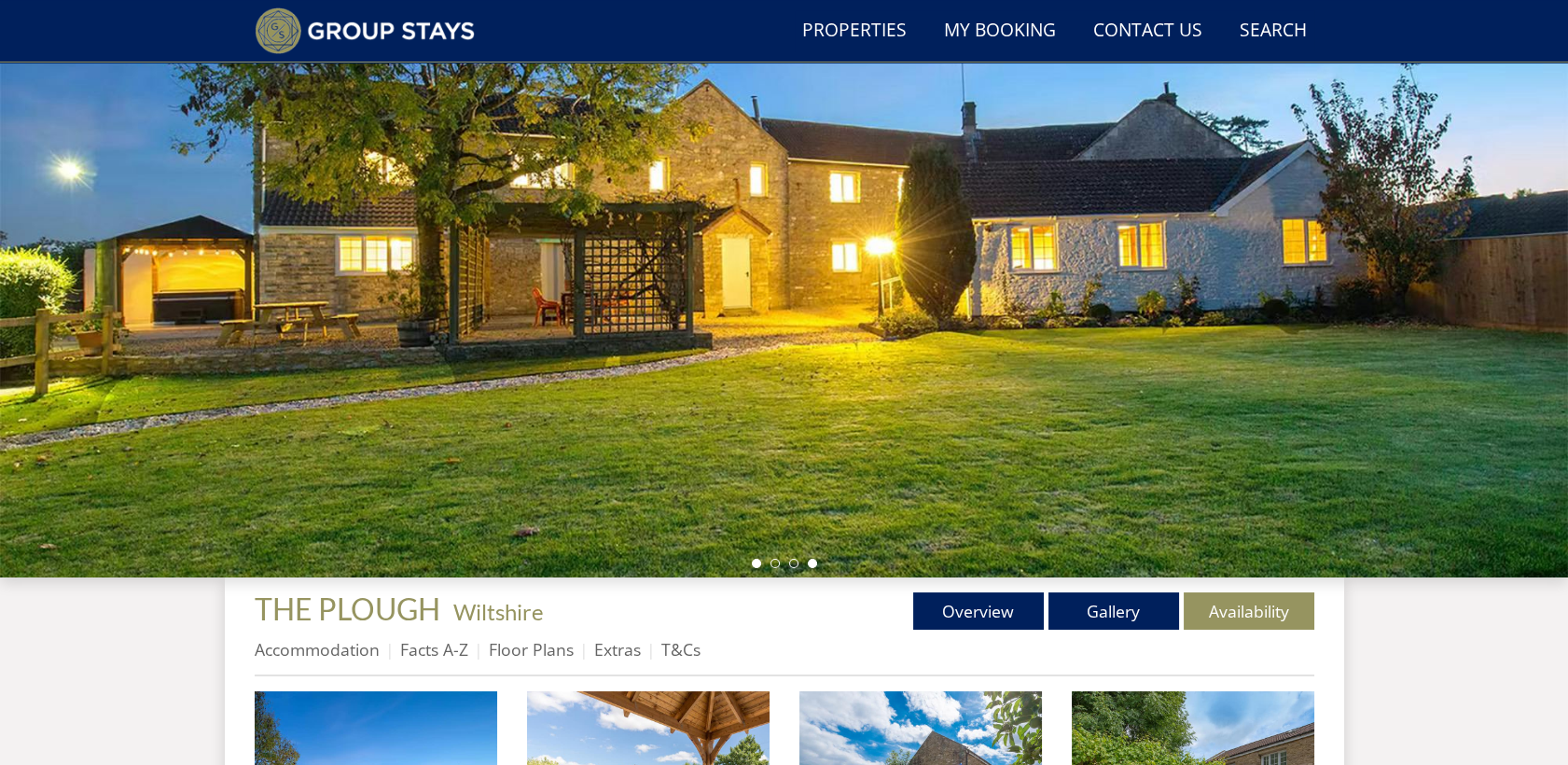 click at bounding box center [756, 563] 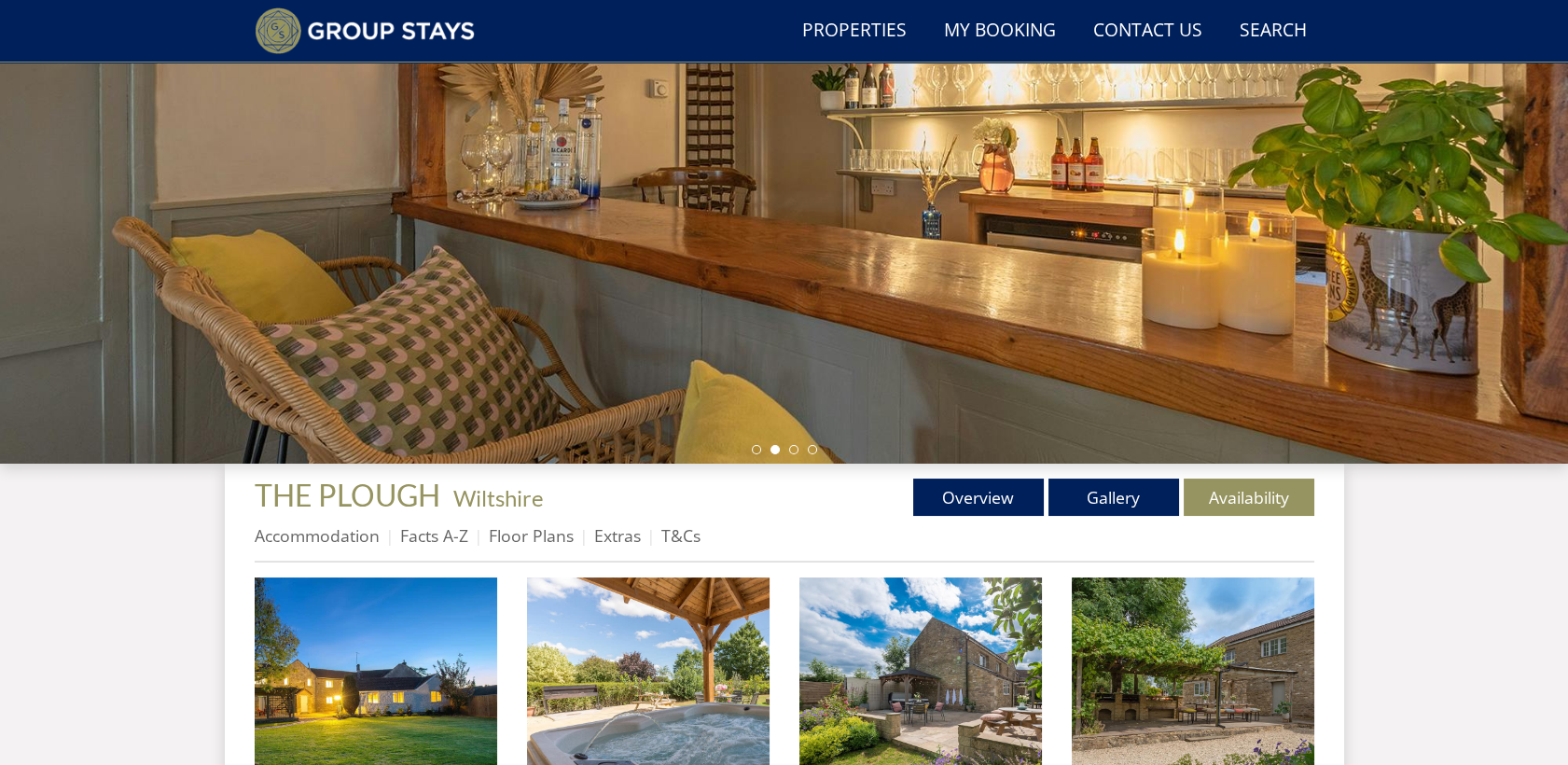 scroll, scrollTop: 296, scrollLeft: 0, axis: vertical 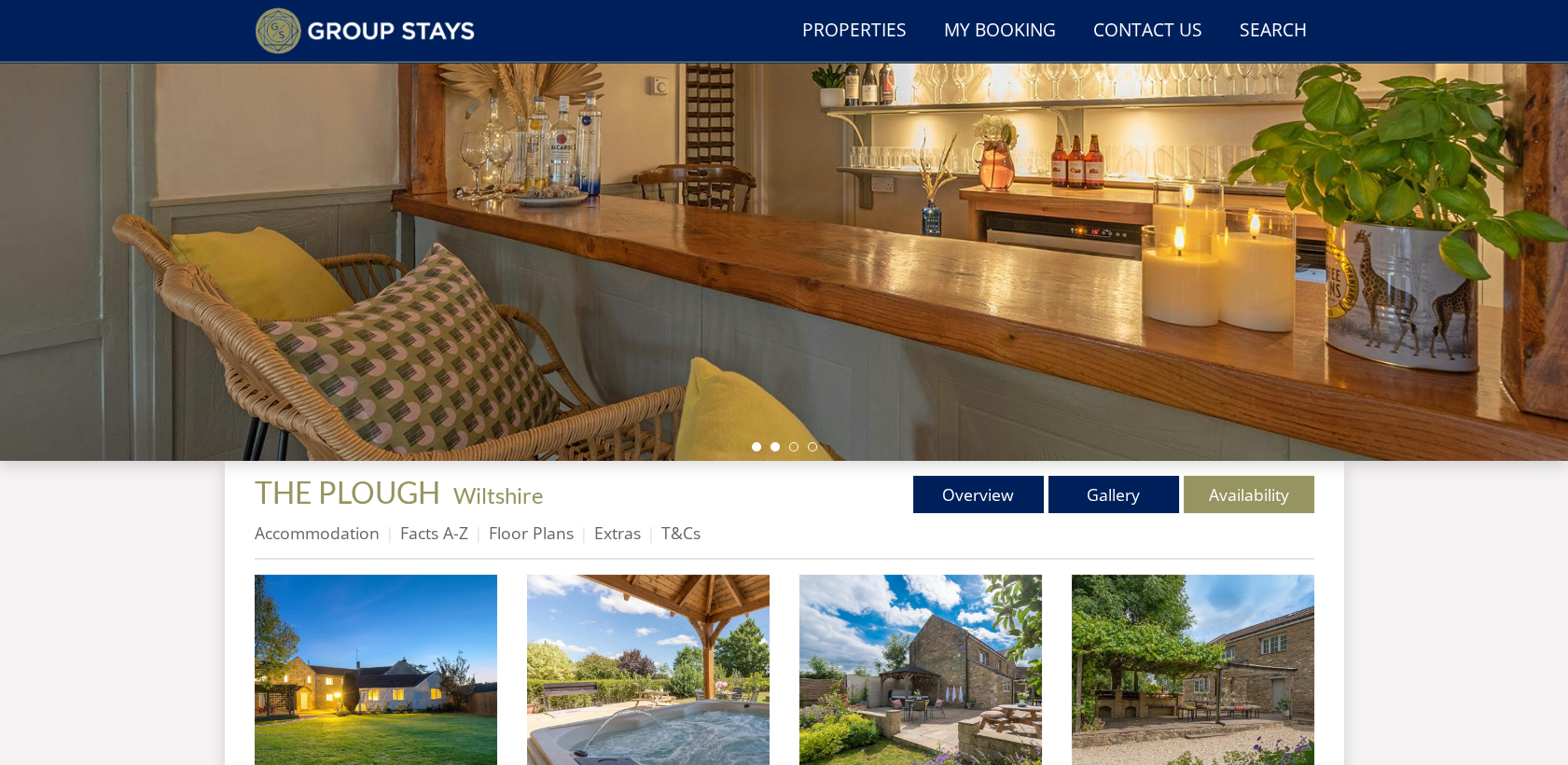 click at bounding box center (756, 447) 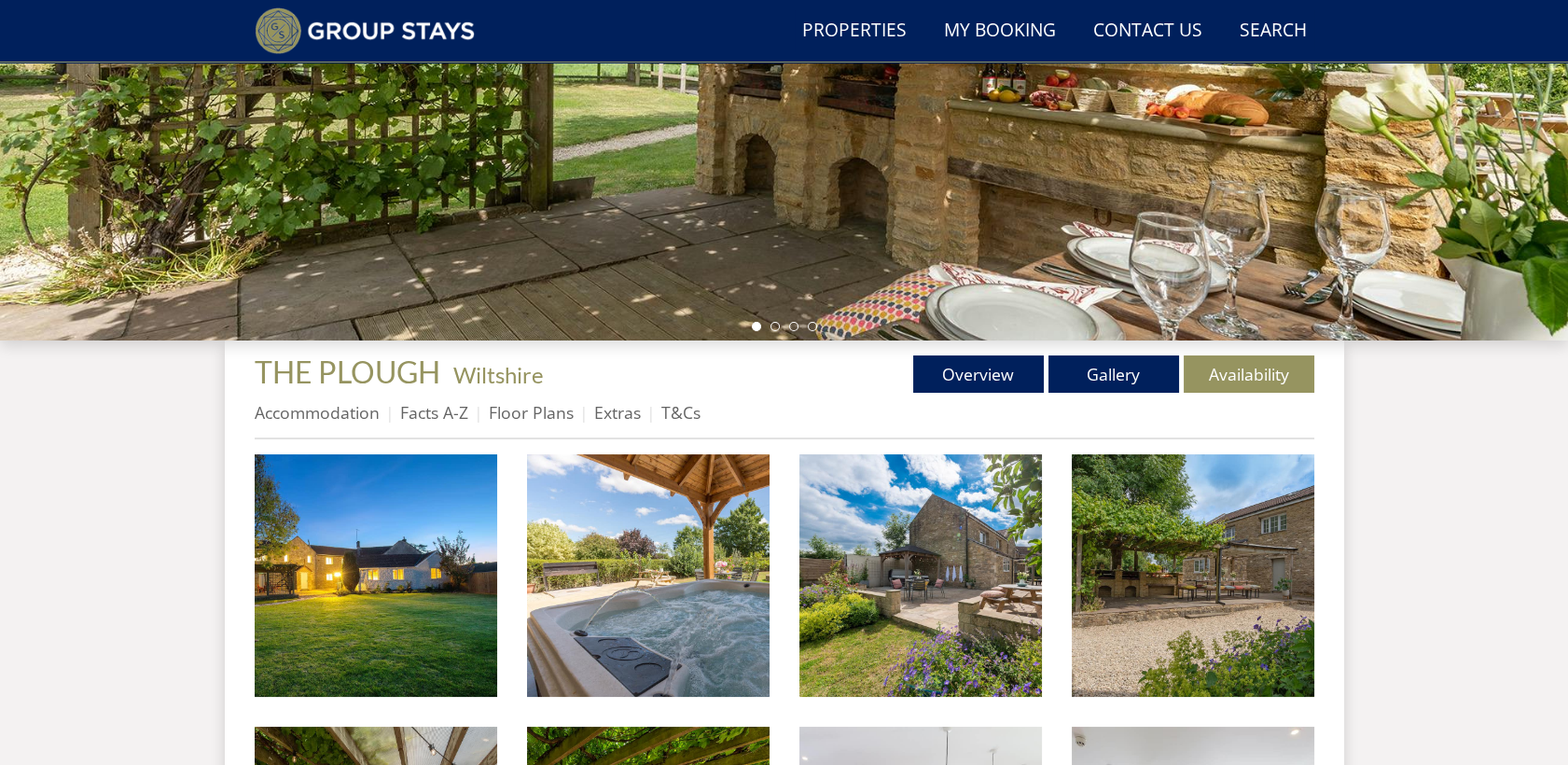 scroll, scrollTop: 418, scrollLeft: 0, axis: vertical 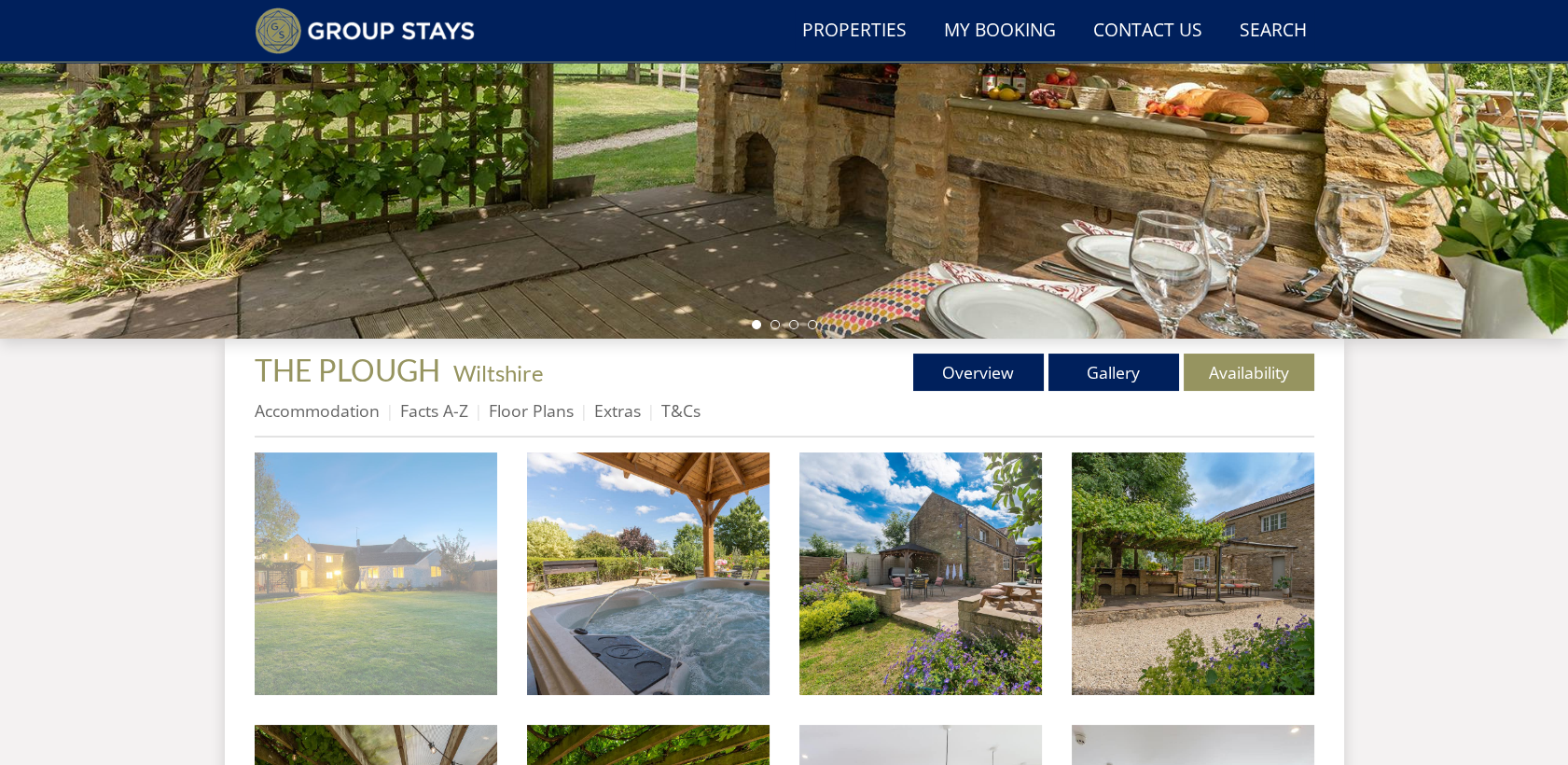 click at bounding box center [376, 574] 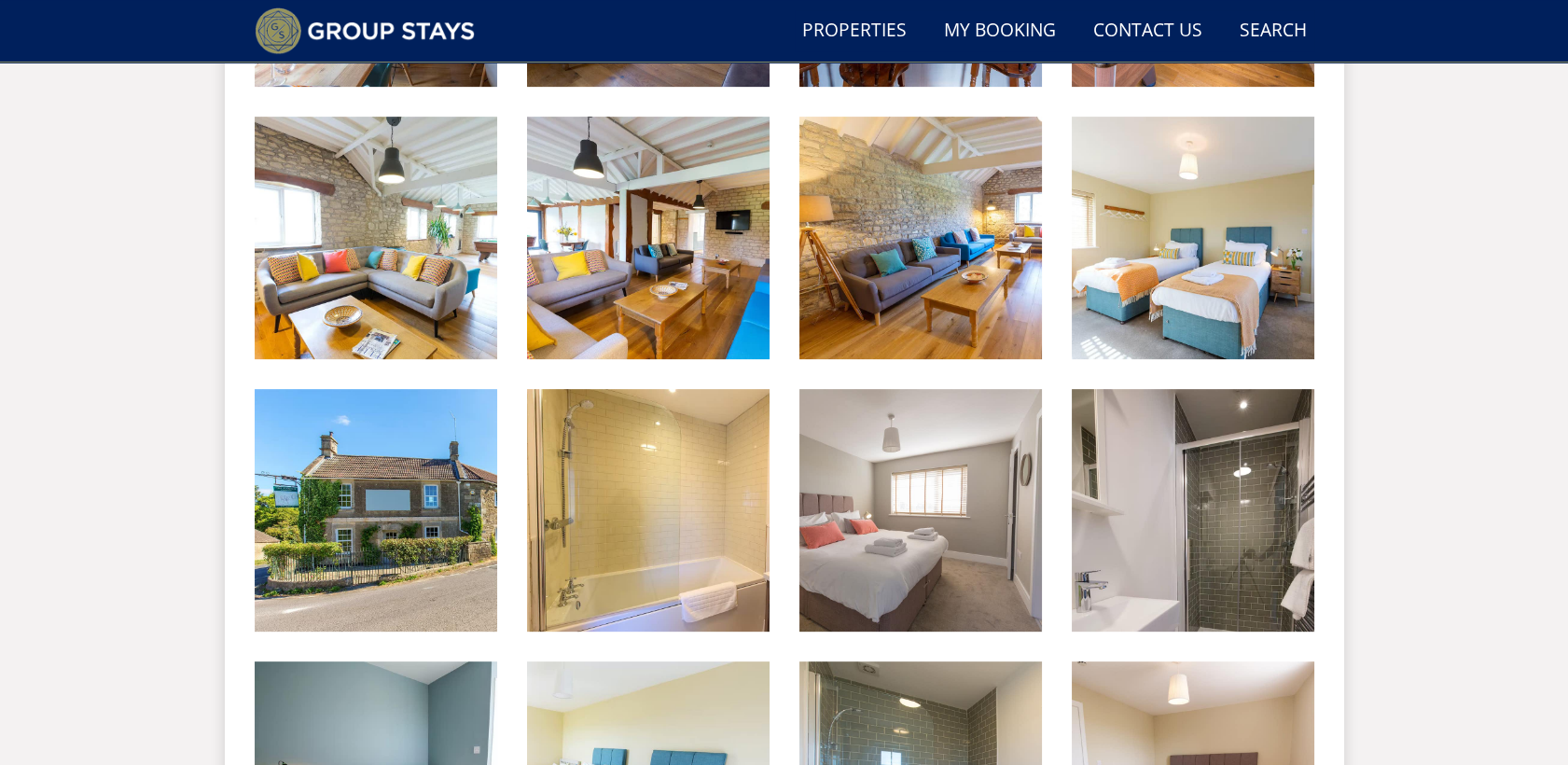 scroll, scrollTop: 1575, scrollLeft: 0, axis: vertical 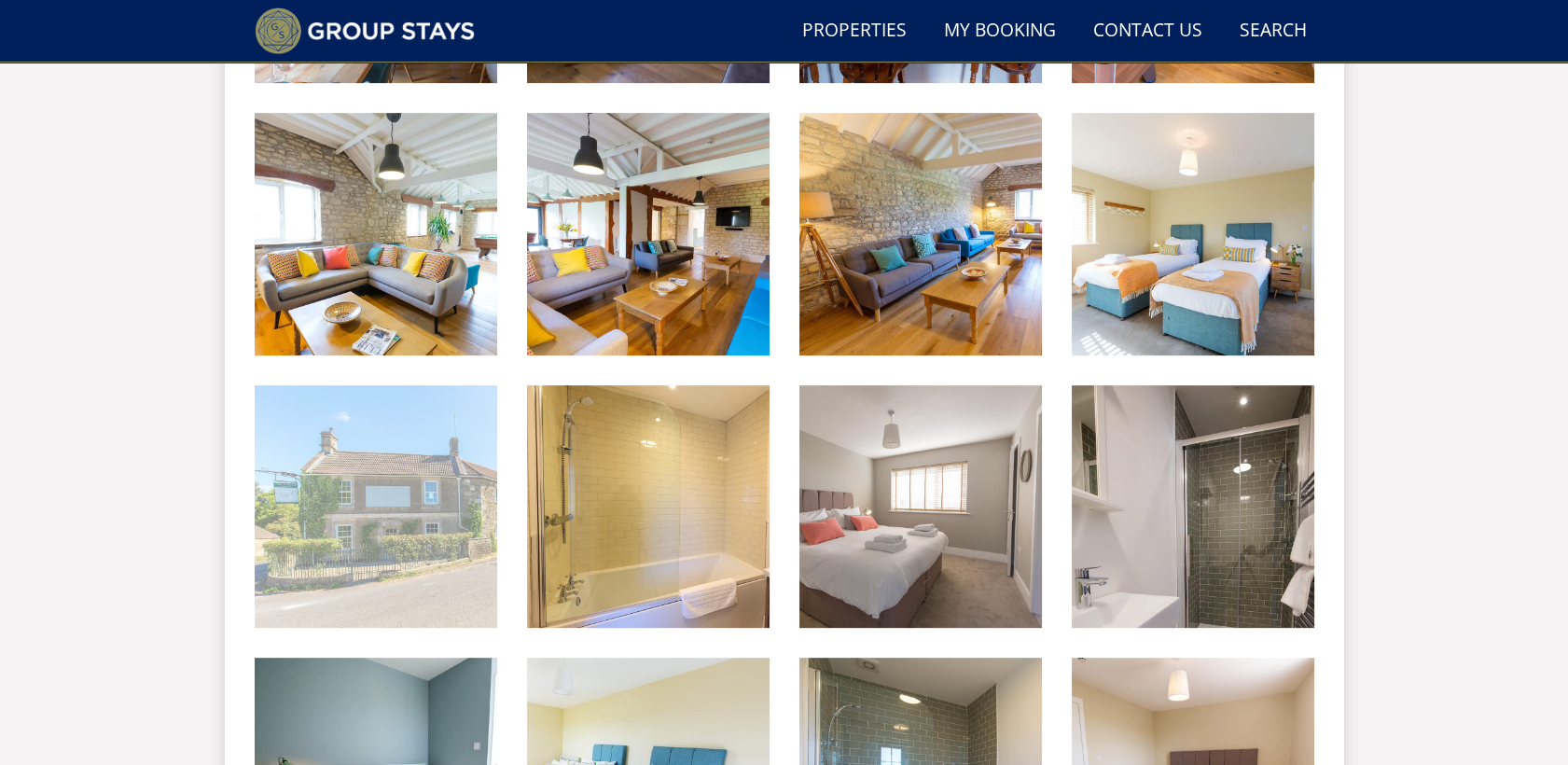 click at bounding box center (376, 507) 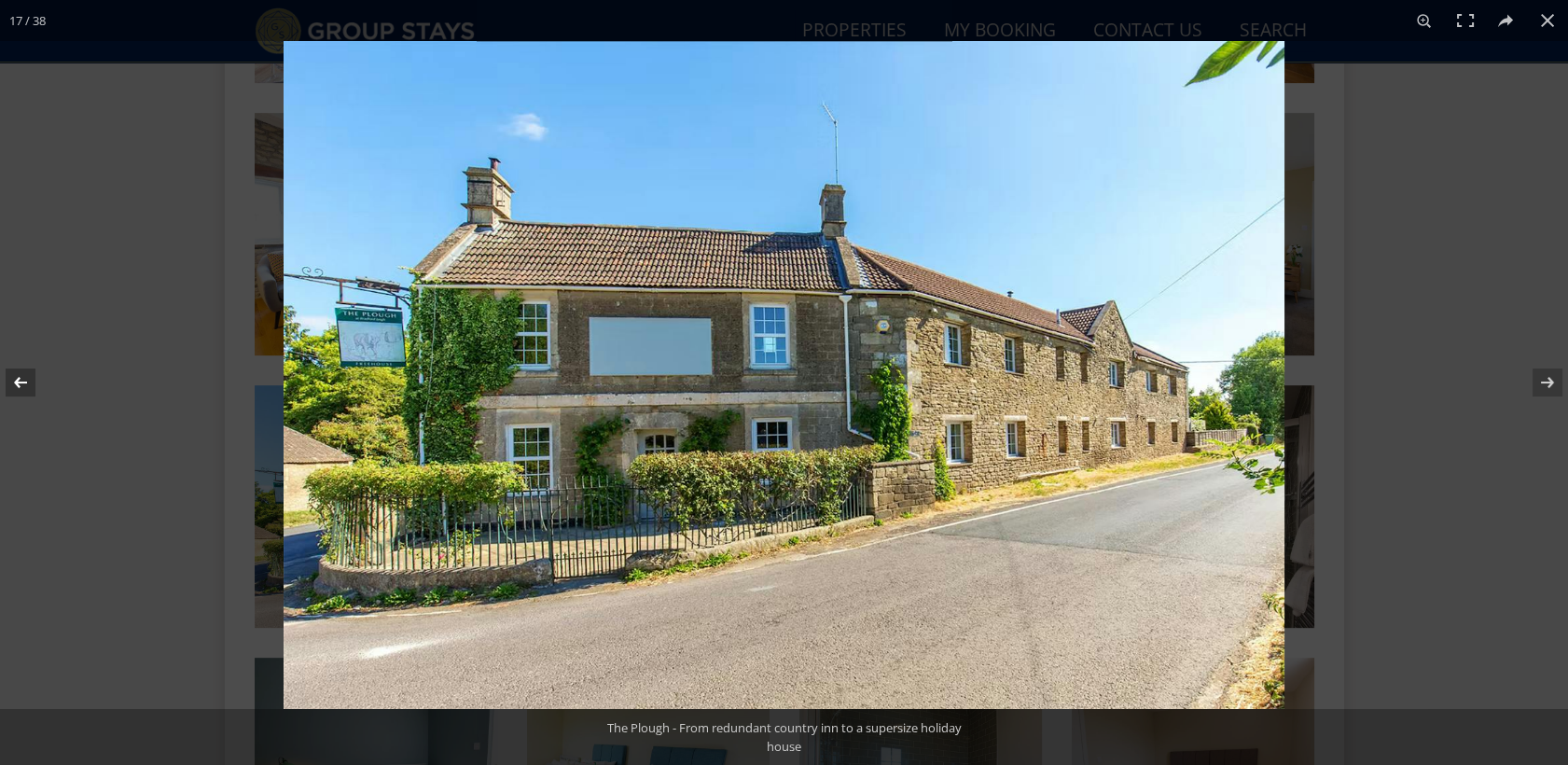 click at bounding box center (33, 382) 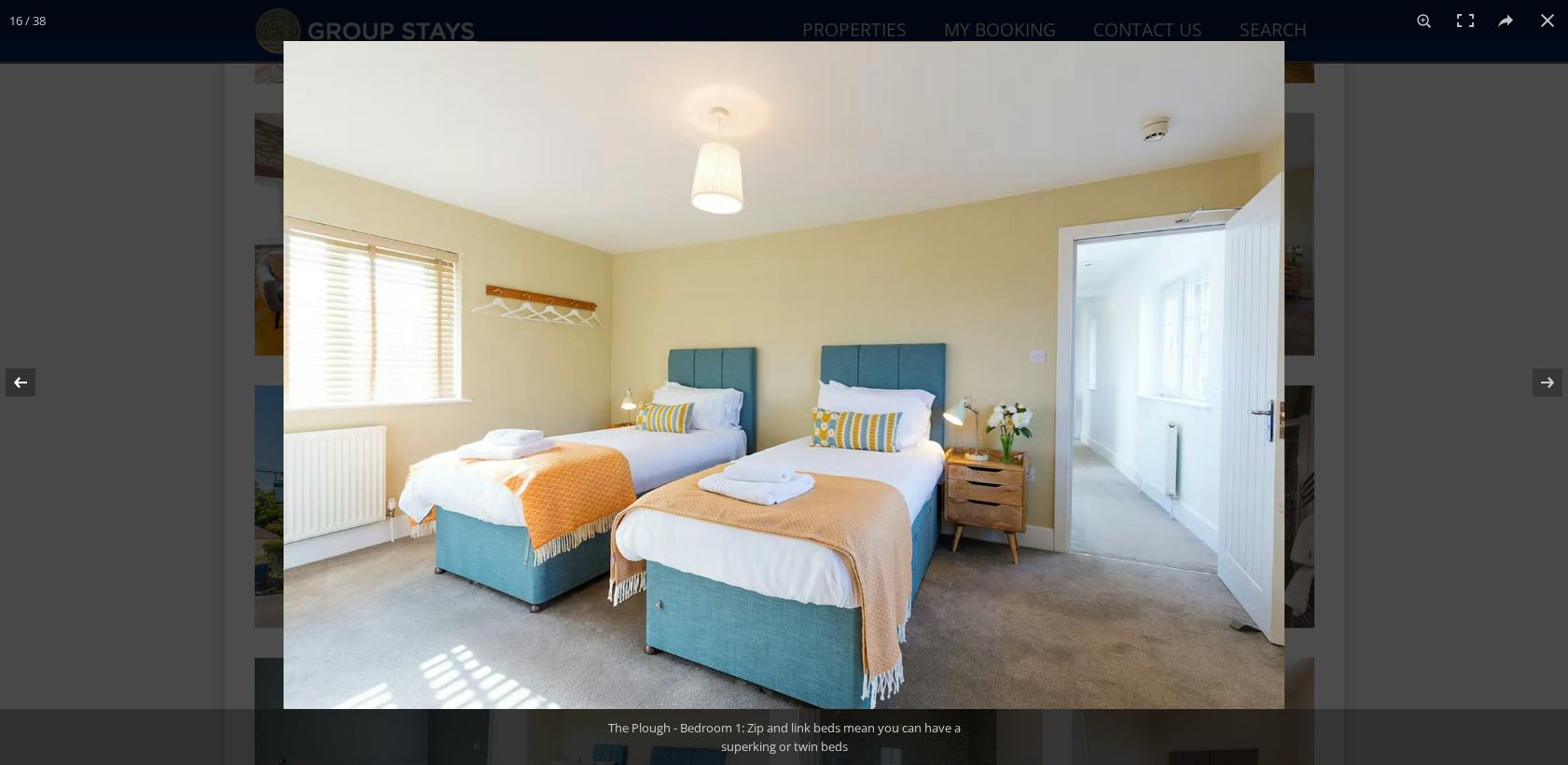 click at bounding box center [33, 382] 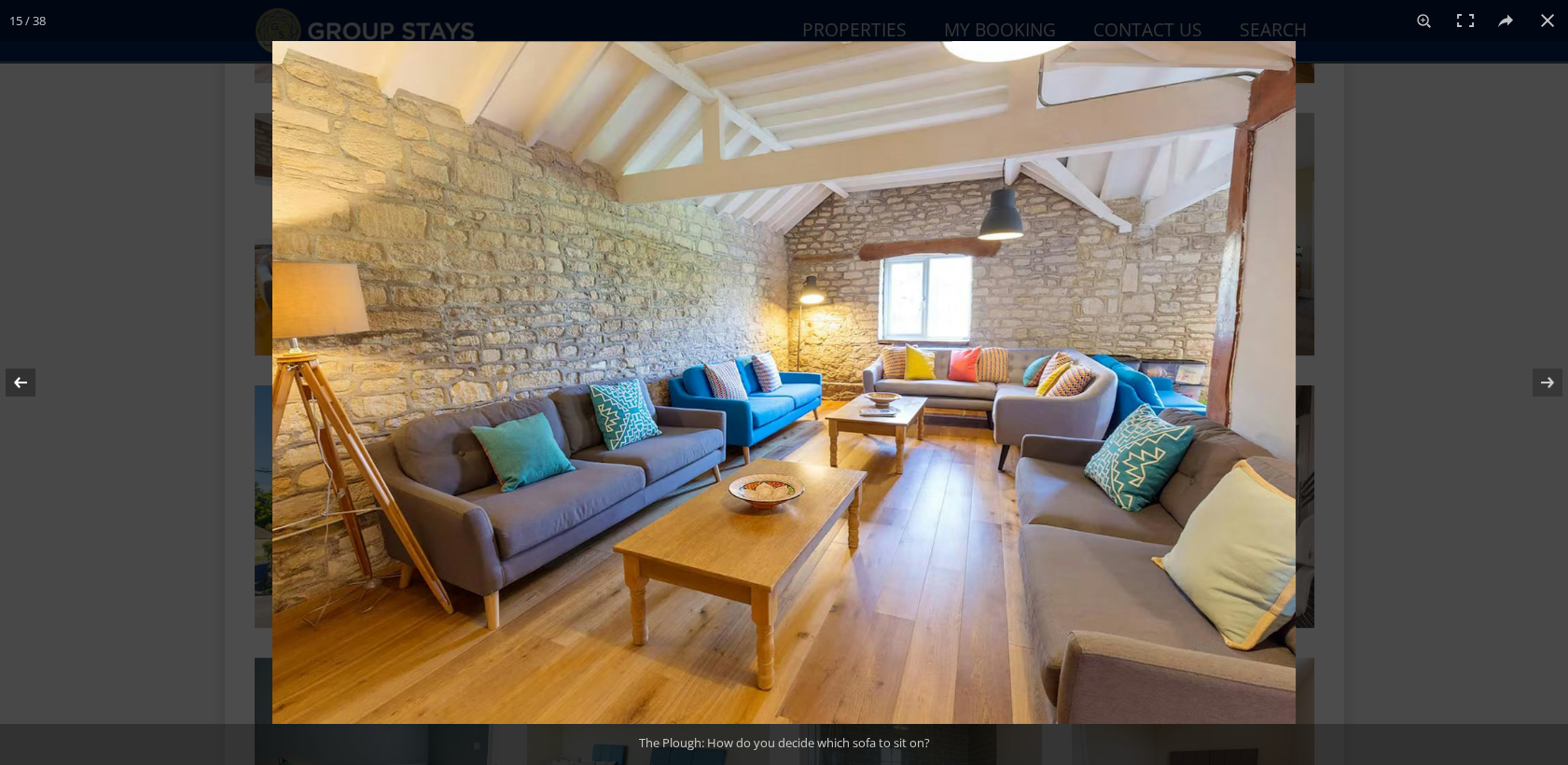 click at bounding box center [33, 382] 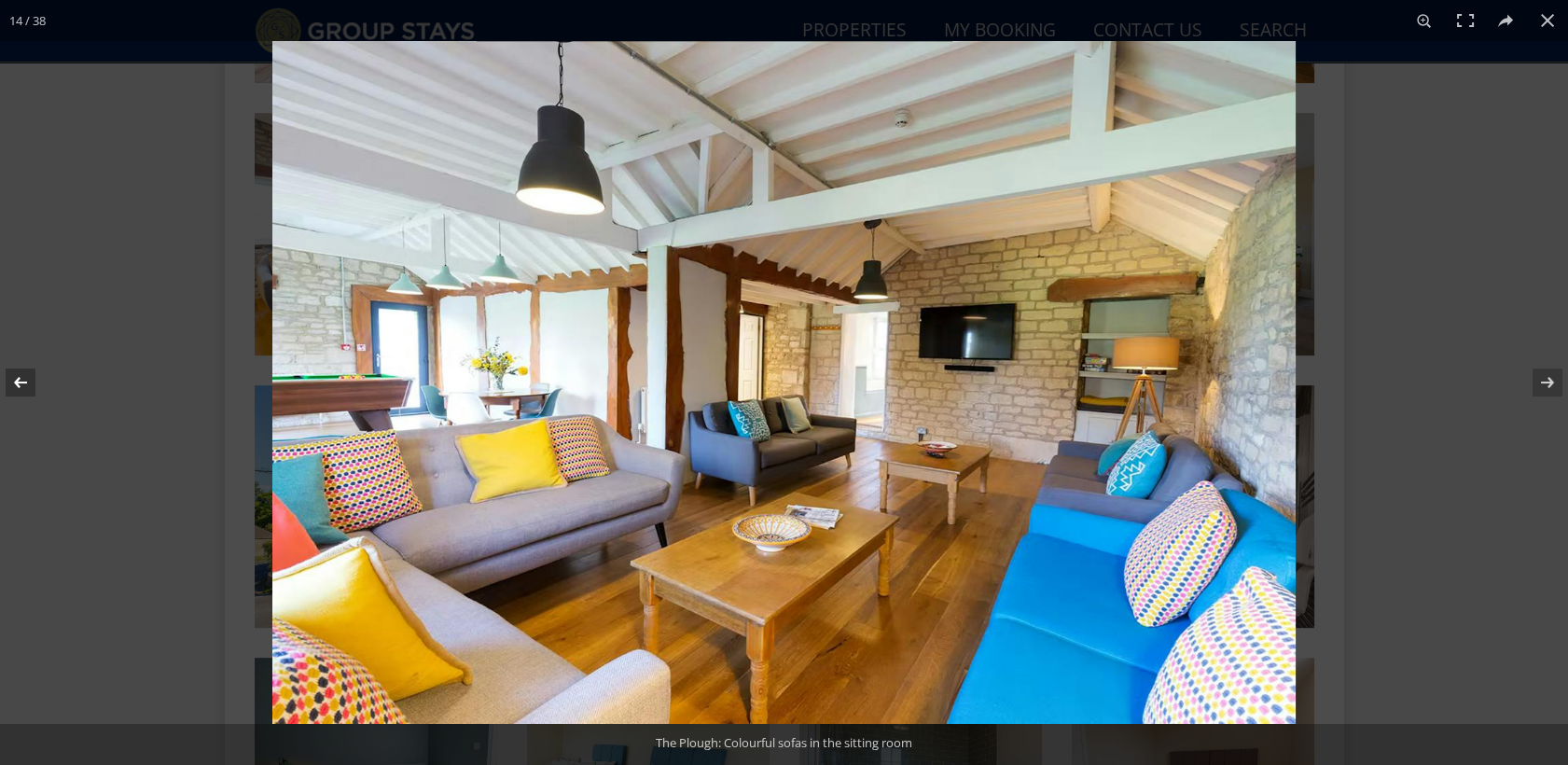 click at bounding box center [33, 382] 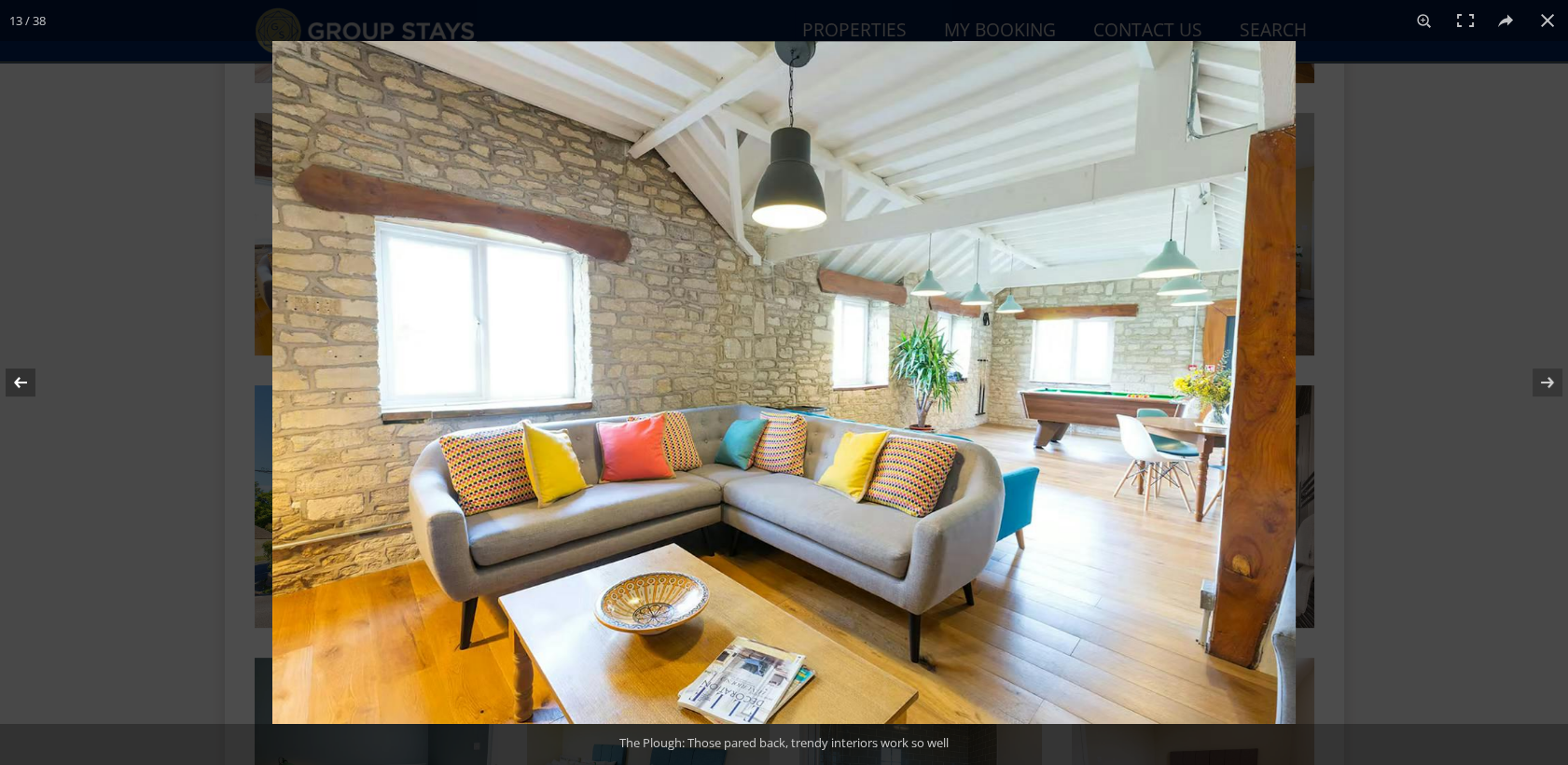 click at bounding box center (33, 382) 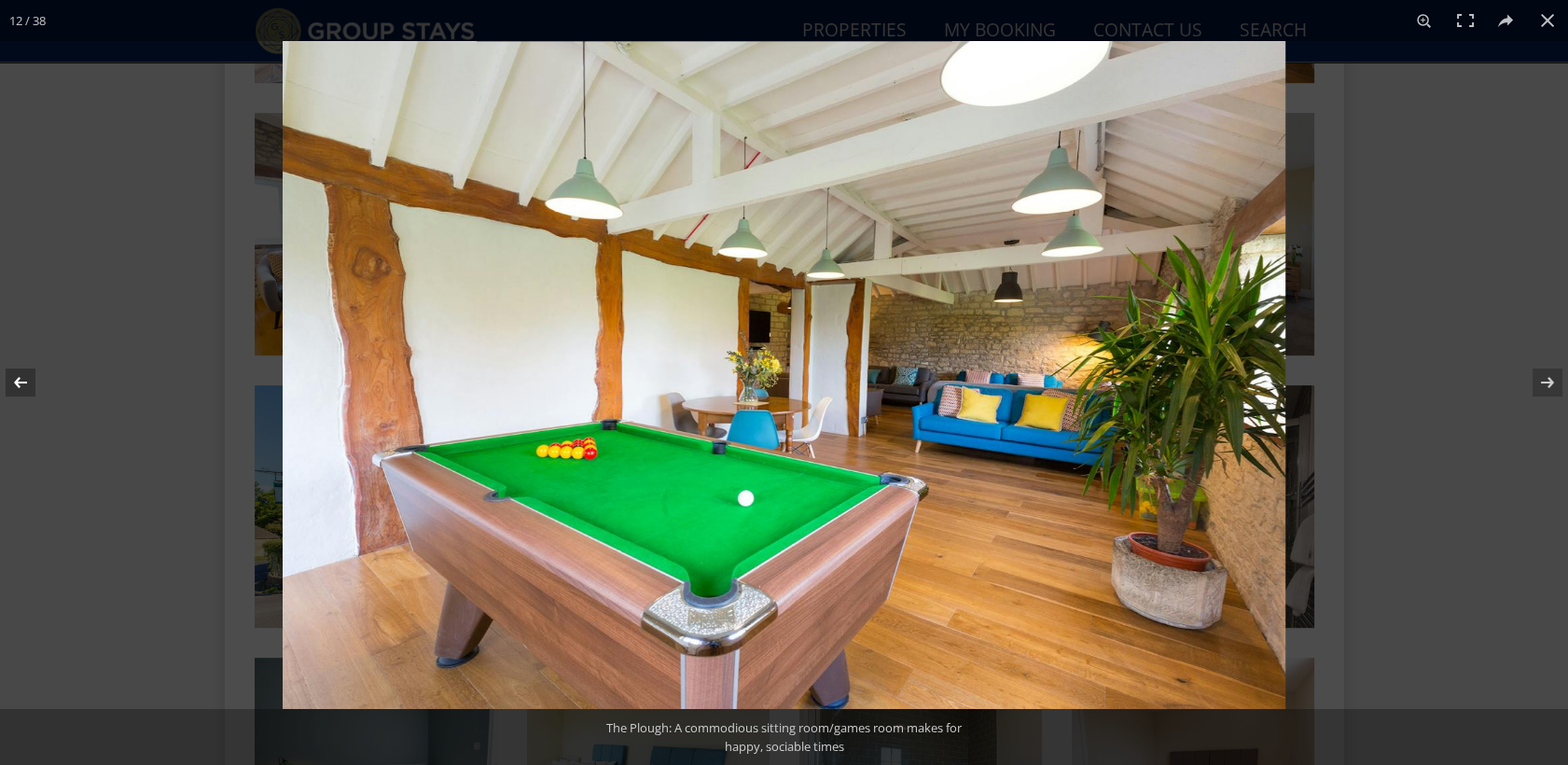 click at bounding box center (33, 382) 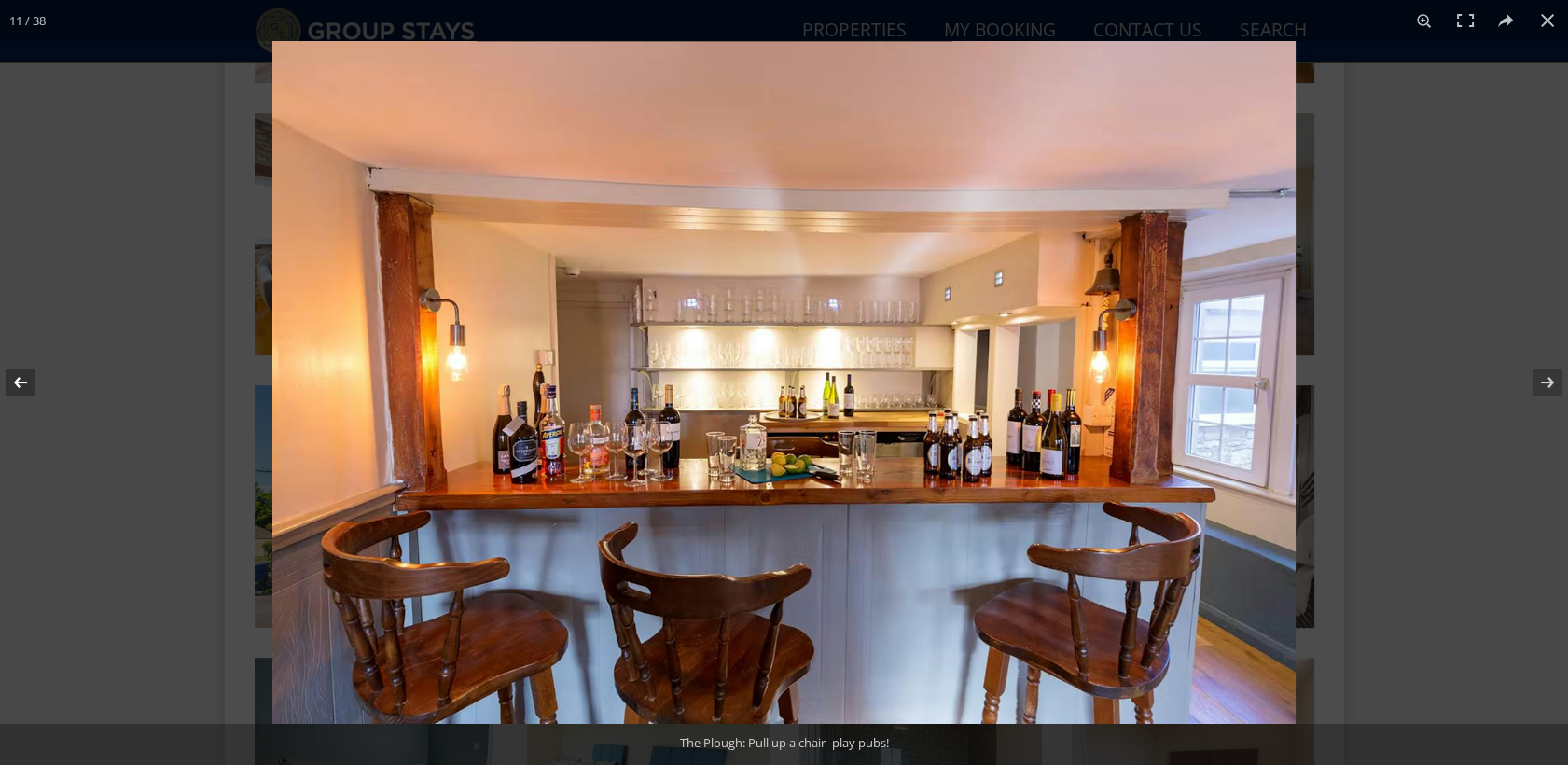 click at bounding box center [33, 382] 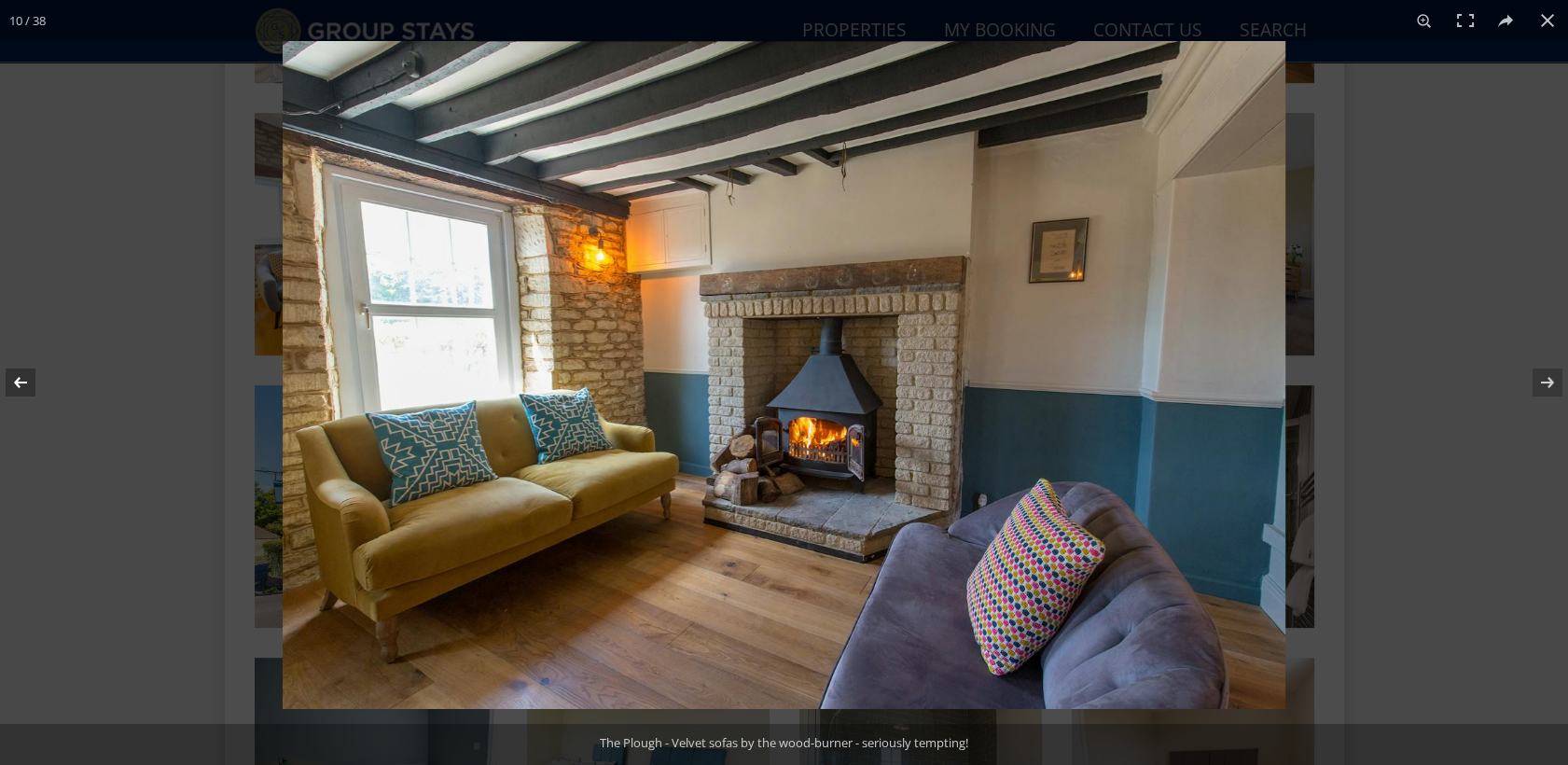 click at bounding box center [33, 382] 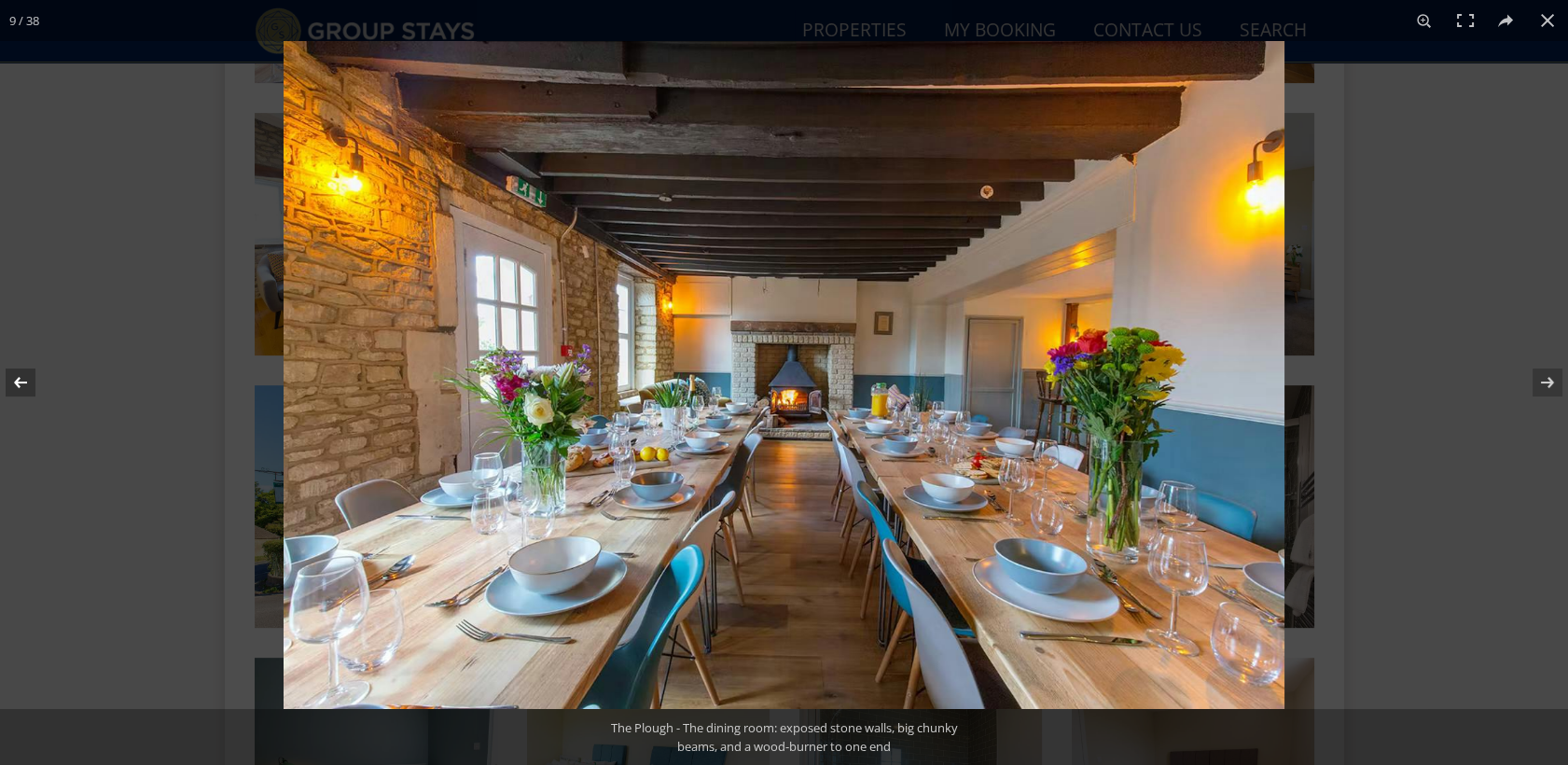 click at bounding box center (33, 382) 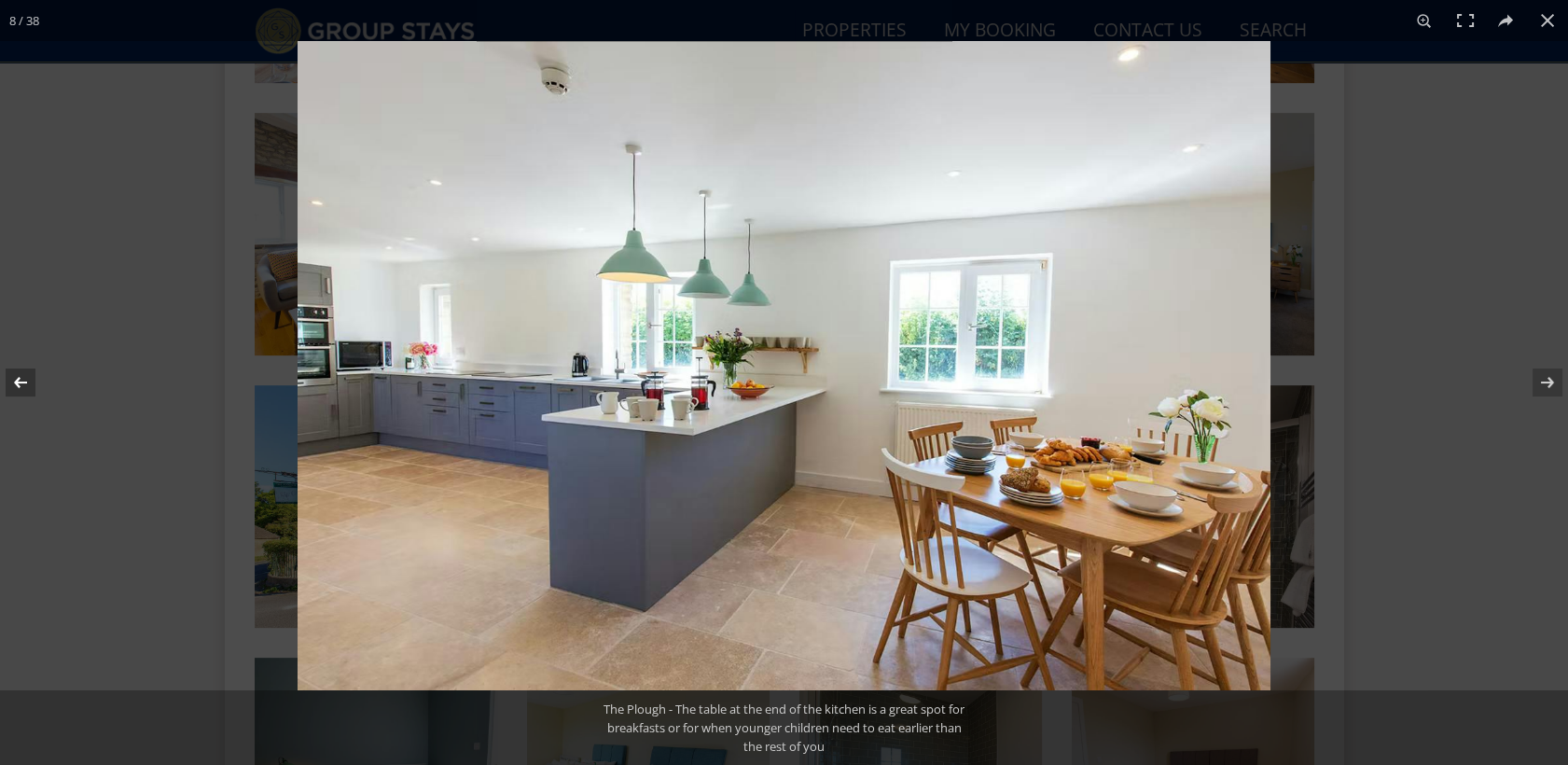 click at bounding box center (33, 382) 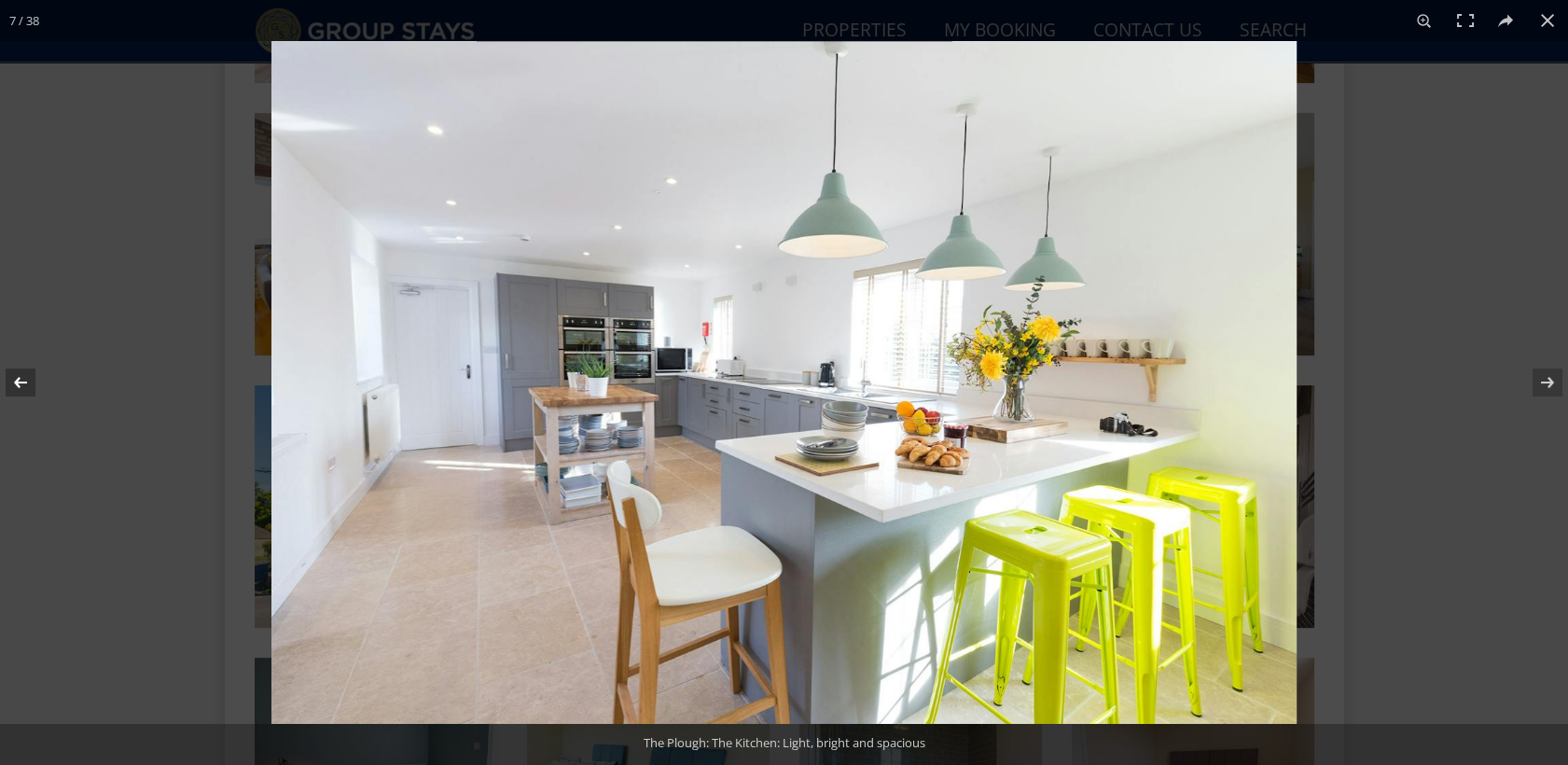 click at bounding box center [33, 382] 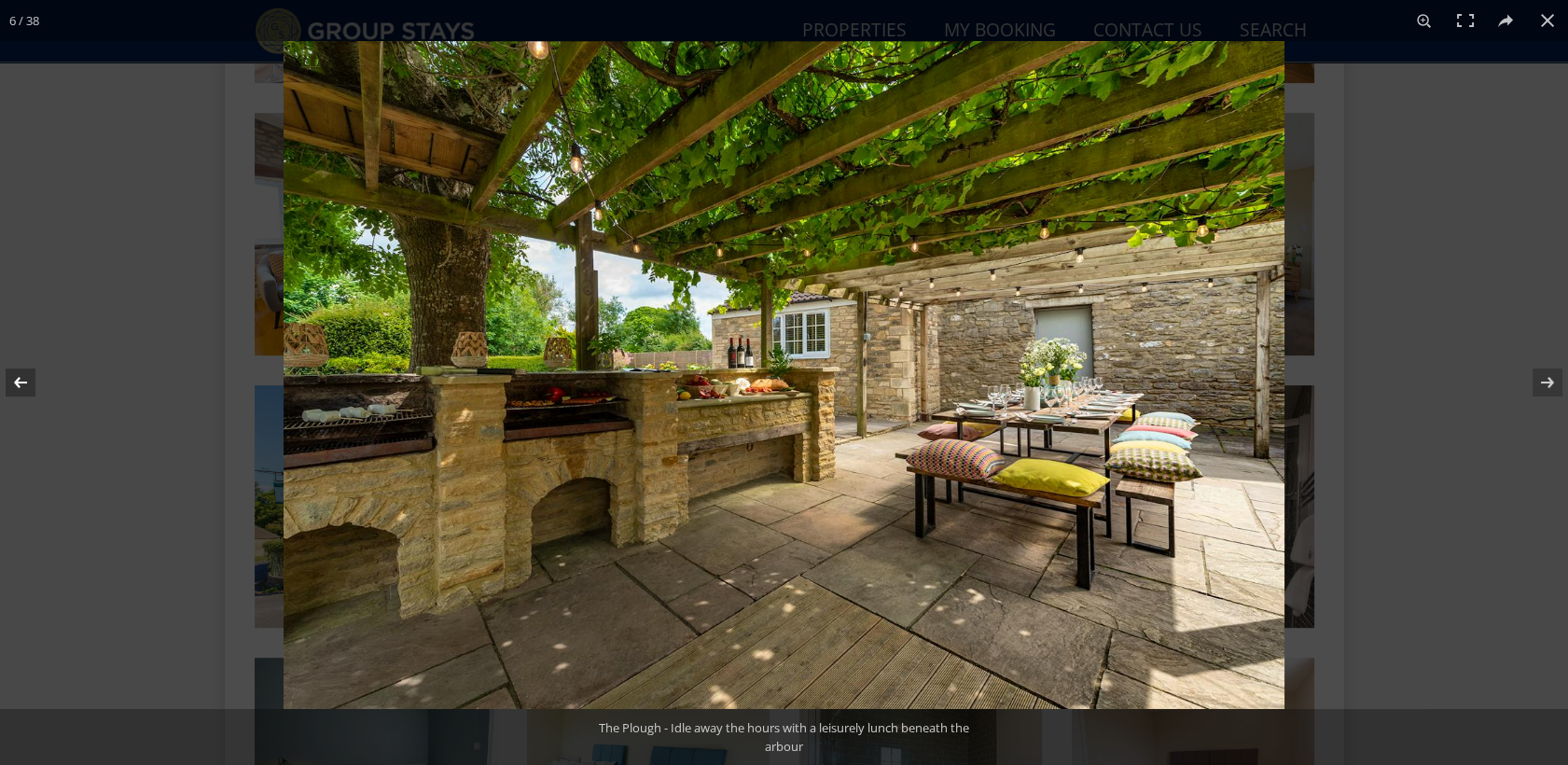 click at bounding box center (33, 382) 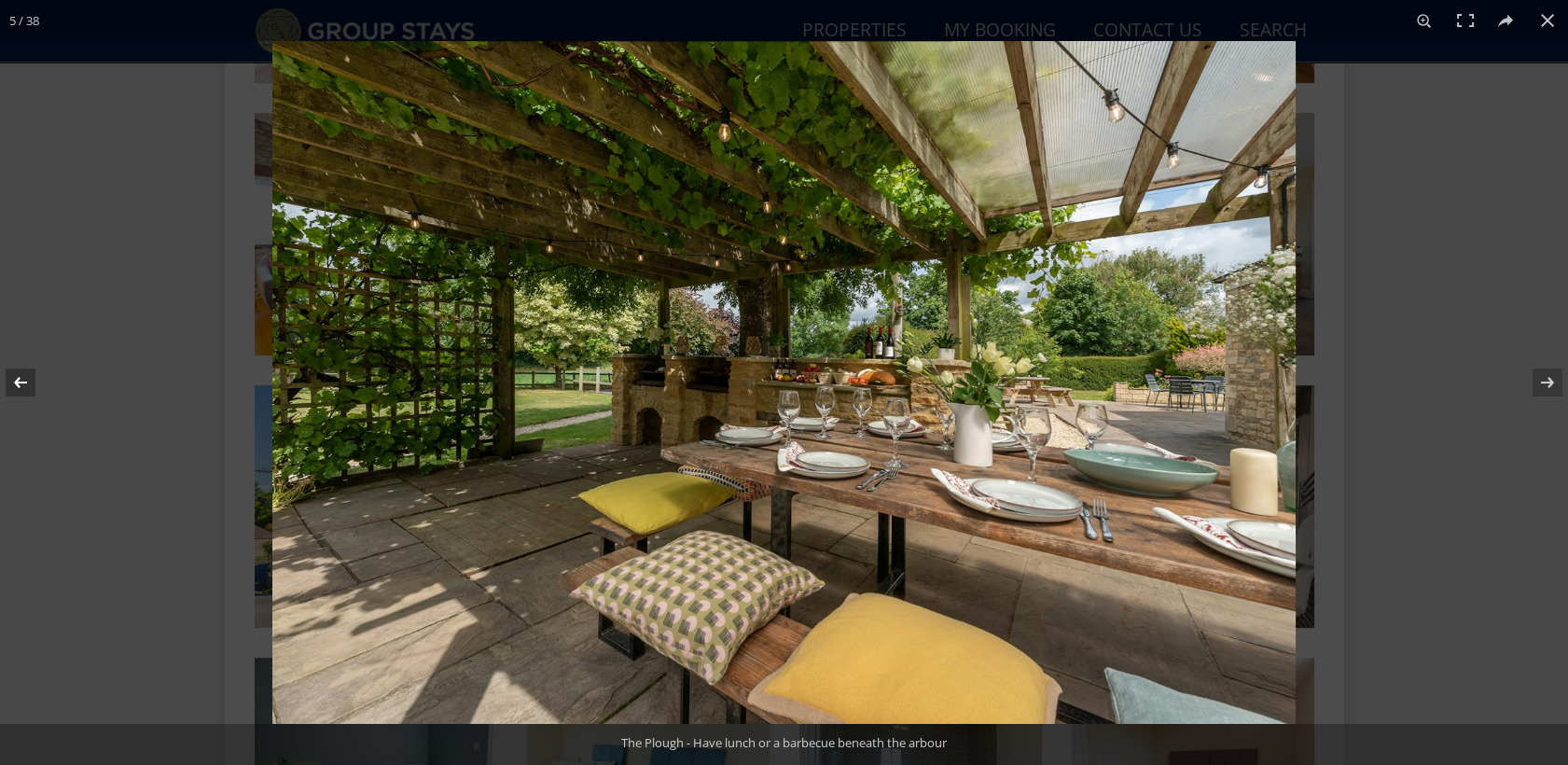 click at bounding box center [33, 382] 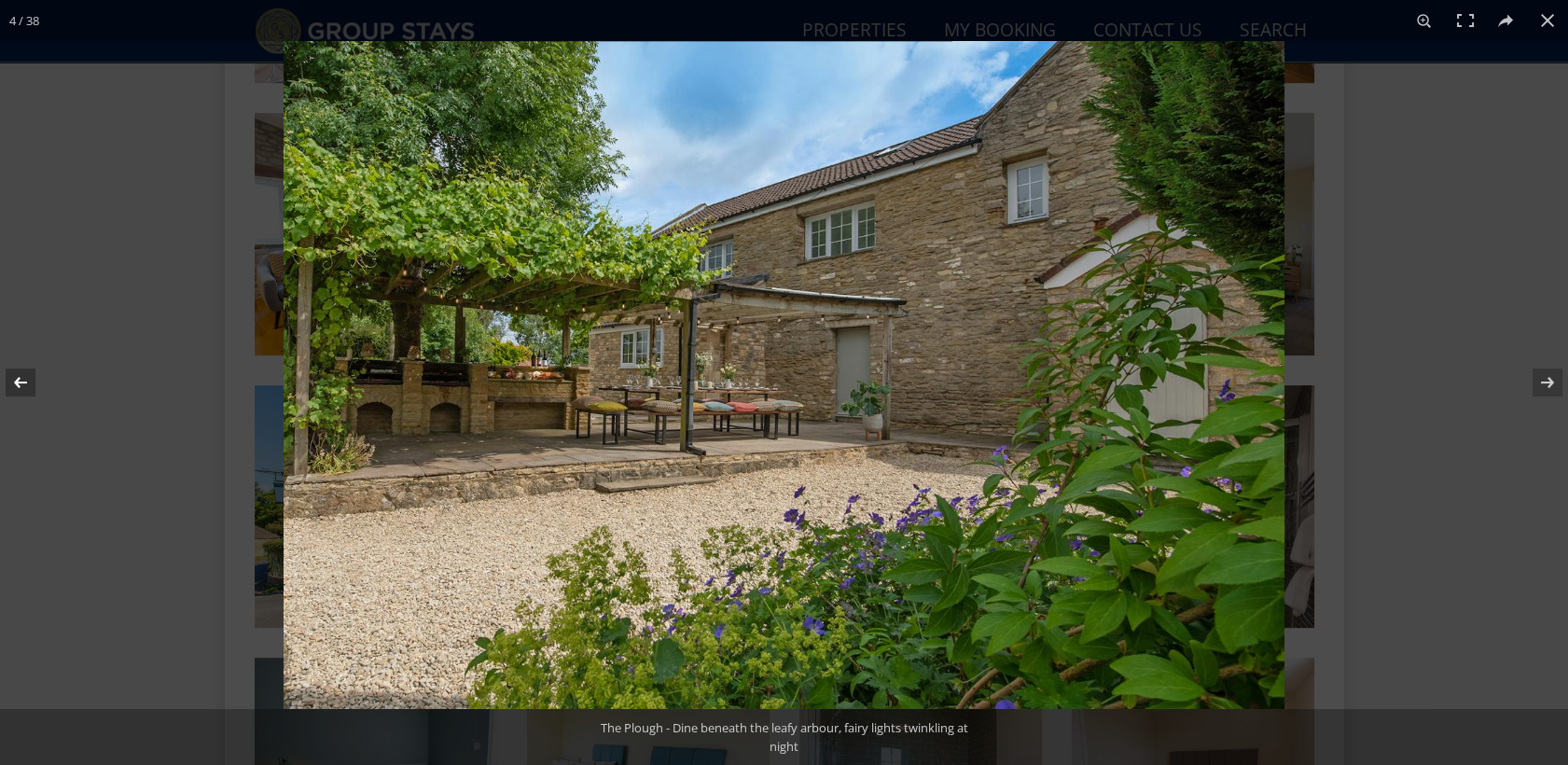 click at bounding box center [33, 382] 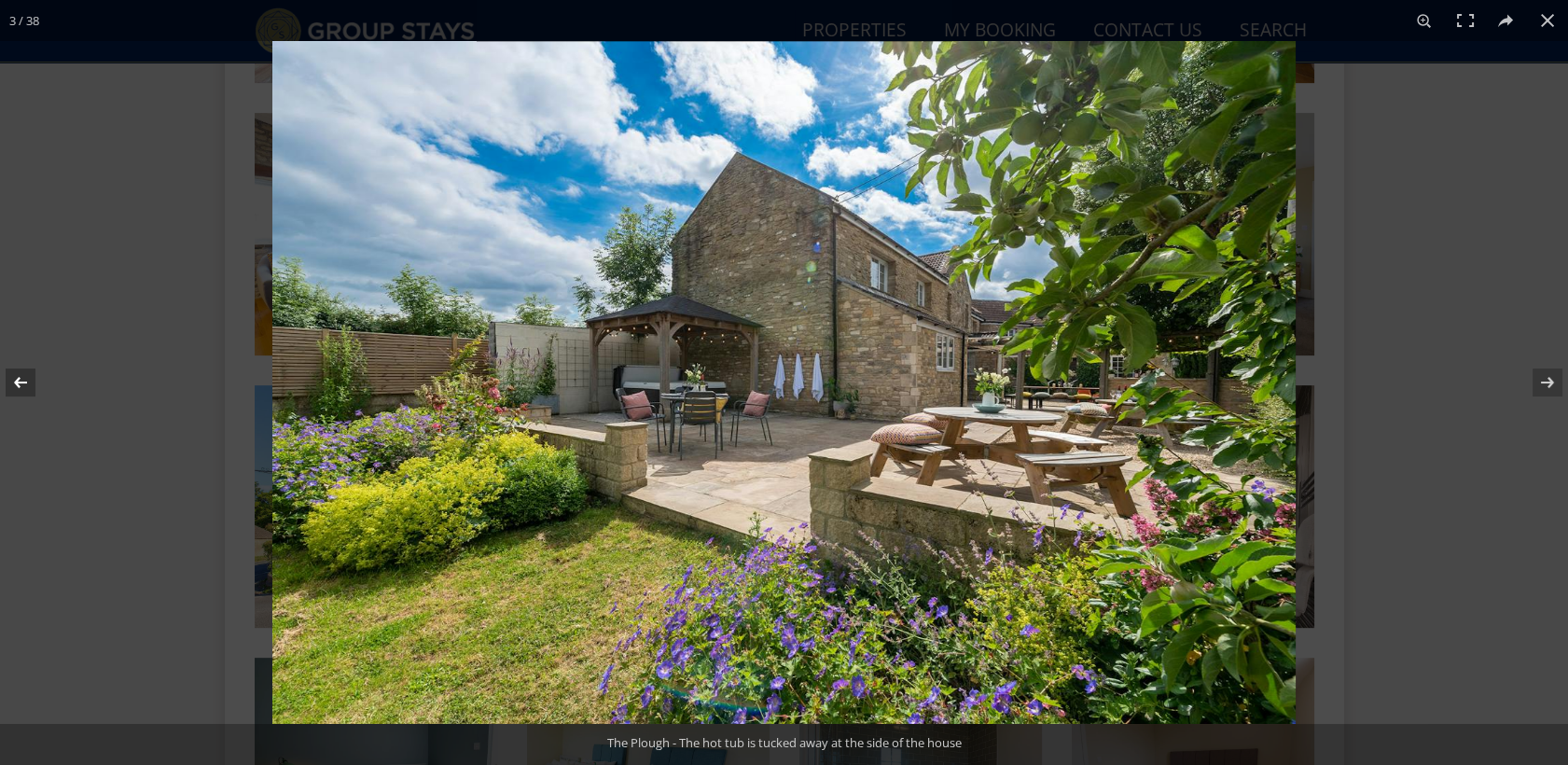 click at bounding box center (33, 382) 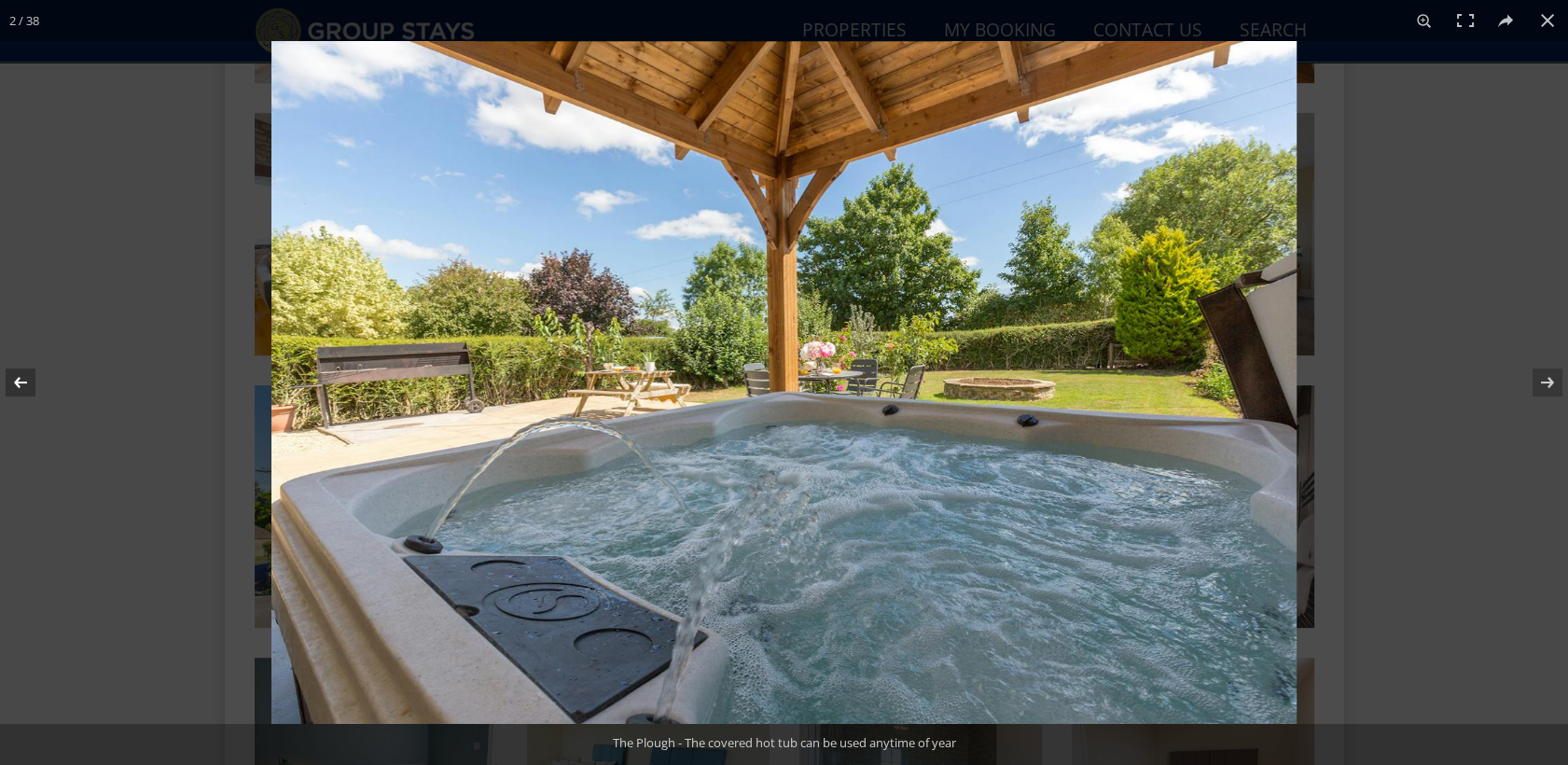 click at bounding box center (33, 382) 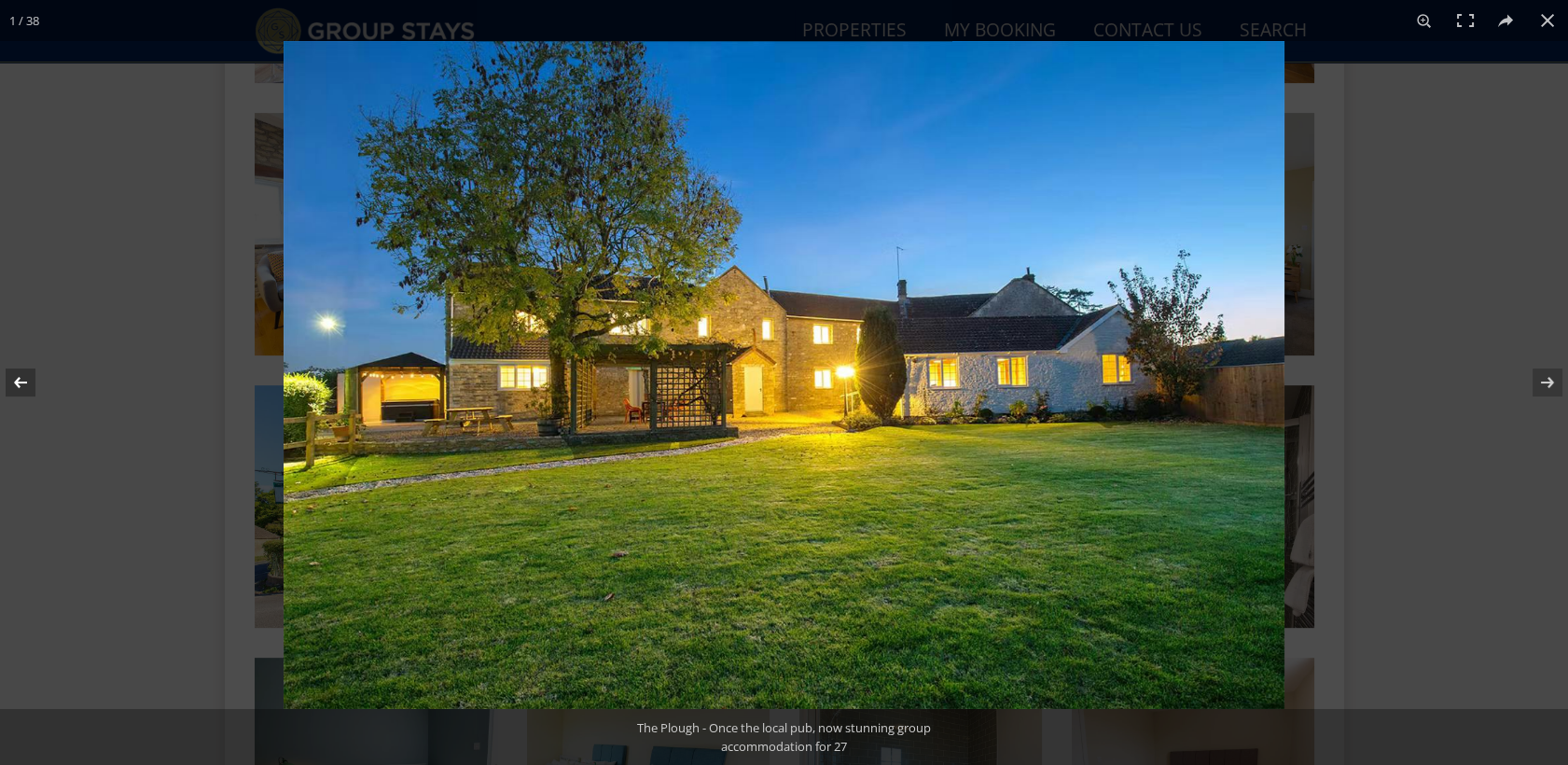 click at bounding box center (33, 382) 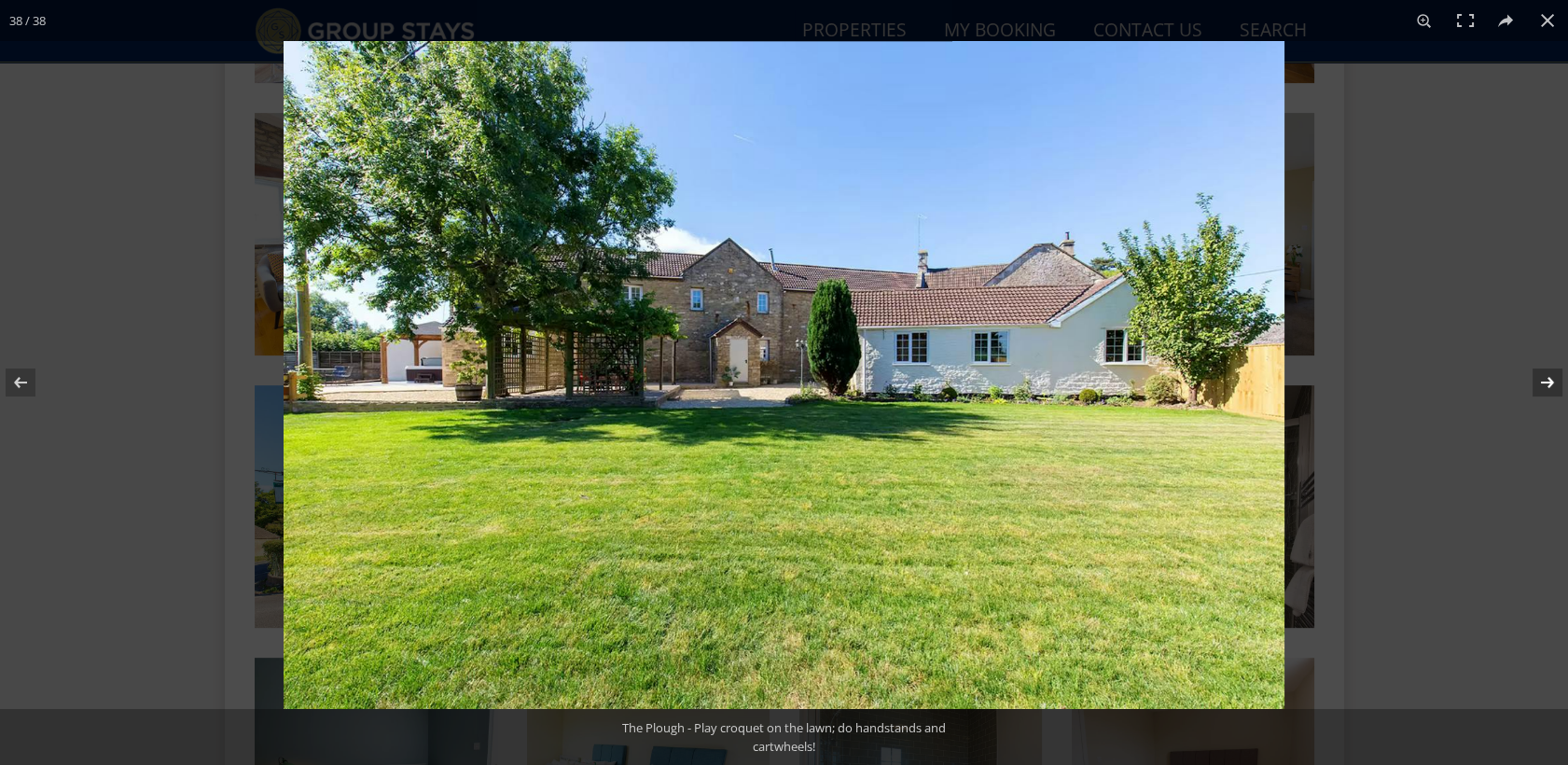 click at bounding box center (1535, 382) 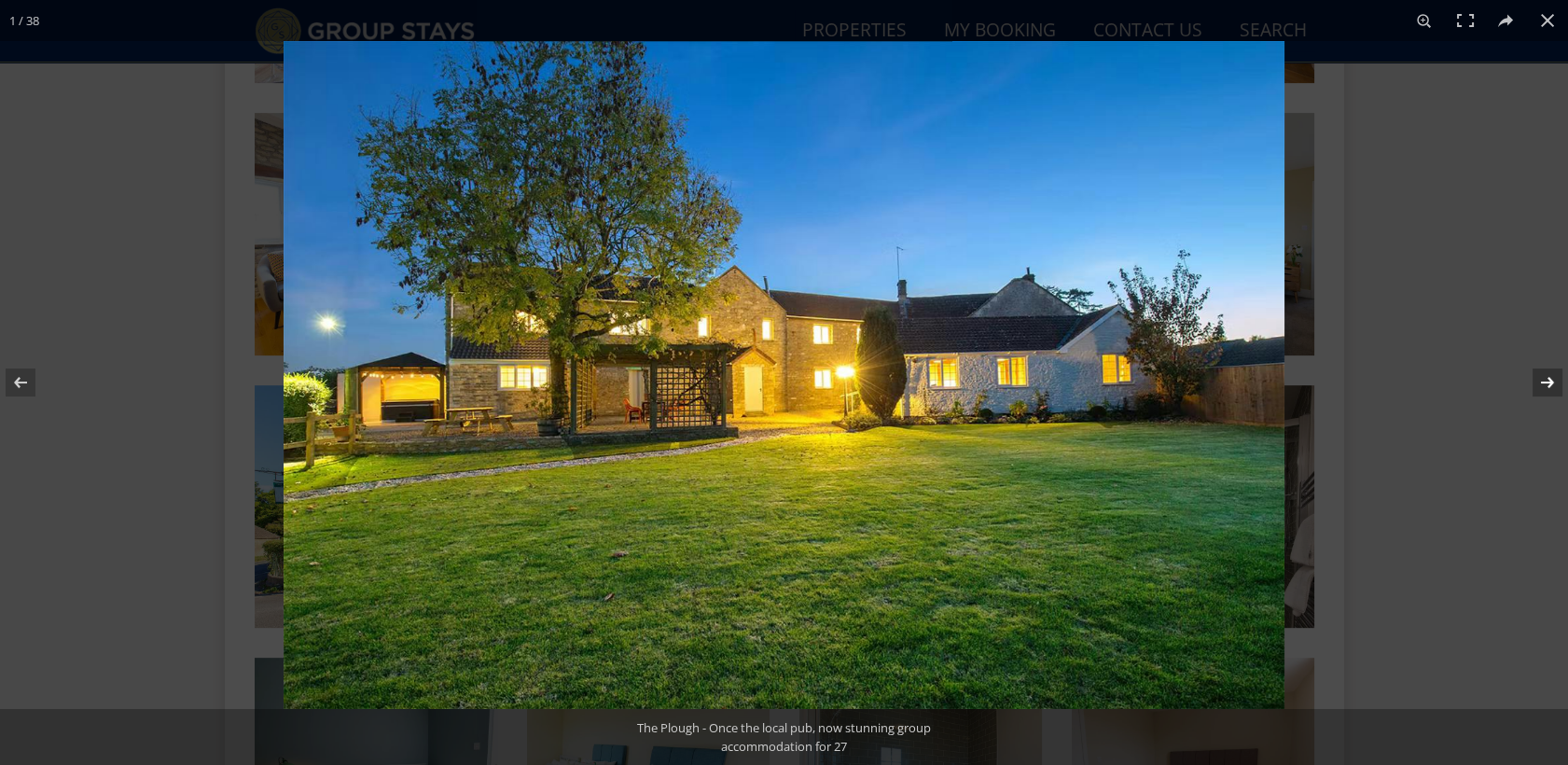 click at bounding box center [1535, 382] 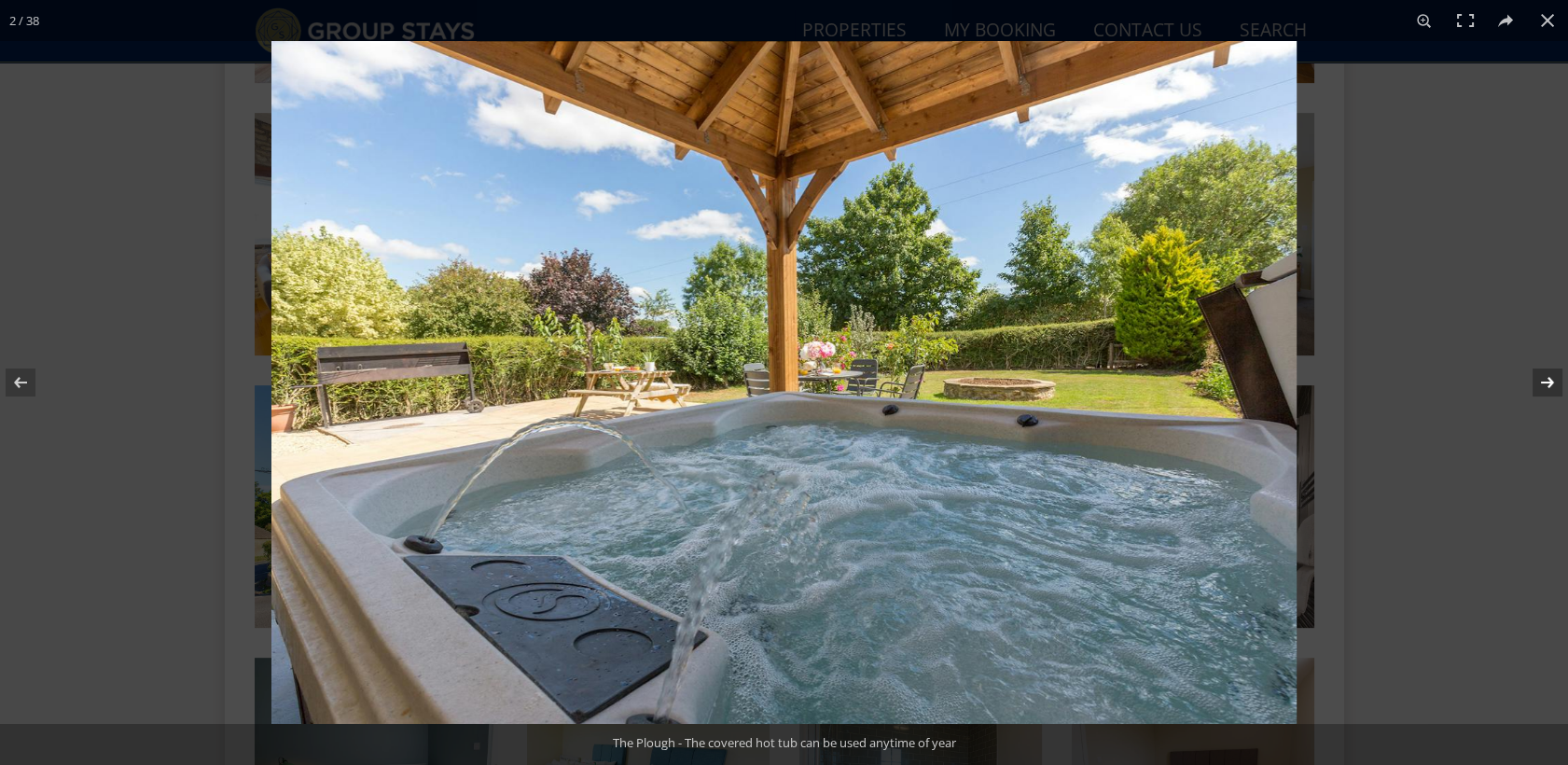 click at bounding box center (1535, 382) 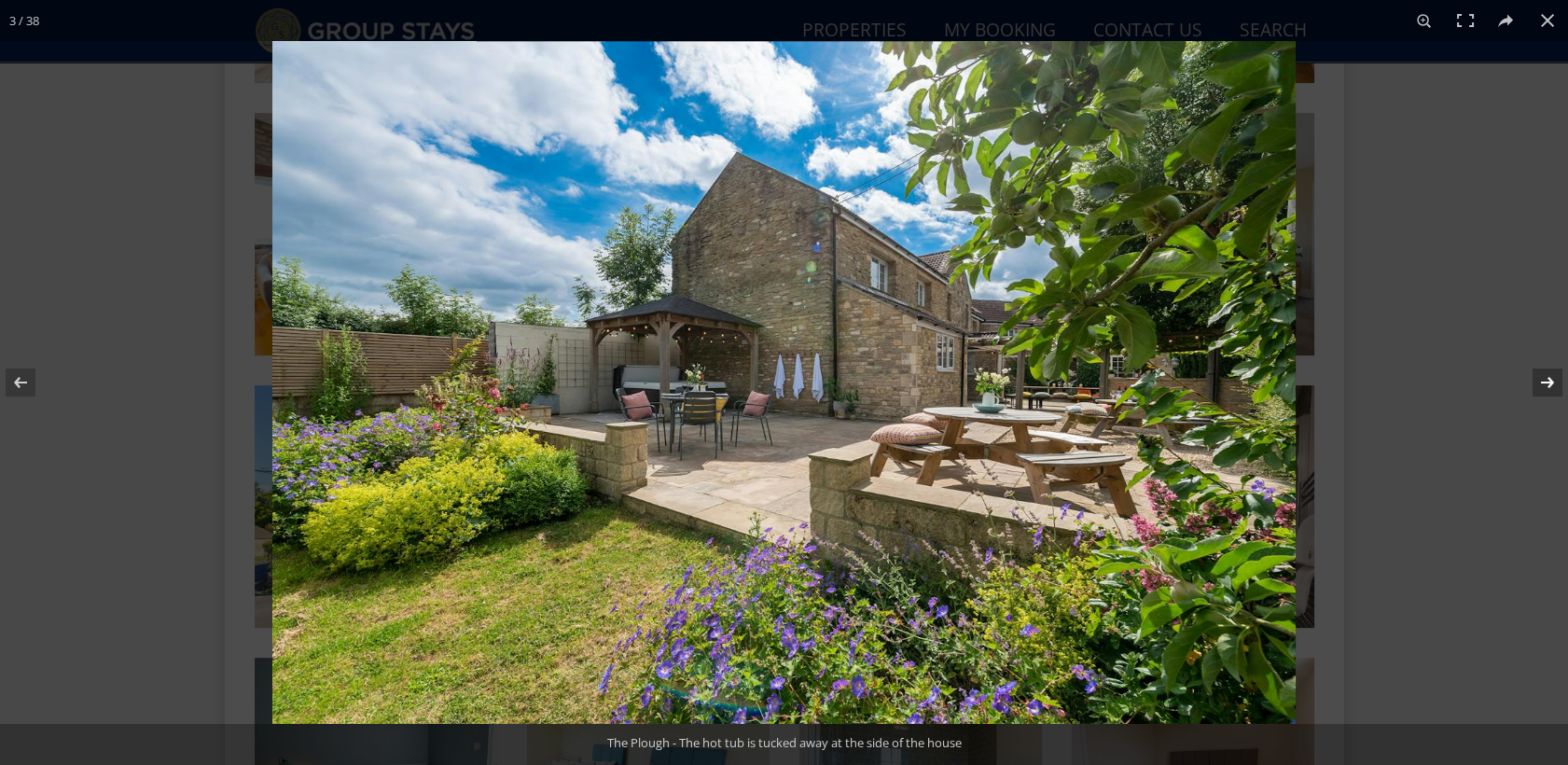 click at bounding box center (1535, 382) 